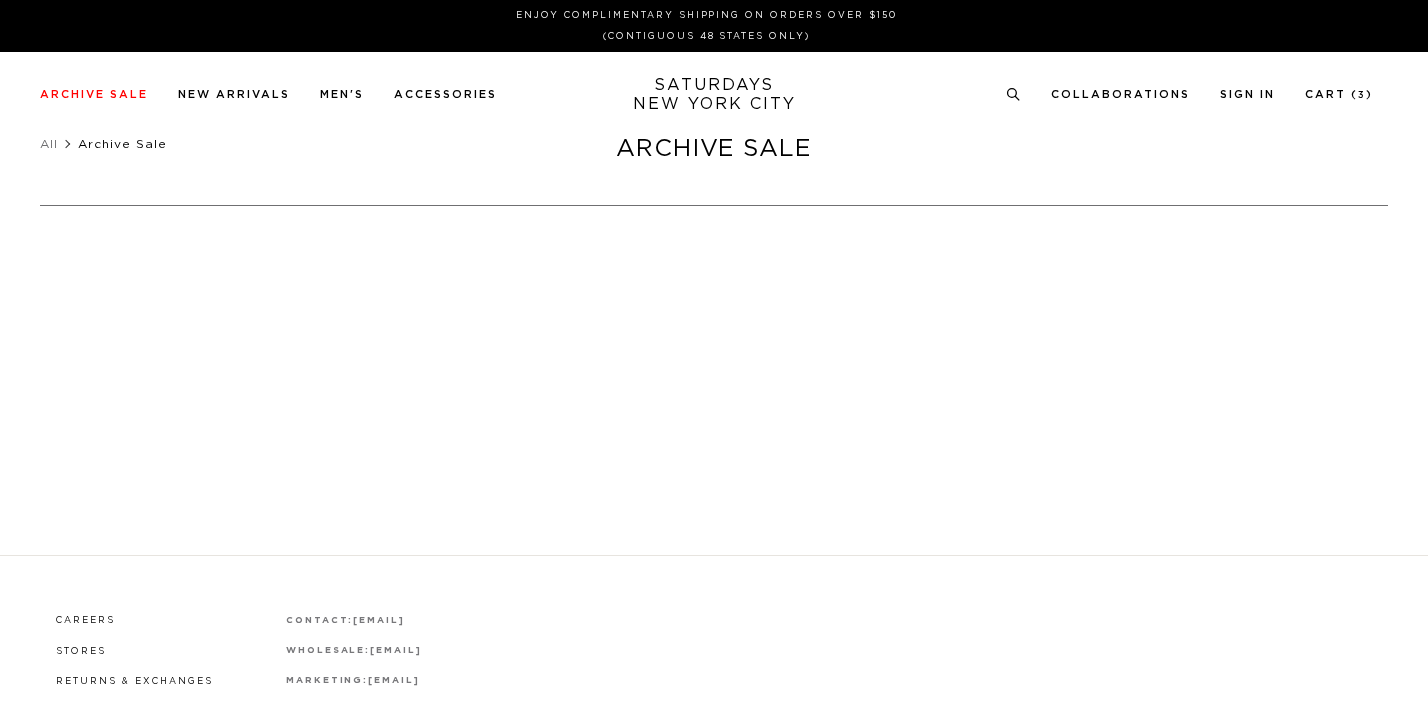 scroll, scrollTop: 0, scrollLeft: 0, axis: both 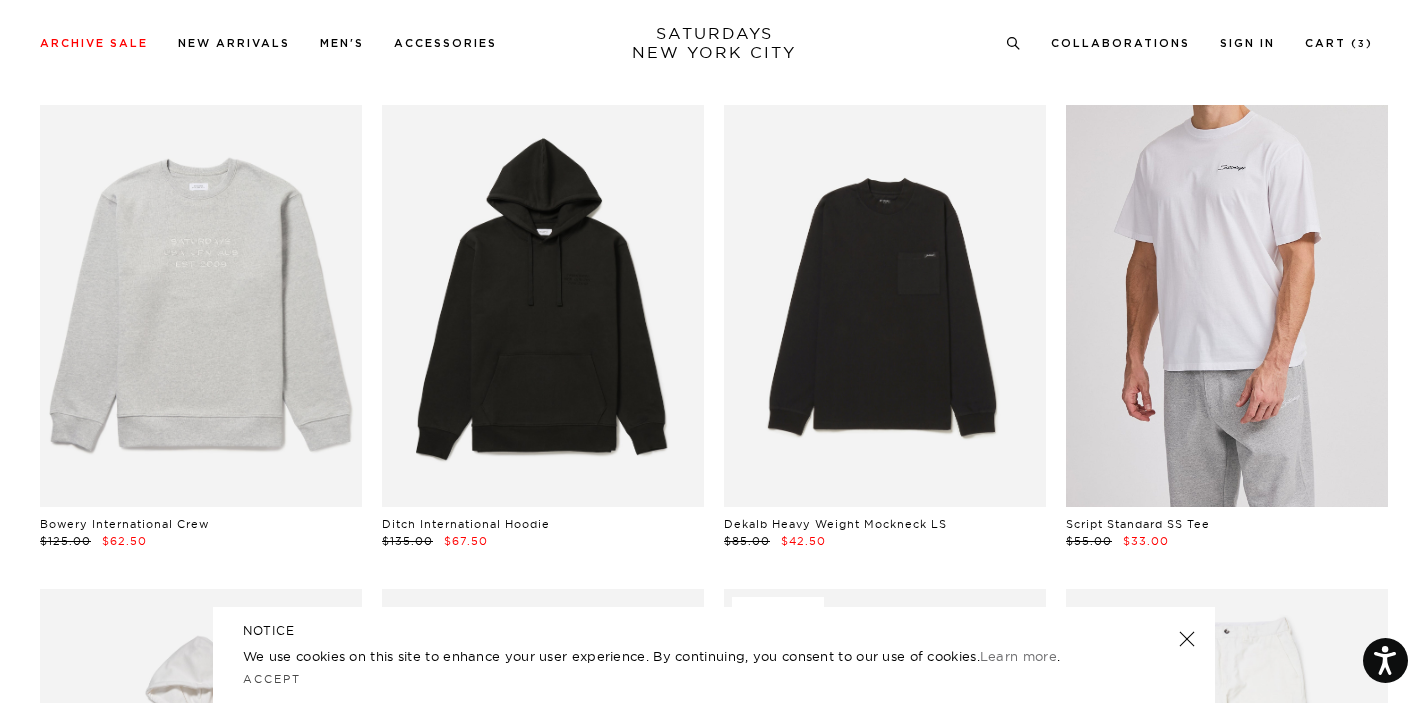 click at bounding box center [1227, 306] 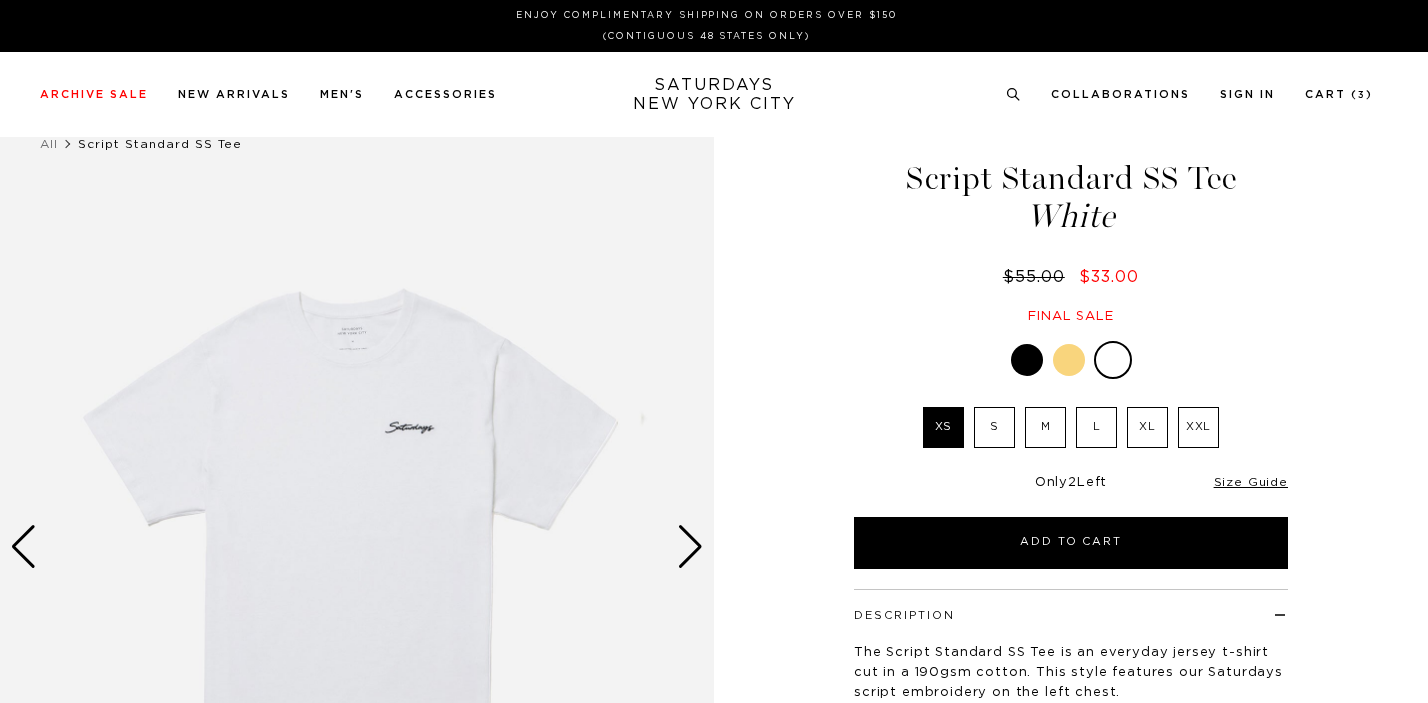 scroll, scrollTop: 0, scrollLeft: 0, axis: both 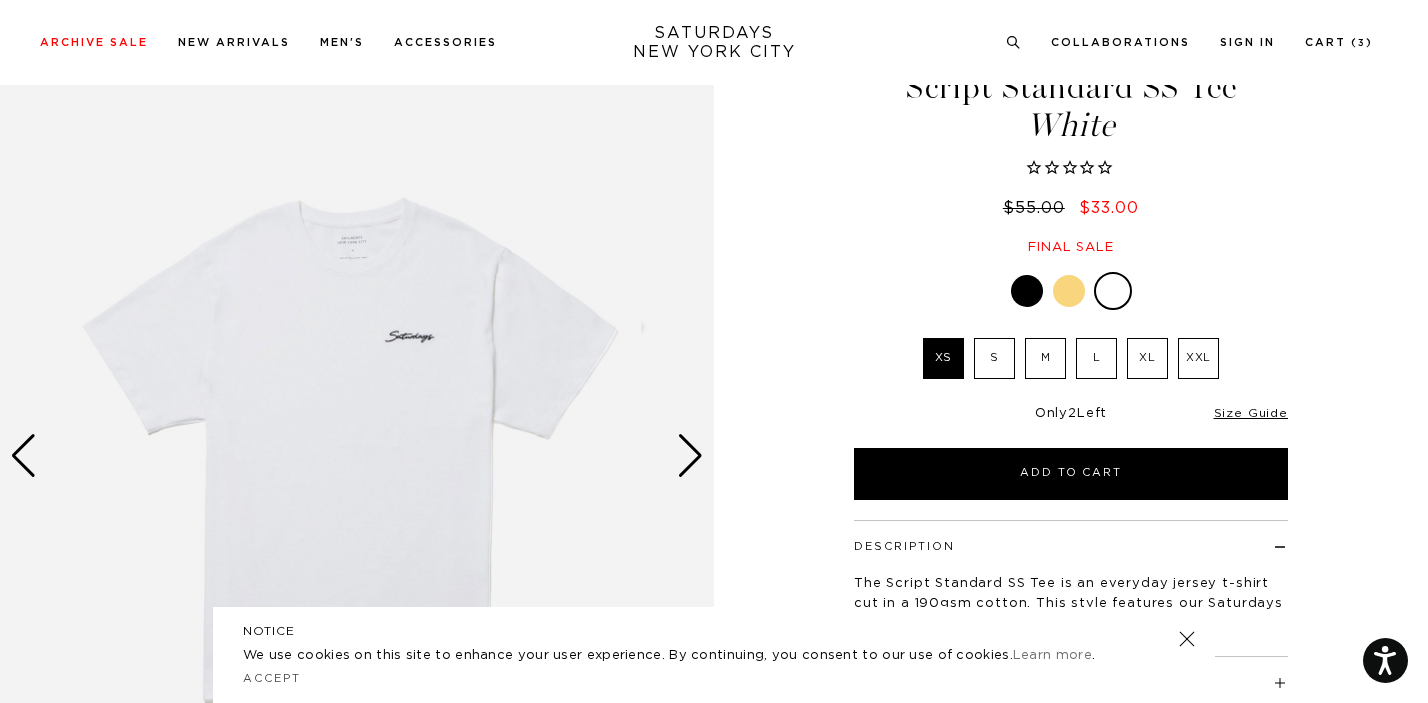 click at bounding box center [690, 456] 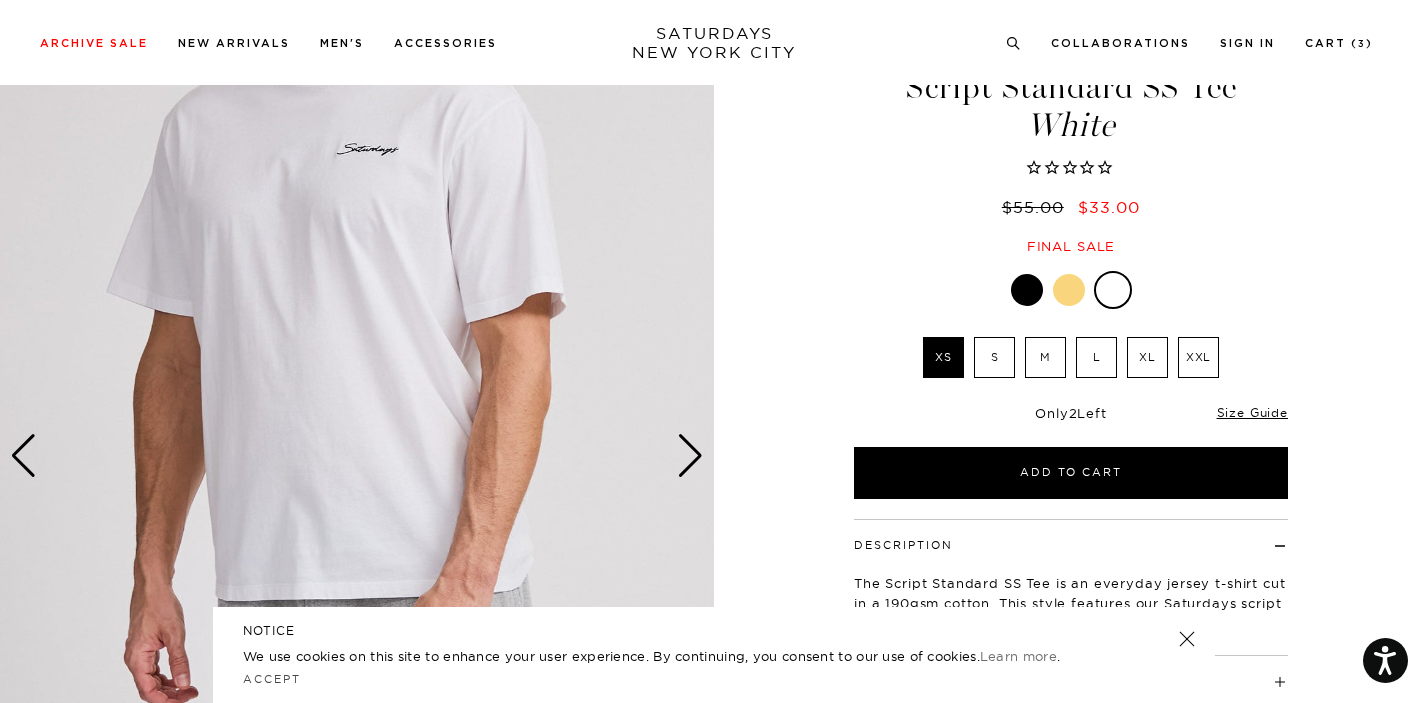 click at bounding box center (690, 456) 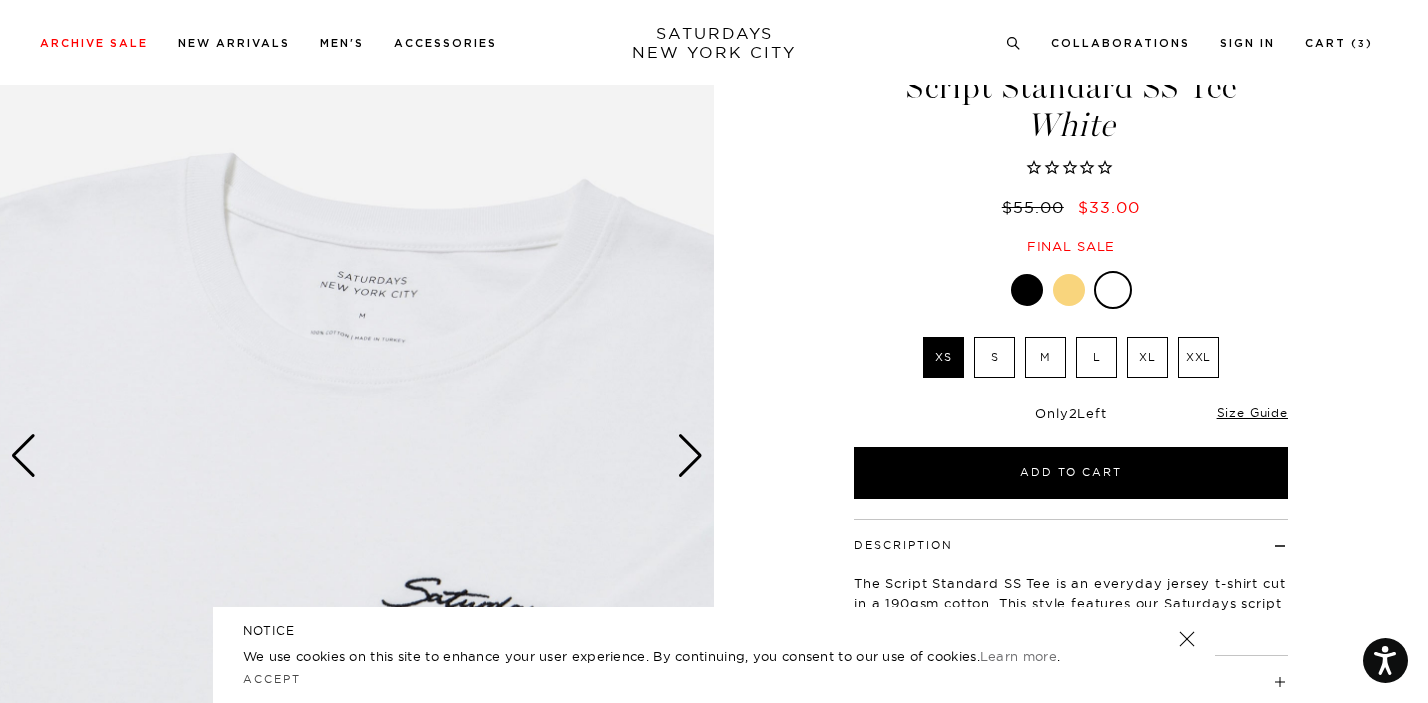 click at bounding box center [690, 456] 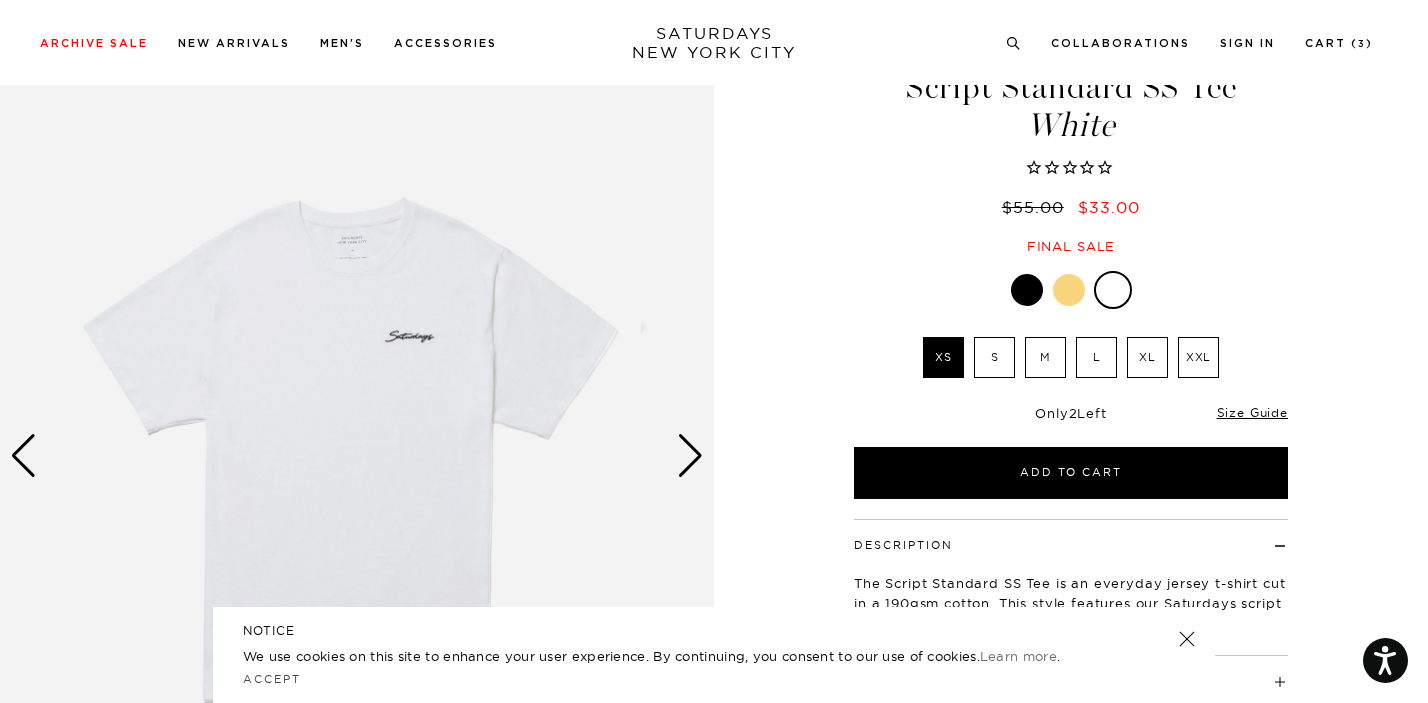 click at bounding box center (690, 456) 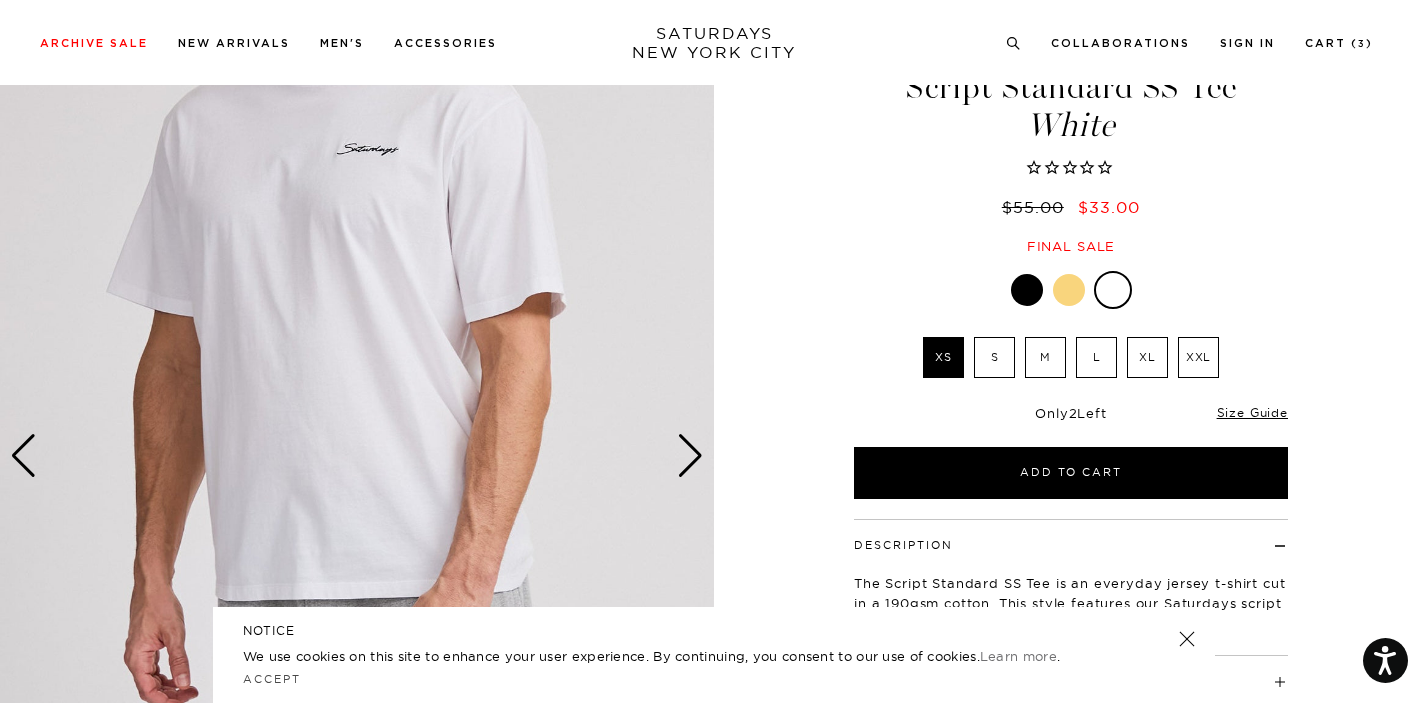 click at bounding box center [690, 456] 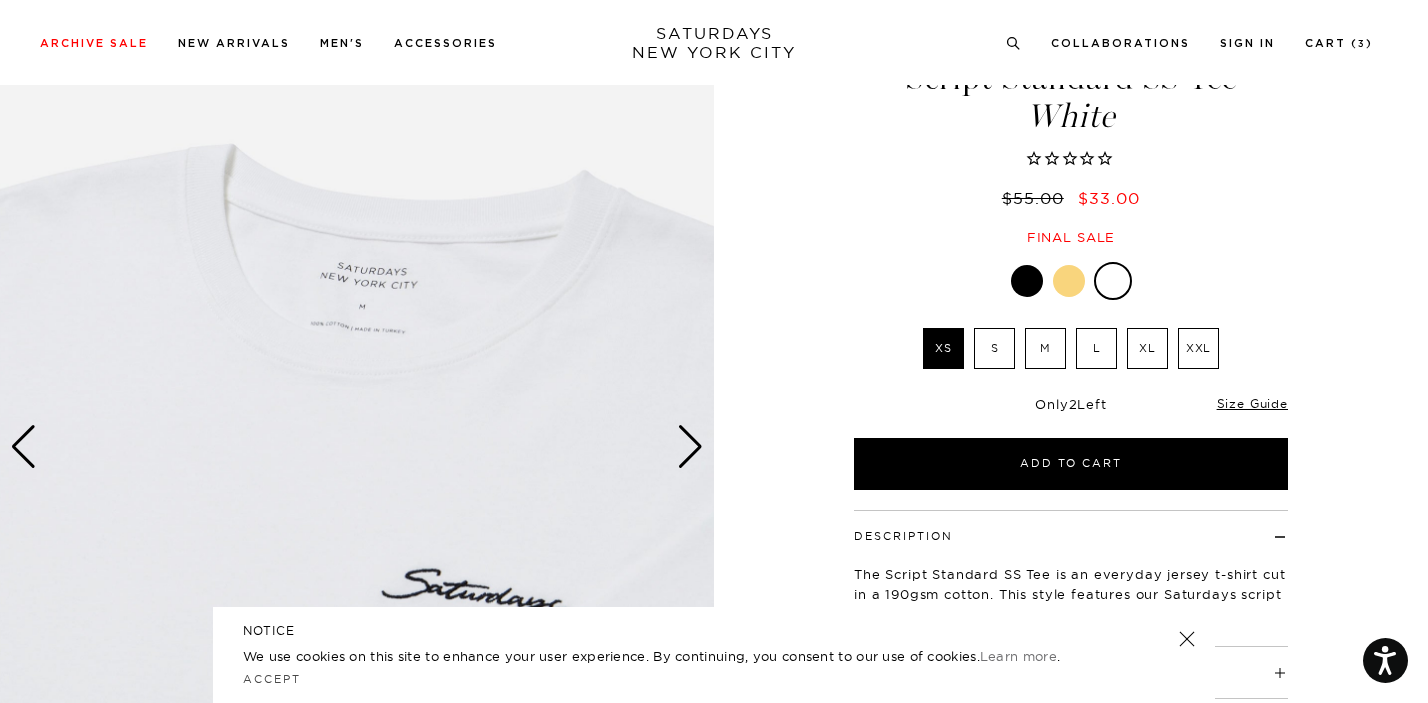 click at bounding box center (690, 447) 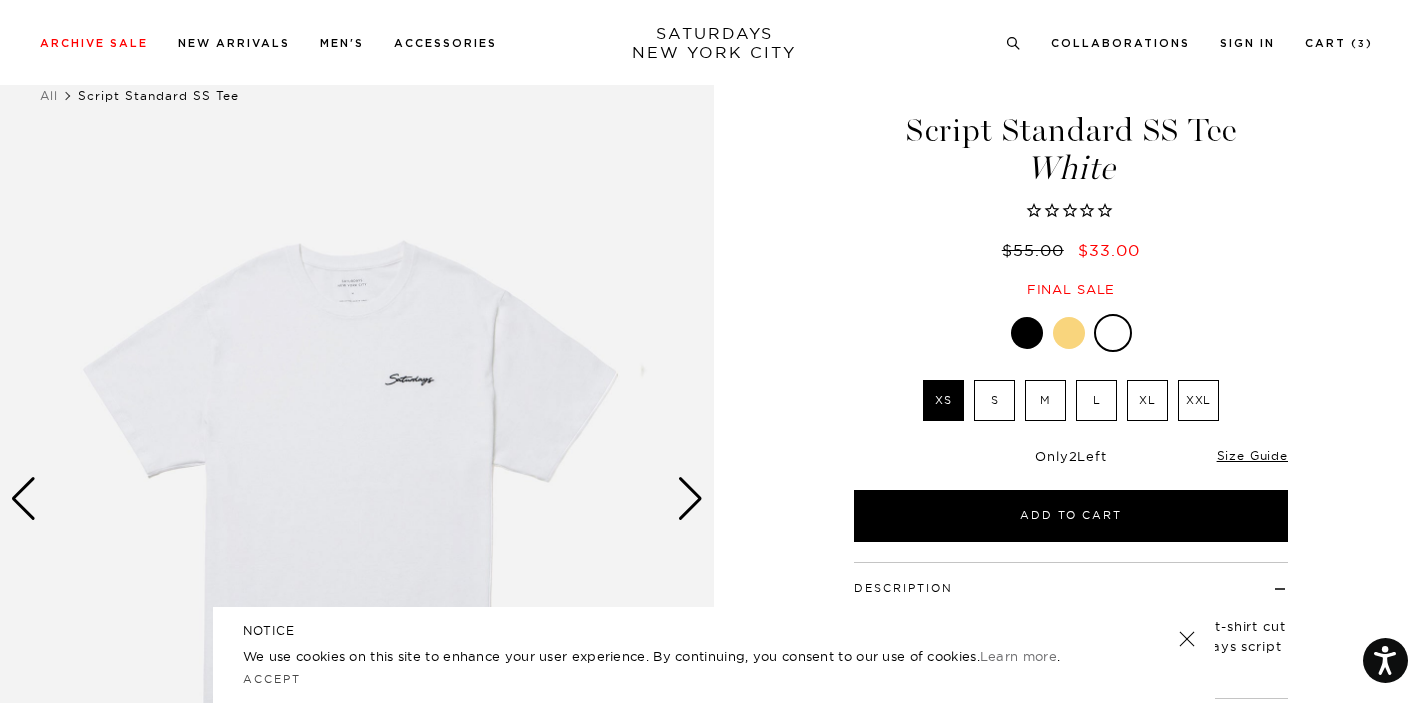 scroll, scrollTop: 87, scrollLeft: 0, axis: vertical 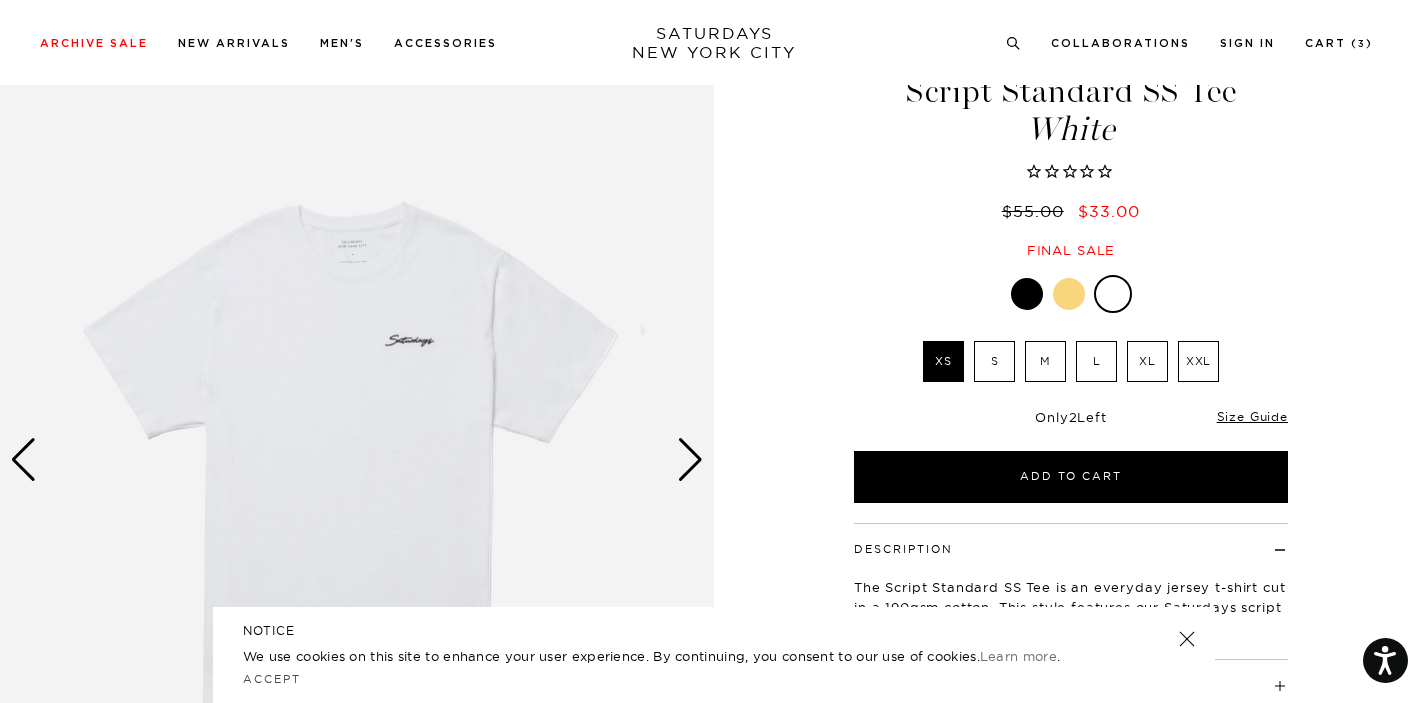 click at bounding box center [1187, 639] 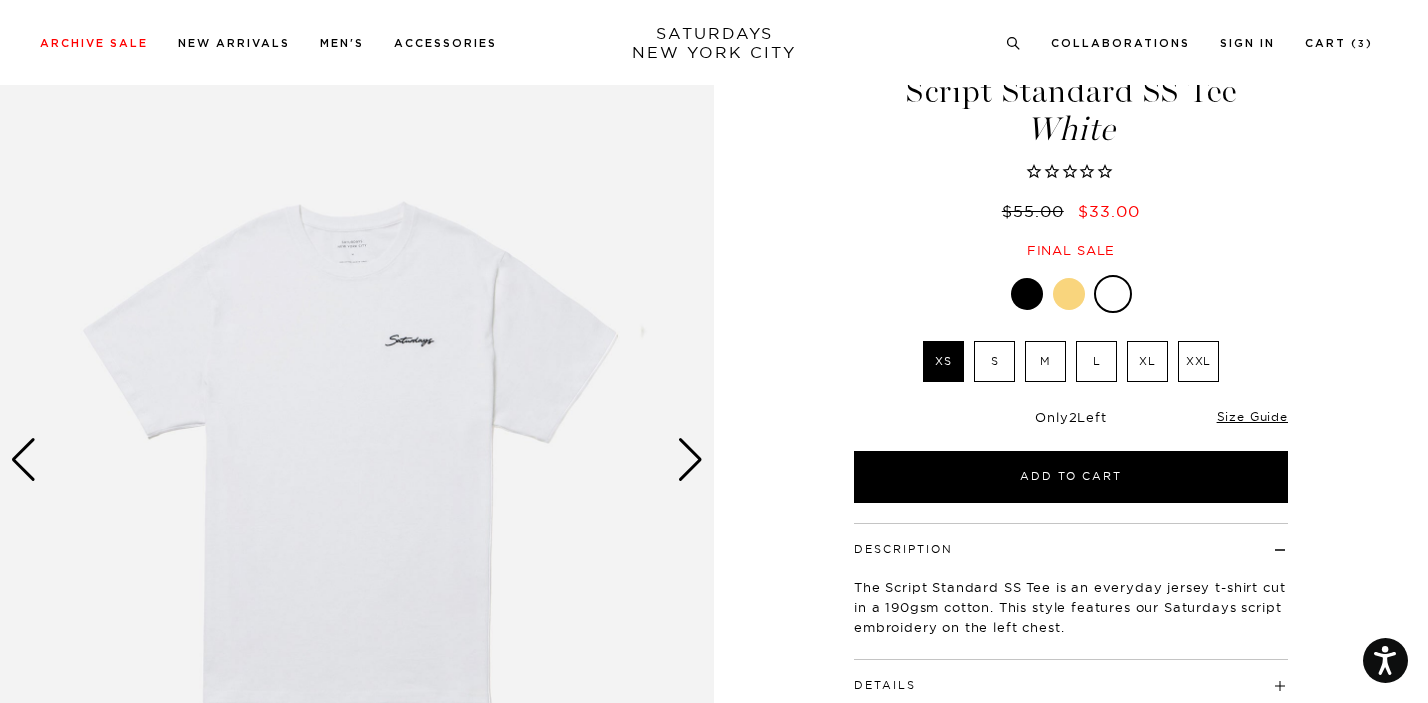 click at bounding box center [-2499, 460] 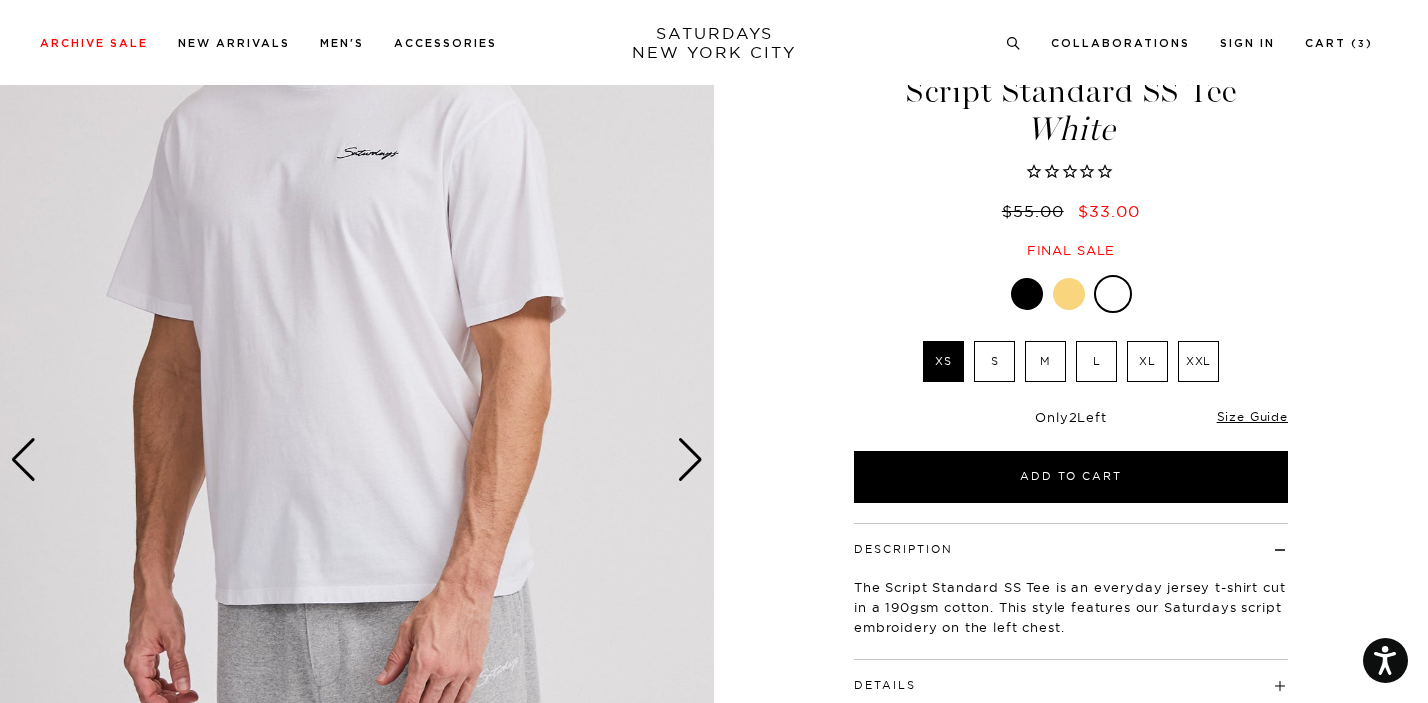 click at bounding box center [357, 460] 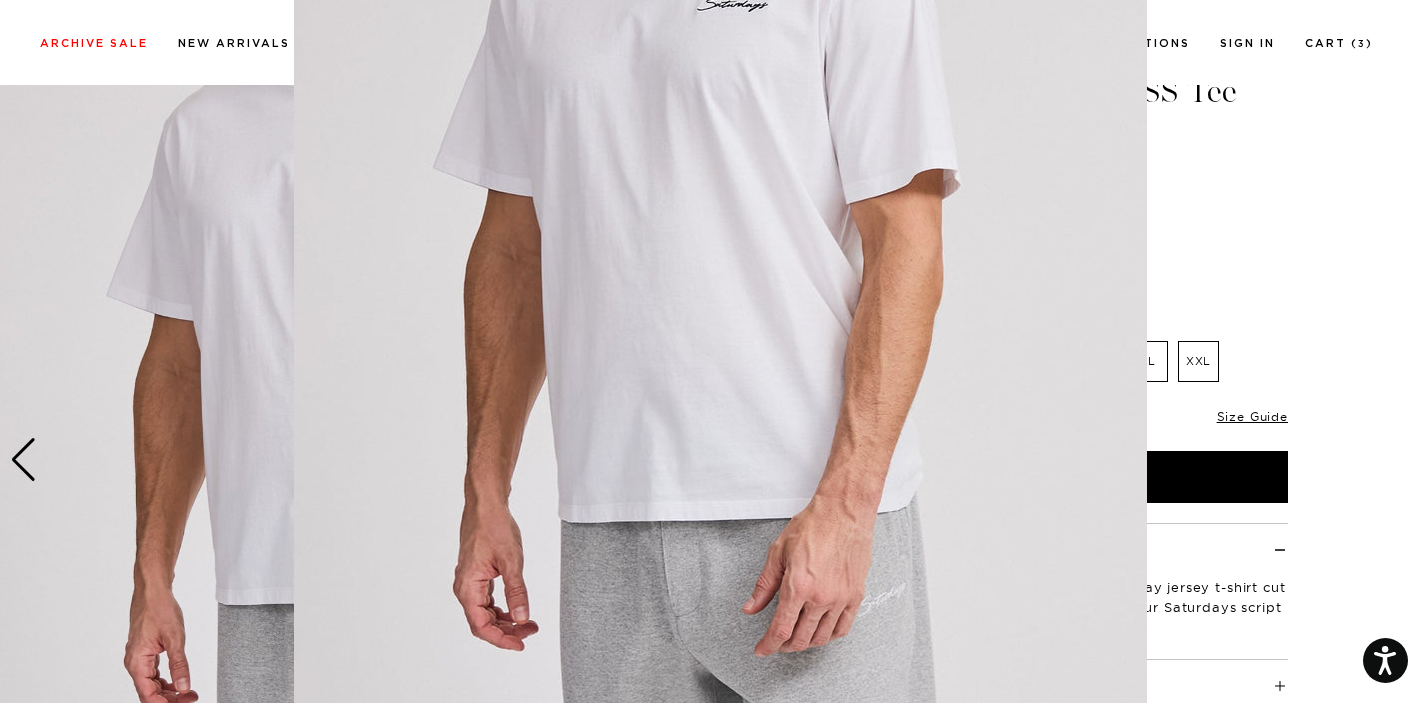 click at bounding box center (720, 357) 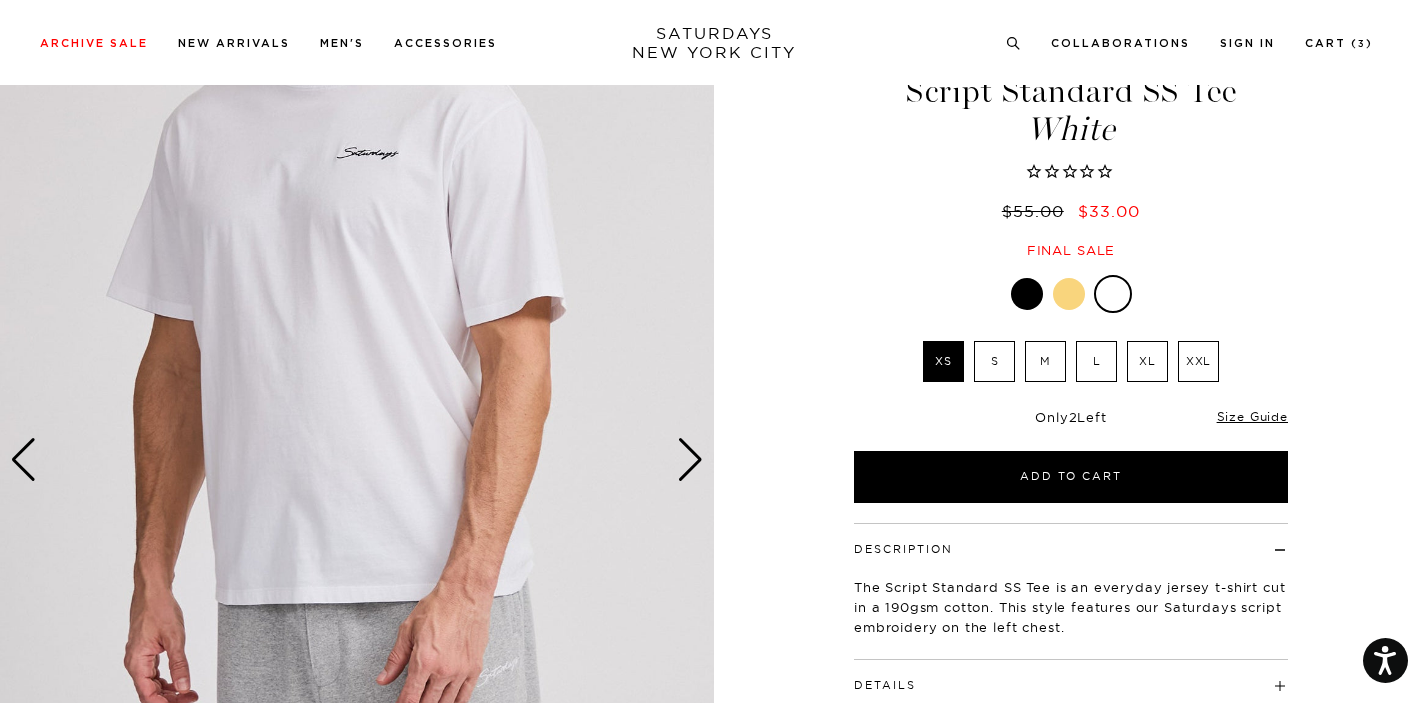 click on "M" at bounding box center [1045, 361] 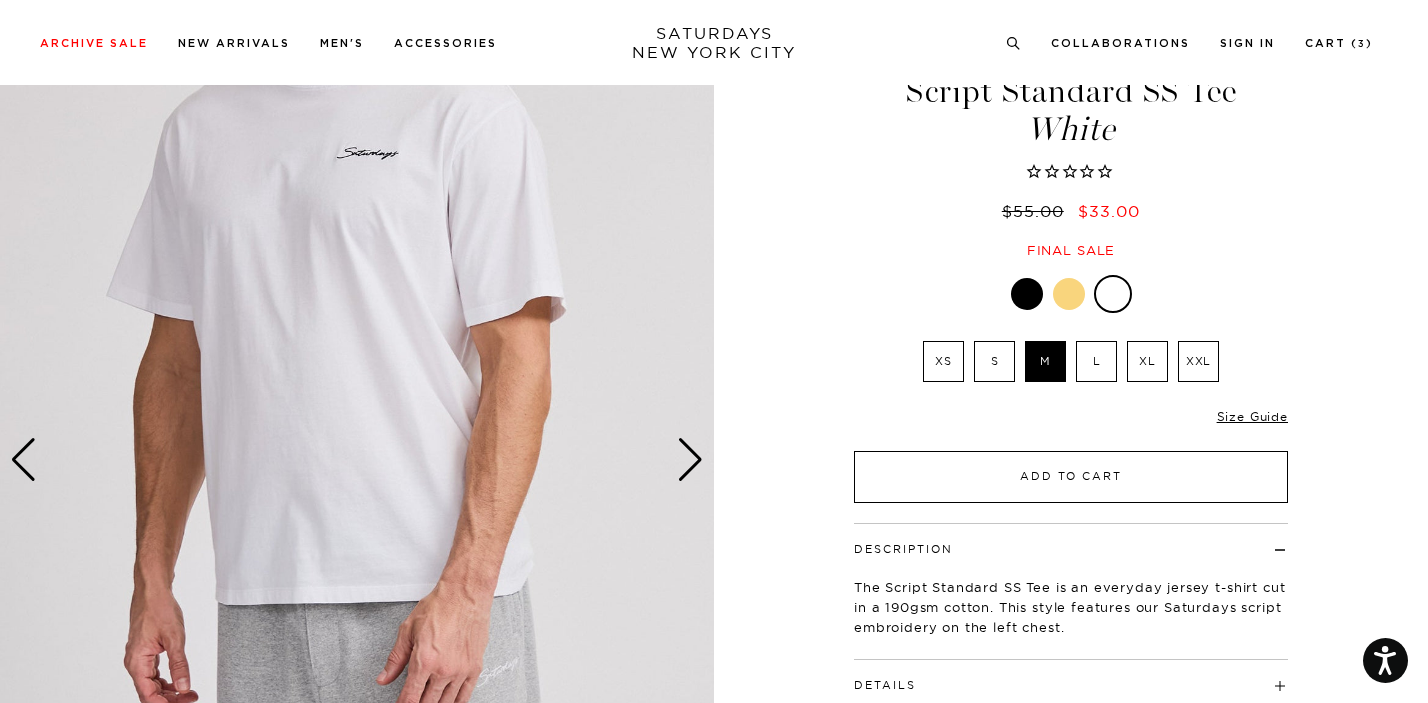click on "Add to Cart" at bounding box center (1071, 477) 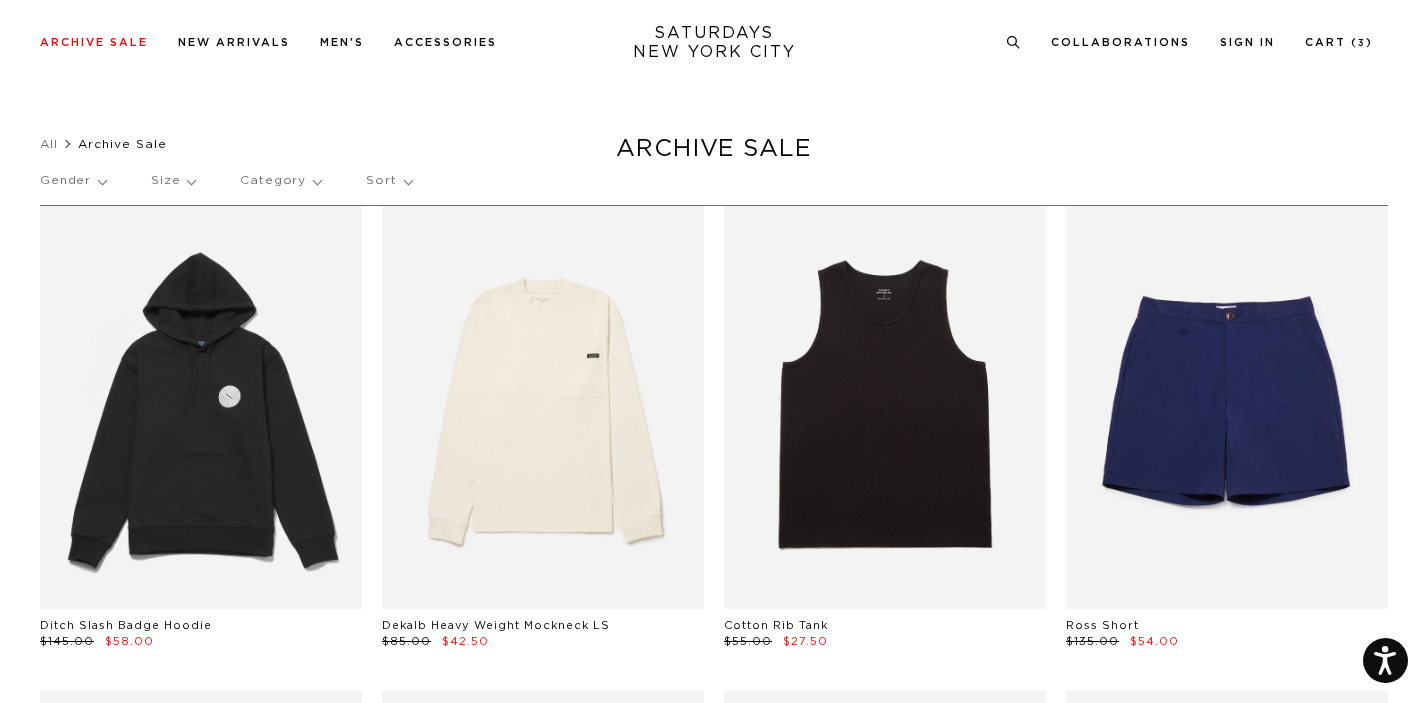 scroll, scrollTop: 1138, scrollLeft: 0, axis: vertical 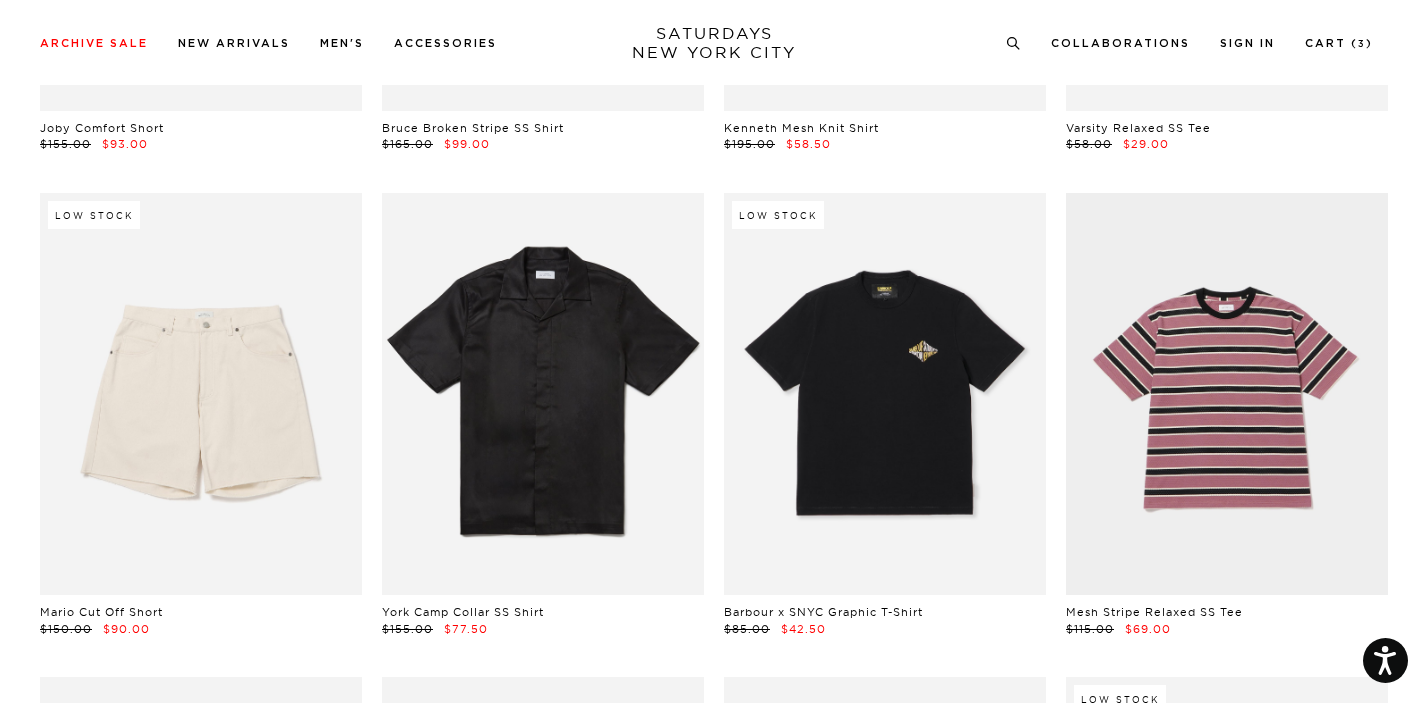 click at bounding box center (885, 394) 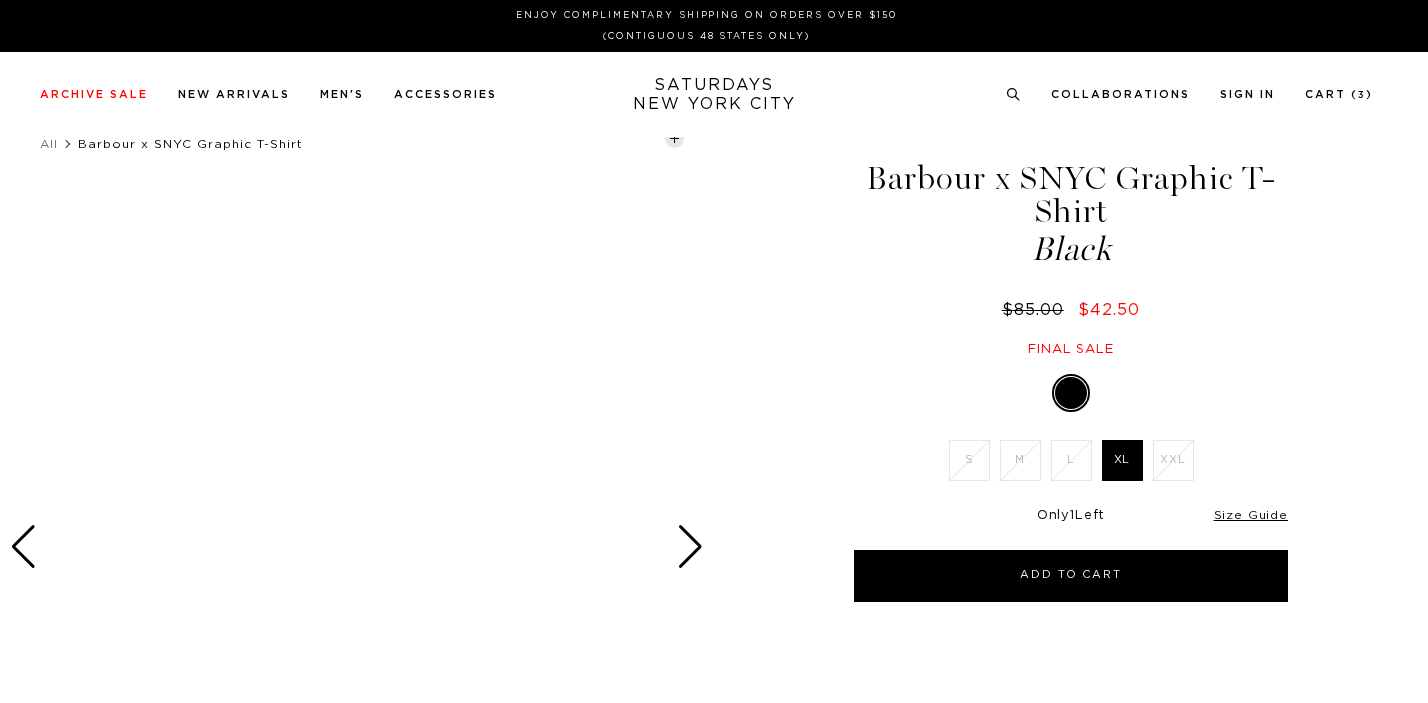 scroll, scrollTop: 0, scrollLeft: 0, axis: both 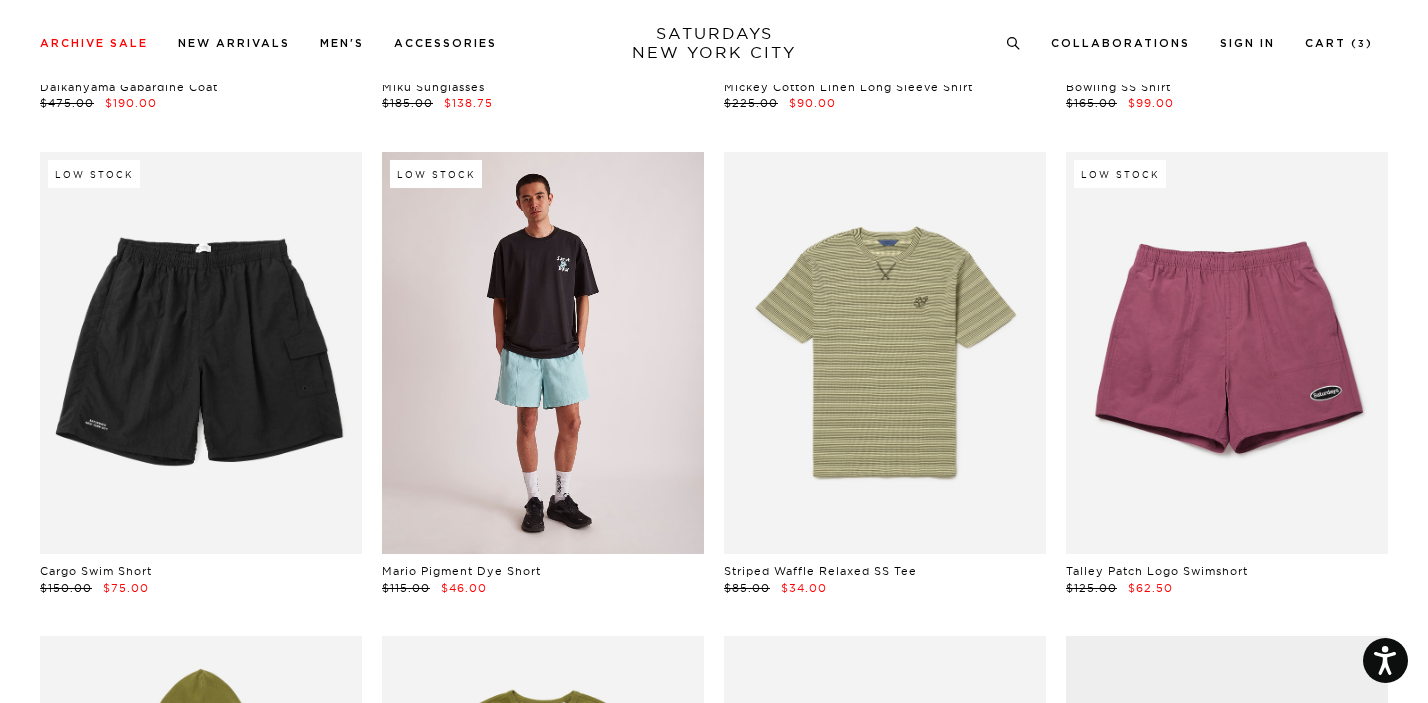 click at bounding box center (543, 353) 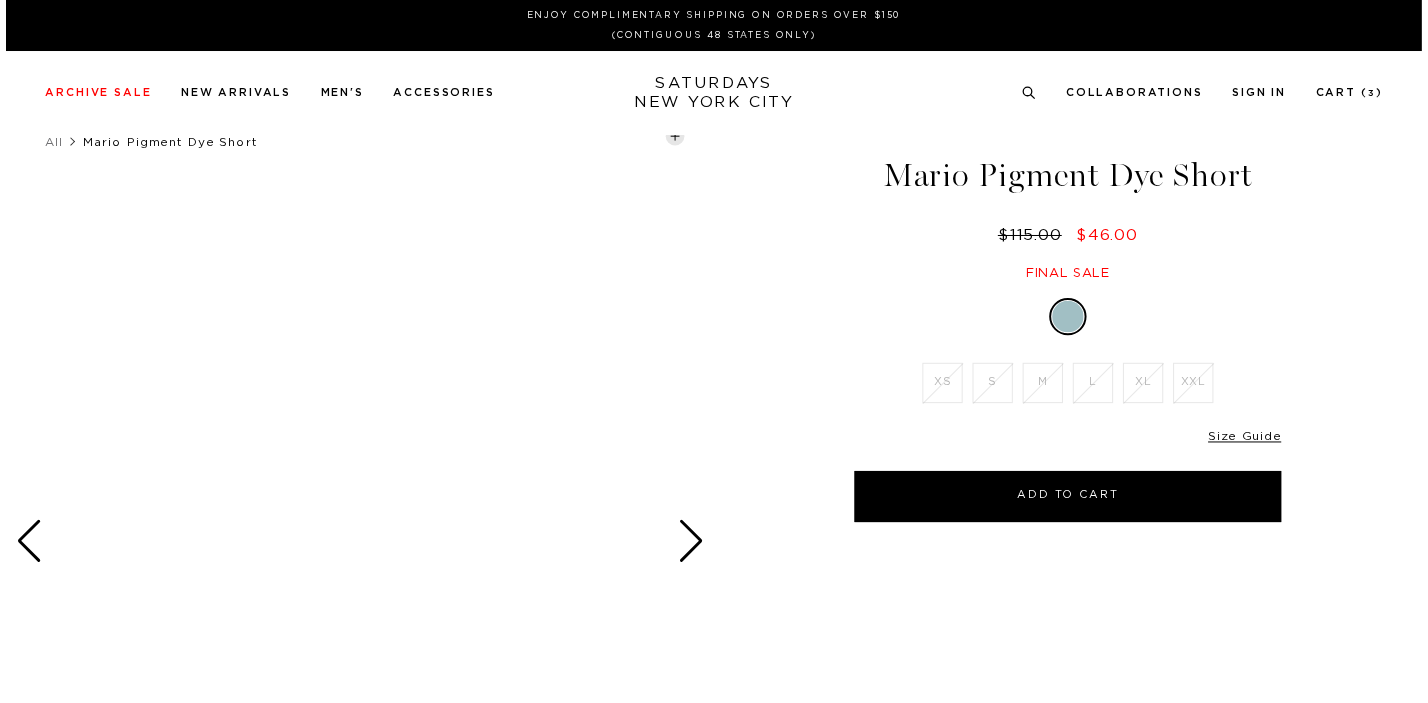 scroll, scrollTop: 0, scrollLeft: 0, axis: both 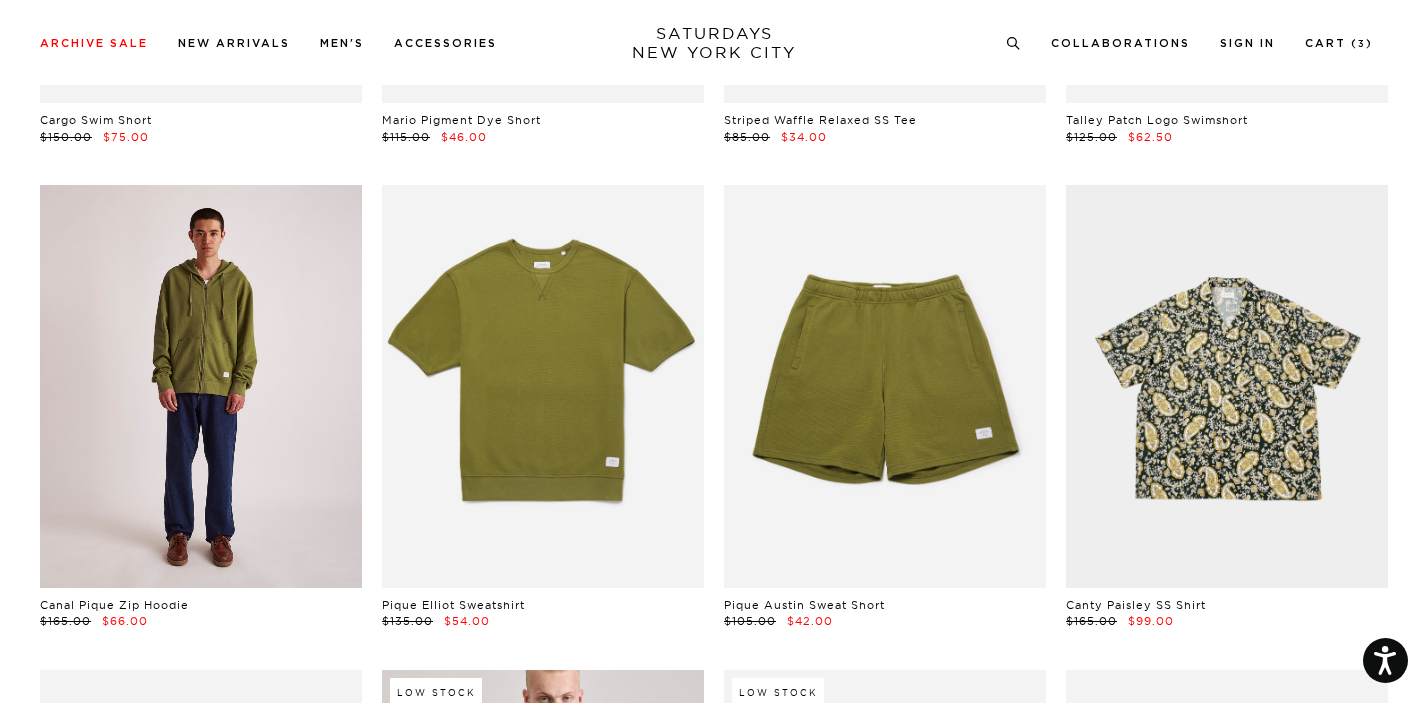 click at bounding box center (201, 386) 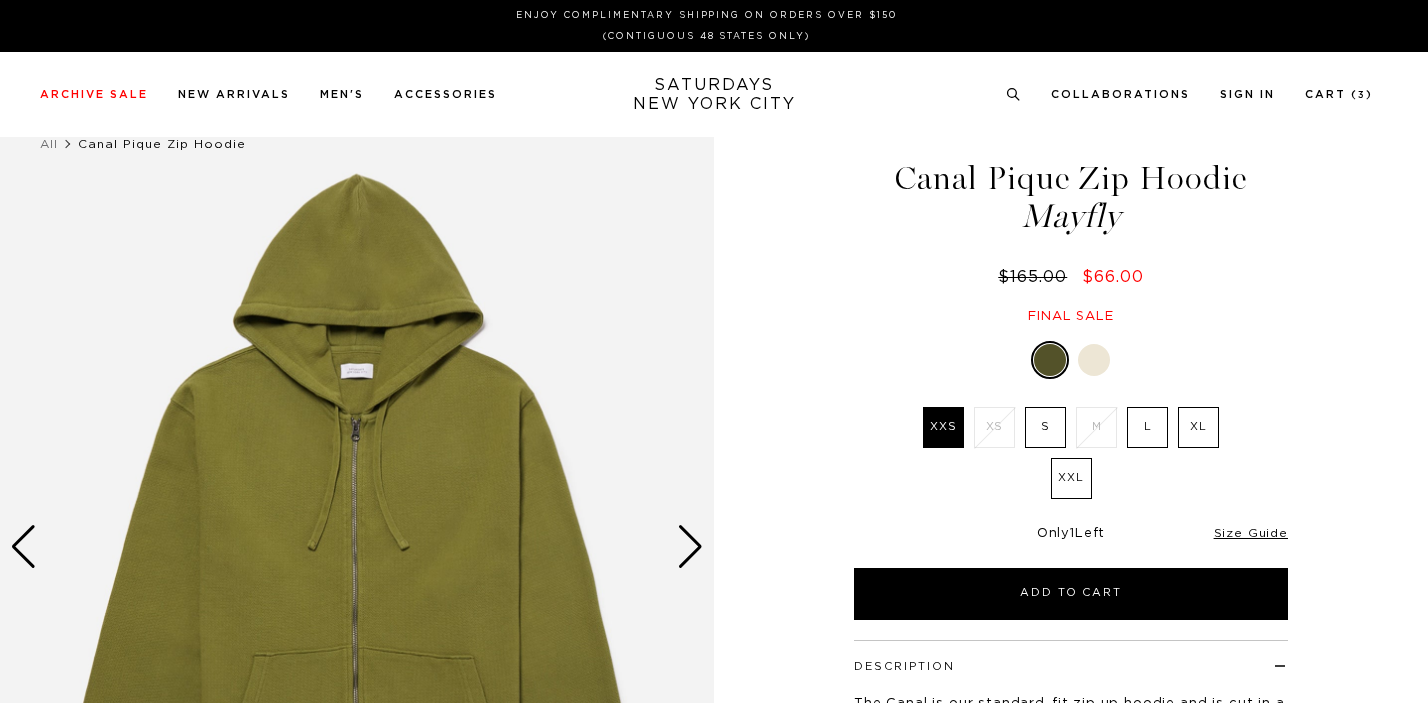 scroll, scrollTop: 0, scrollLeft: 0, axis: both 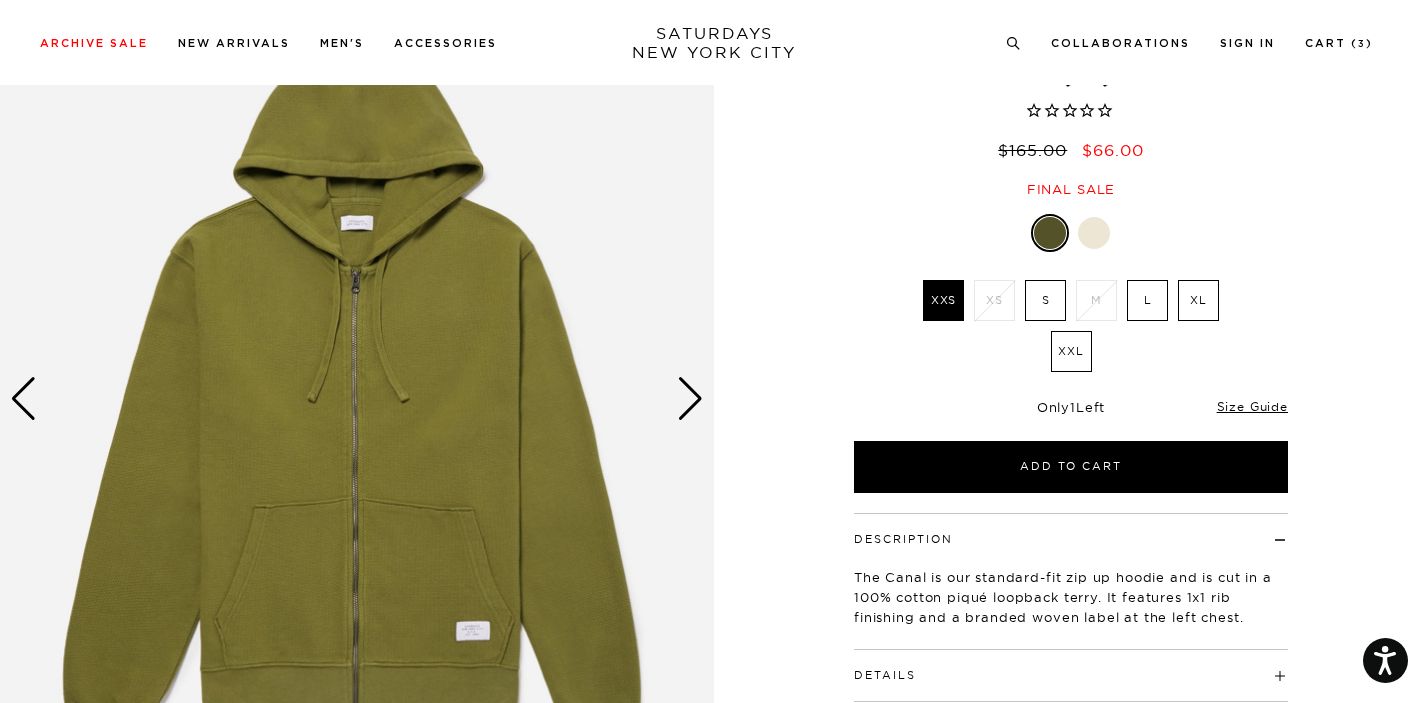 click at bounding box center [690, 399] 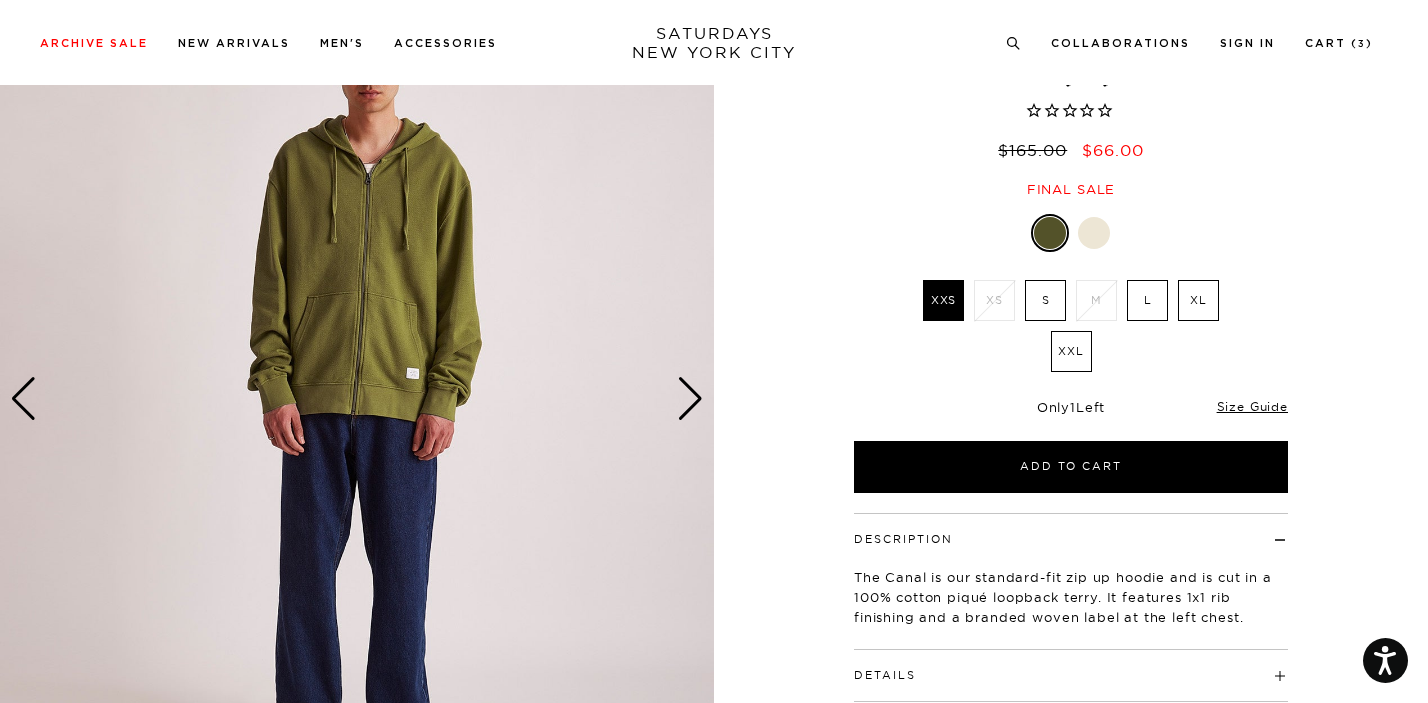 click at bounding box center [690, 399] 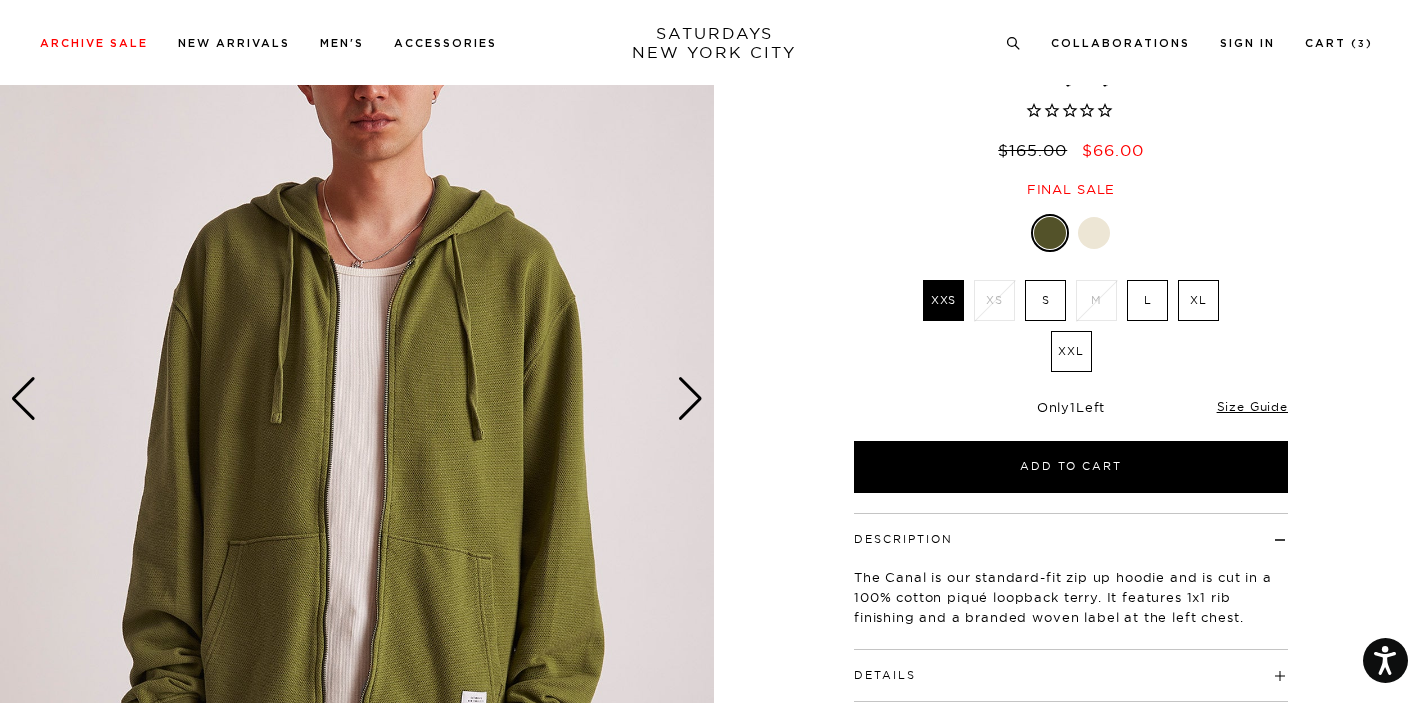 click at bounding box center [690, 399] 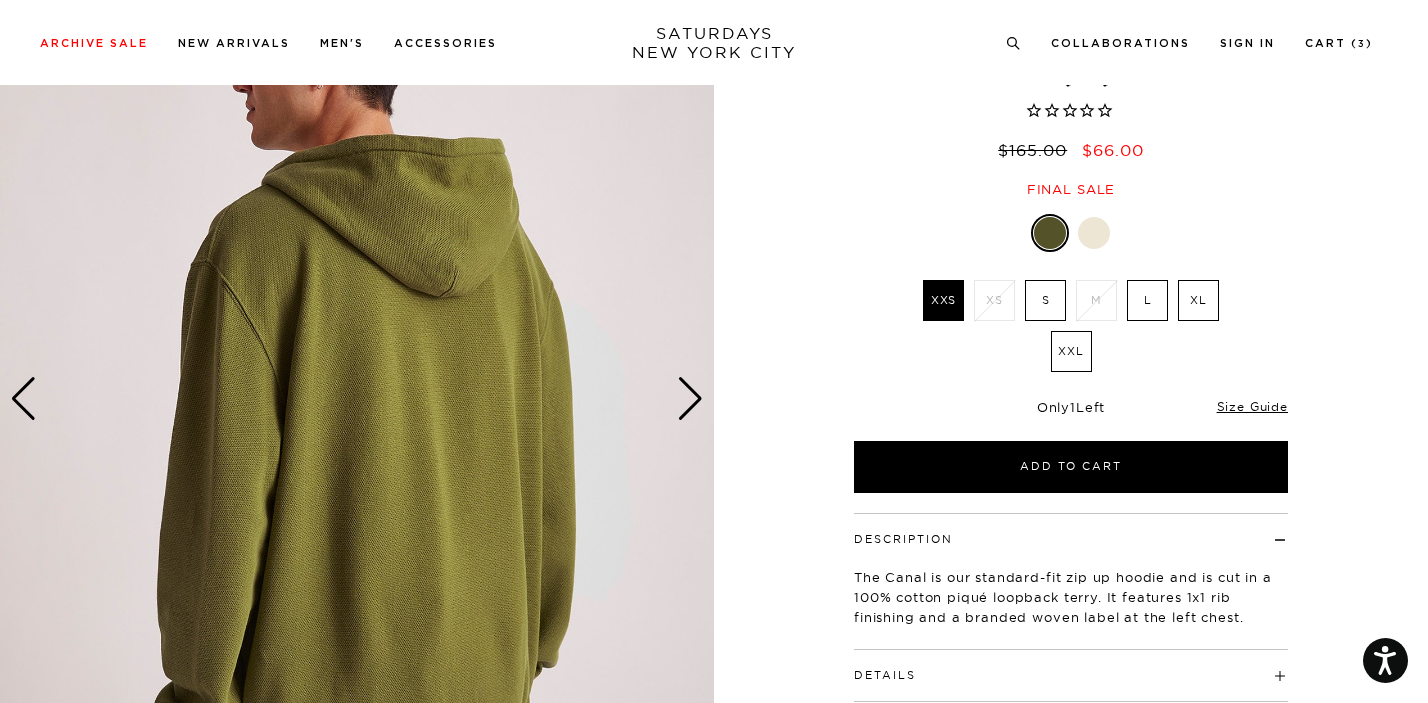 click at bounding box center [690, 399] 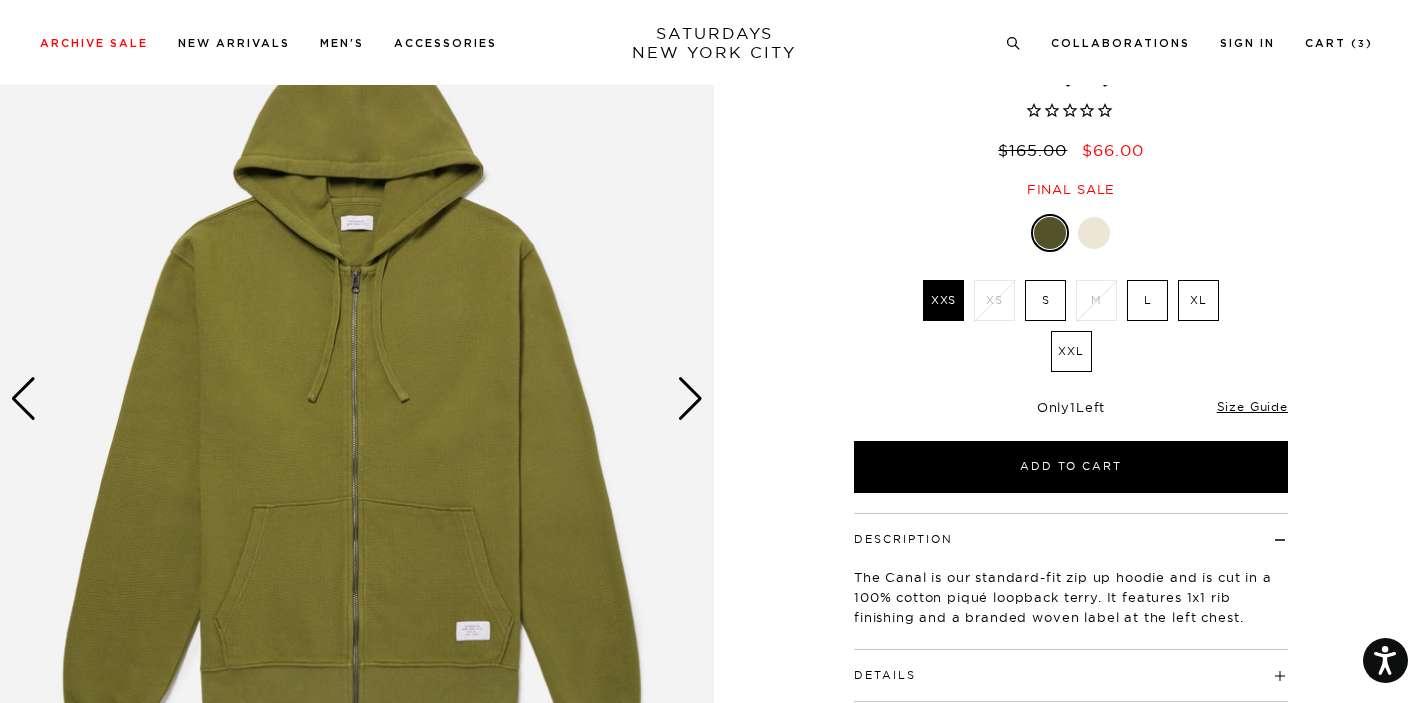 click at bounding box center (690, 399) 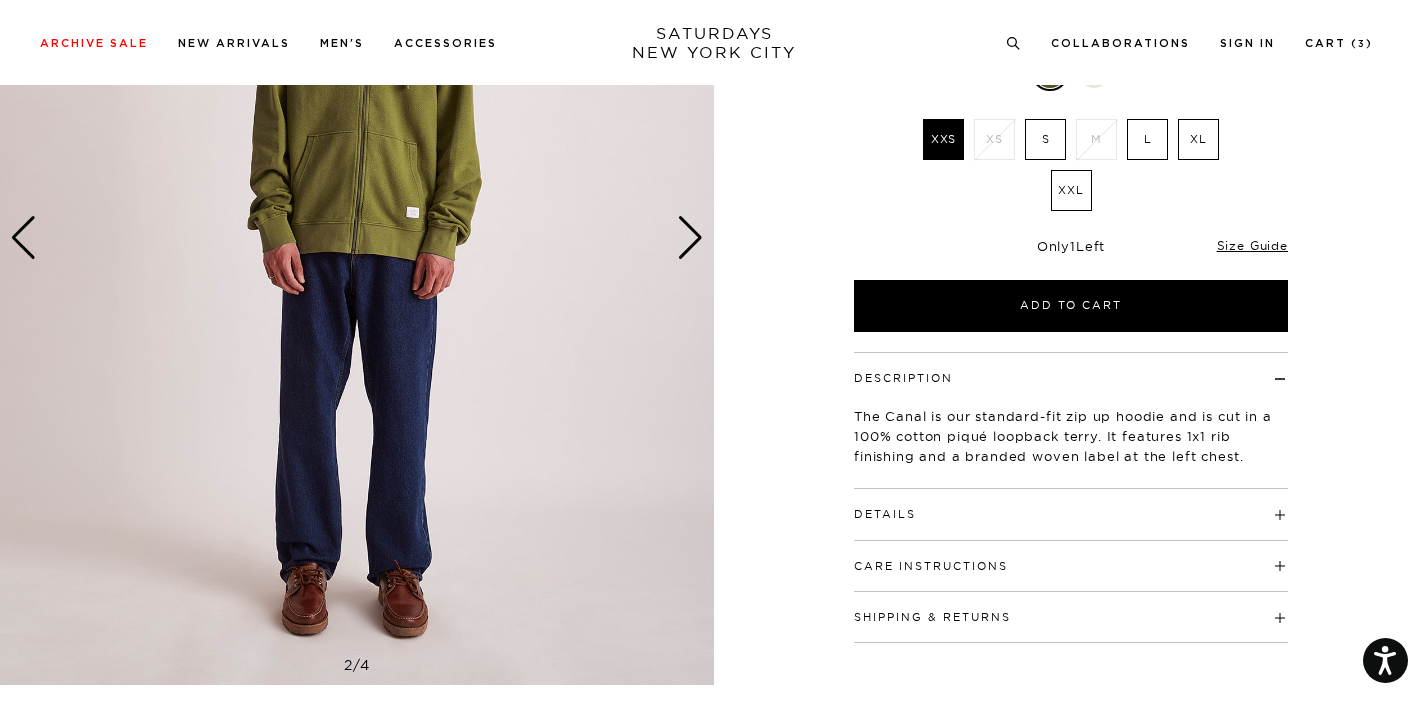 scroll, scrollTop: 425, scrollLeft: 0, axis: vertical 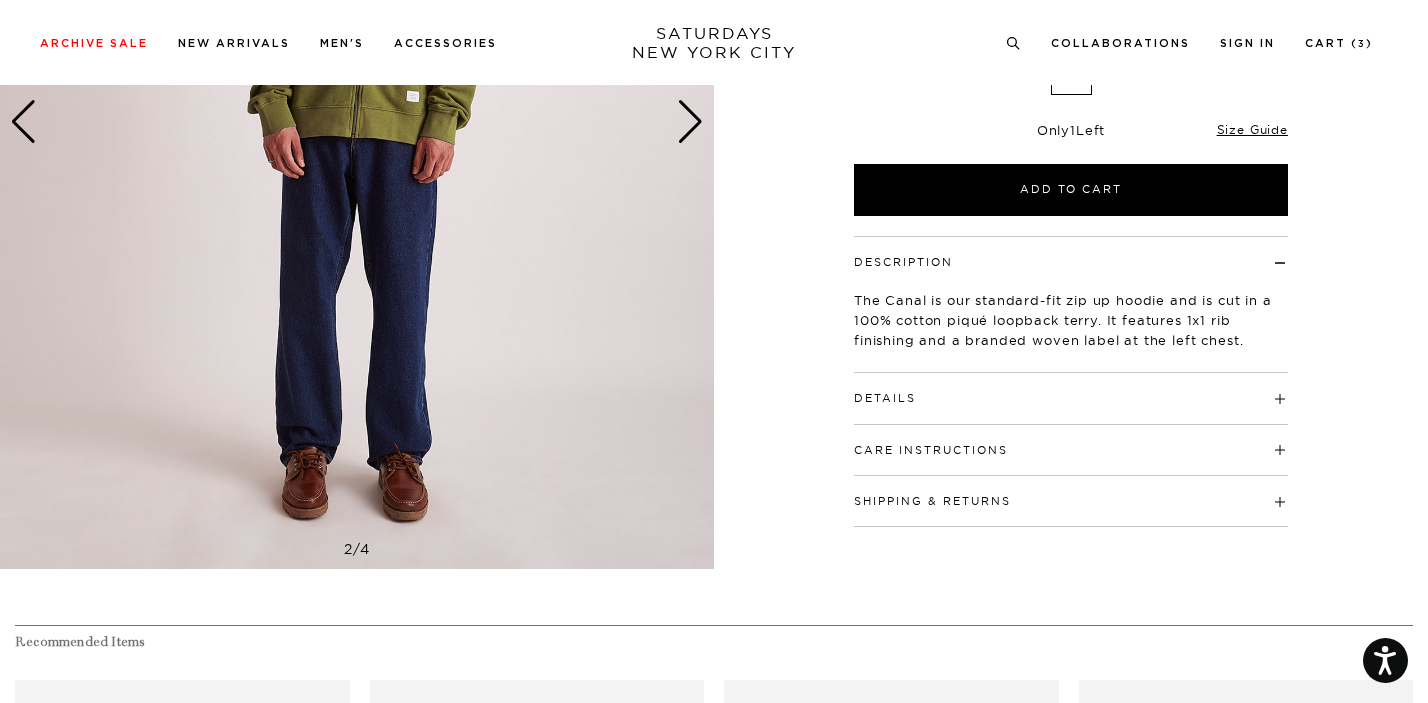 click on "Details" at bounding box center (1071, 389) 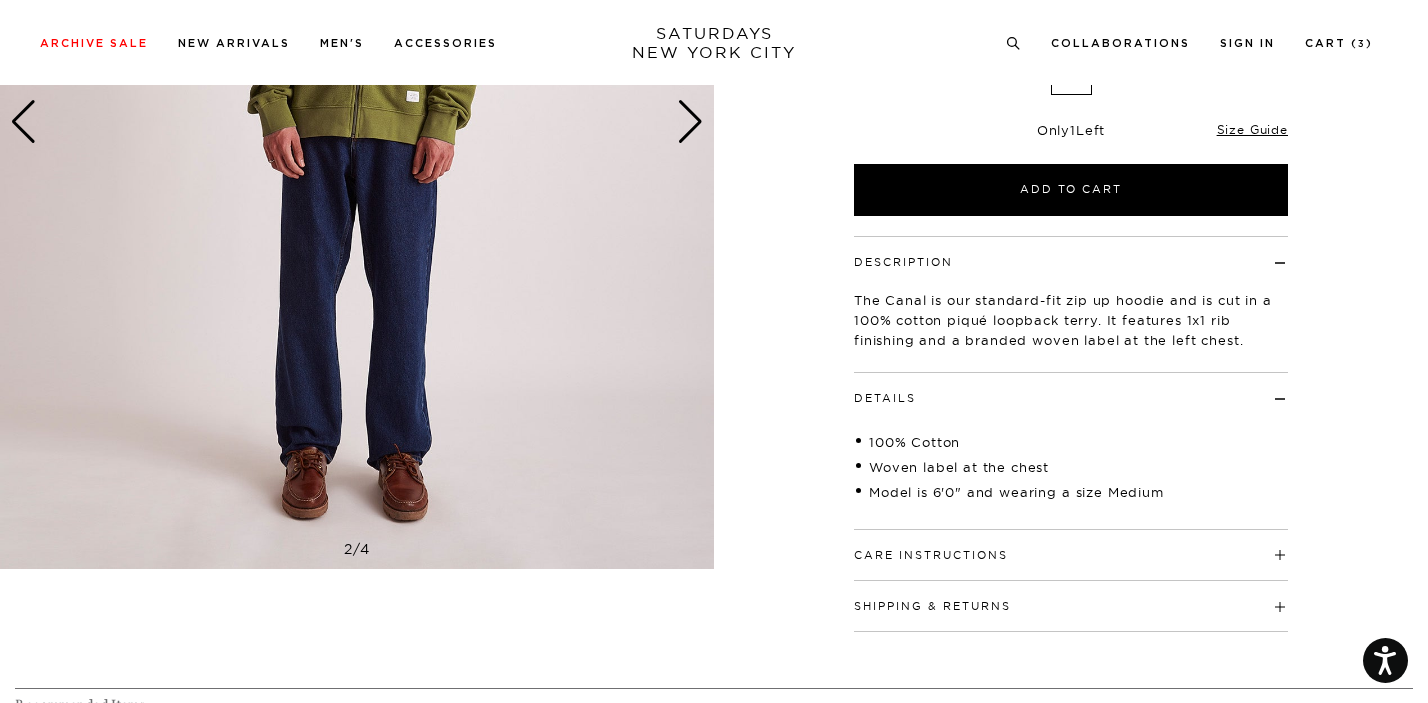 scroll, scrollTop: 107, scrollLeft: 0, axis: vertical 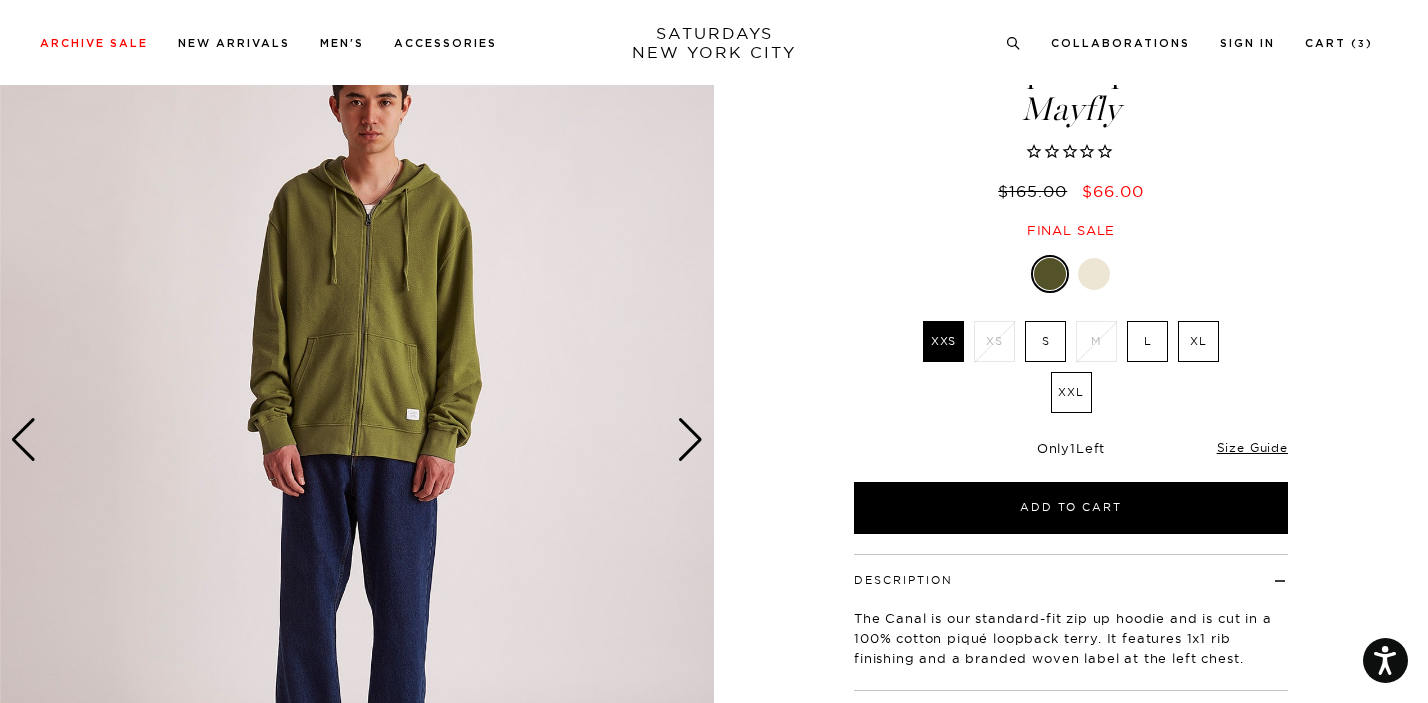 click at bounding box center [690, 440] 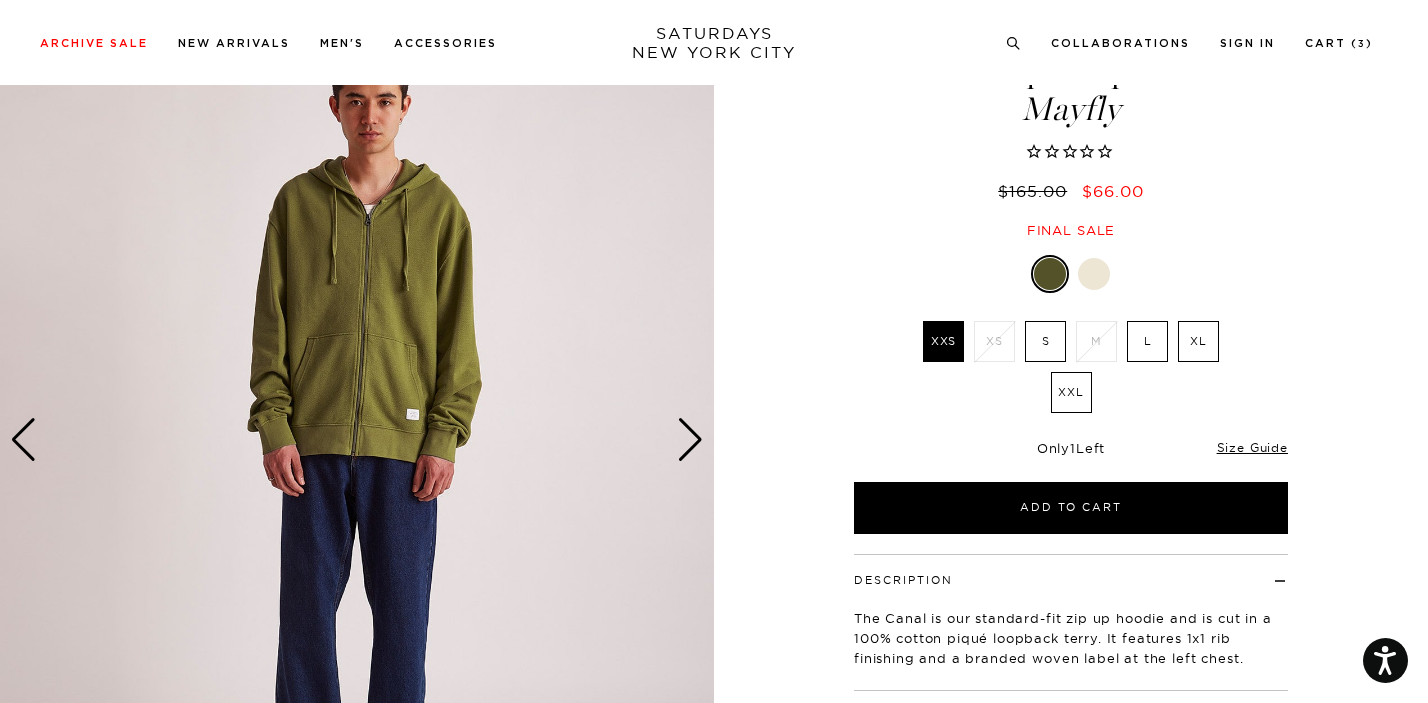 click at bounding box center [690, 440] 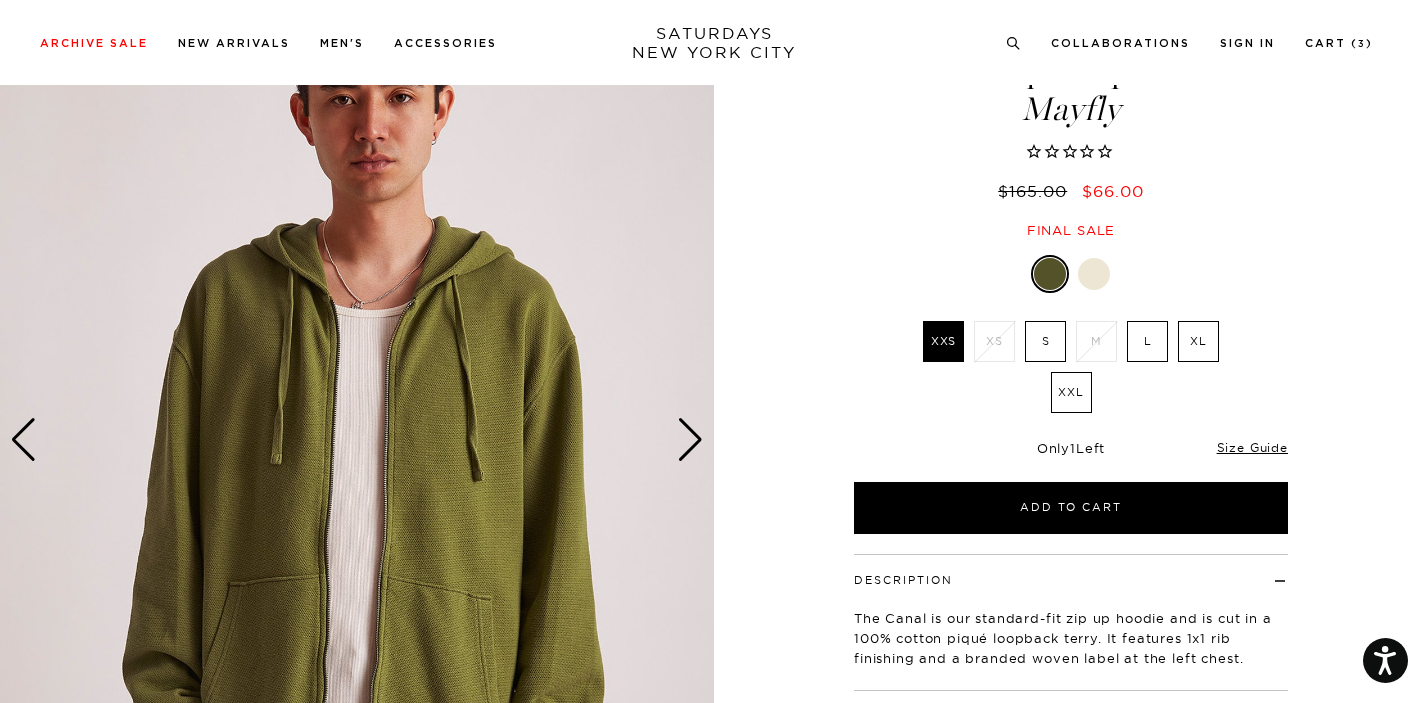 click at bounding box center (690, 440) 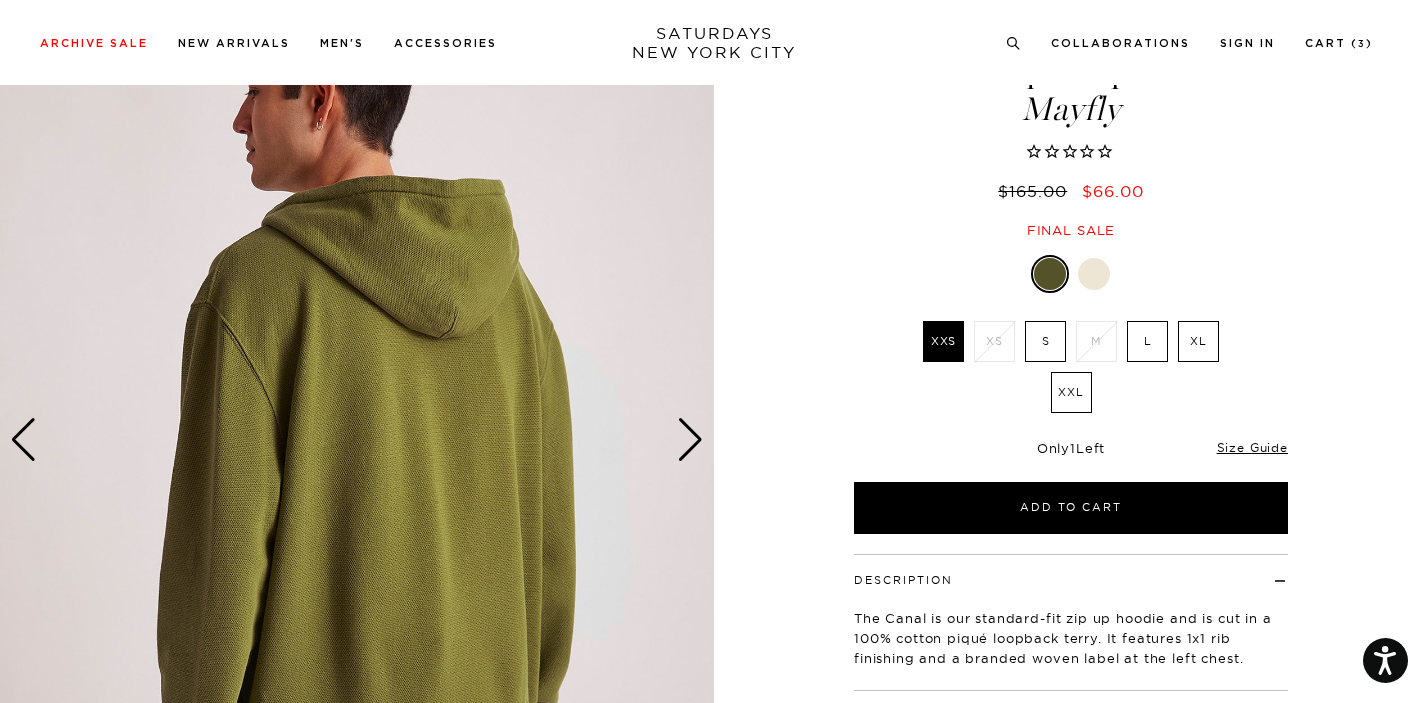 click at bounding box center [1094, 274] 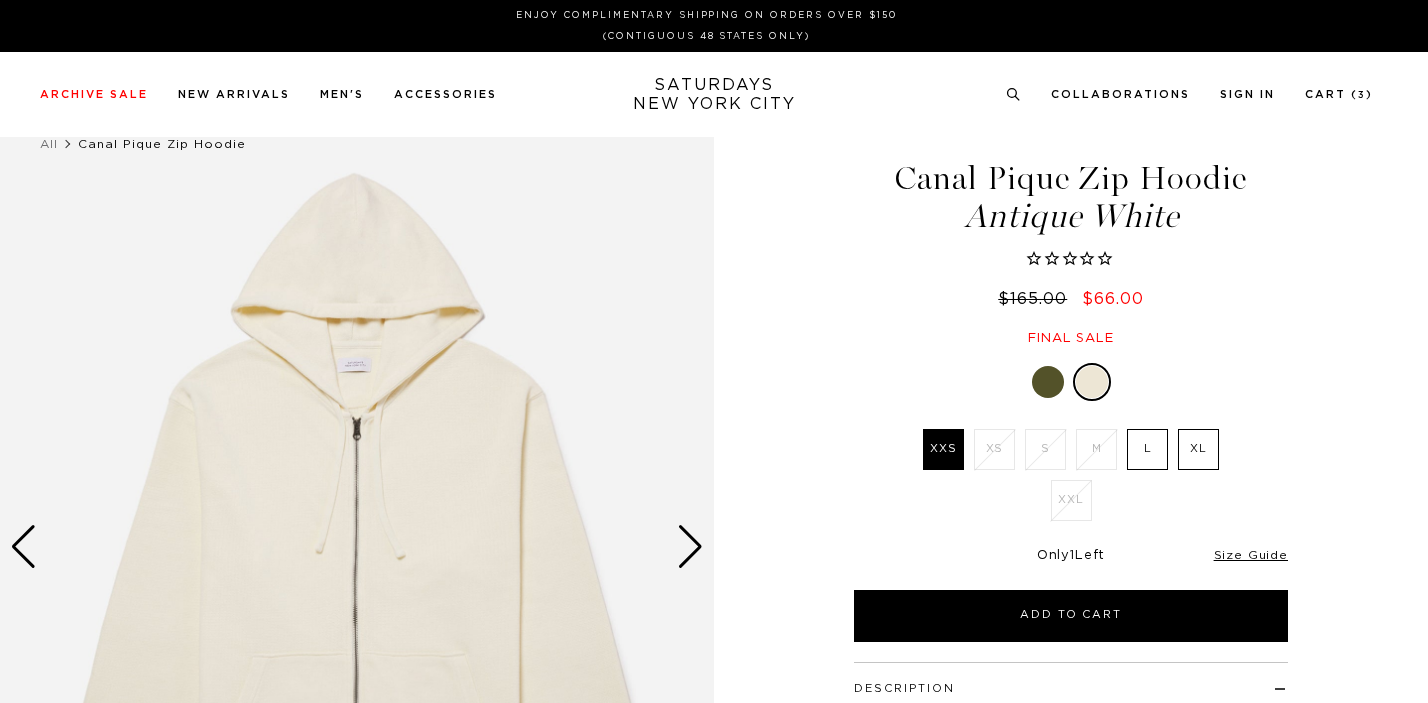 scroll, scrollTop: 0, scrollLeft: 0, axis: both 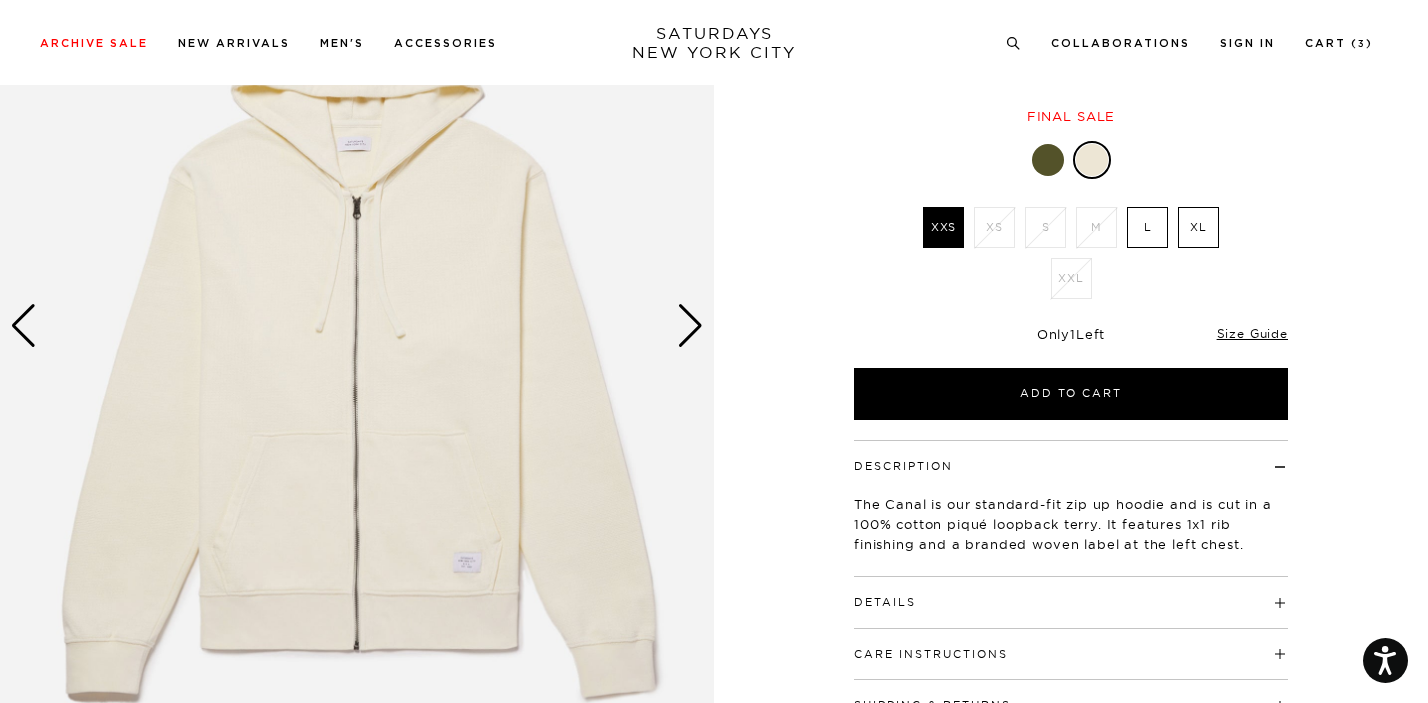 click at bounding box center (690, 326) 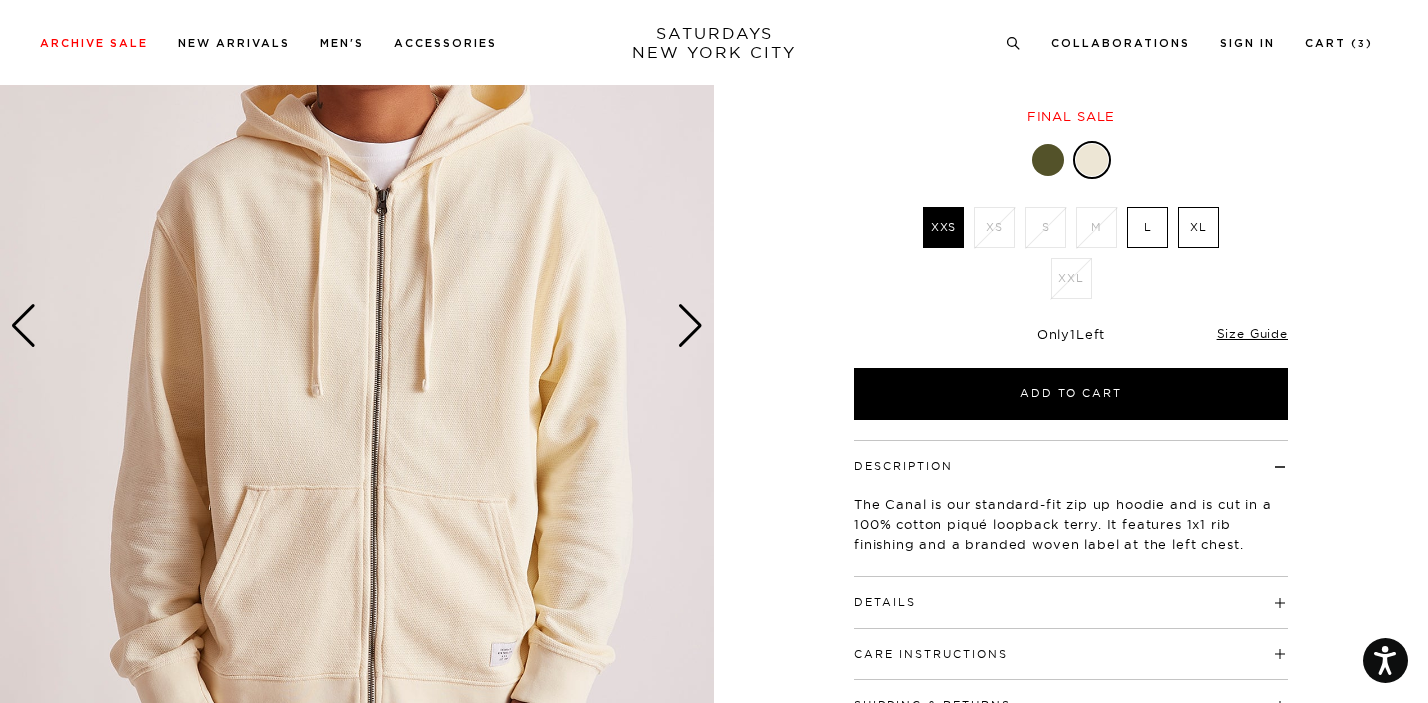click at bounding box center (690, 326) 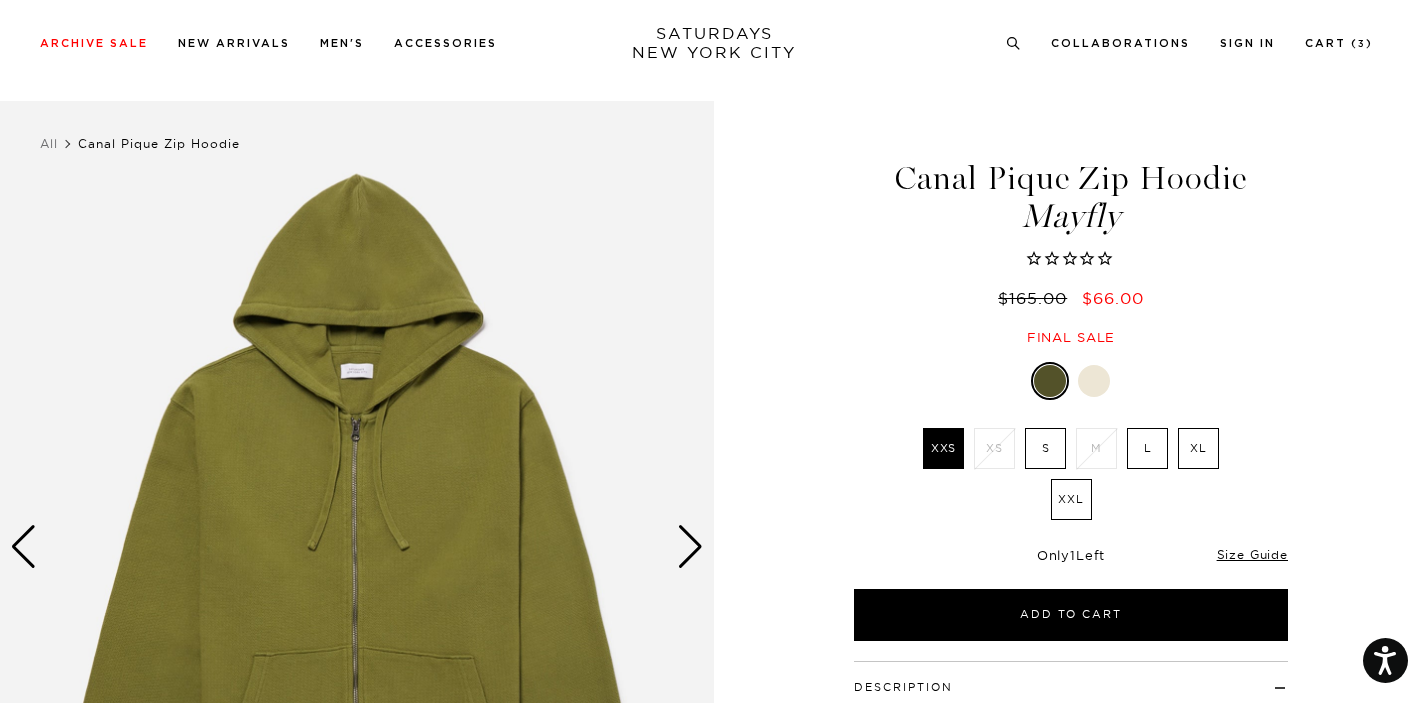 scroll, scrollTop: 107, scrollLeft: 0, axis: vertical 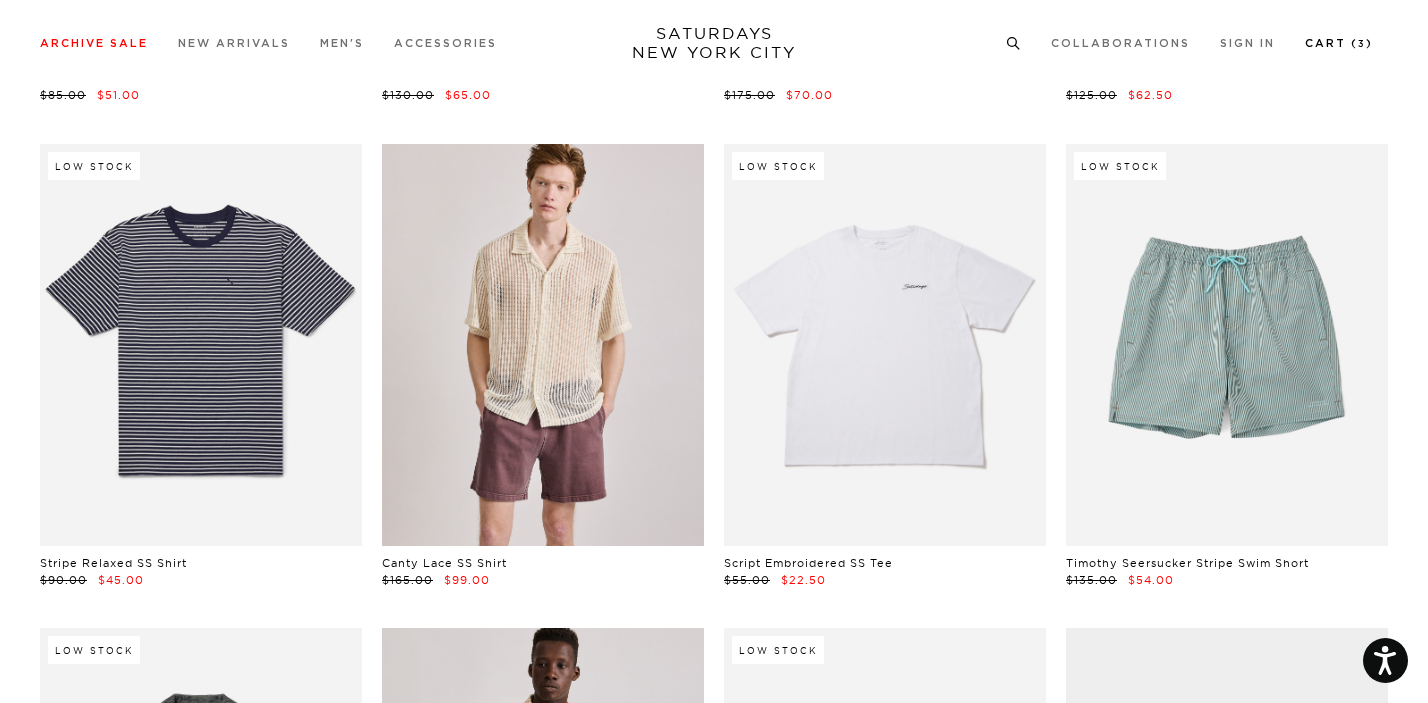 click on "Archive Sale
Men's
Tees
Shirts
Shorts
Swim
Knitwear
Pants
Sweats
Women's" at bounding box center (714, 42) 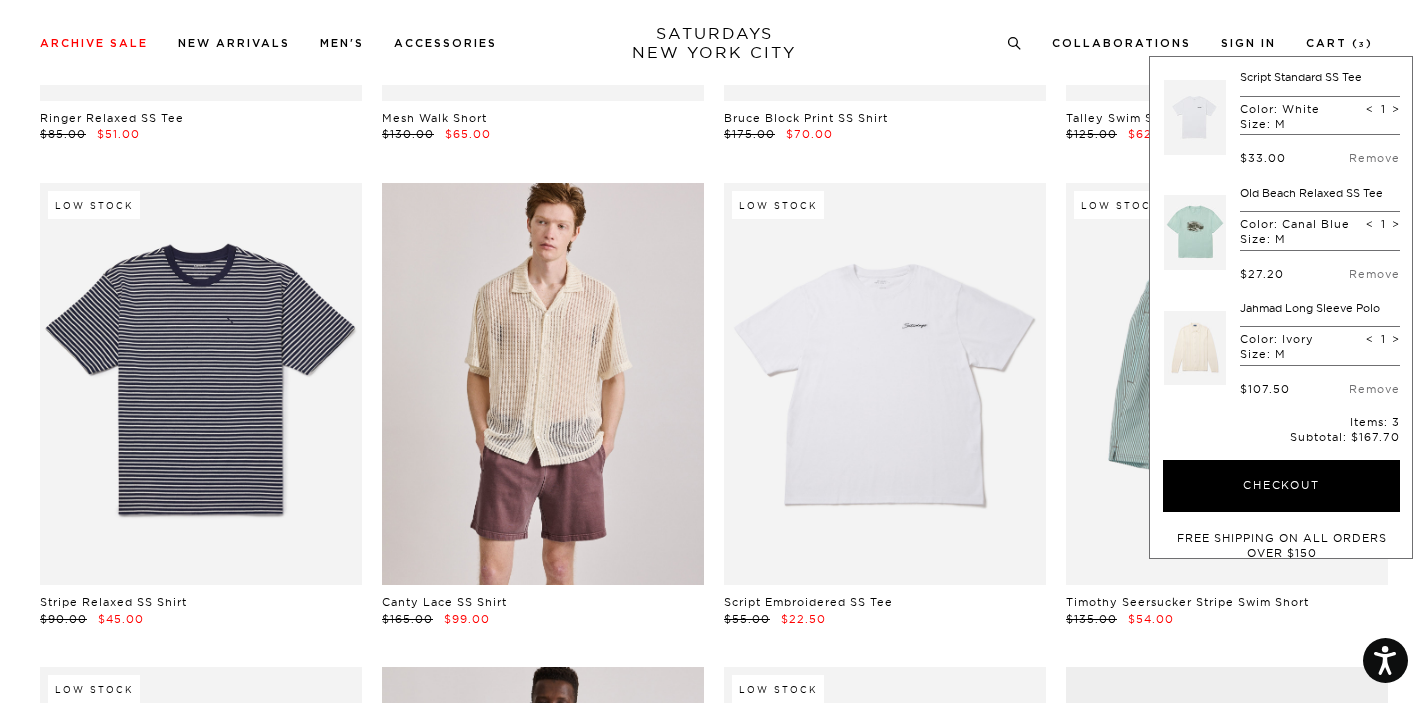 scroll, scrollTop: 13249, scrollLeft: 0, axis: vertical 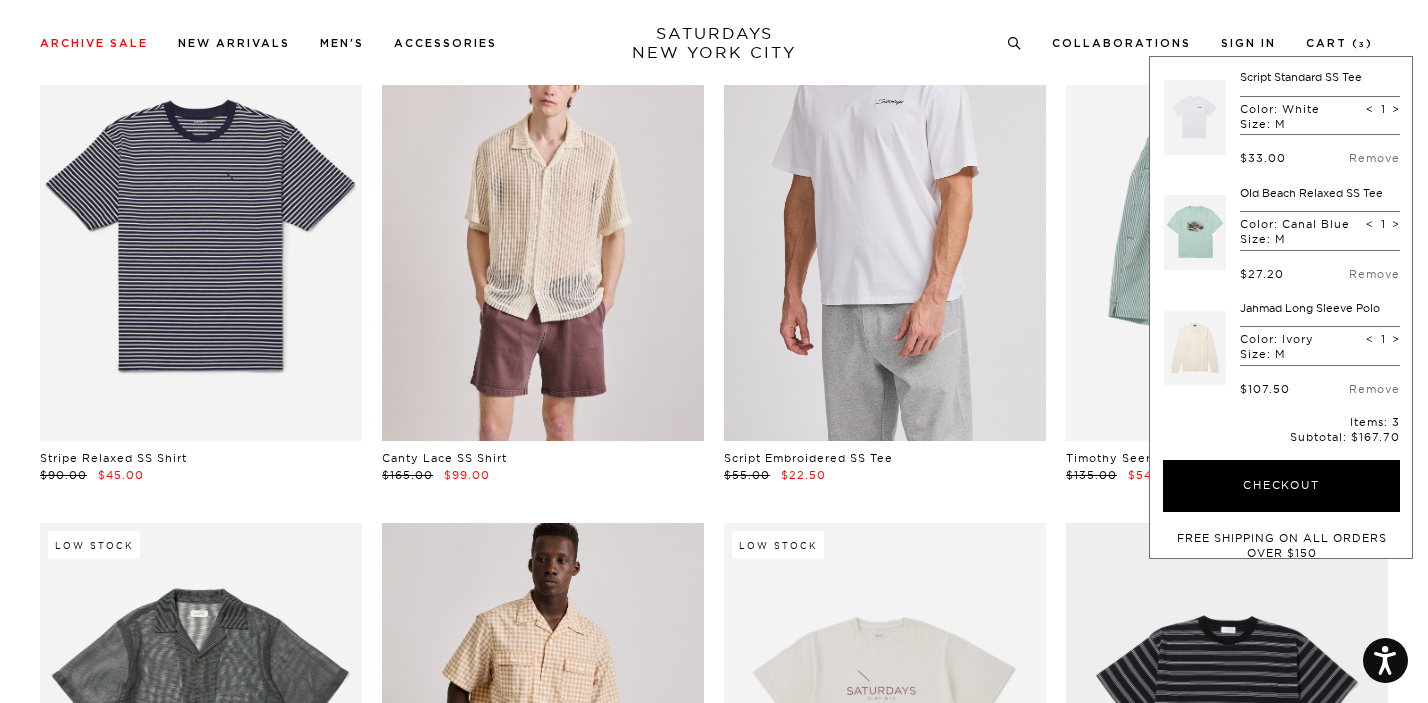click at bounding box center [885, 240] 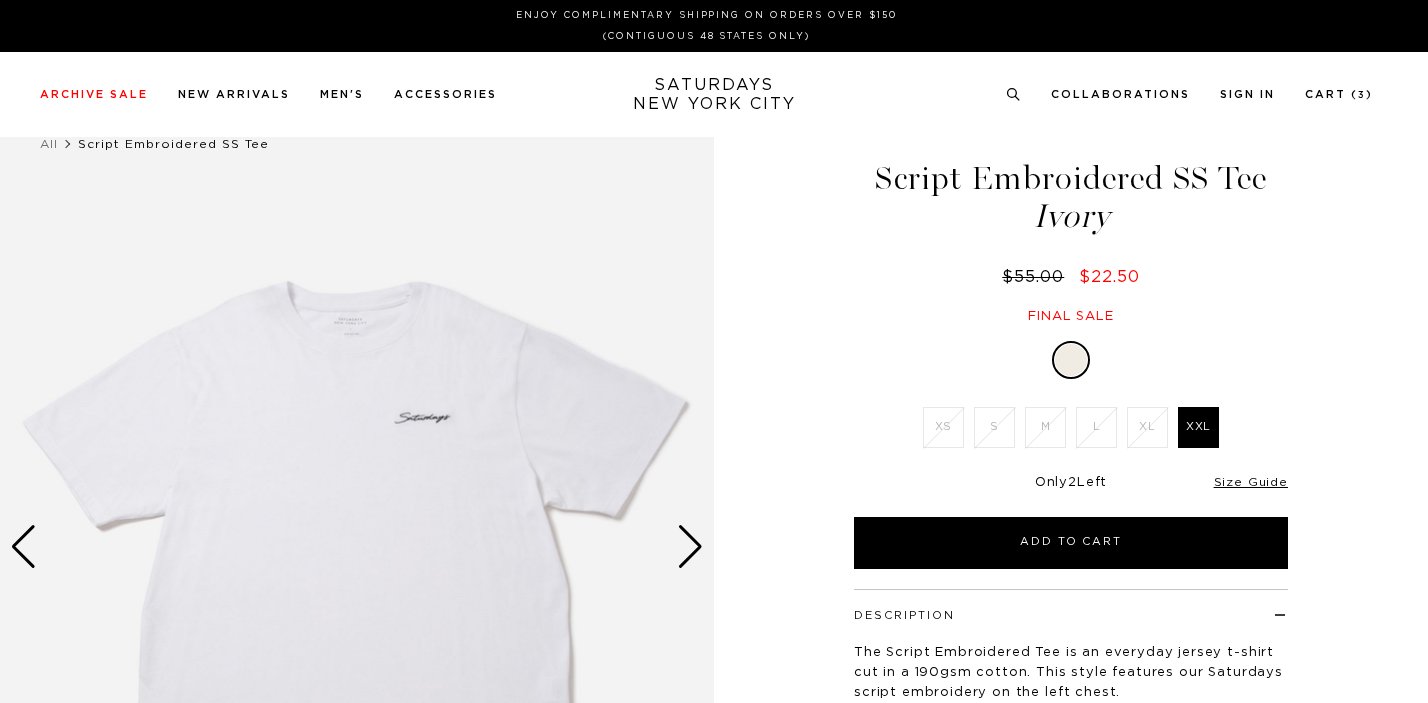 scroll, scrollTop: 0, scrollLeft: 0, axis: both 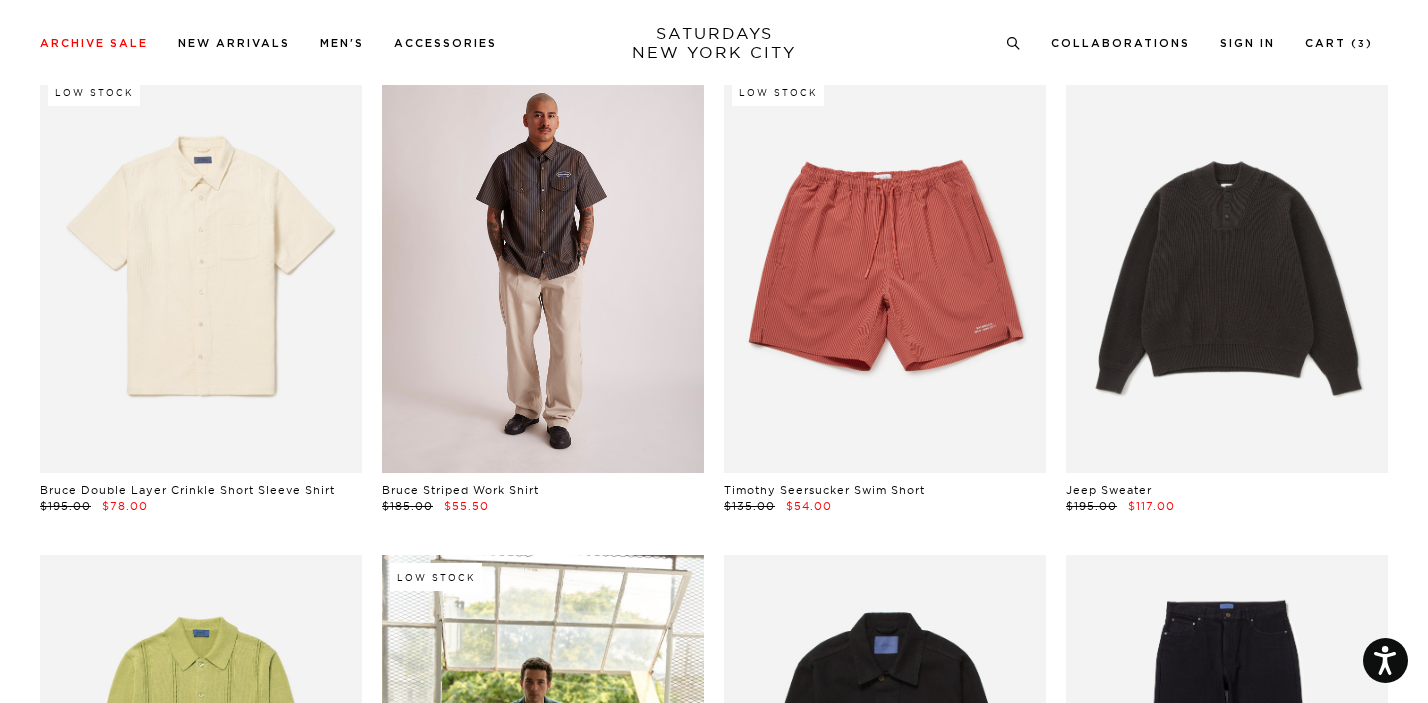 click at bounding box center (543, 271) 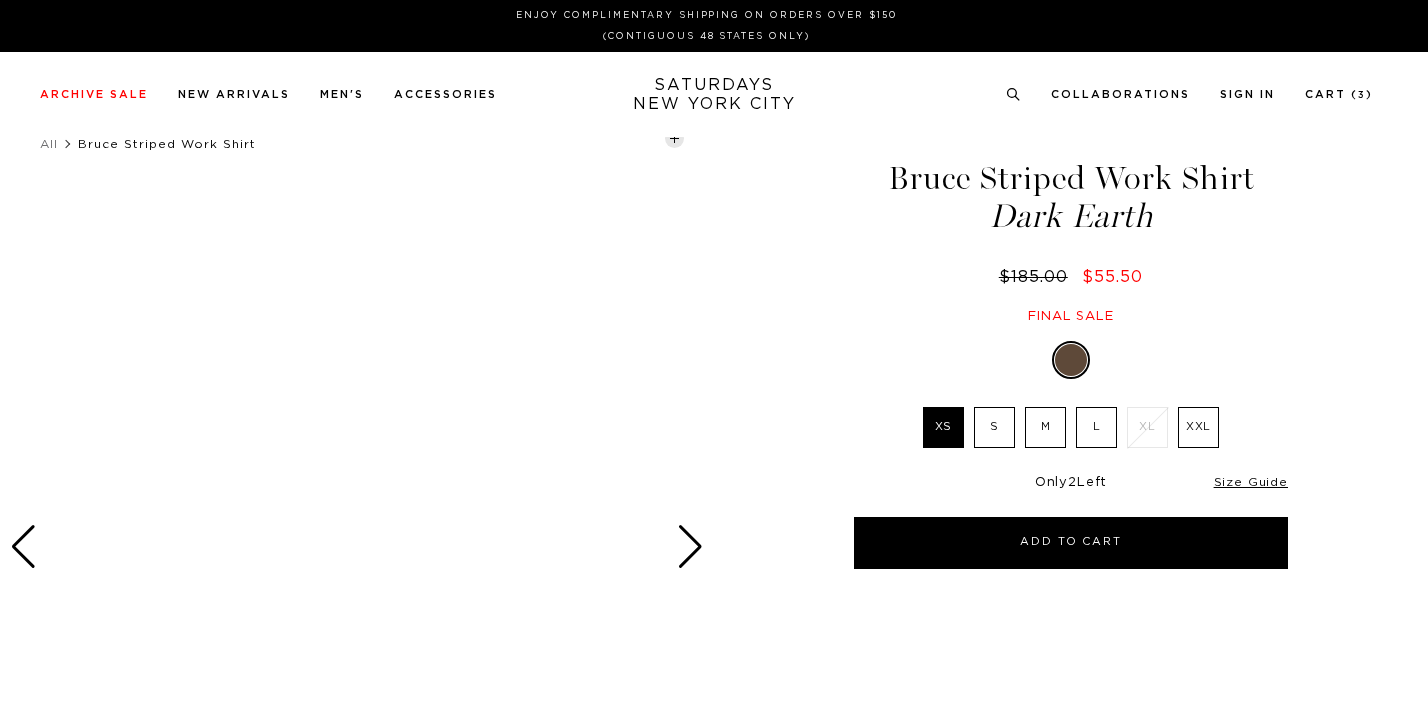 scroll, scrollTop: 0, scrollLeft: 0, axis: both 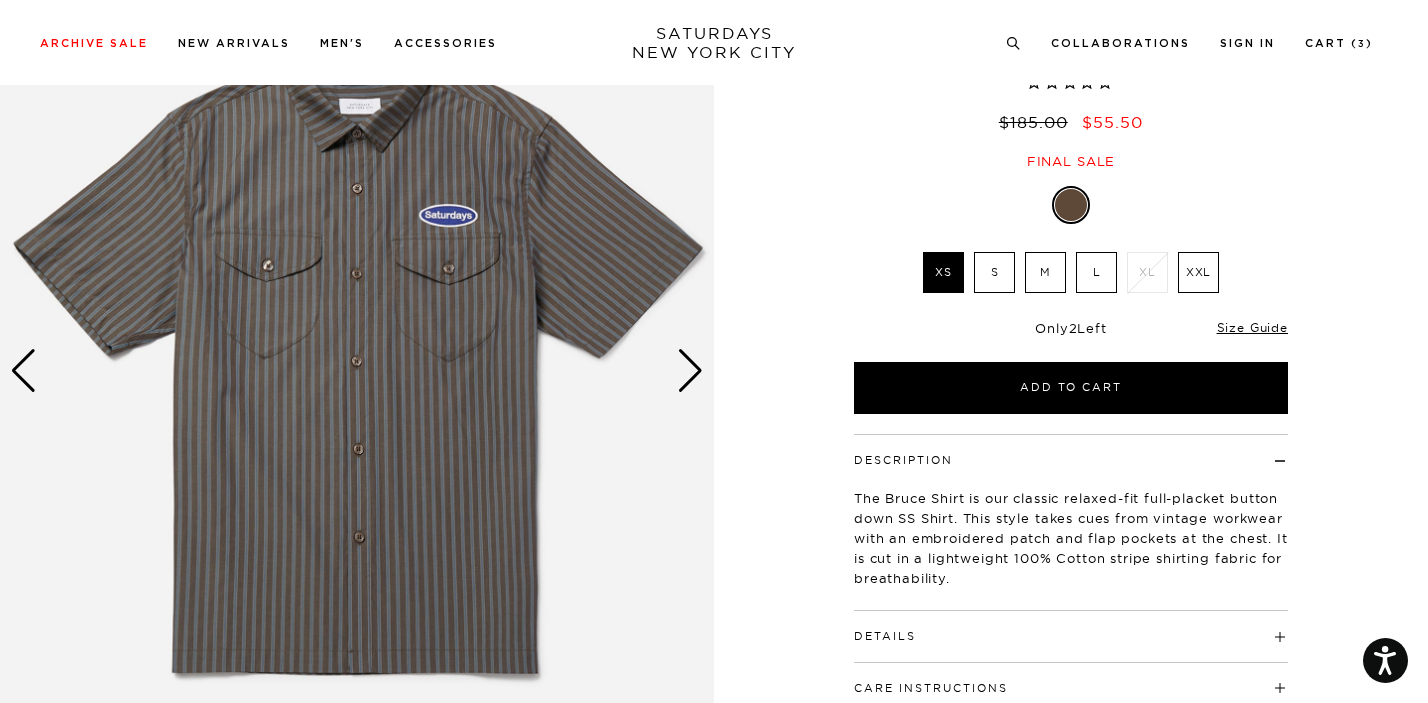 click at bounding box center (690, 371) 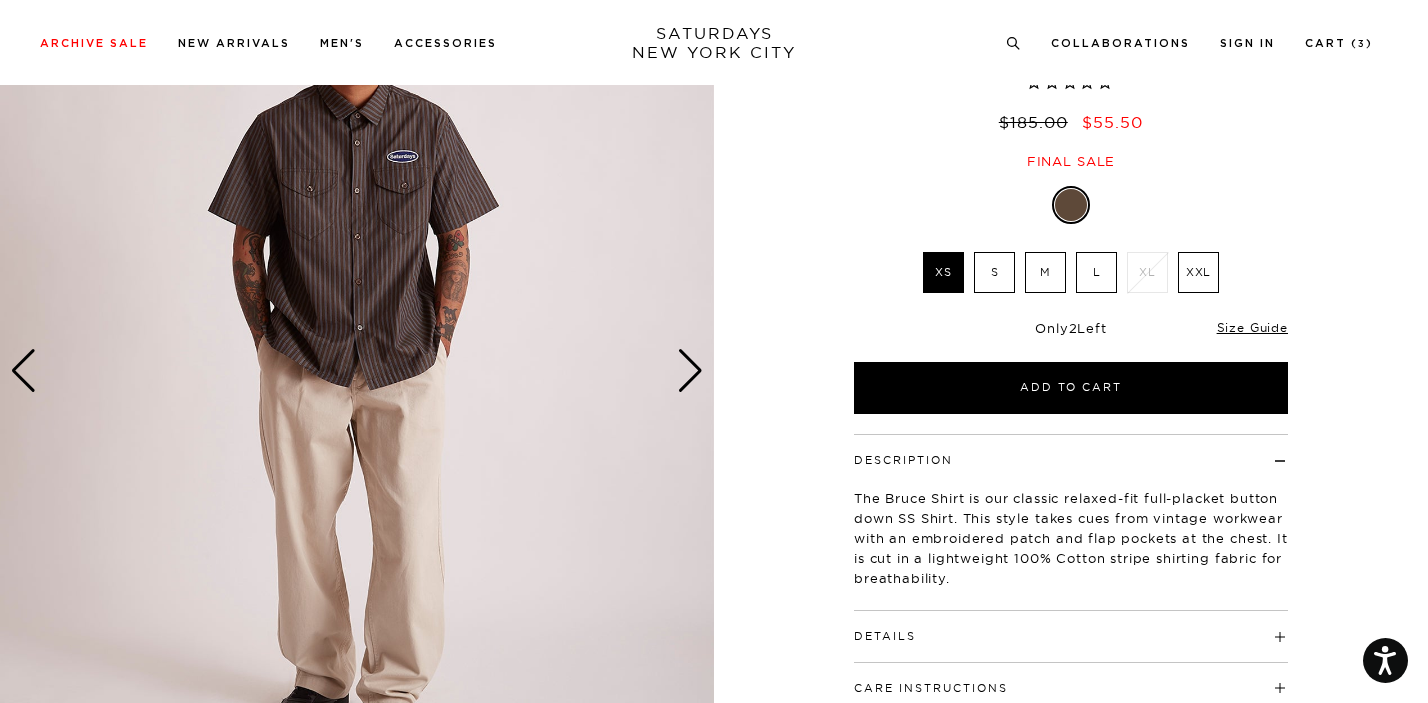 click at bounding box center [690, 371] 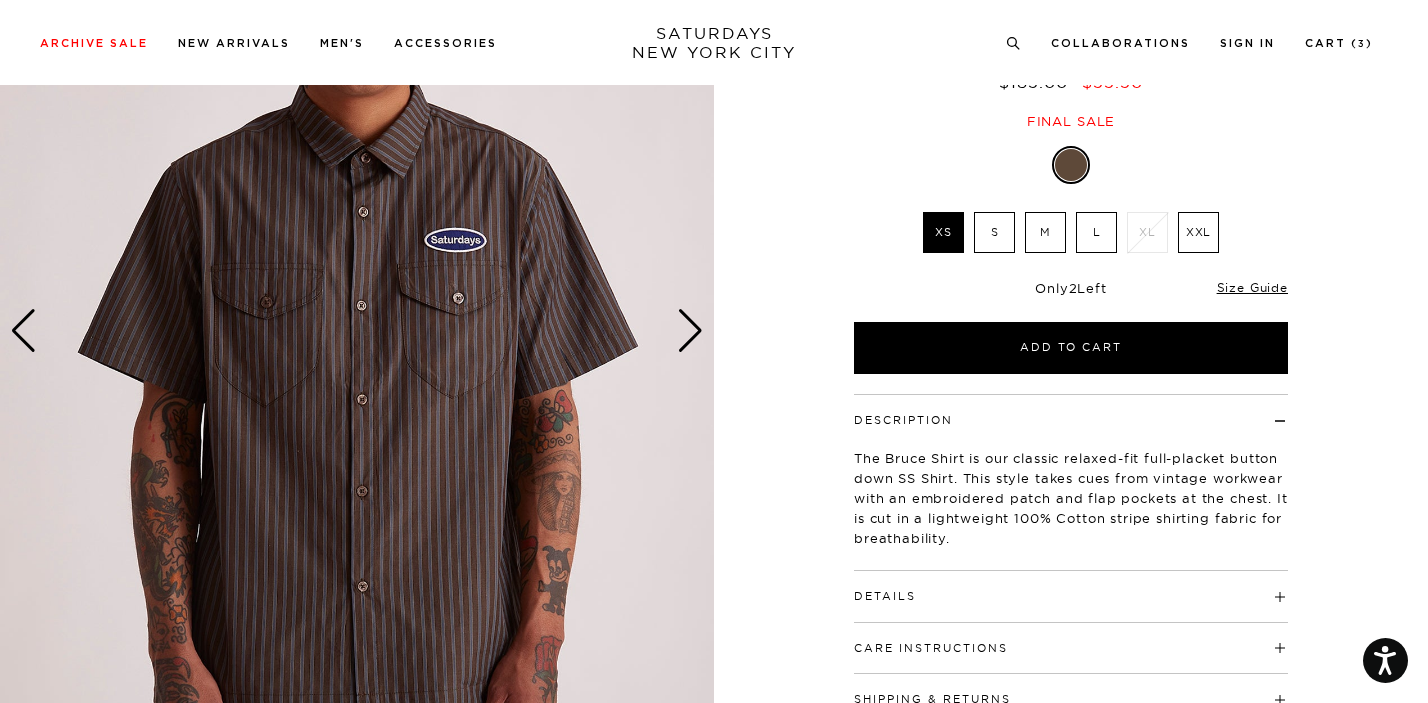 scroll, scrollTop: 307, scrollLeft: 0, axis: vertical 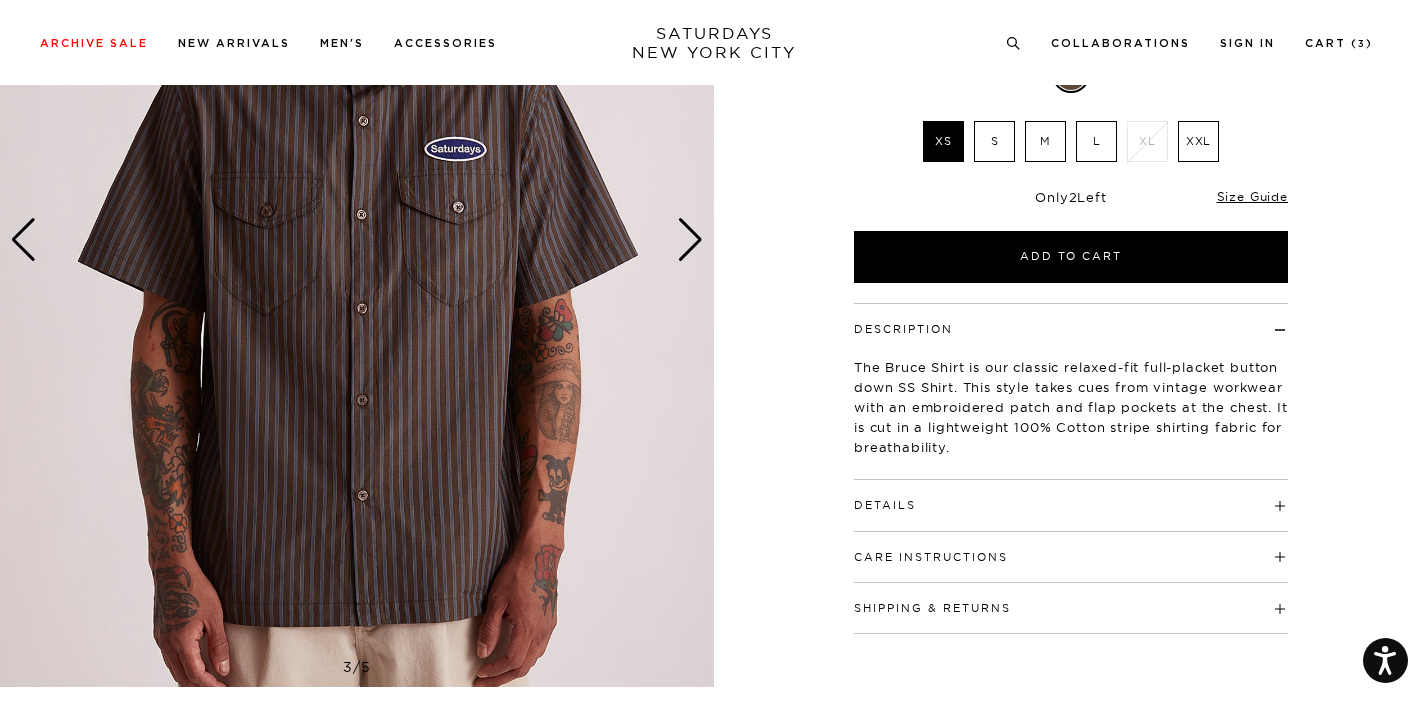 click on "Details" at bounding box center (885, 505) 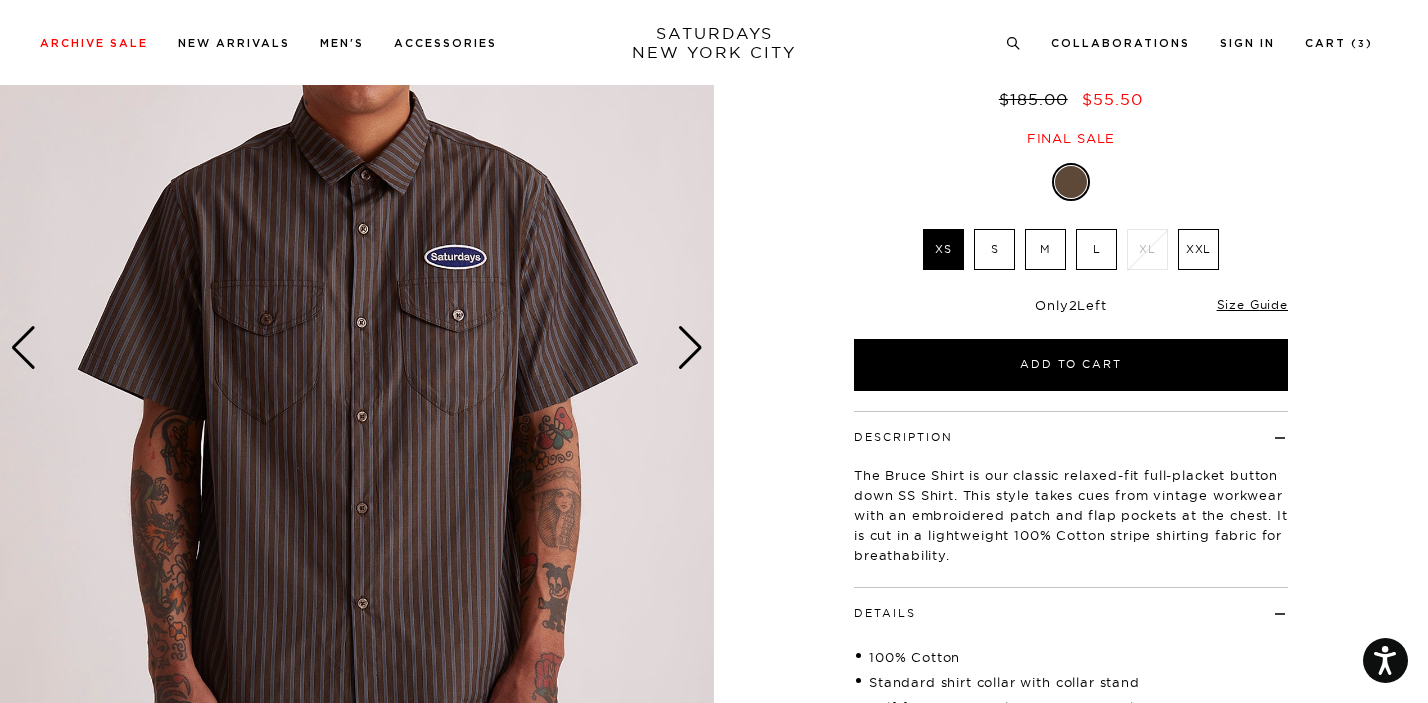scroll, scrollTop: 156, scrollLeft: 0, axis: vertical 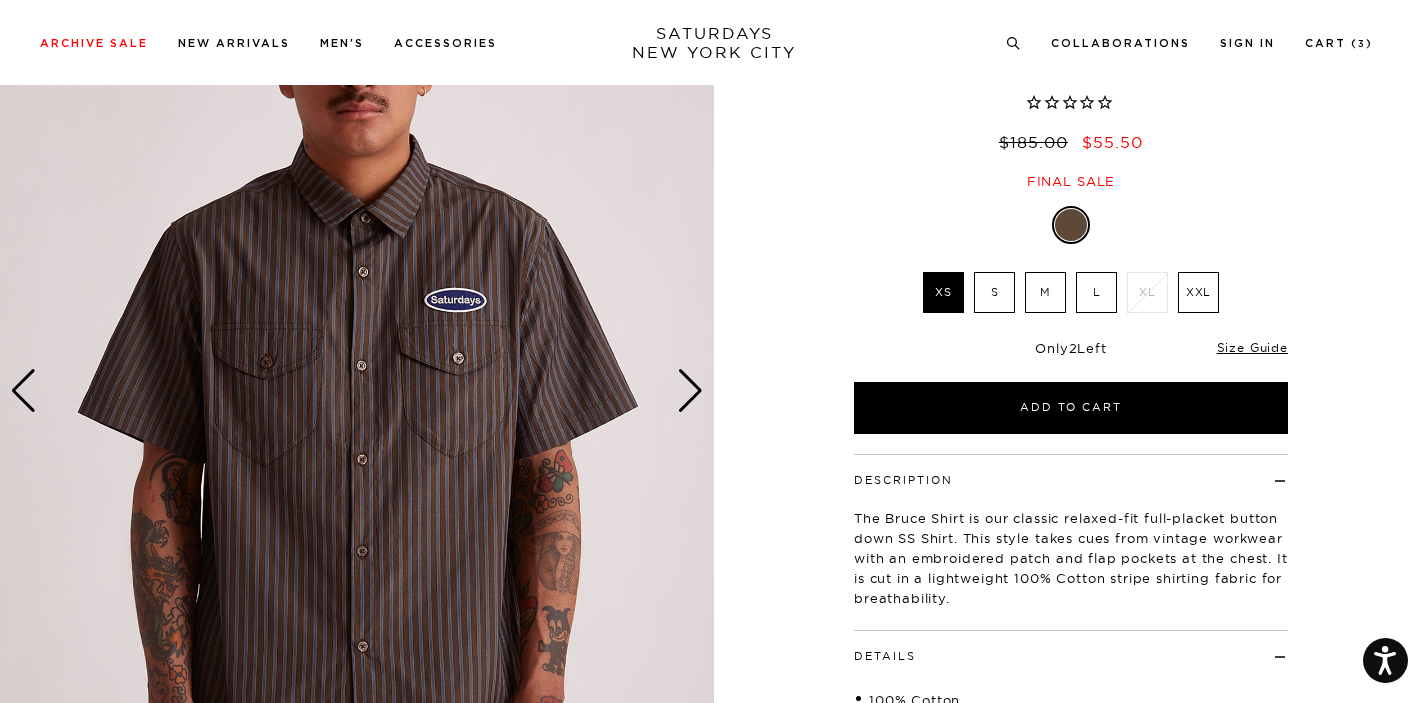 click at bounding box center (690, 391) 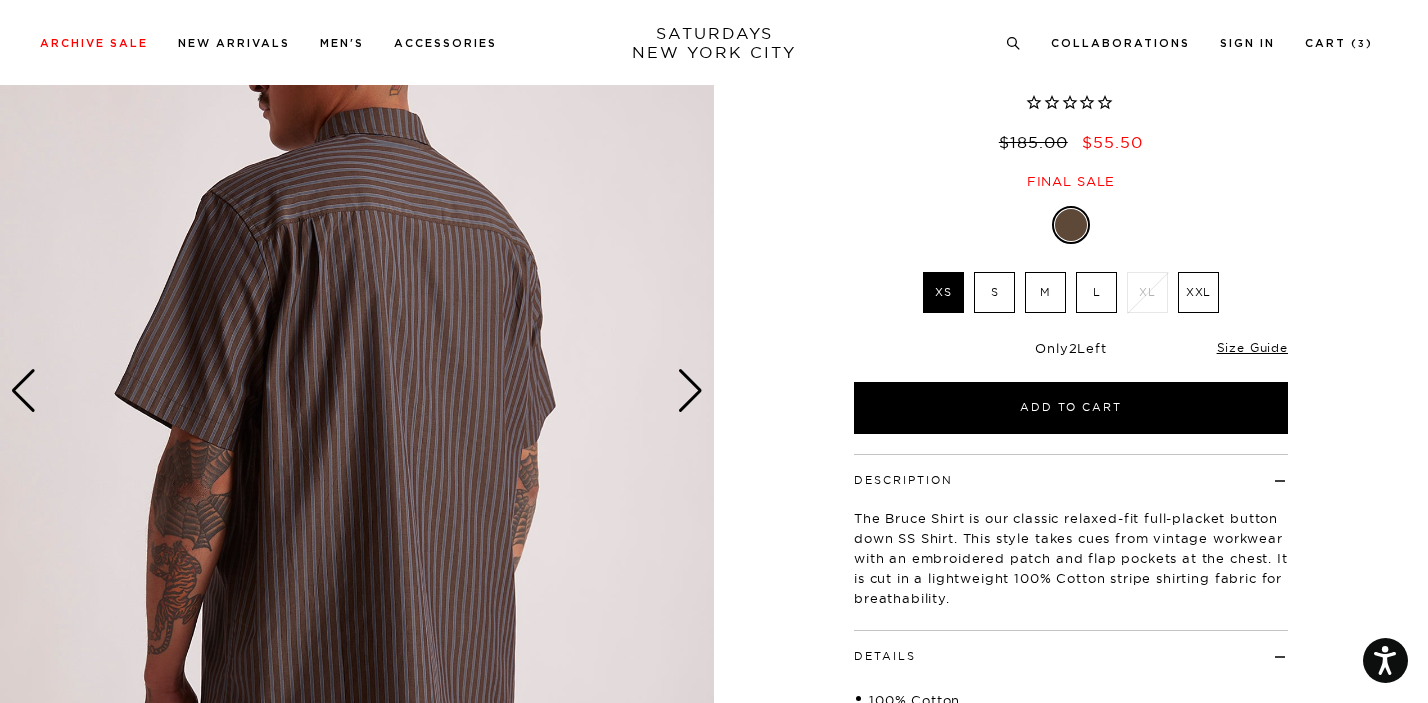 click at bounding box center [690, 391] 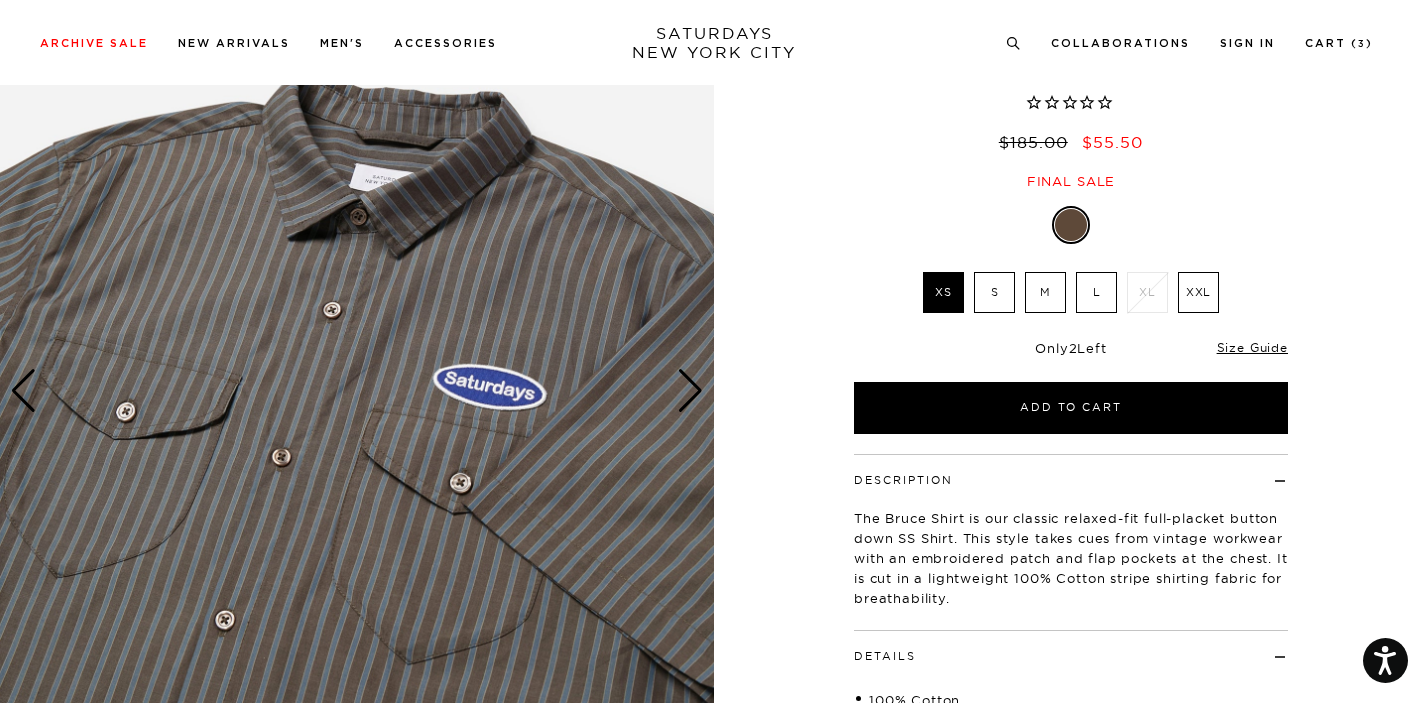click at bounding box center [690, 391] 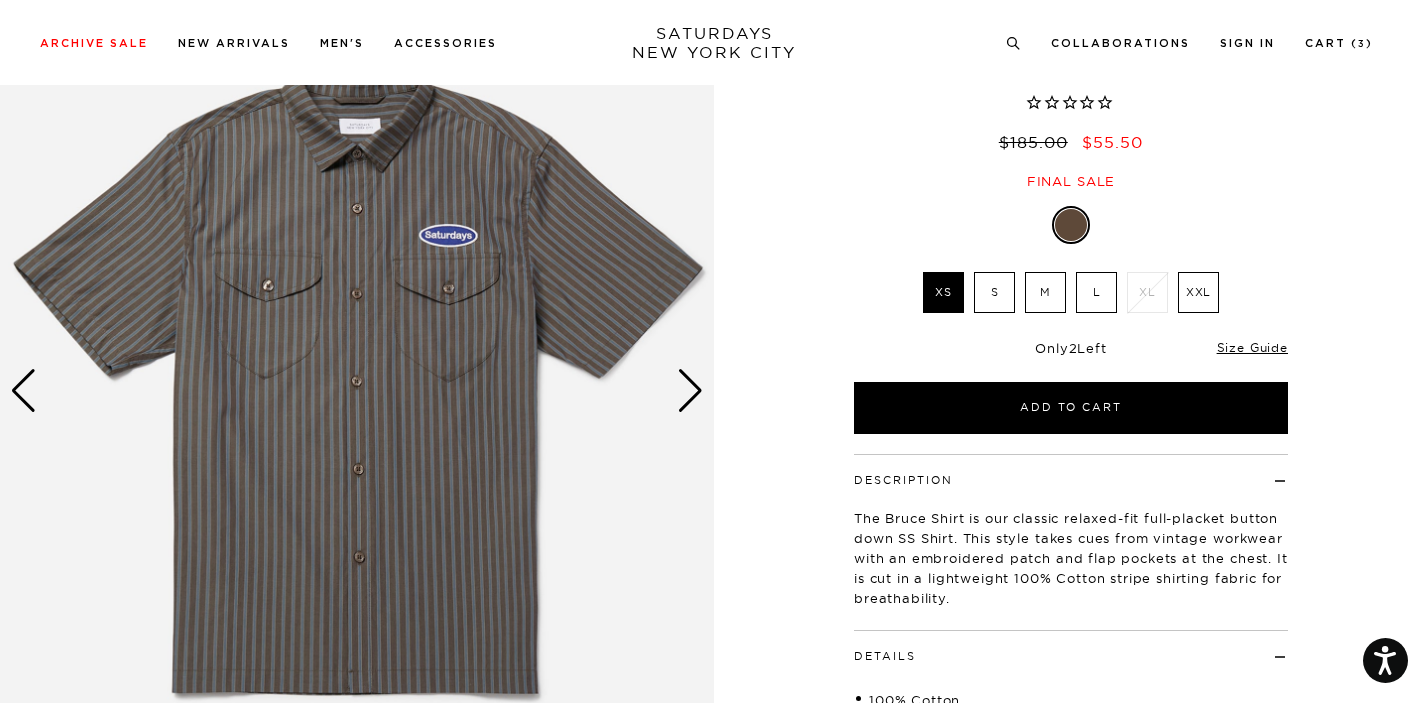 click at bounding box center (690, 391) 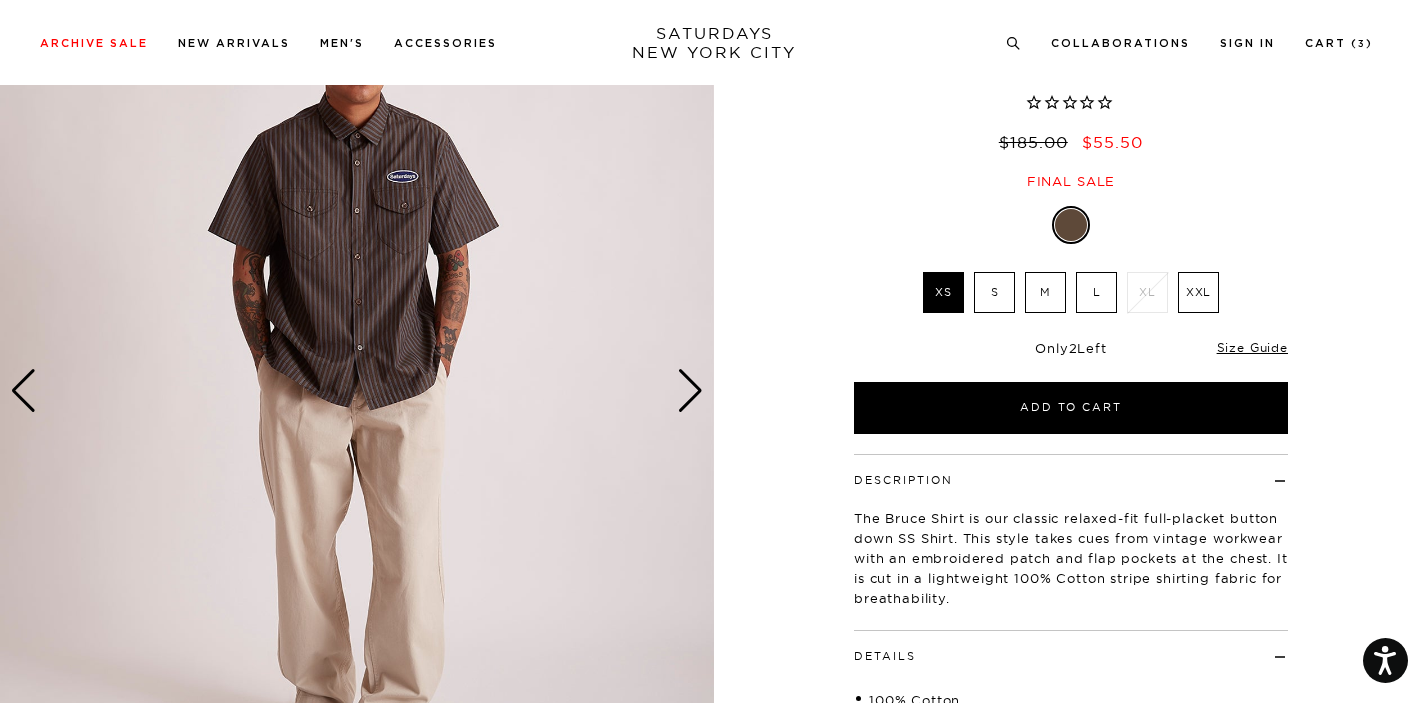 click at bounding box center [690, 391] 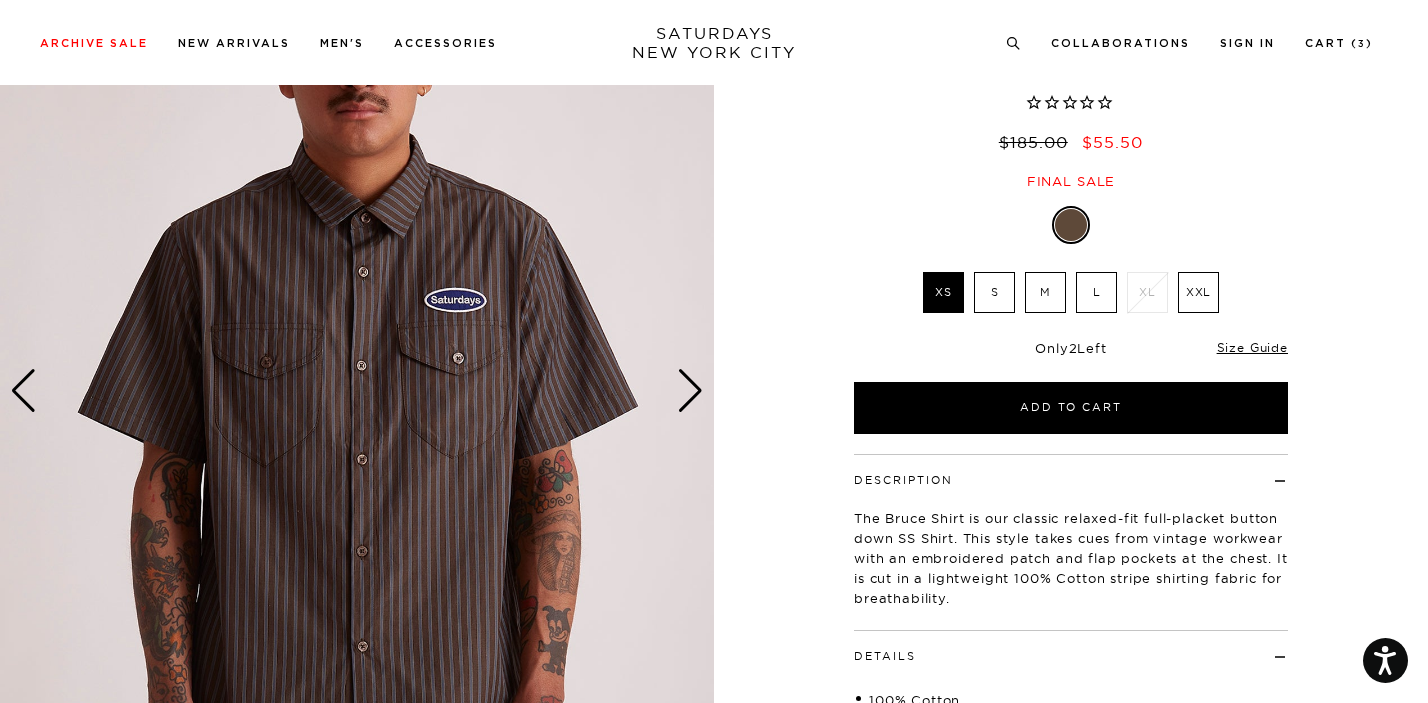 click at bounding box center [690, 391] 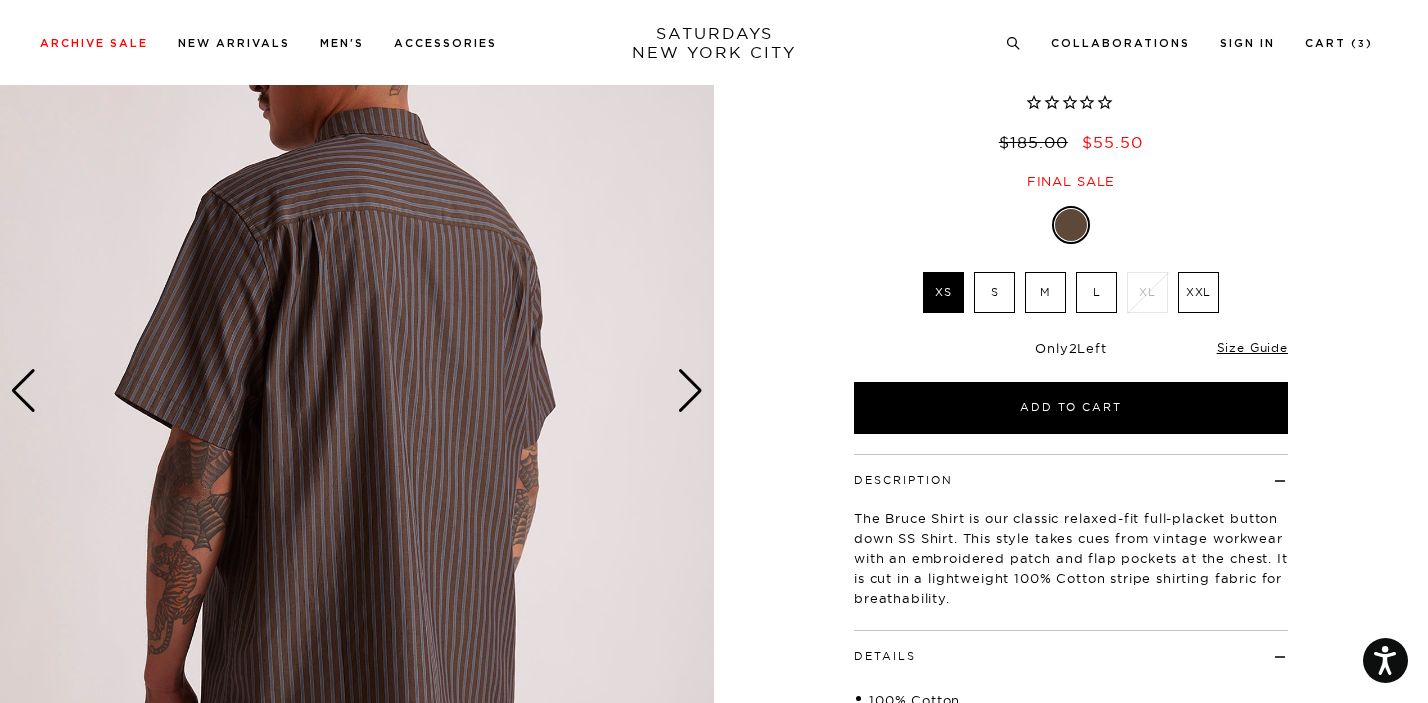 click at bounding box center (690, 391) 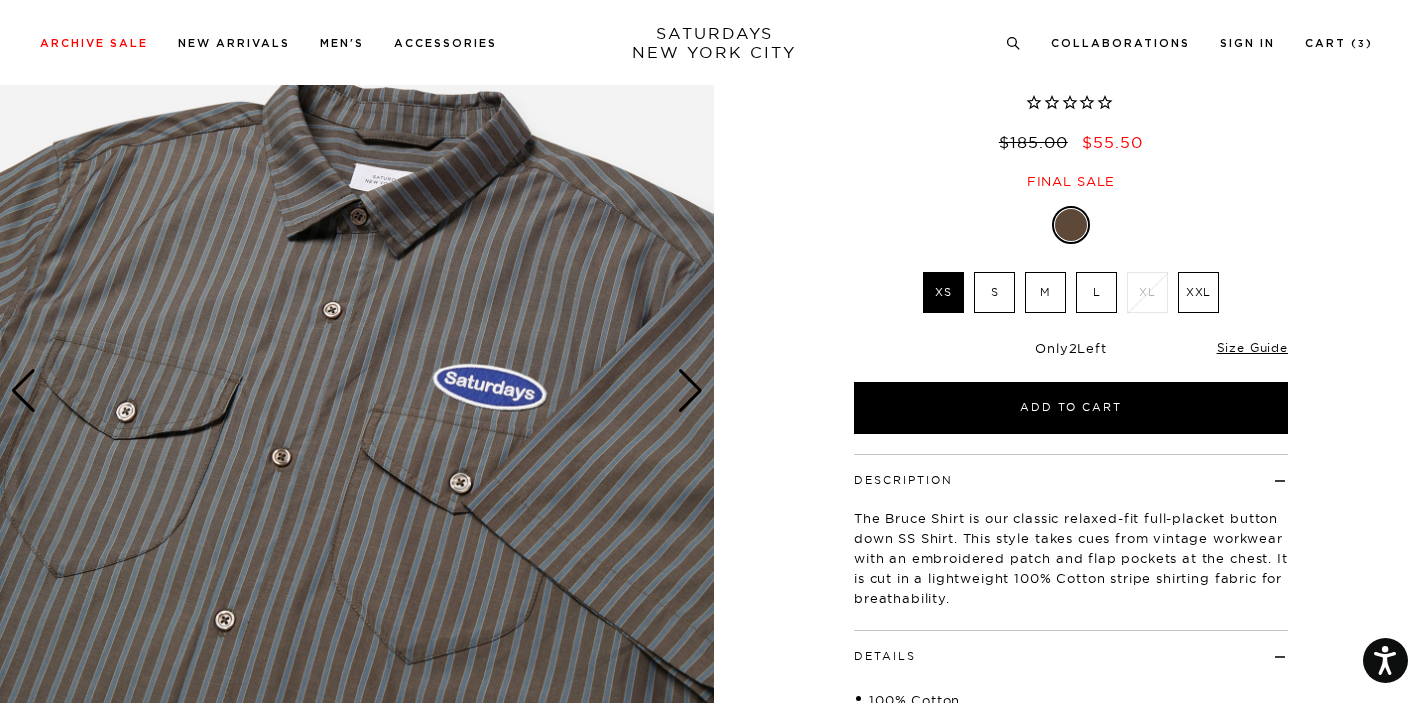 click on "M" at bounding box center (1045, 292) 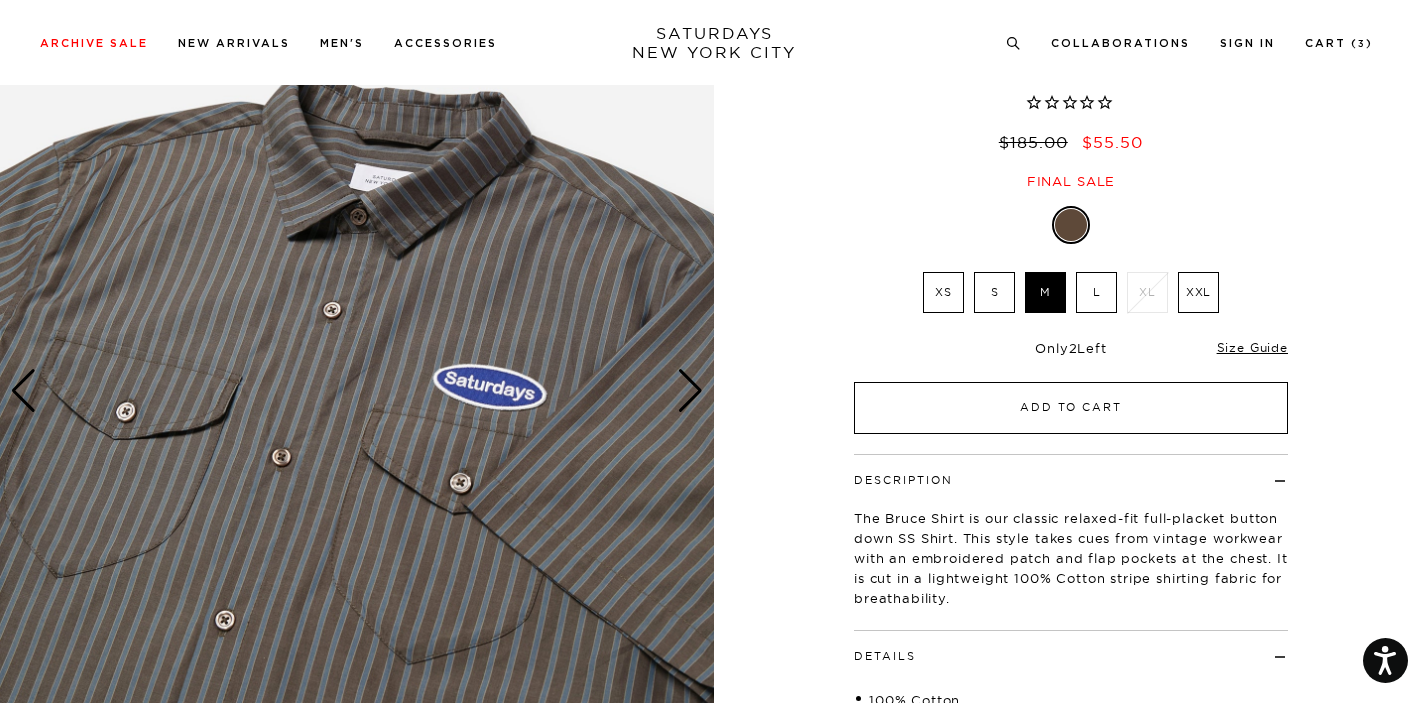 click on "Add to Cart" at bounding box center (1071, 408) 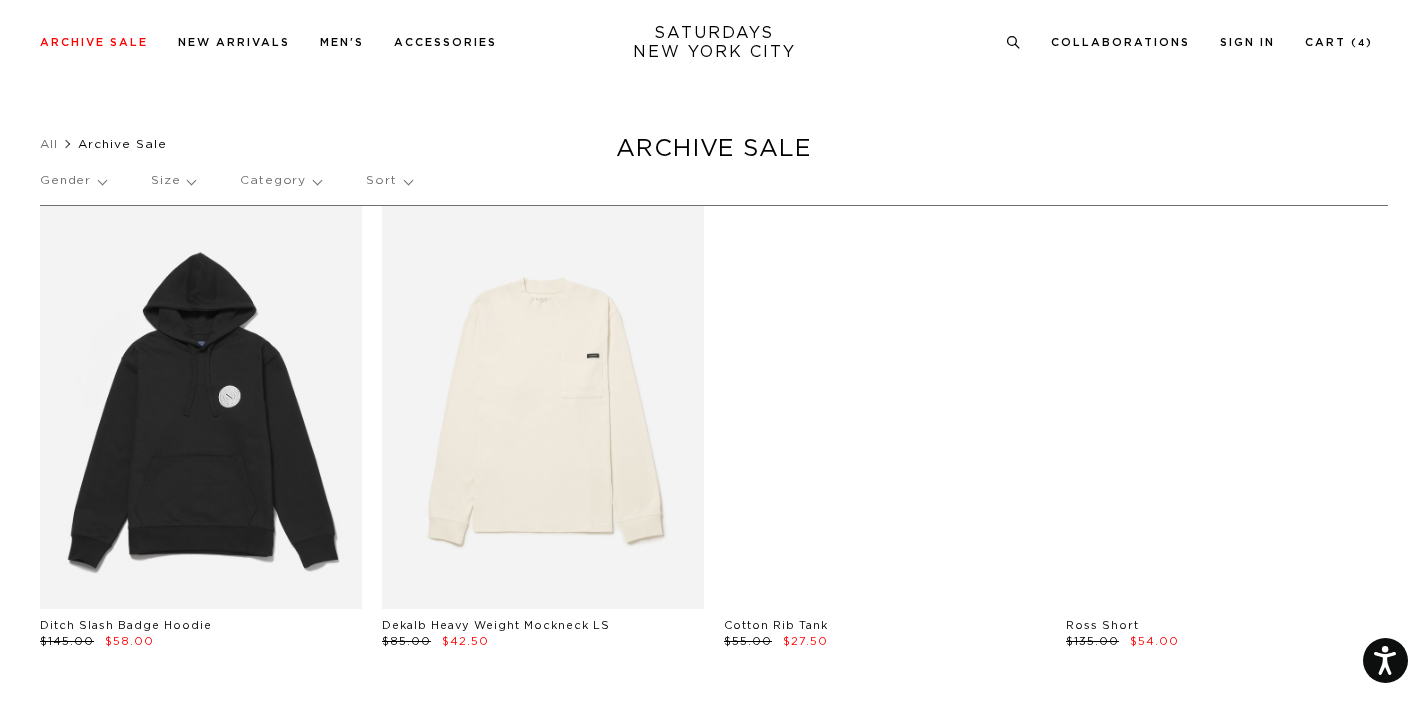 scroll, scrollTop: 19517, scrollLeft: 0, axis: vertical 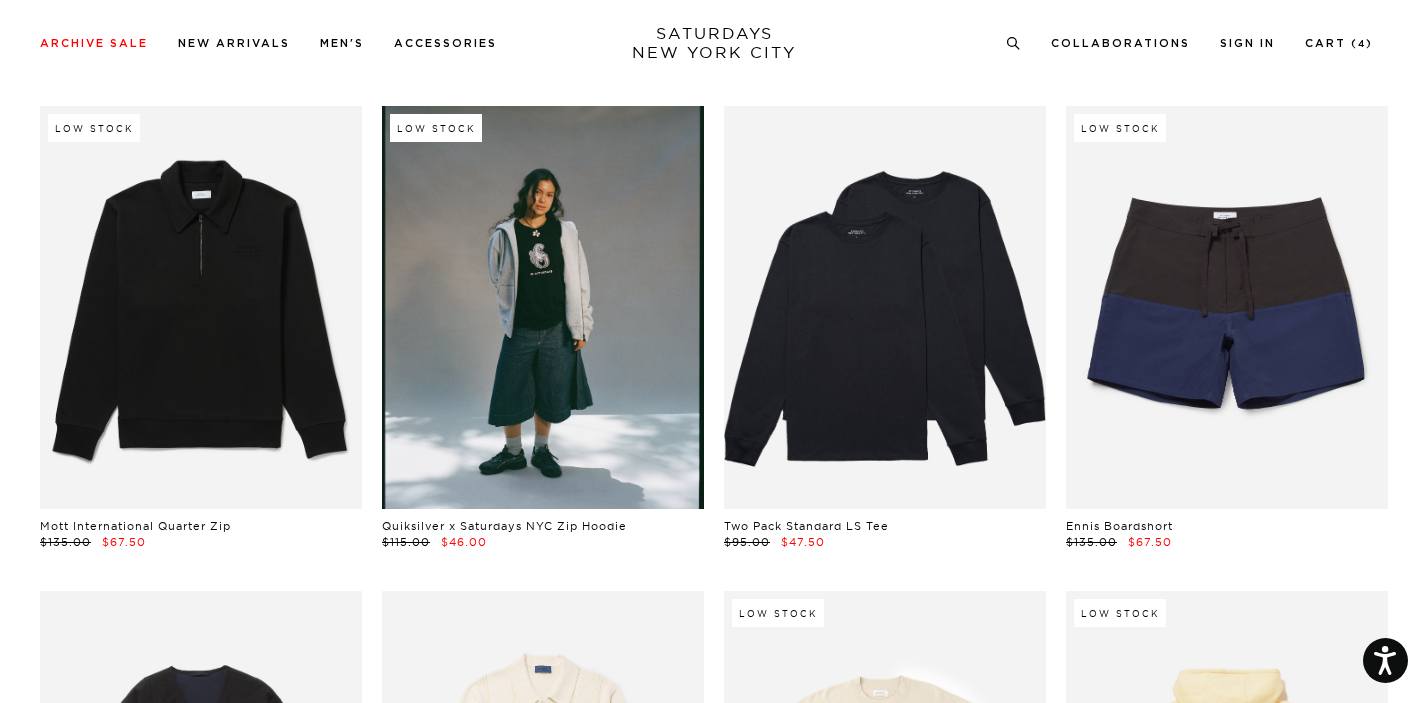 click at bounding box center (543, 307) 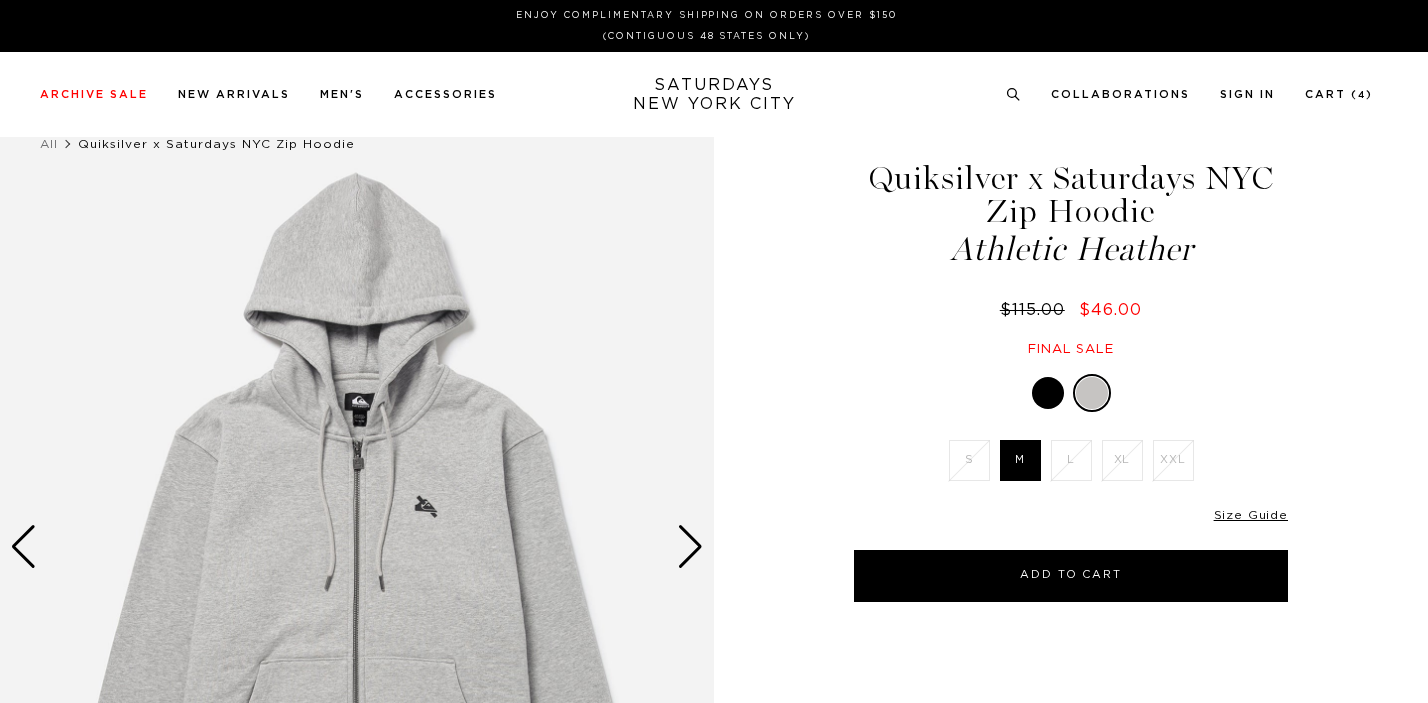 scroll, scrollTop: 0, scrollLeft: 0, axis: both 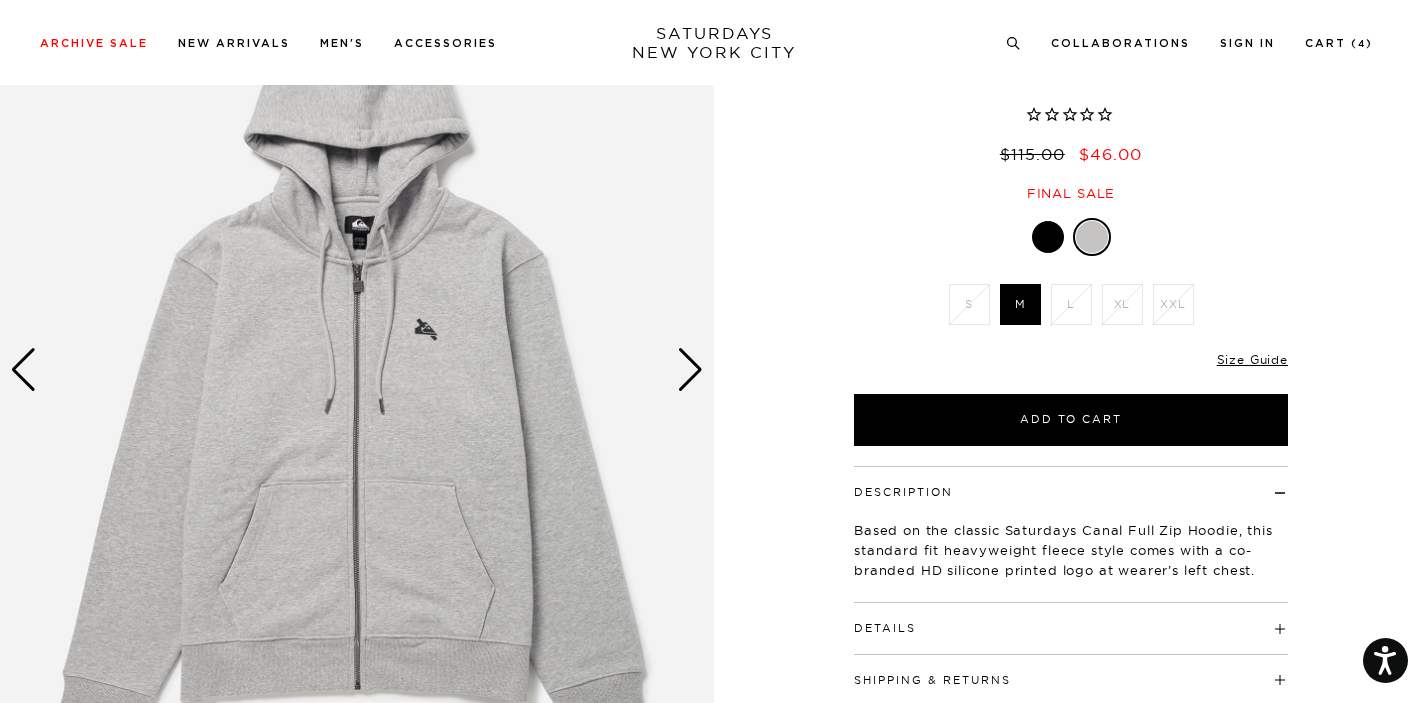 click at bounding box center (690, 370) 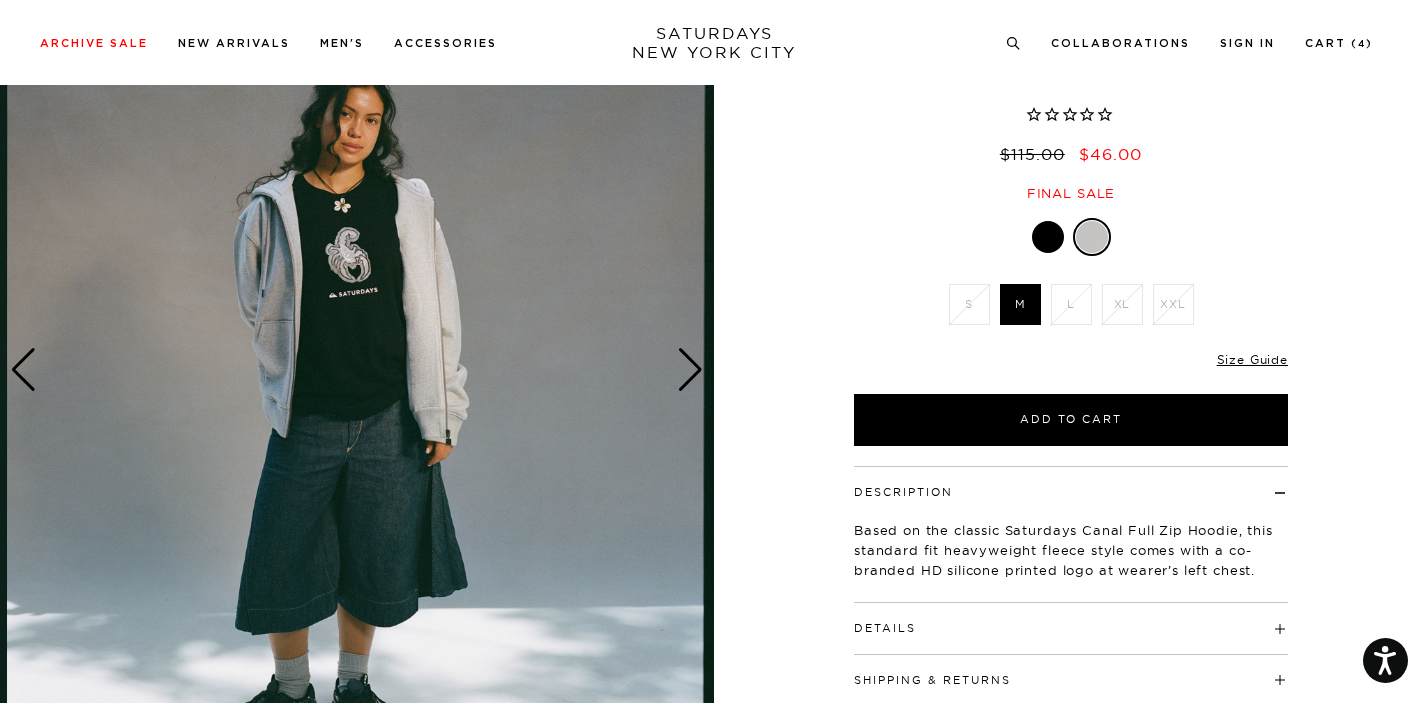 click at bounding box center [690, 370] 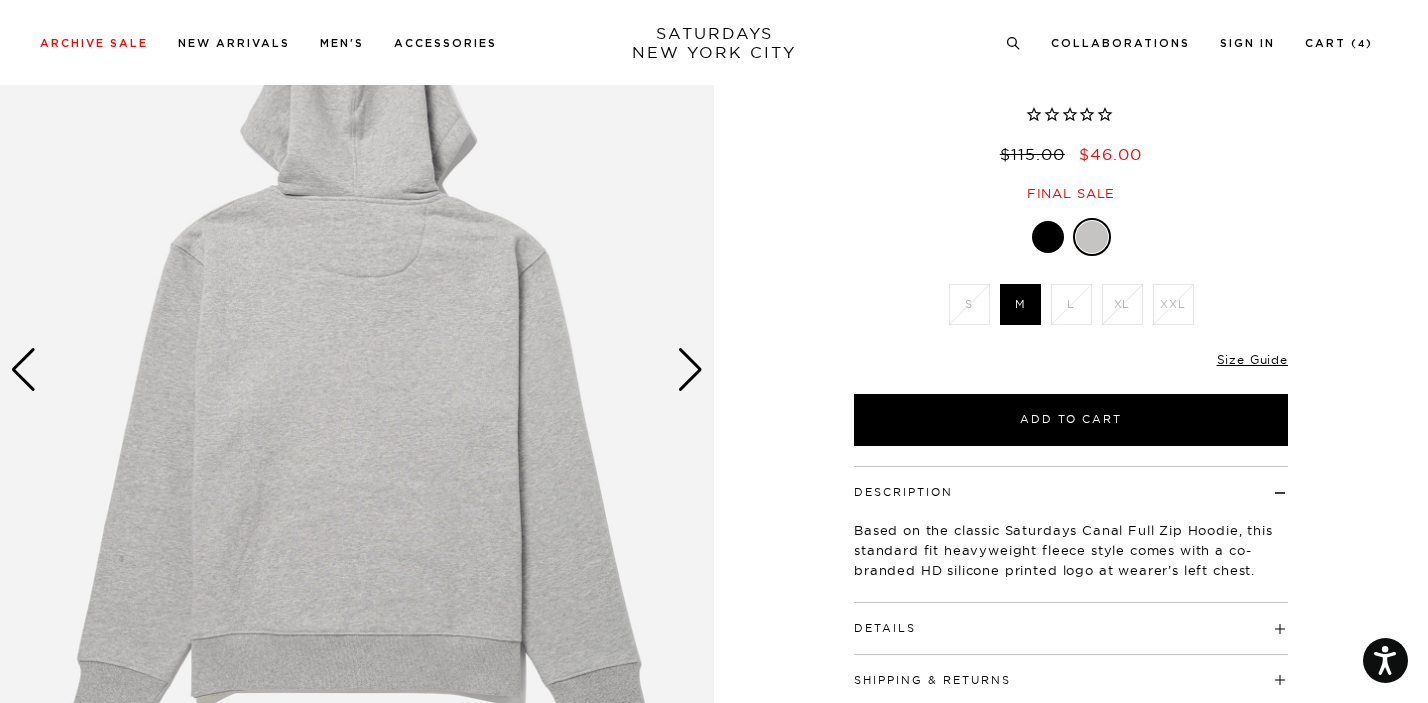 click at bounding box center (690, 370) 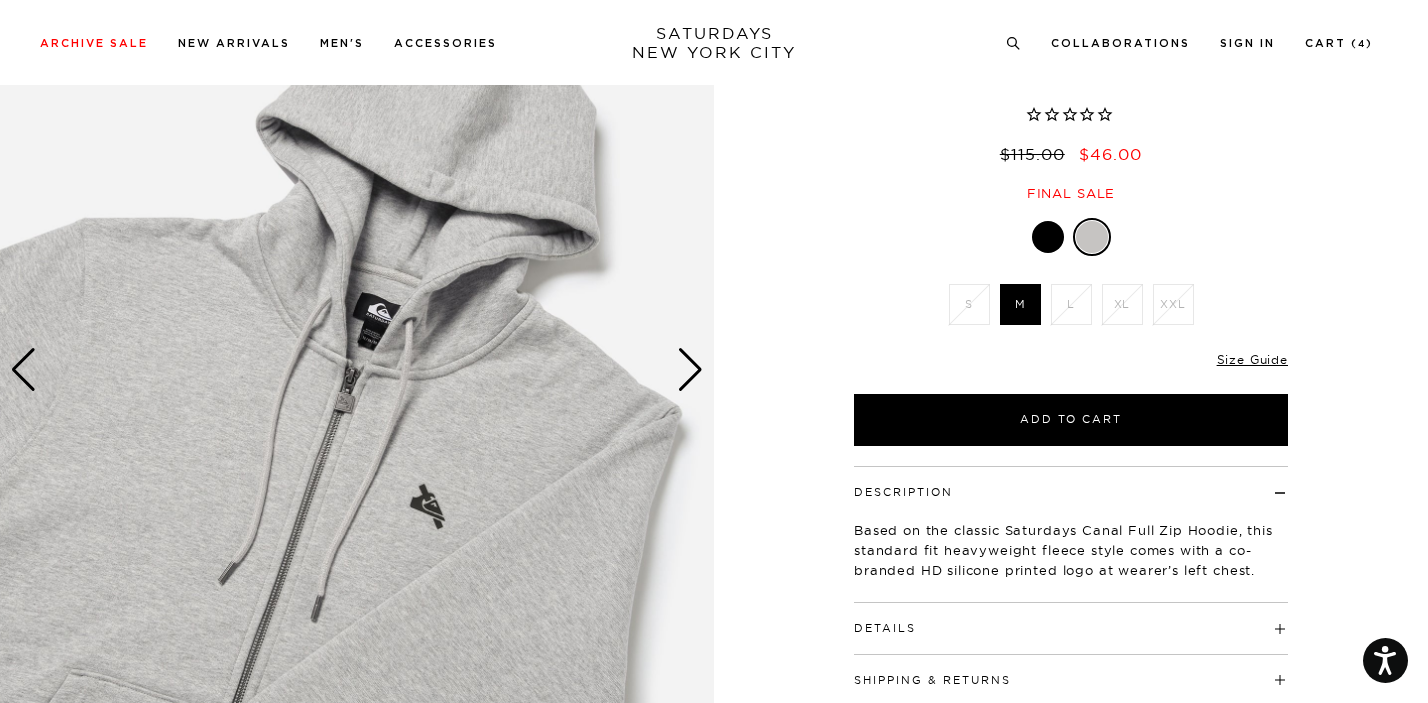 click at bounding box center [690, 370] 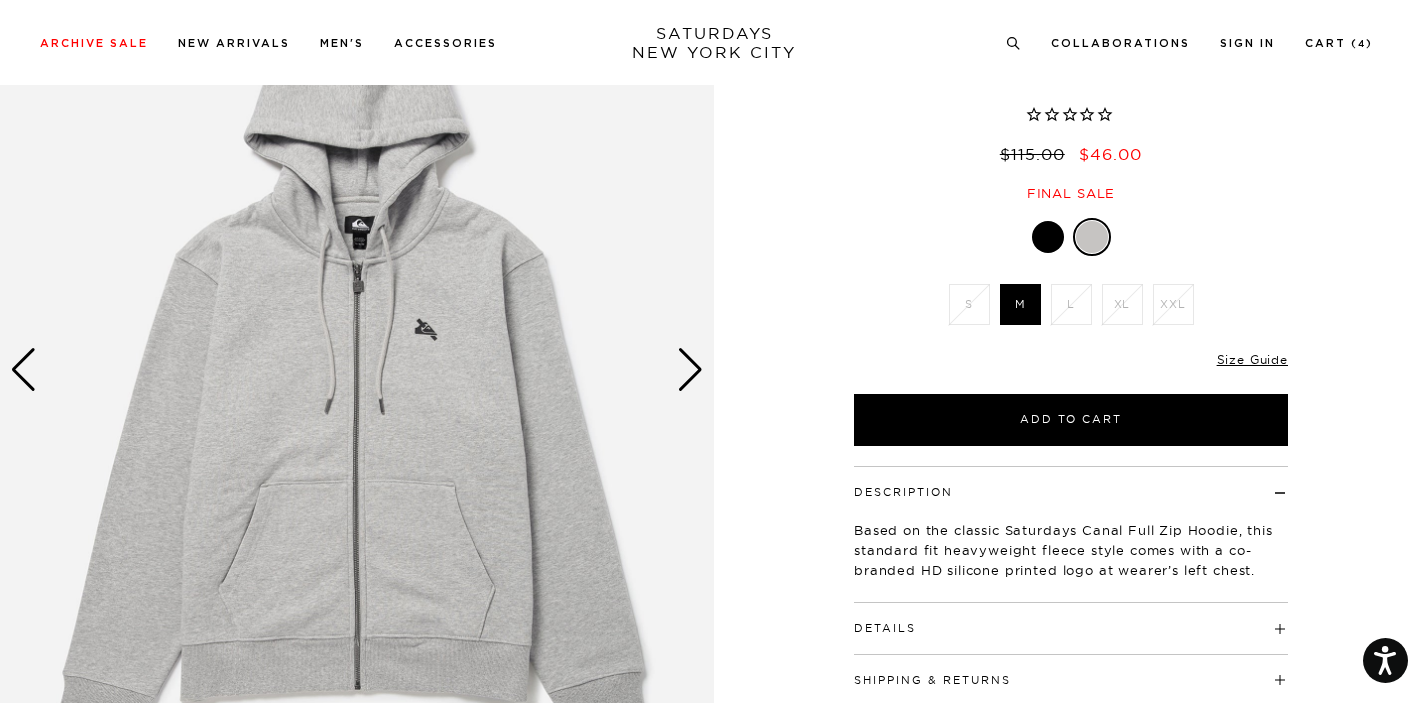 click at bounding box center (690, 370) 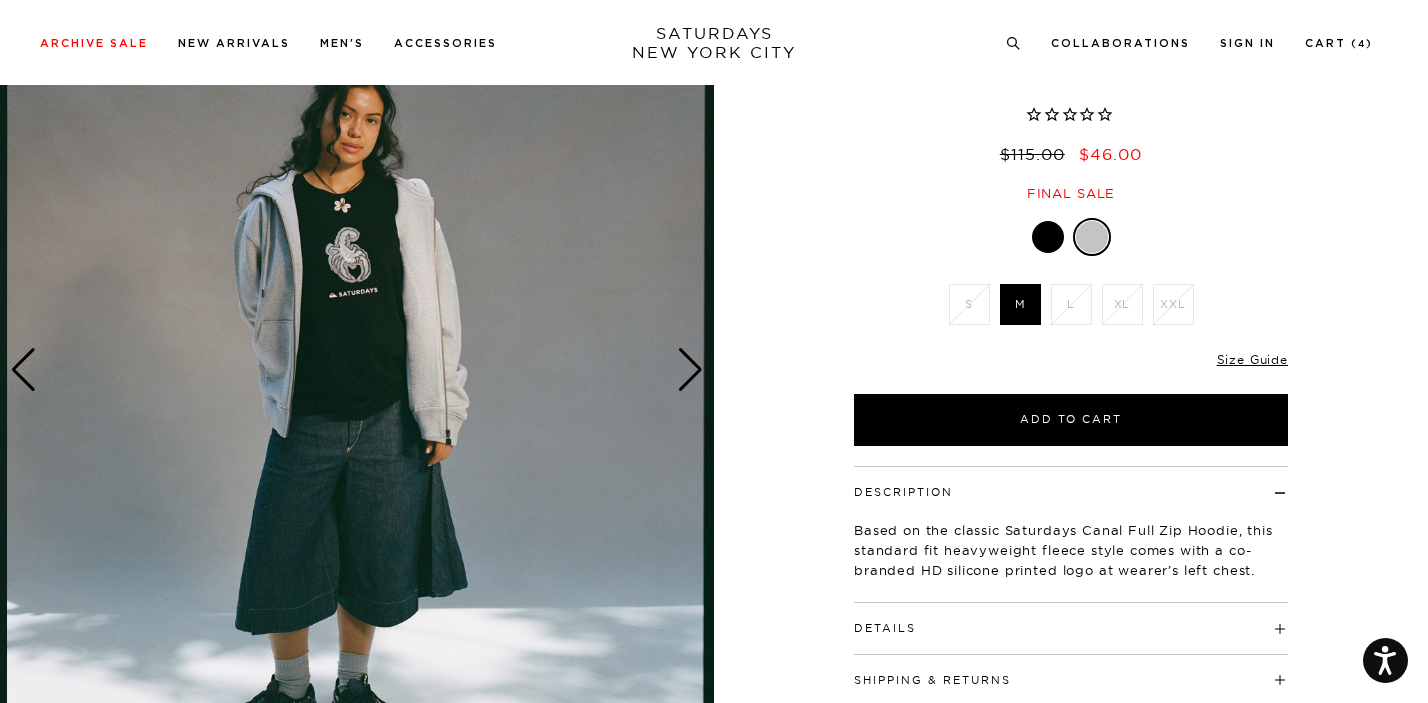 click at bounding box center [690, 370] 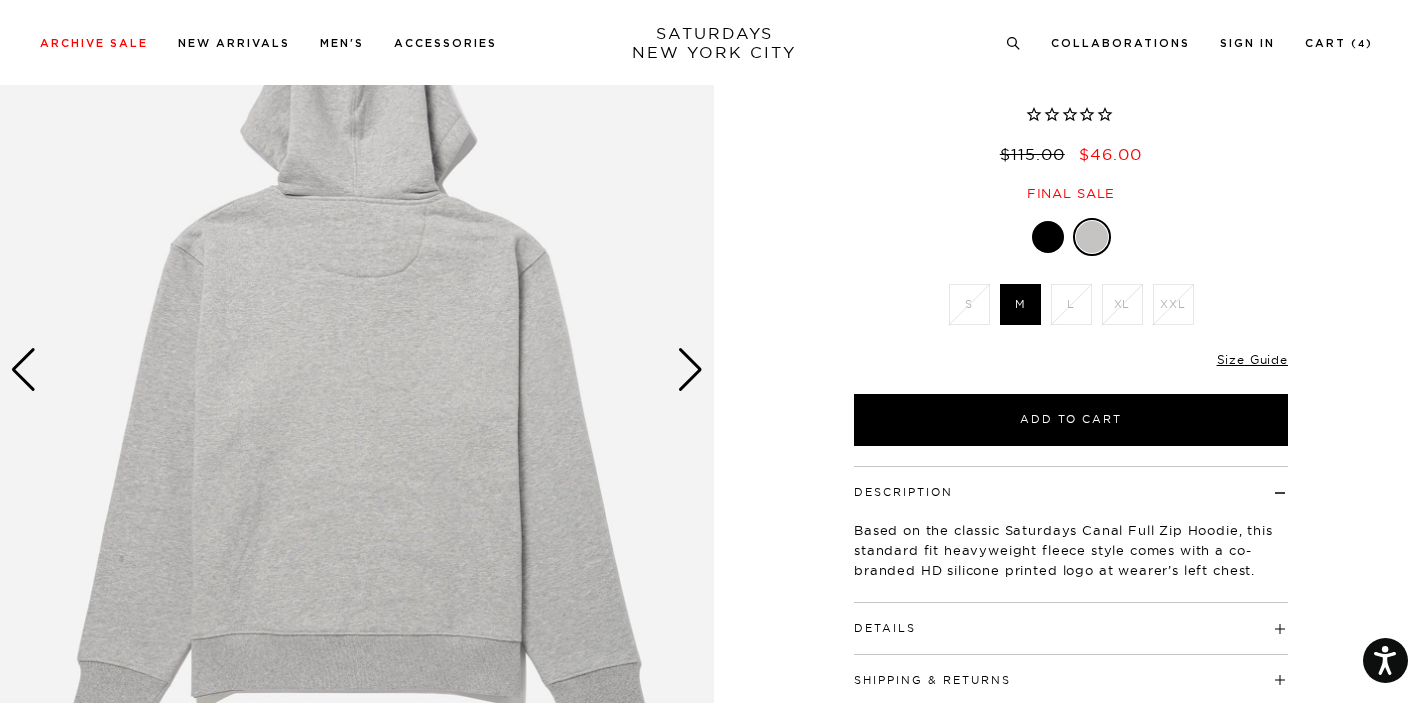 click at bounding box center [690, 370] 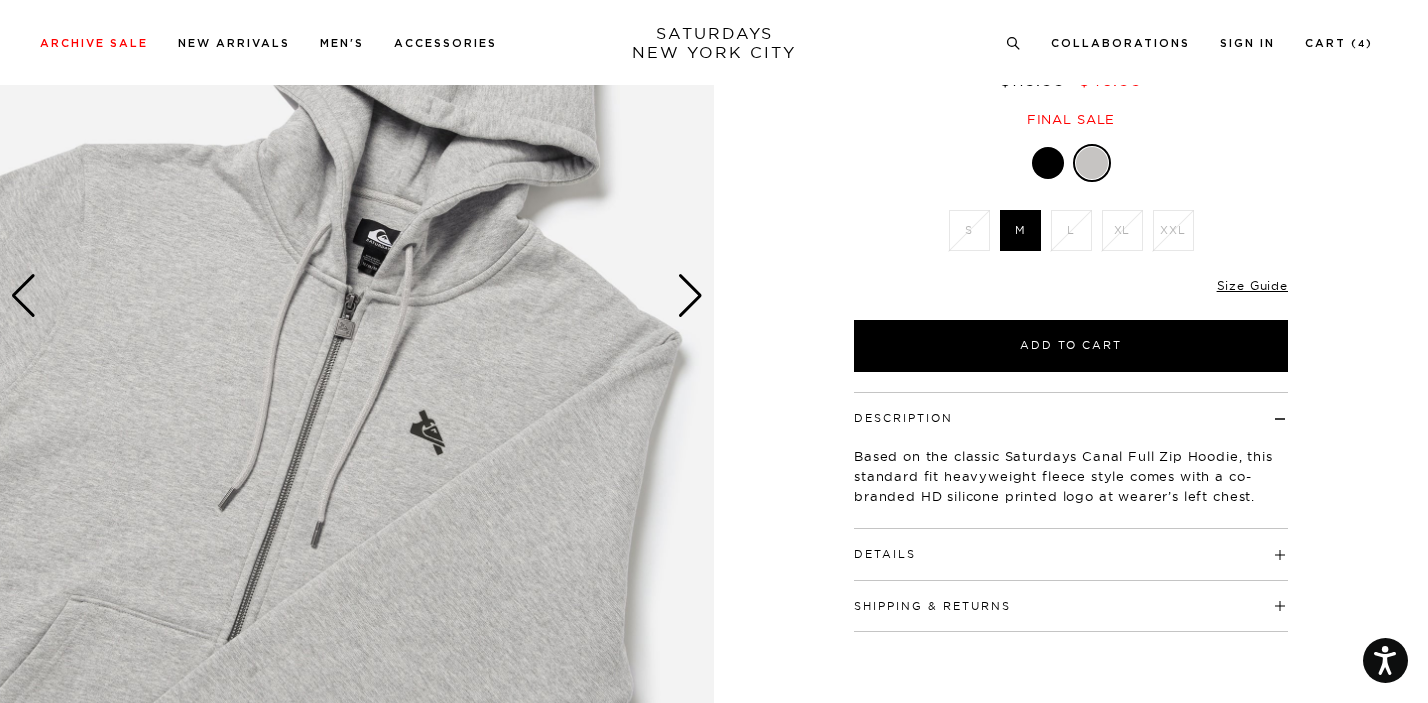 scroll, scrollTop: 253, scrollLeft: 0, axis: vertical 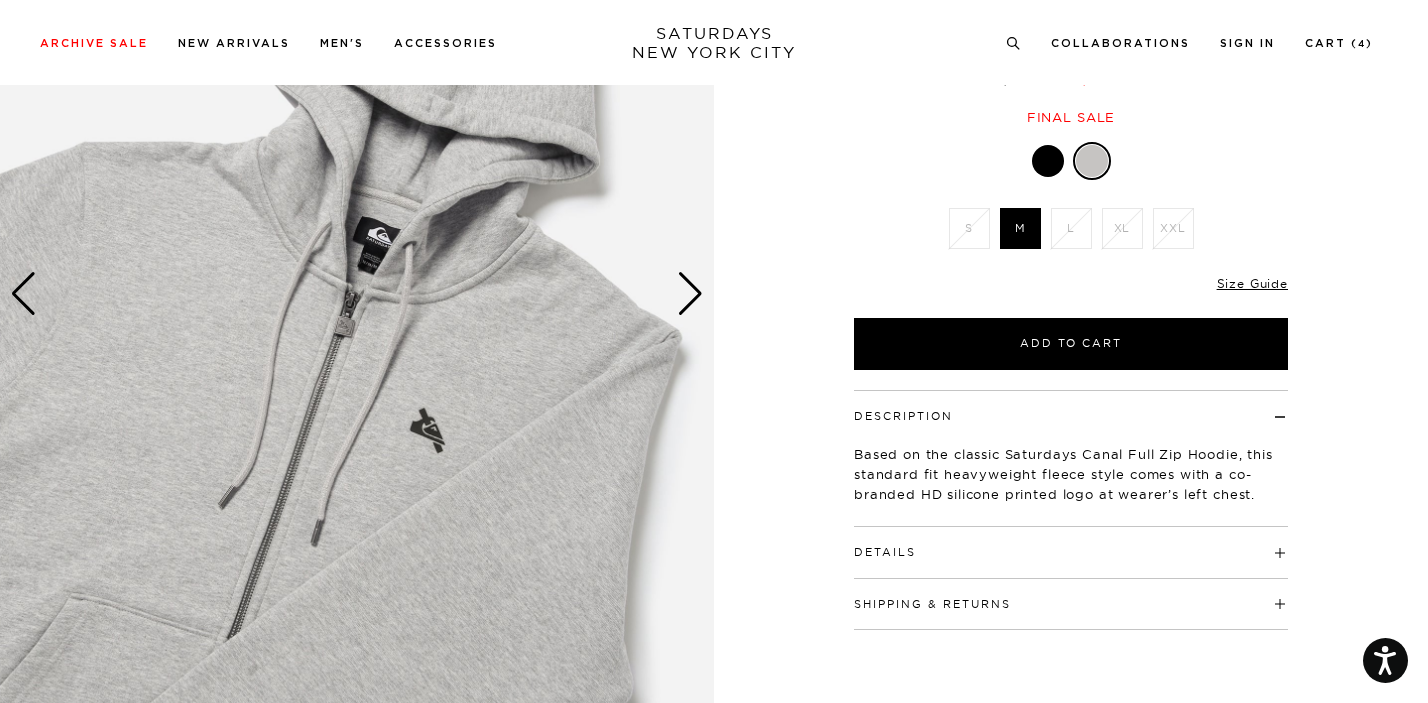 click on "Details
450gsm, 100% cotton brushed back fleece  Flat braided cotton hood drawcord  Matte Silver metal hood drawcord eyelet  Exposed center-front full zip closure Co-branded HD silicone printed logo at wearer's left chest" at bounding box center (1071, 552) 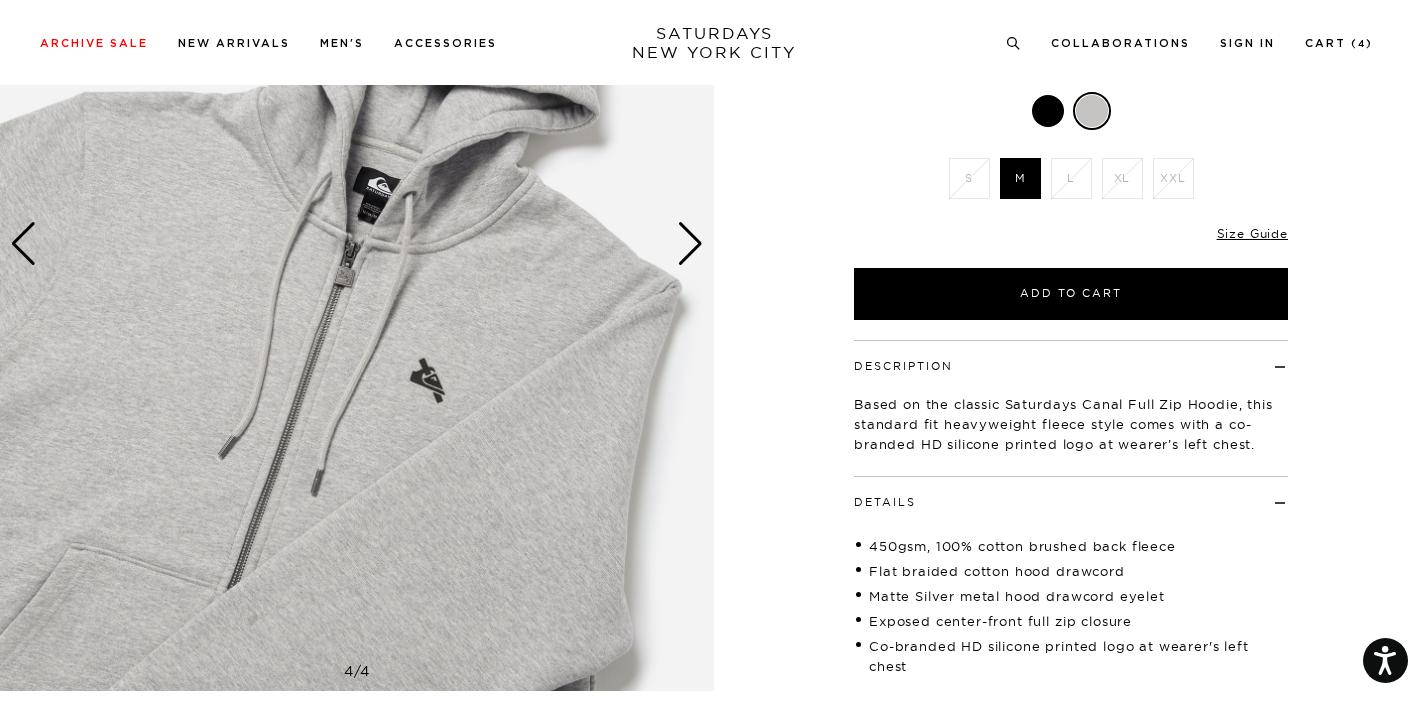 scroll, scrollTop: 302, scrollLeft: 0, axis: vertical 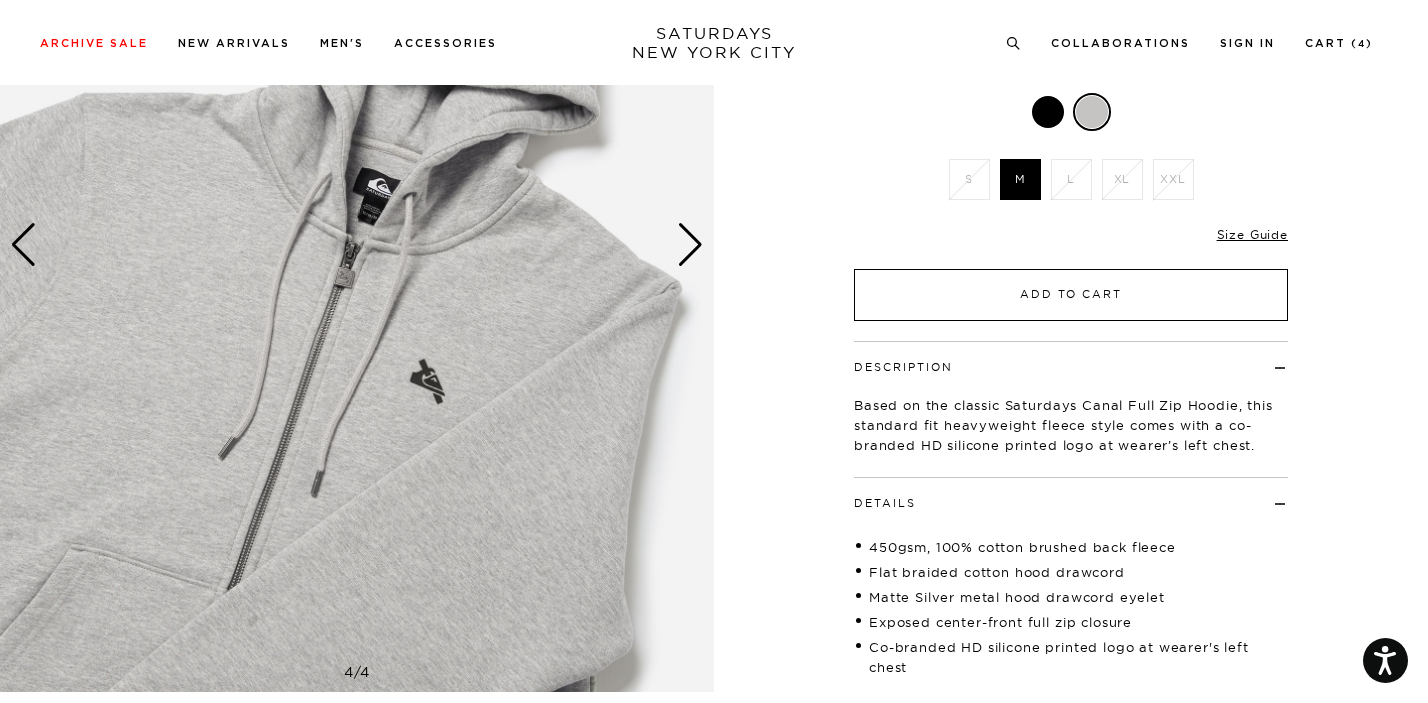 click on "Add to Cart" at bounding box center (1071, 295) 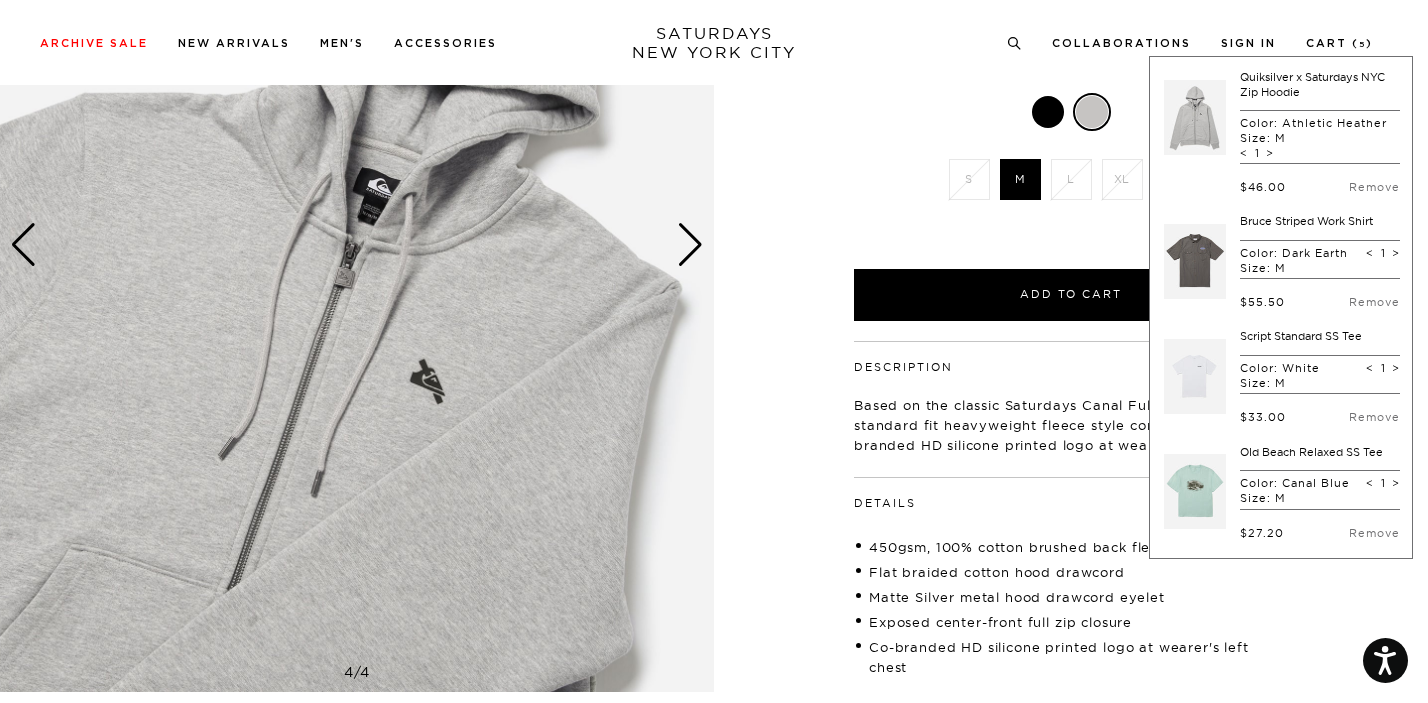 click at bounding box center (690, 245) 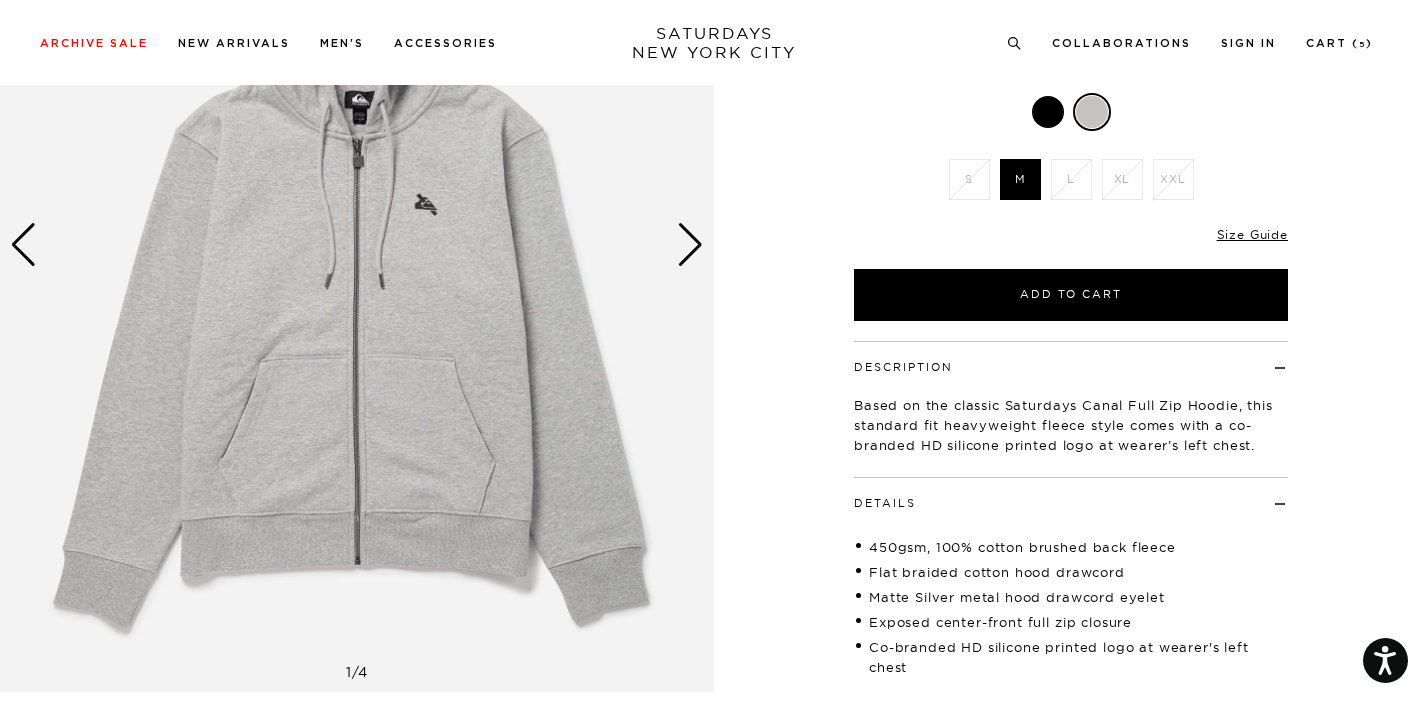 click at bounding box center (690, 245) 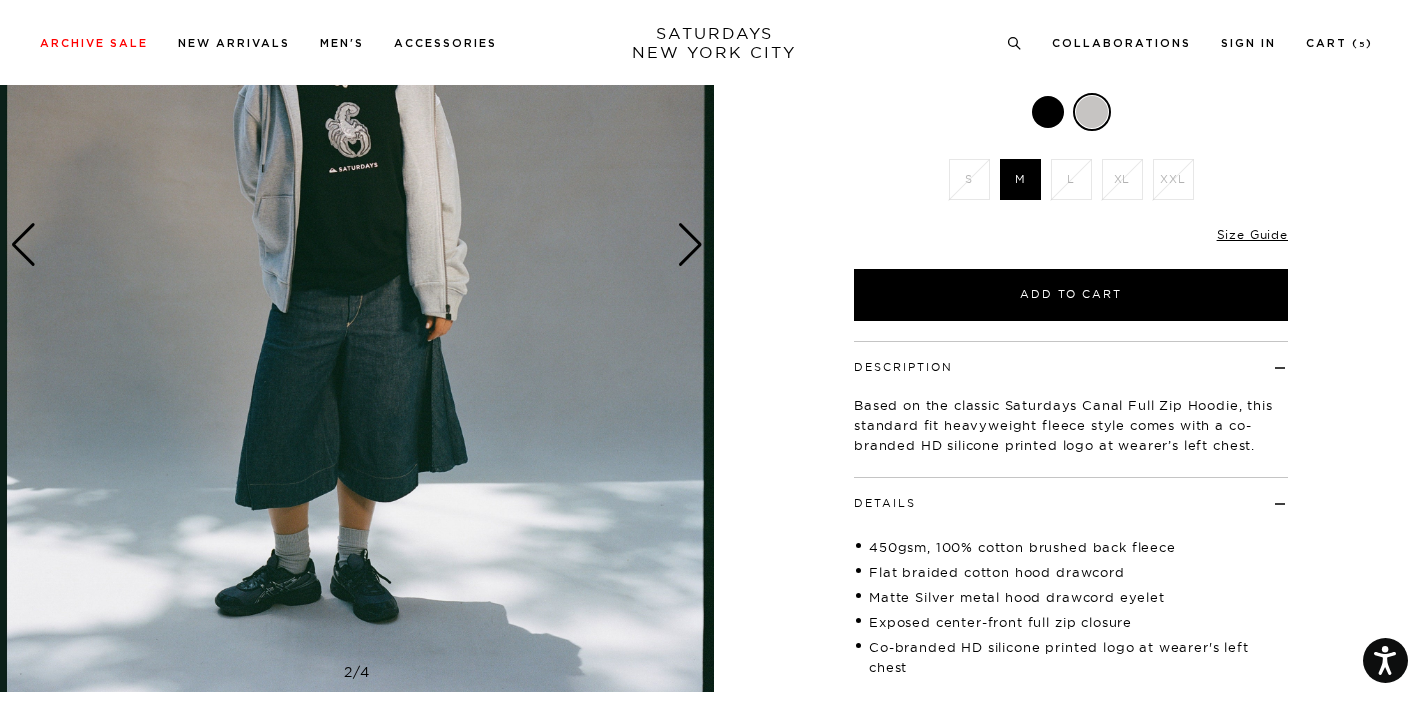 click at bounding box center (690, 245) 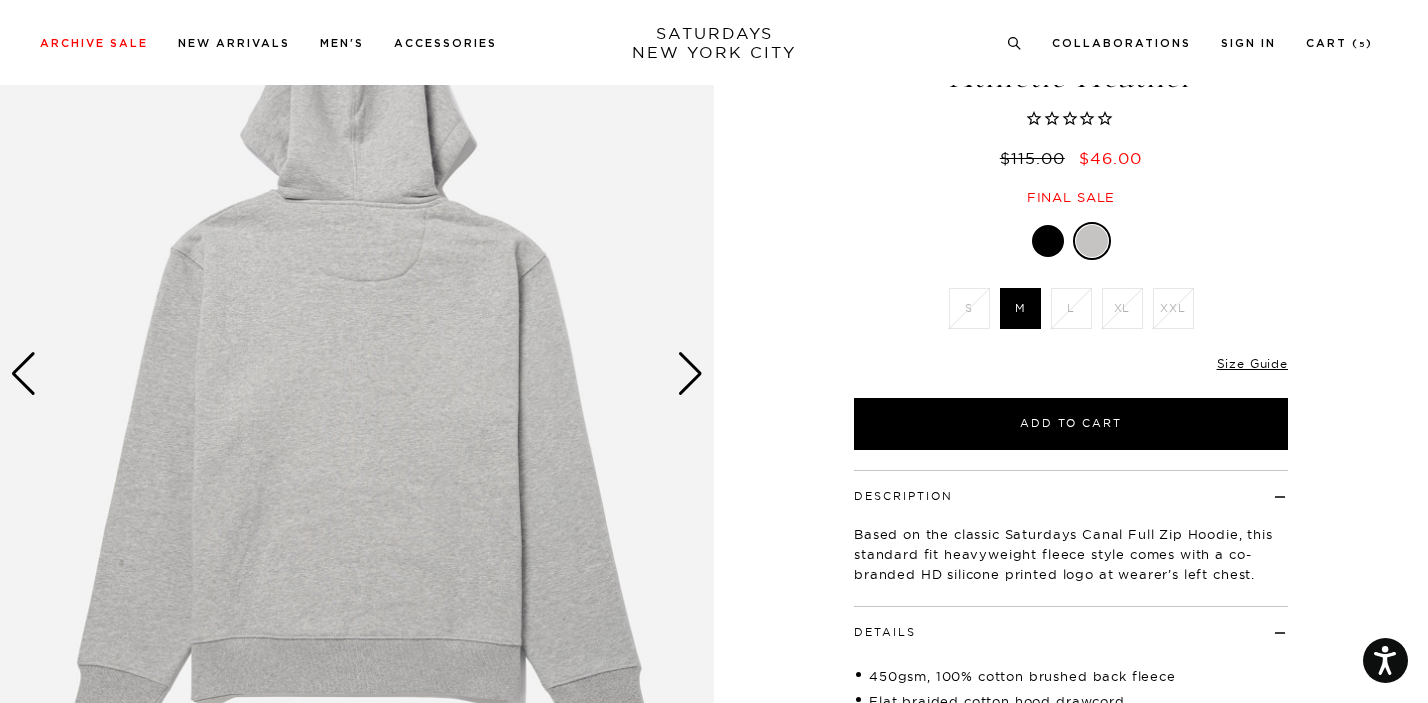 scroll, scrollTop: 159, scrollLeft: 0, axis: vertical 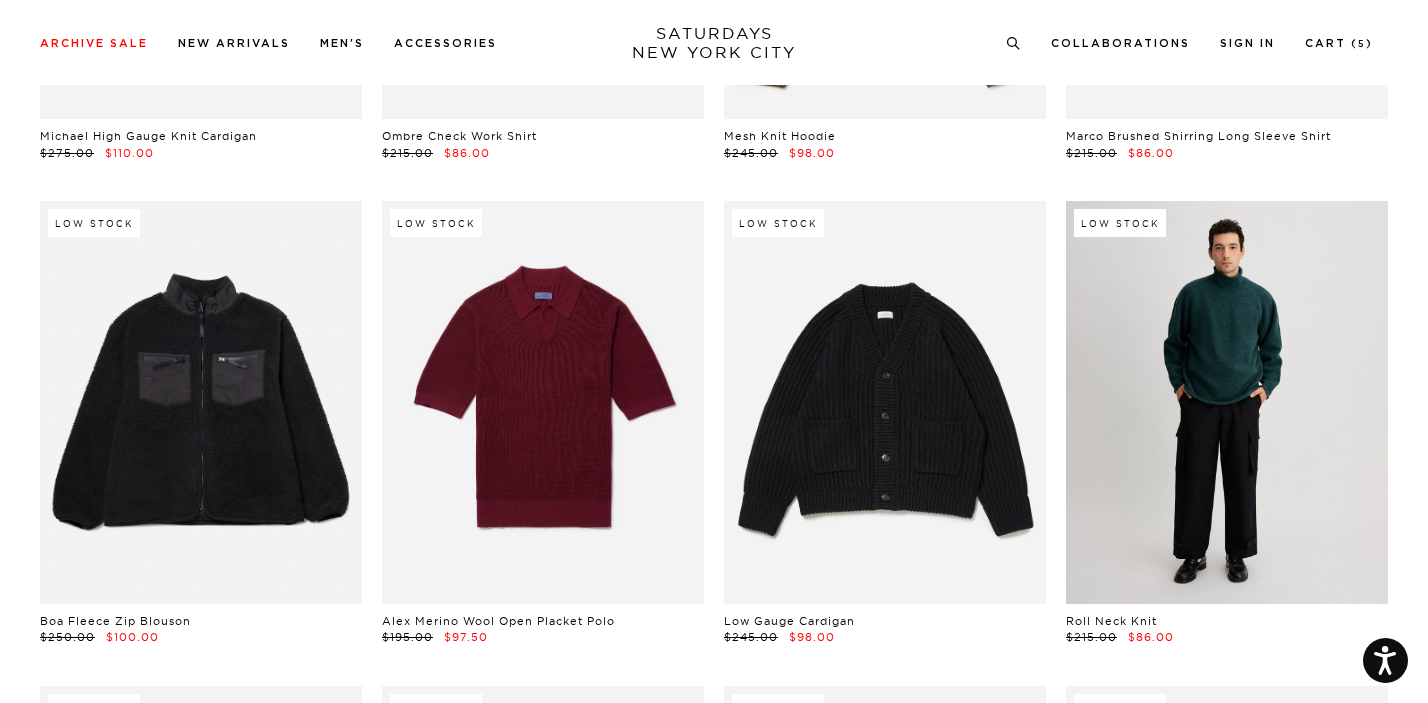 click at bounding box center (1227, 402) 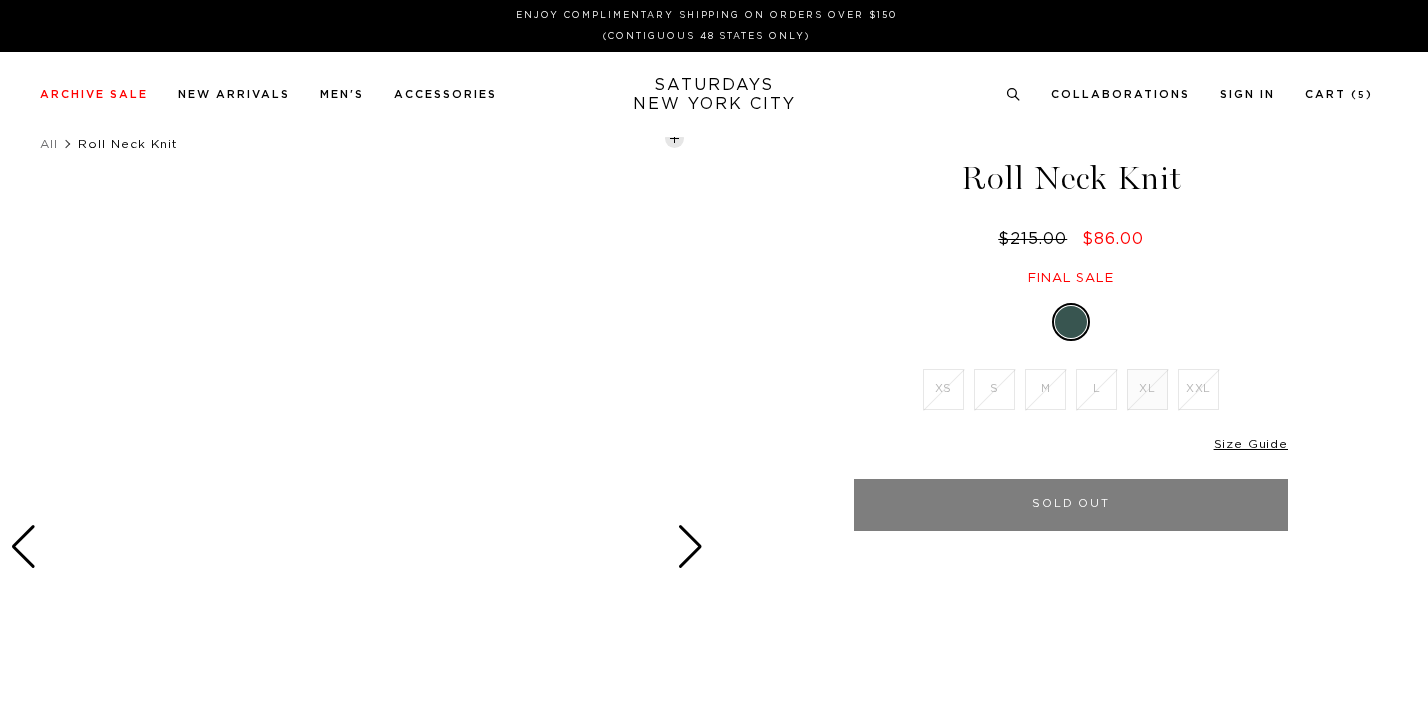 scroll, scrollTop: 0, scrollLeft: 0, axis: both 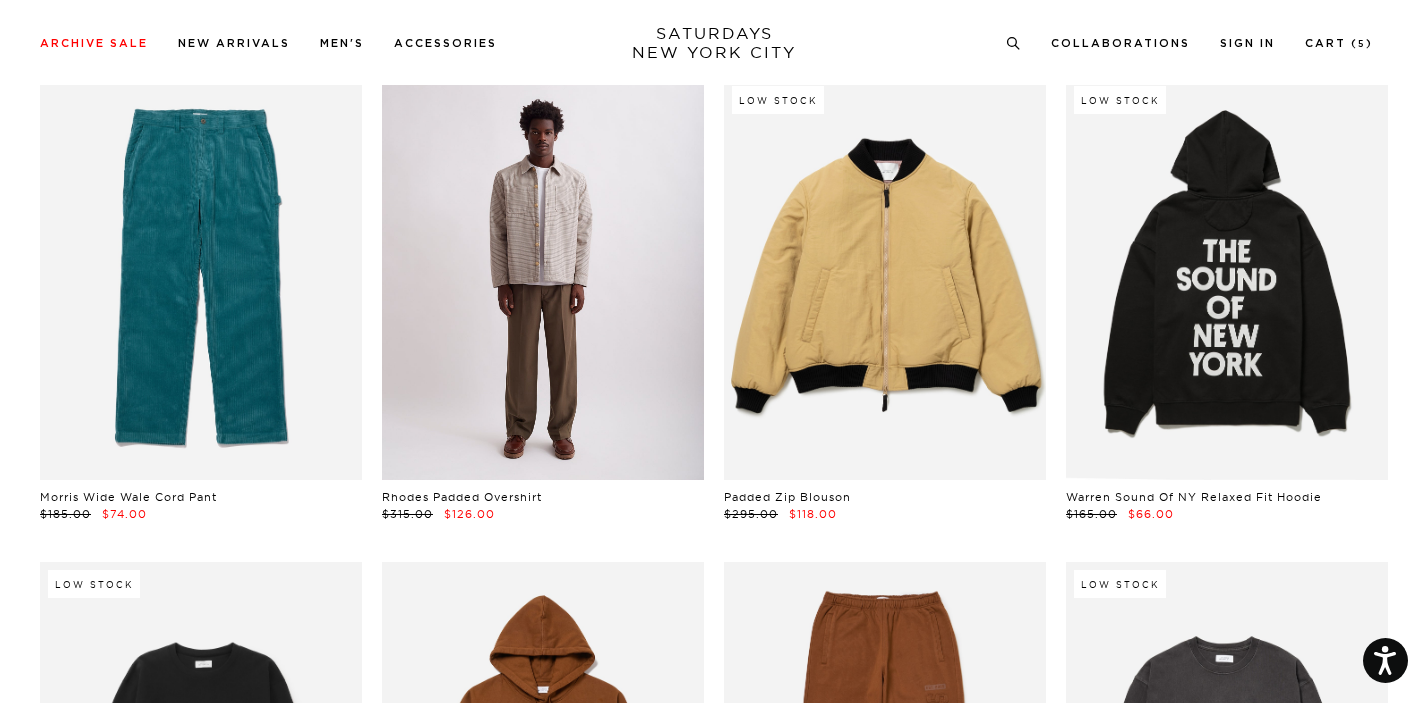 click at bounding box center (543, 279) 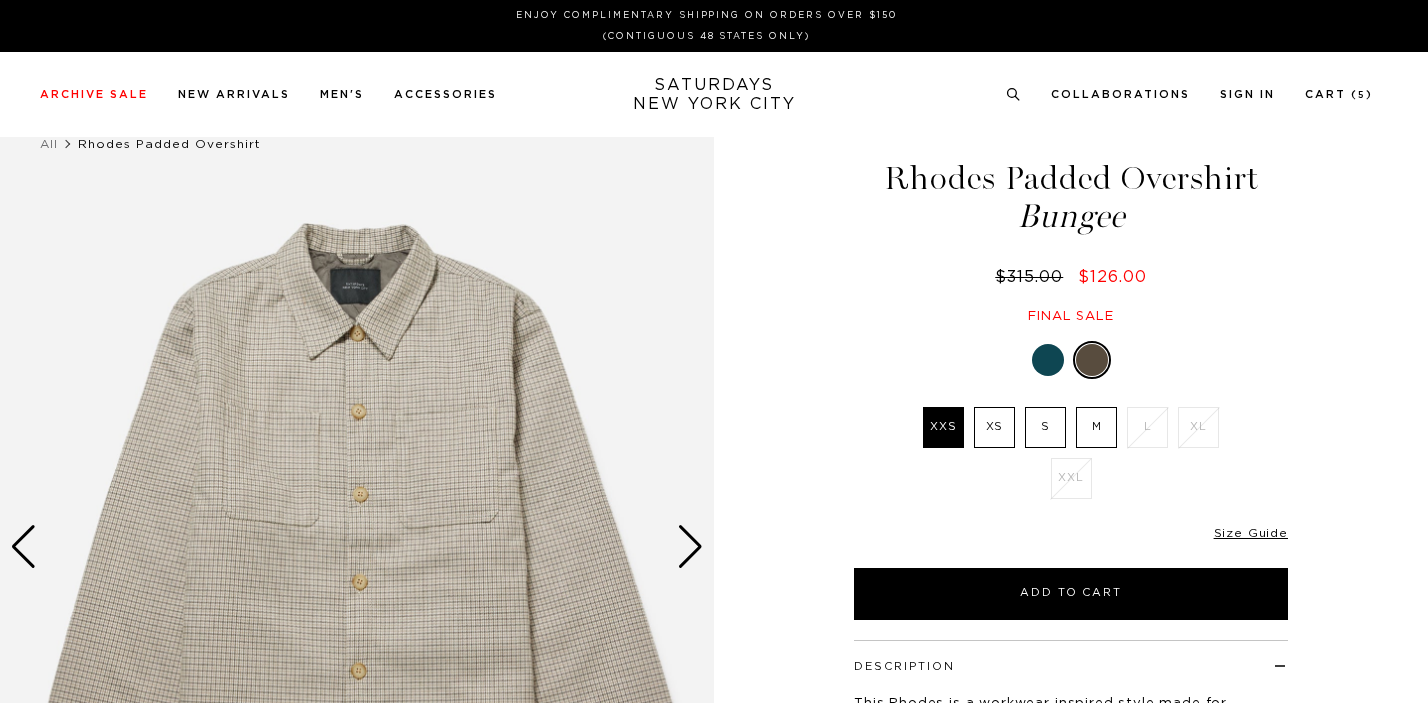 scroll, scrollTop: 0, scrollLeft: 0, axis: both 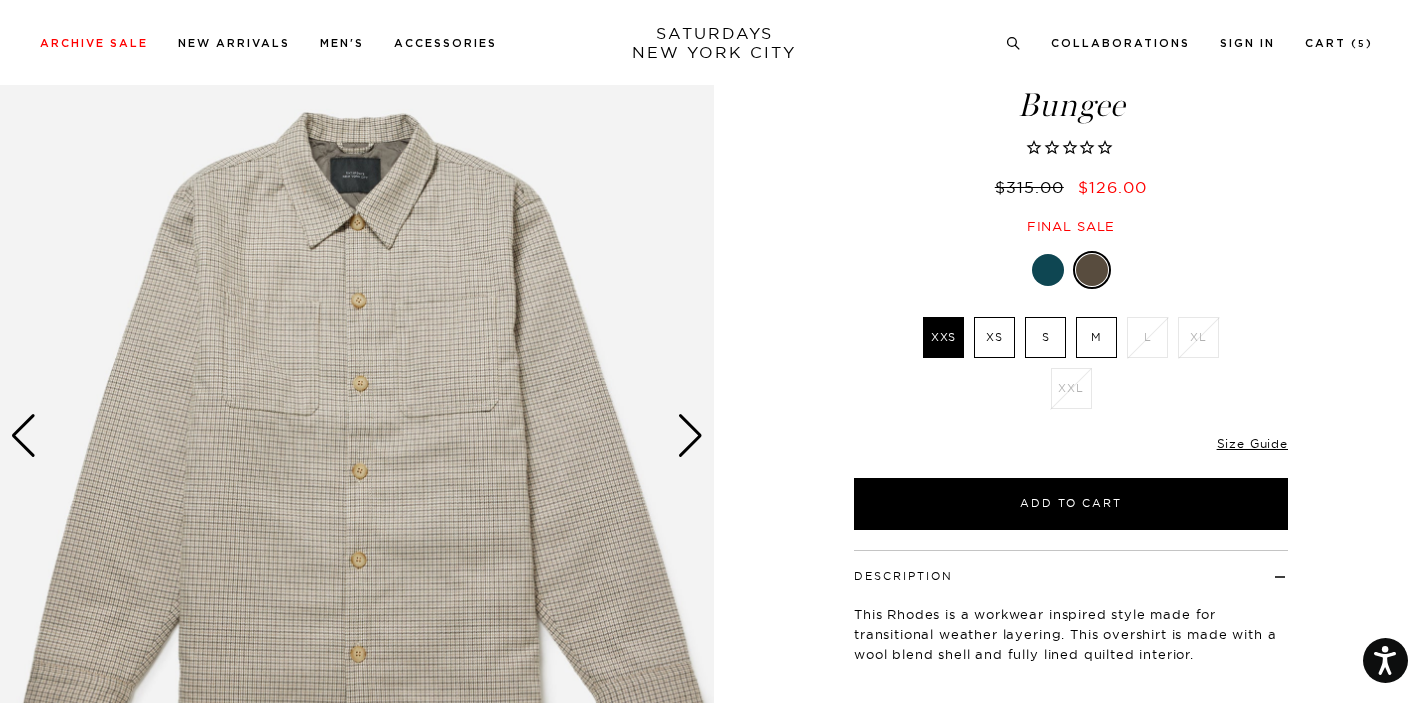 click at bounding box center [690, 436] 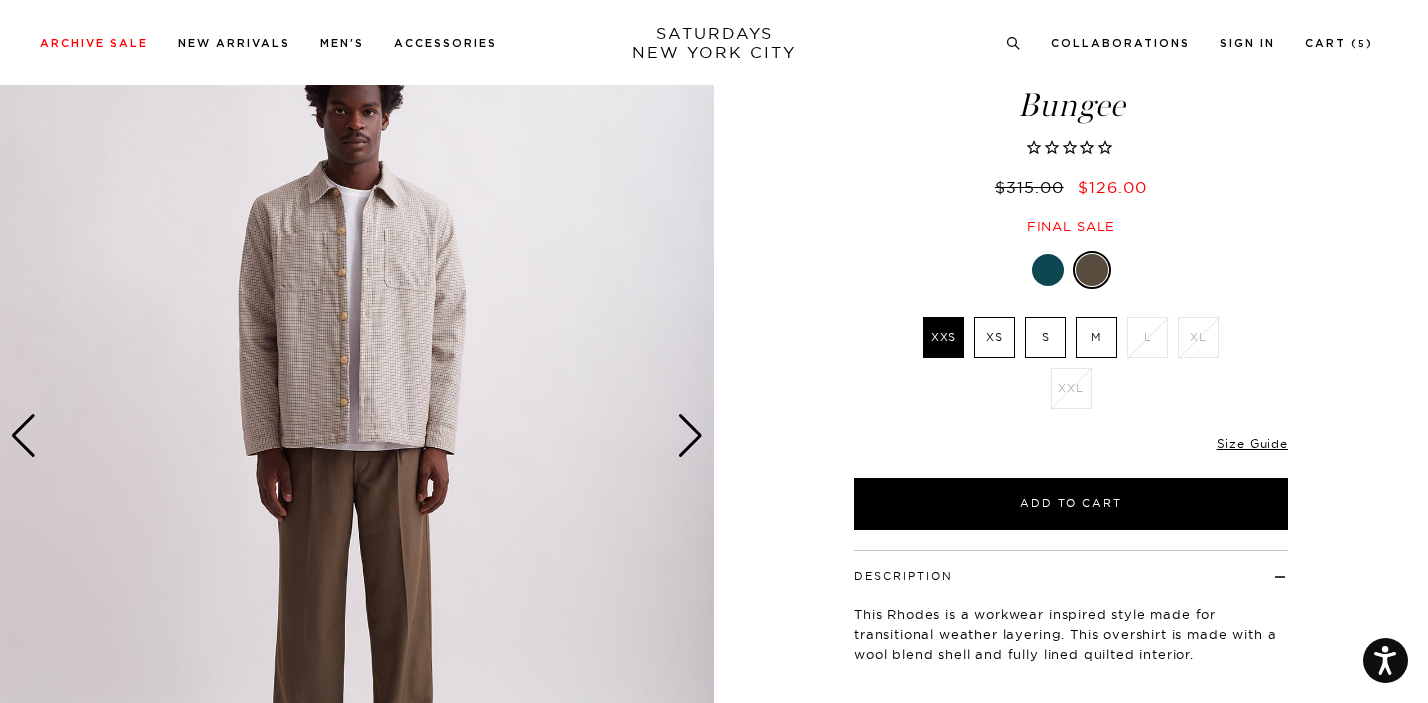 click at bounding box center (690, 436) 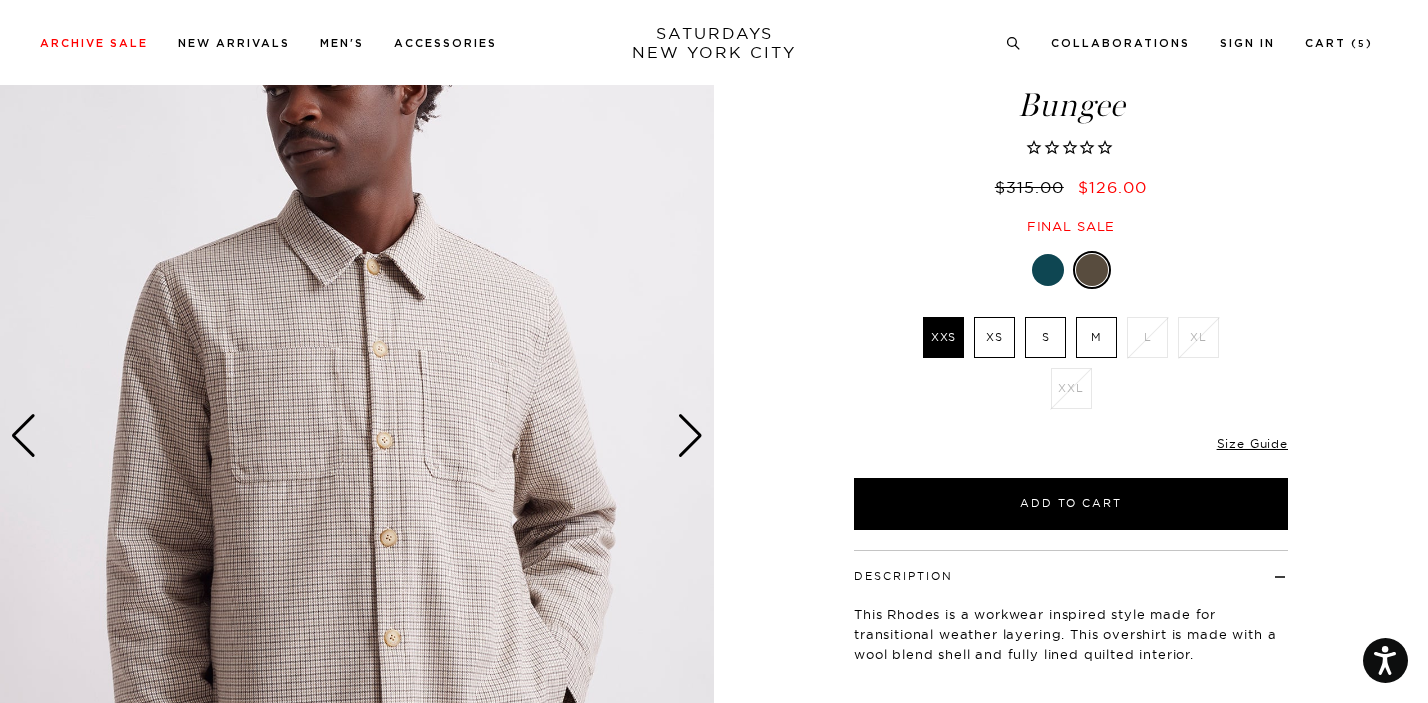 click at bounding box center (690, 436) 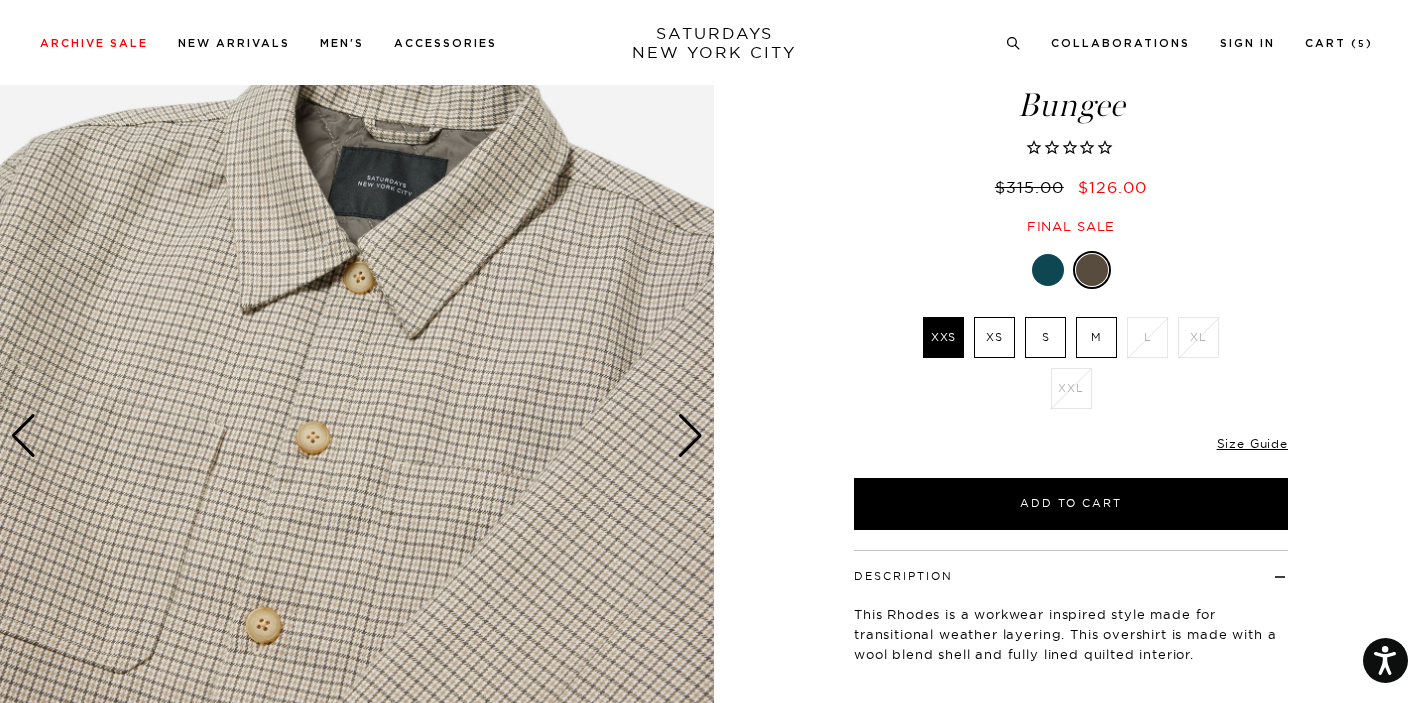 click at bounding box center [690, 436] 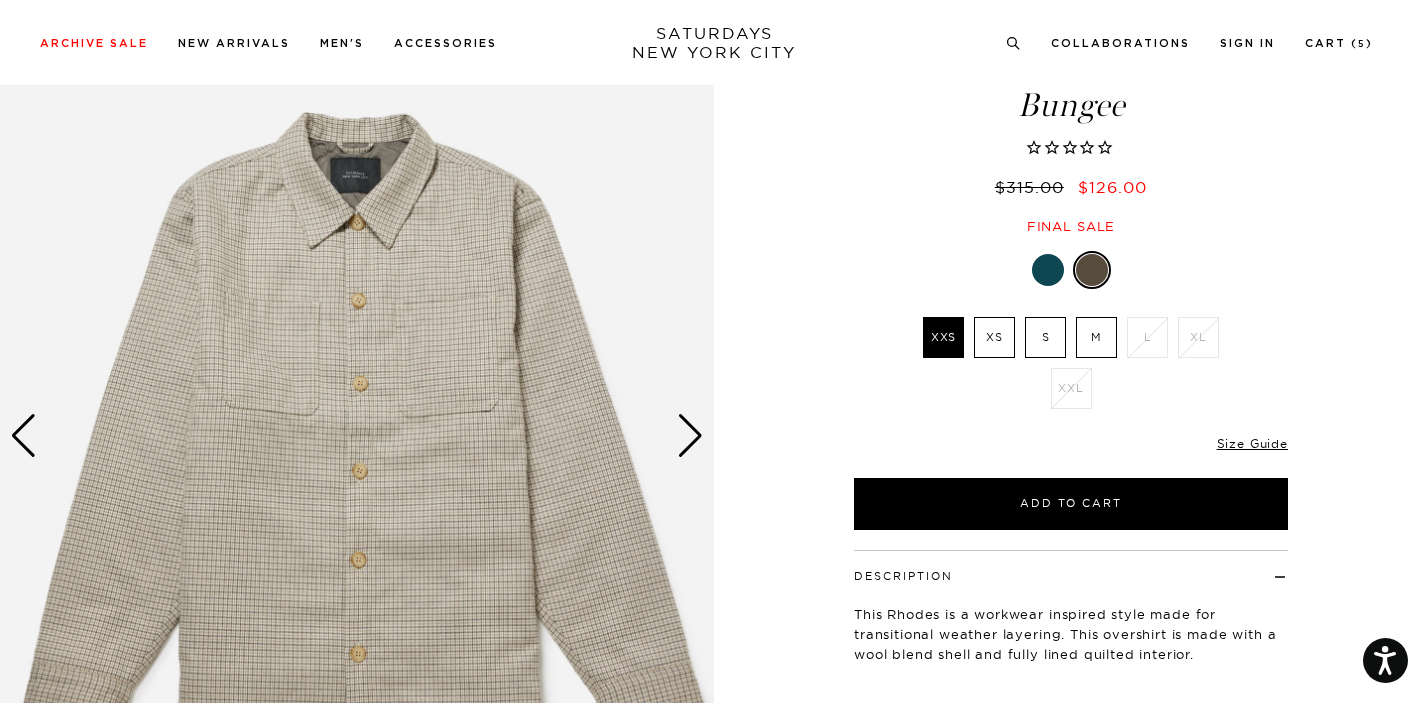 click at bounding box center [690, 436] 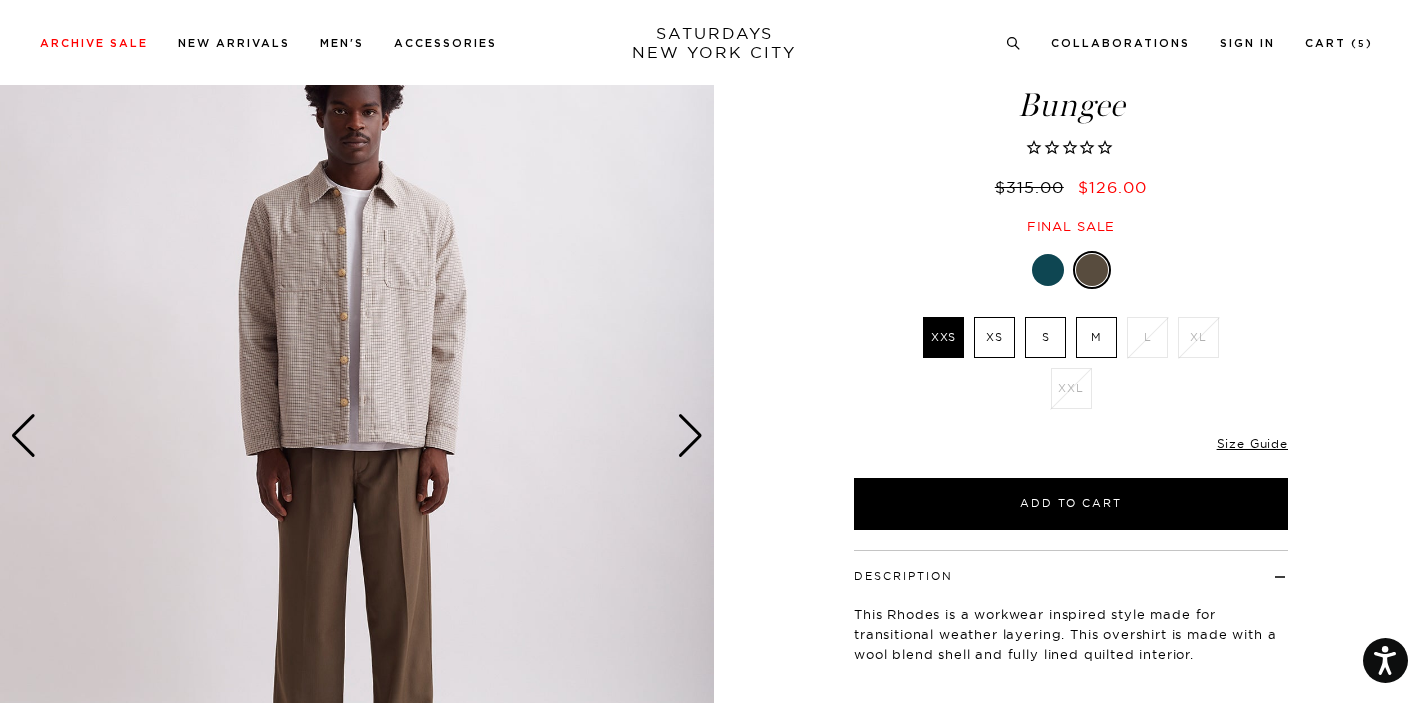 click at bounding box center (690, 436) 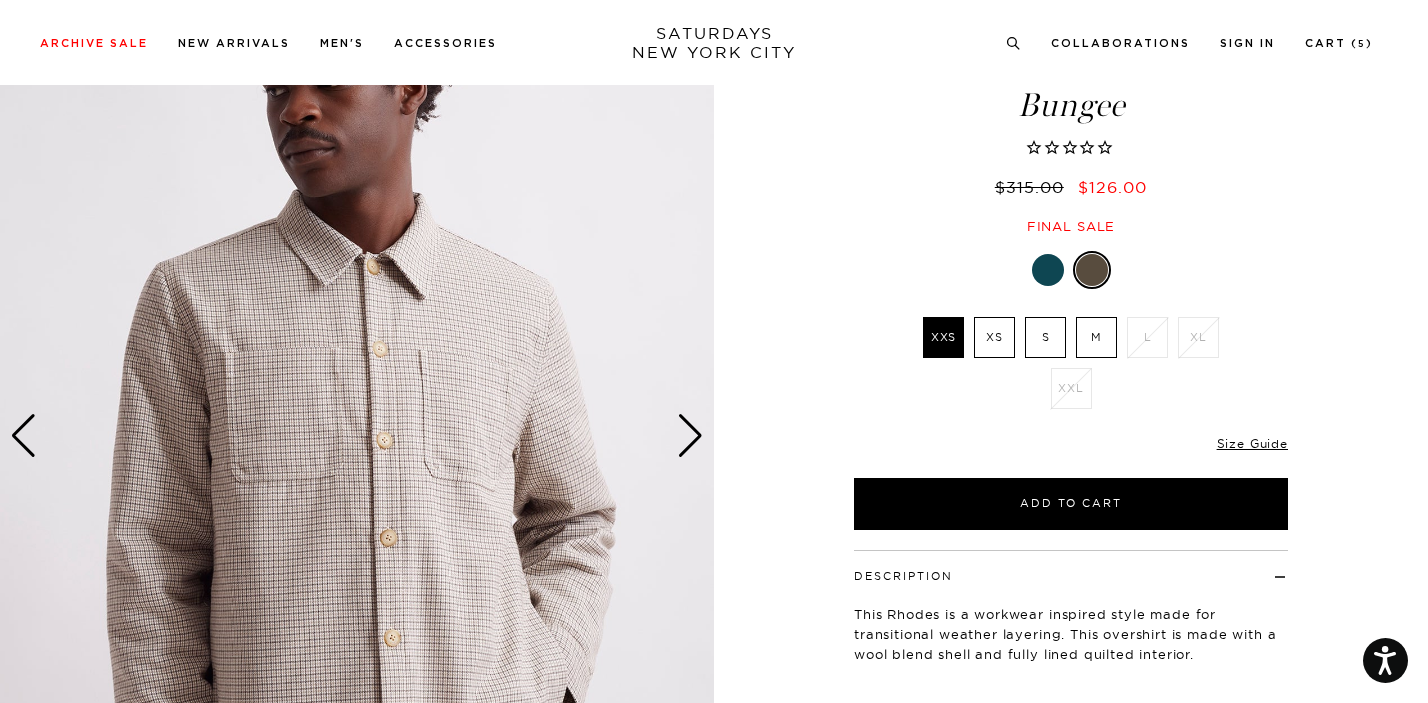 click at bounding box center (690, 436) 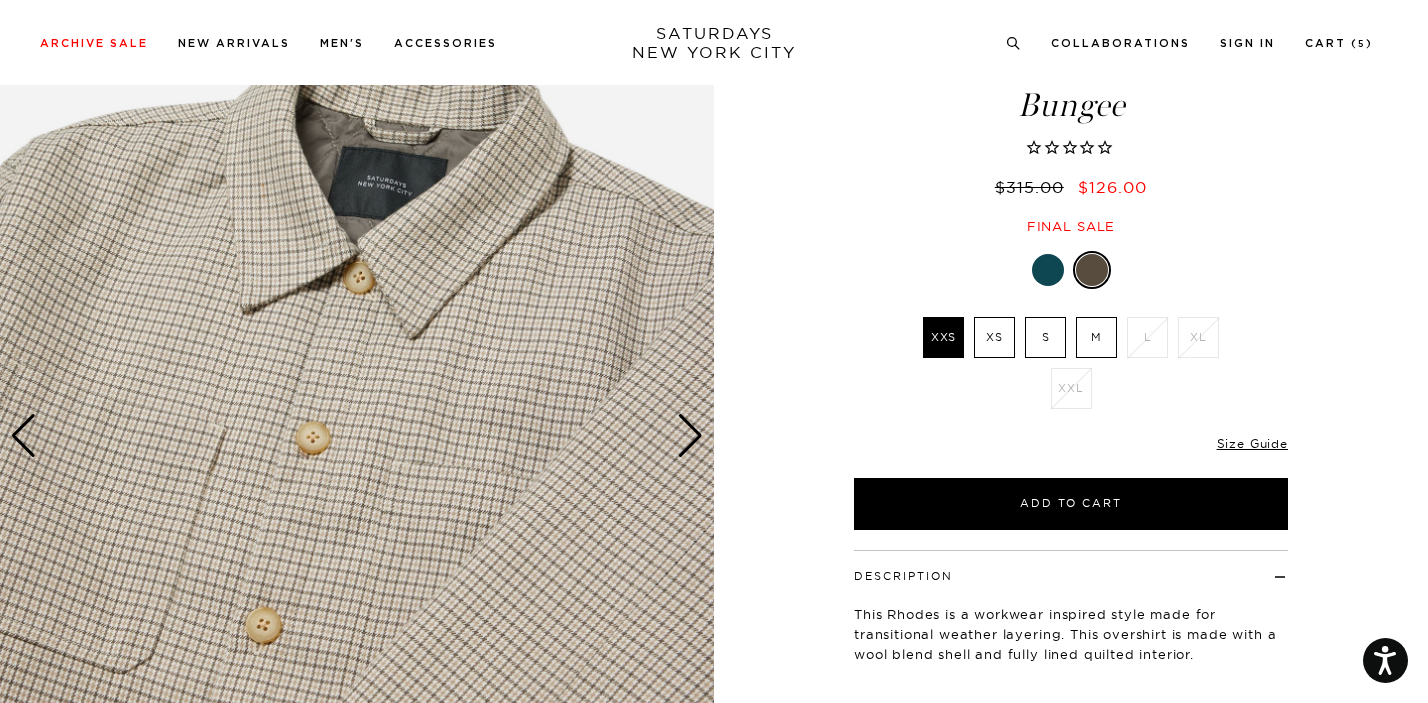 click at bounding box center [690, 436] 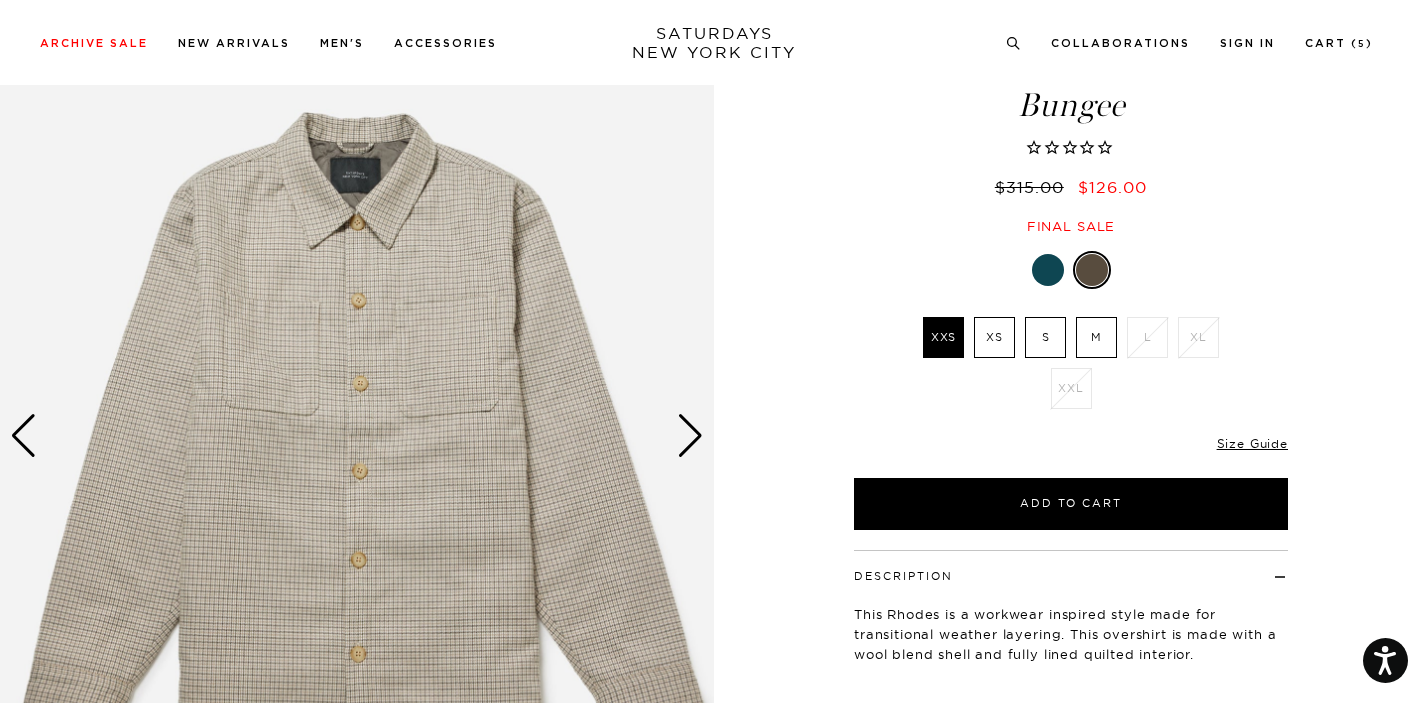 click at bounding box center (690, 436) 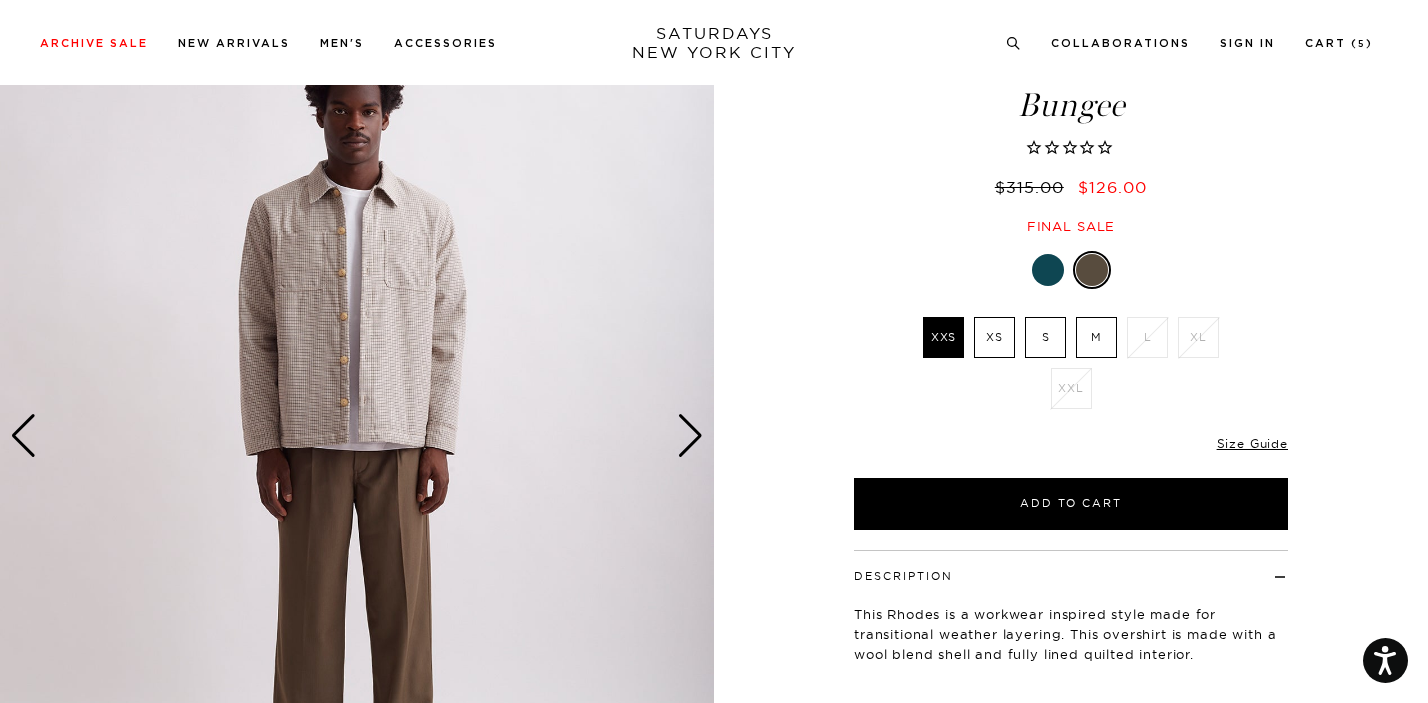 click at bounding box center [690, 436] 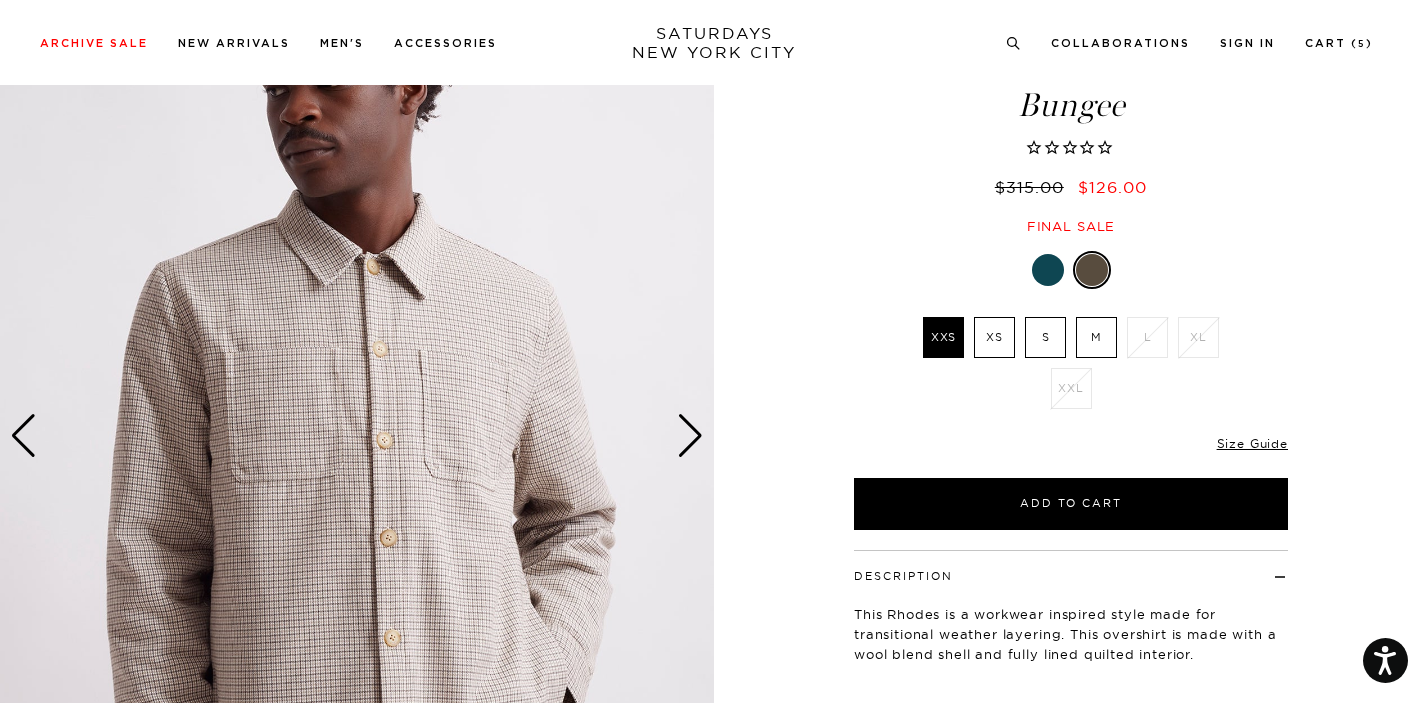 click at bounding box center (690, 436) 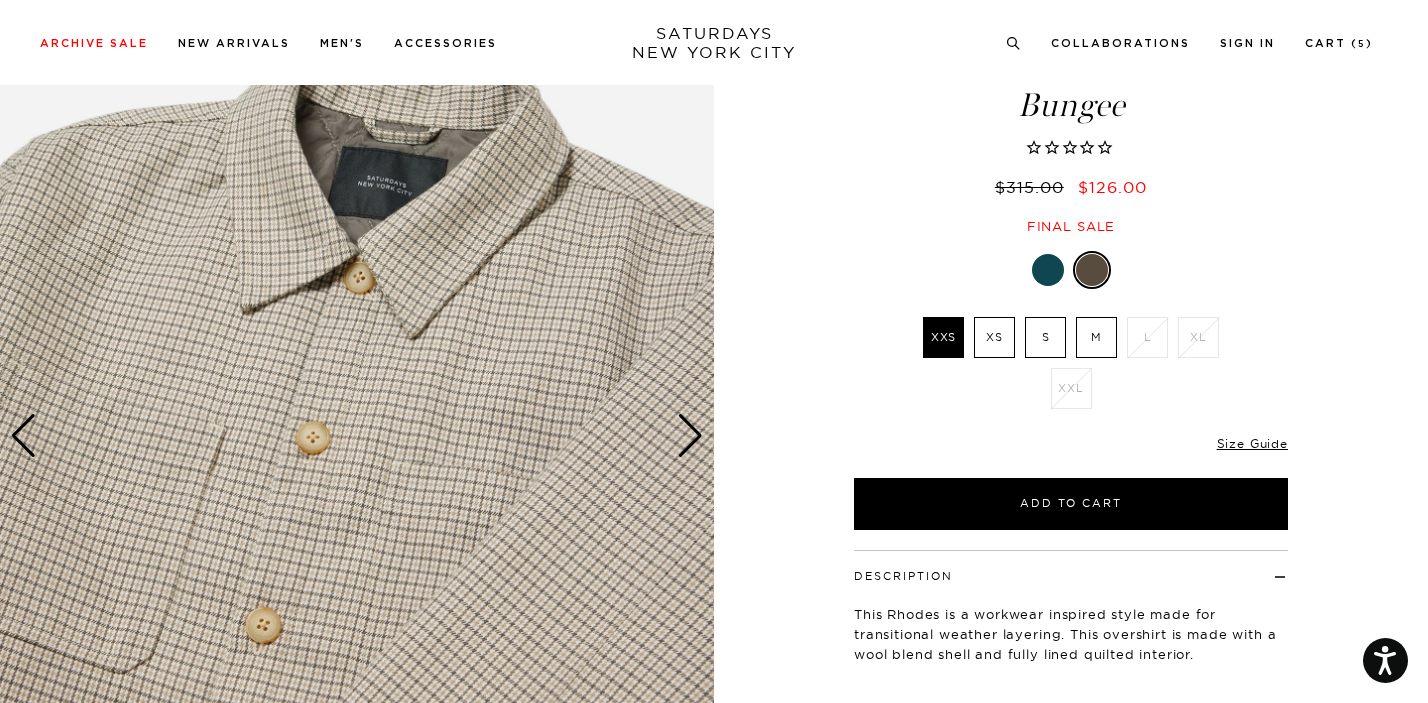 click at bounding box center (690, 436) 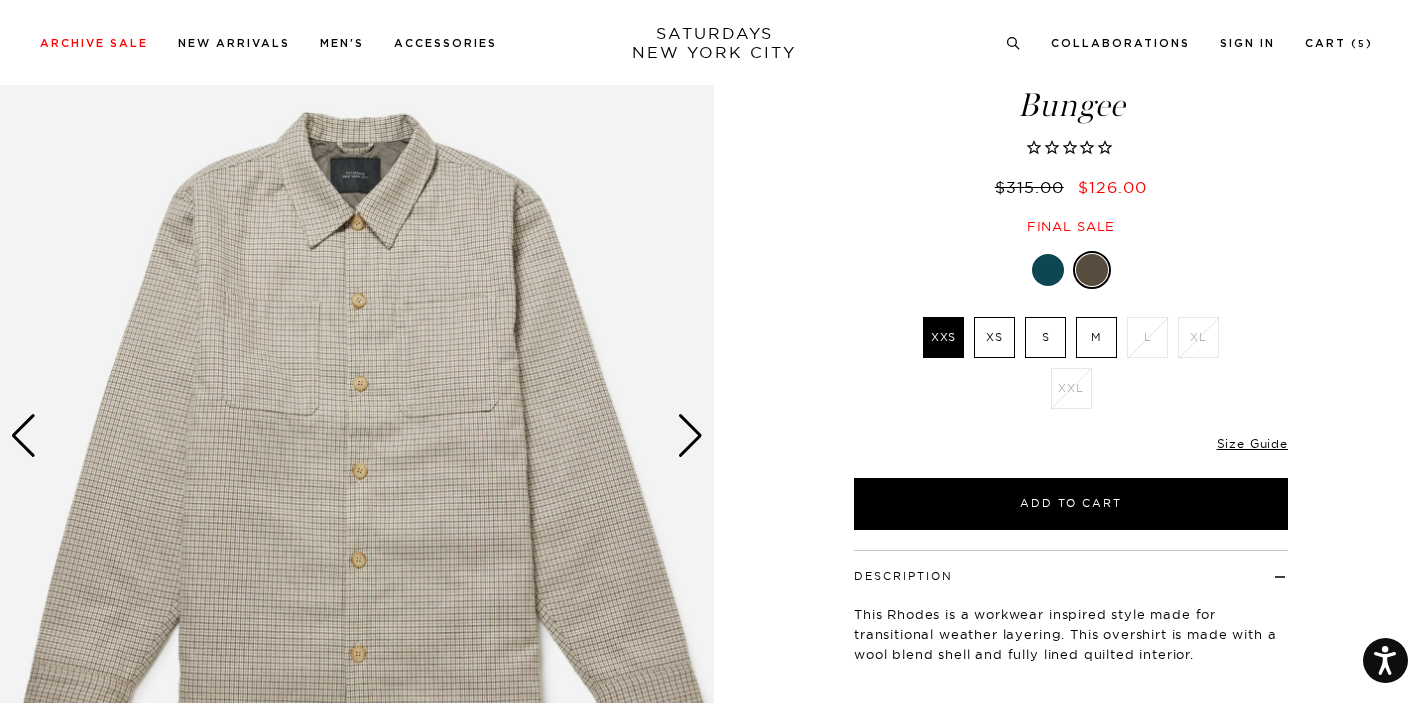 click on "M" at bounding box center (1096, 337) 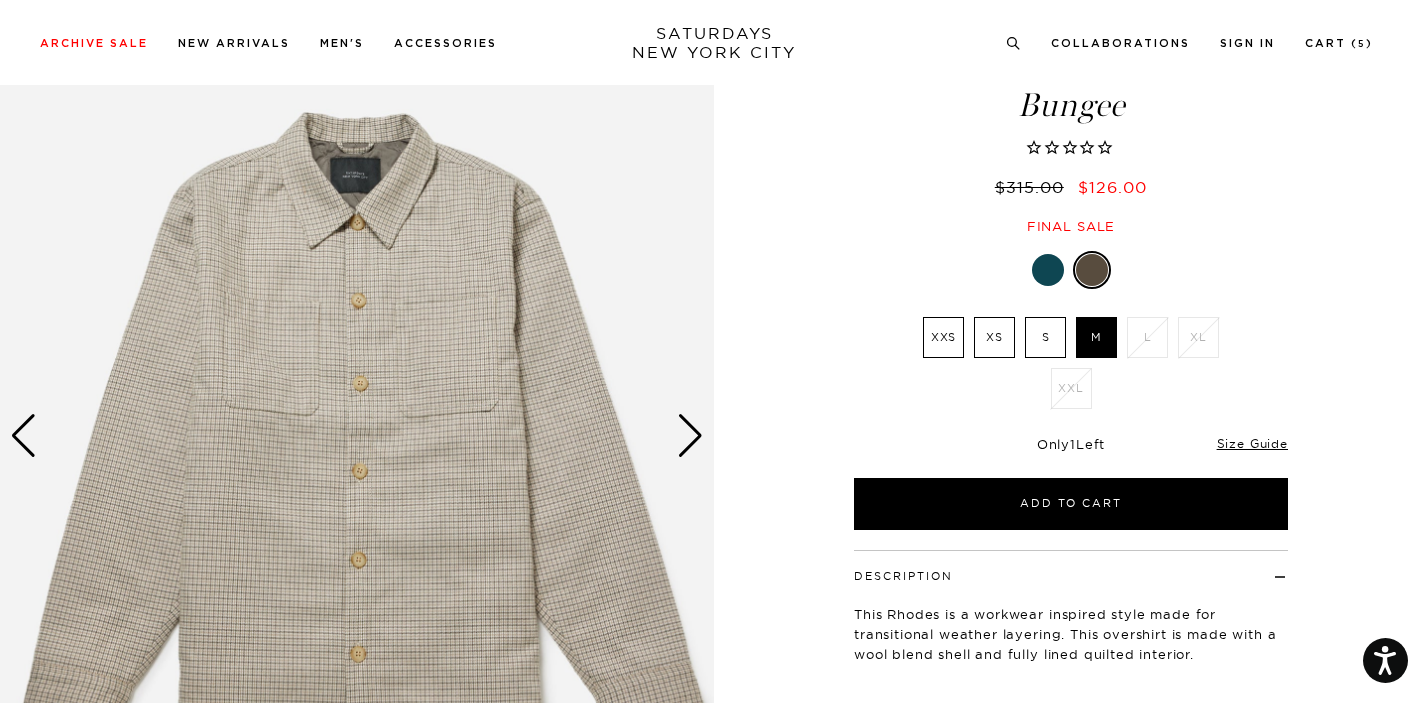 click at bounding box center [1048, 270] 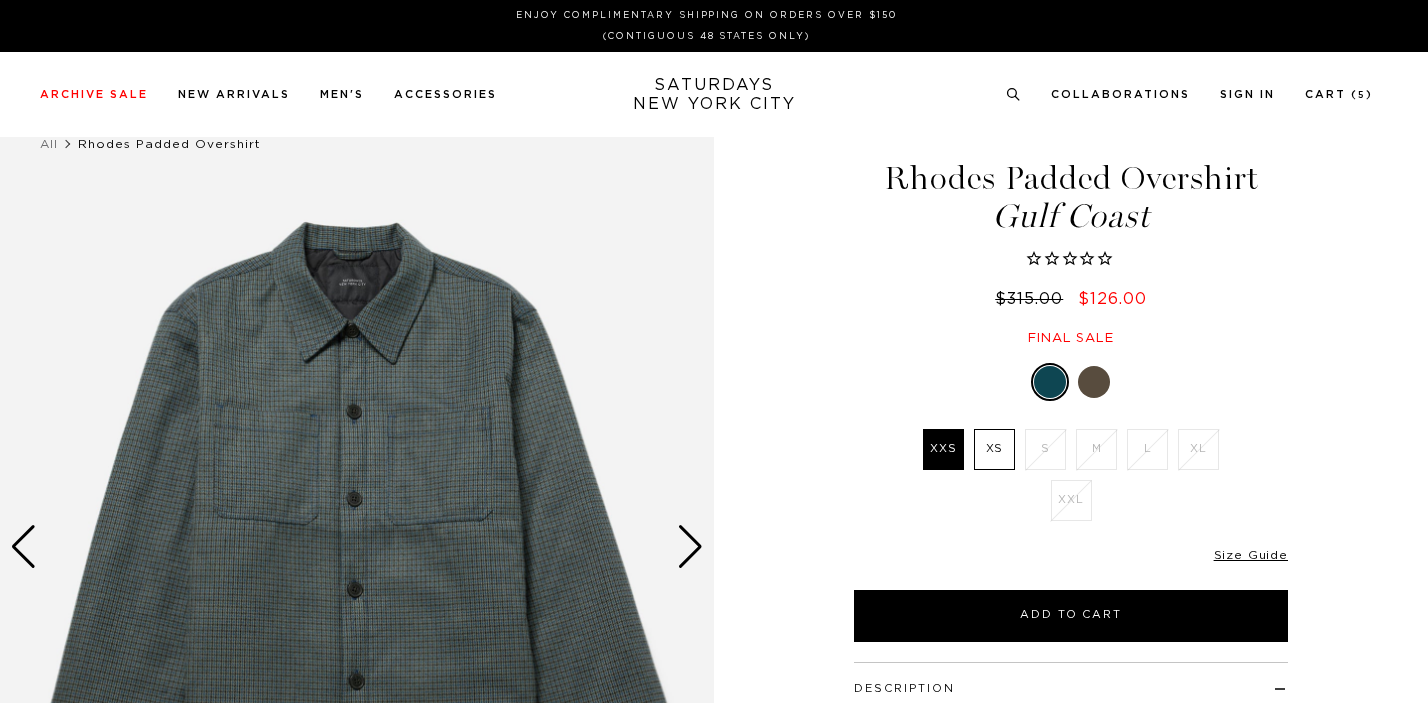 scroll, scrollTop: 0, scrollLeft: 0, axis: both 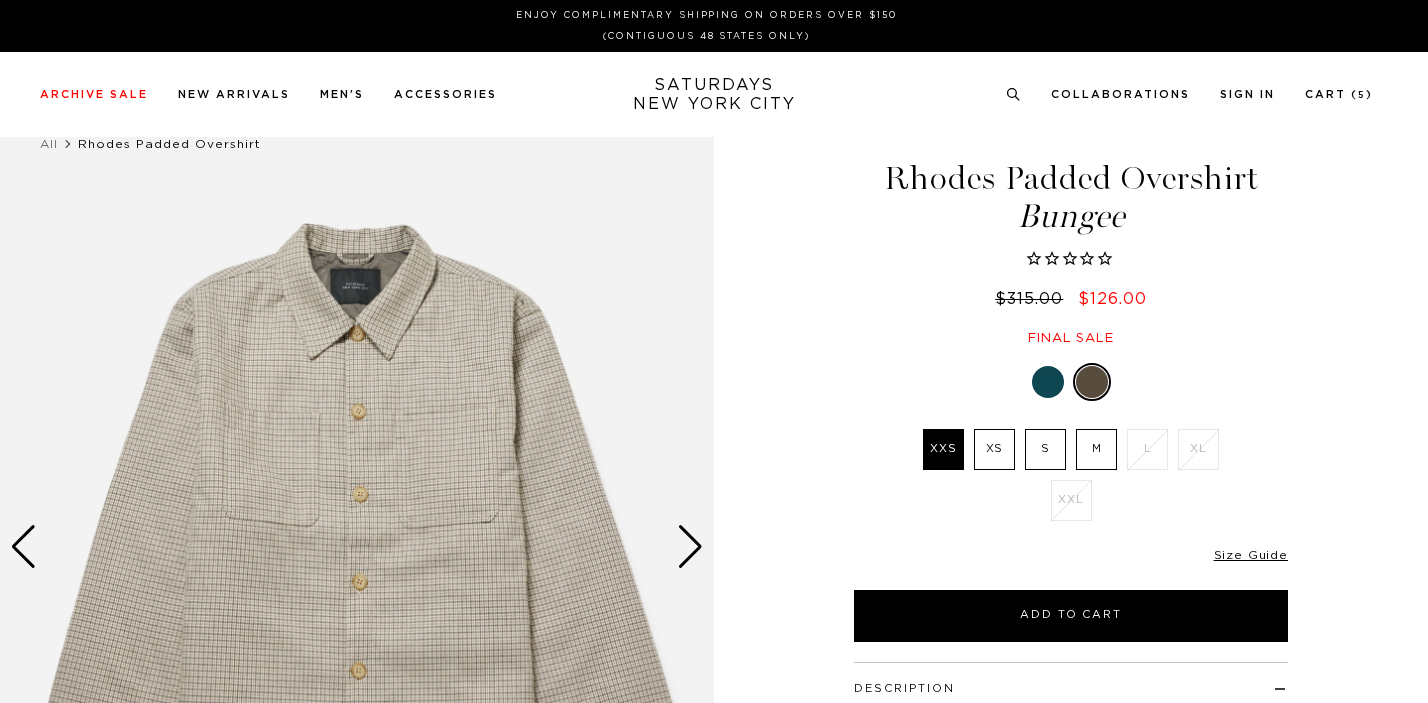click on "M" at bounding box center [1096, 449] 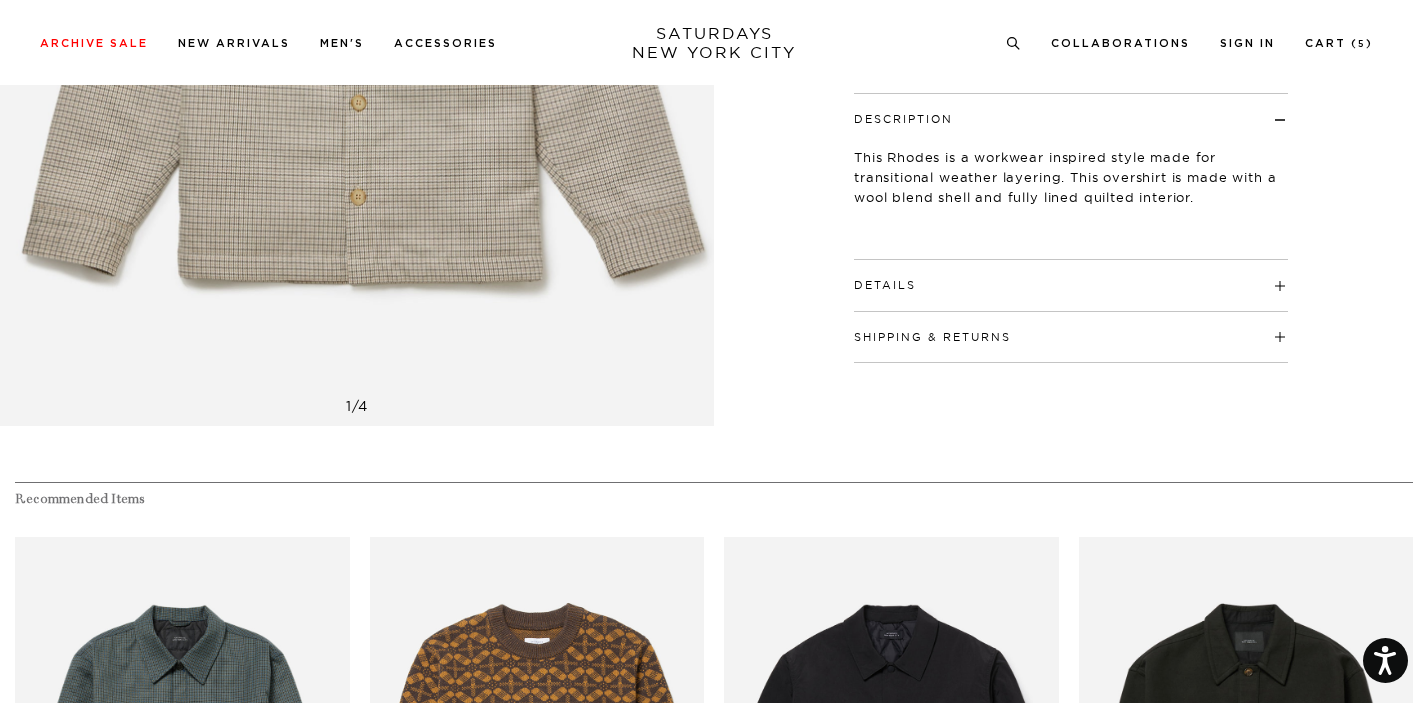 scroll, scrollTop: 623, scrollLeft: 0, axis: vertical 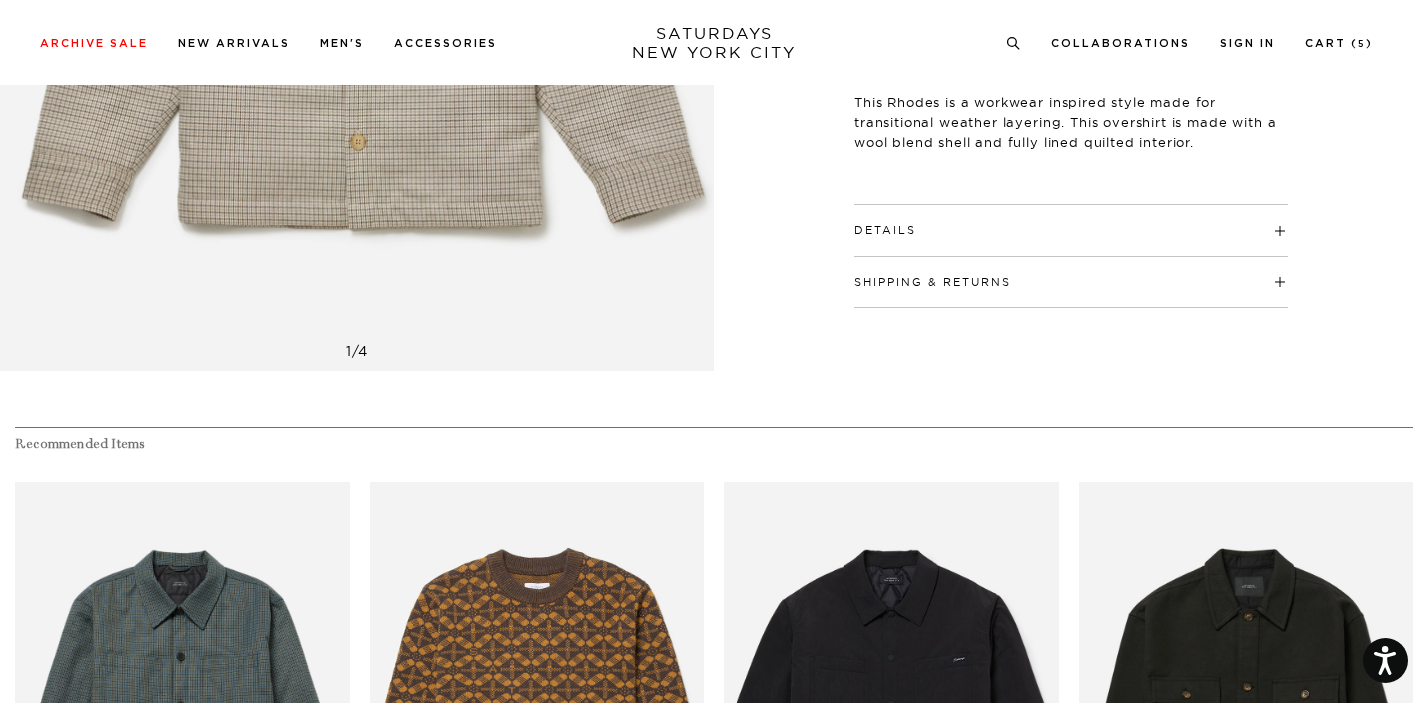 click on "Details" at bounding box center (1071, 221) 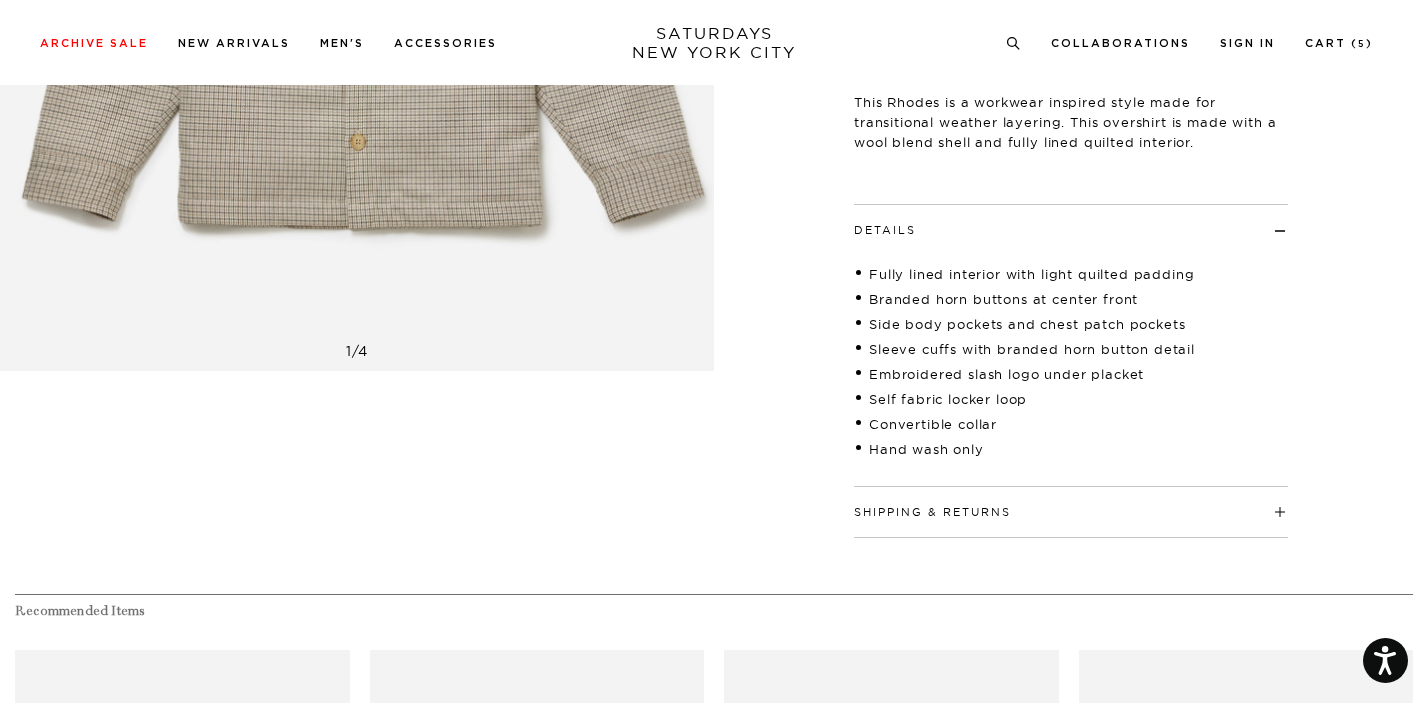 click on "Shipping & Returns" at bounding box center (932, 512) 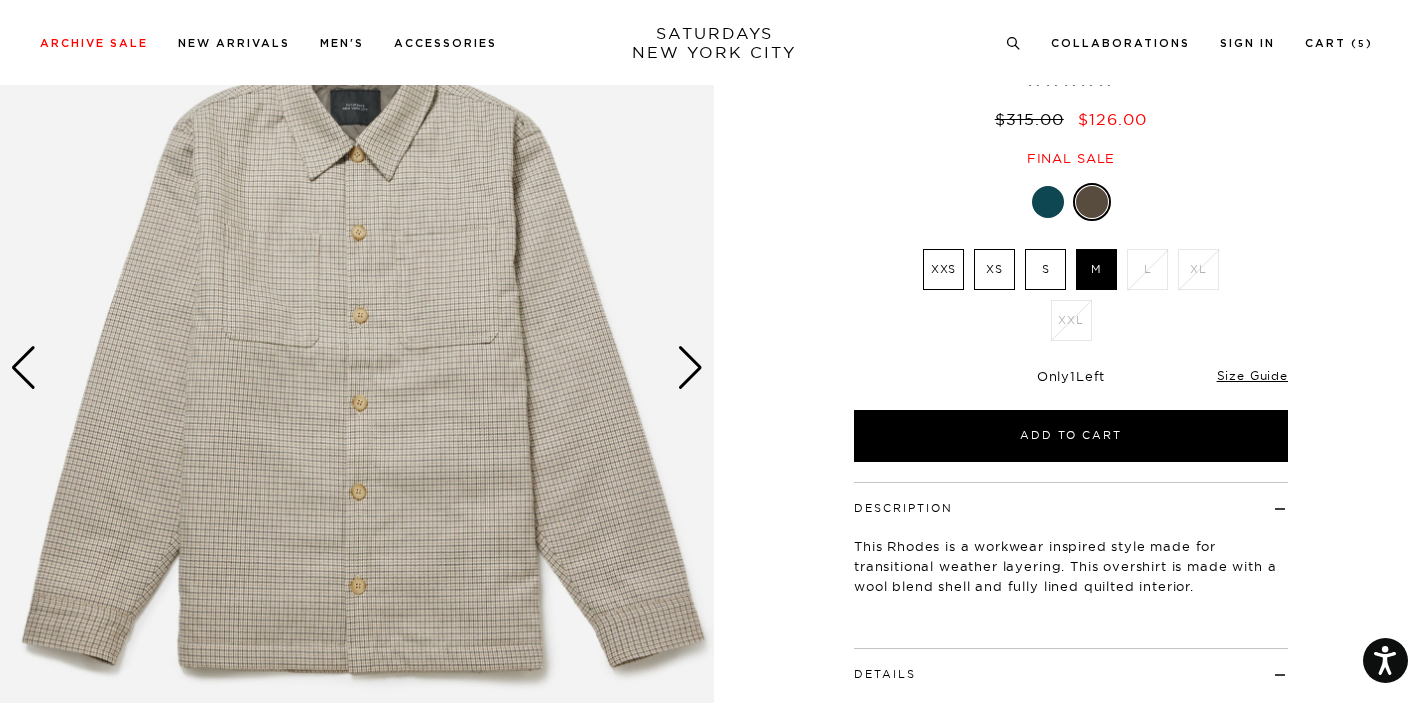 scroll, scrollTop: 177, scrollLeft: 0, axis: vertical 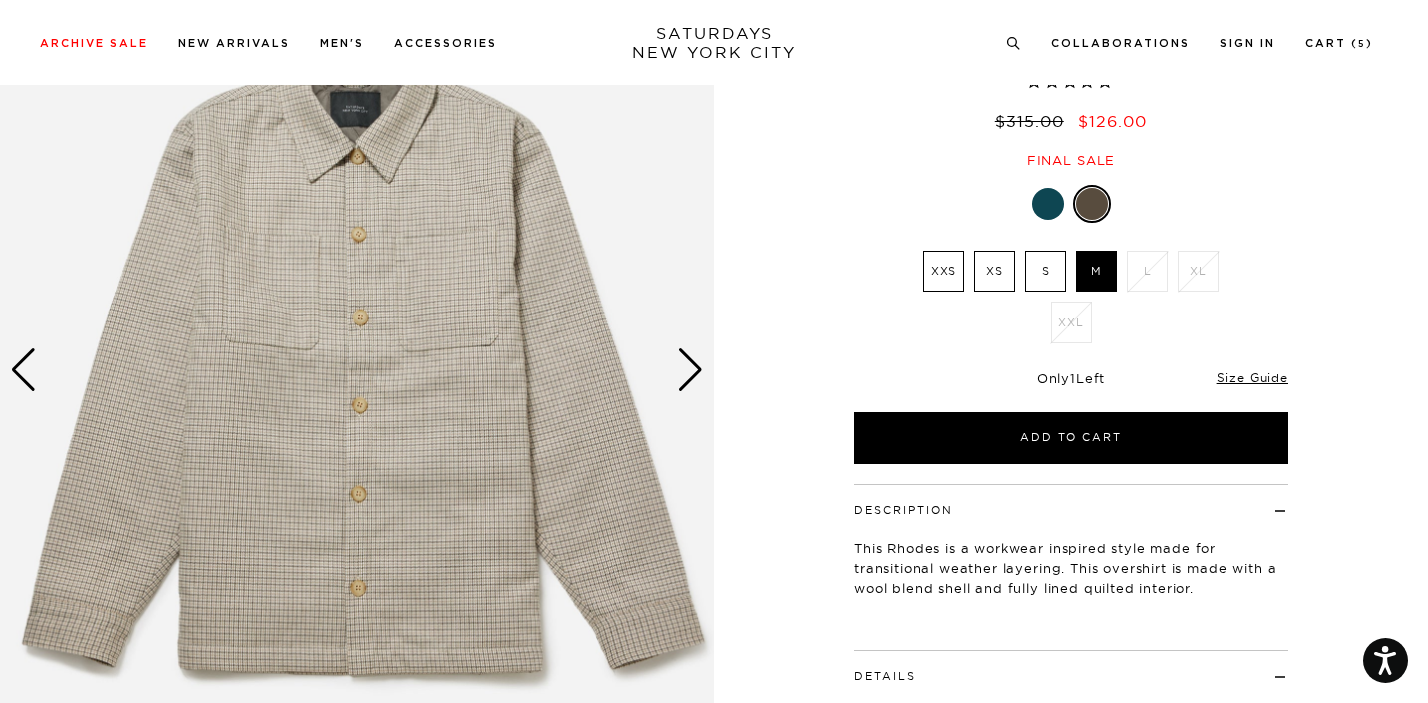 click at bounding box center (690, 370) 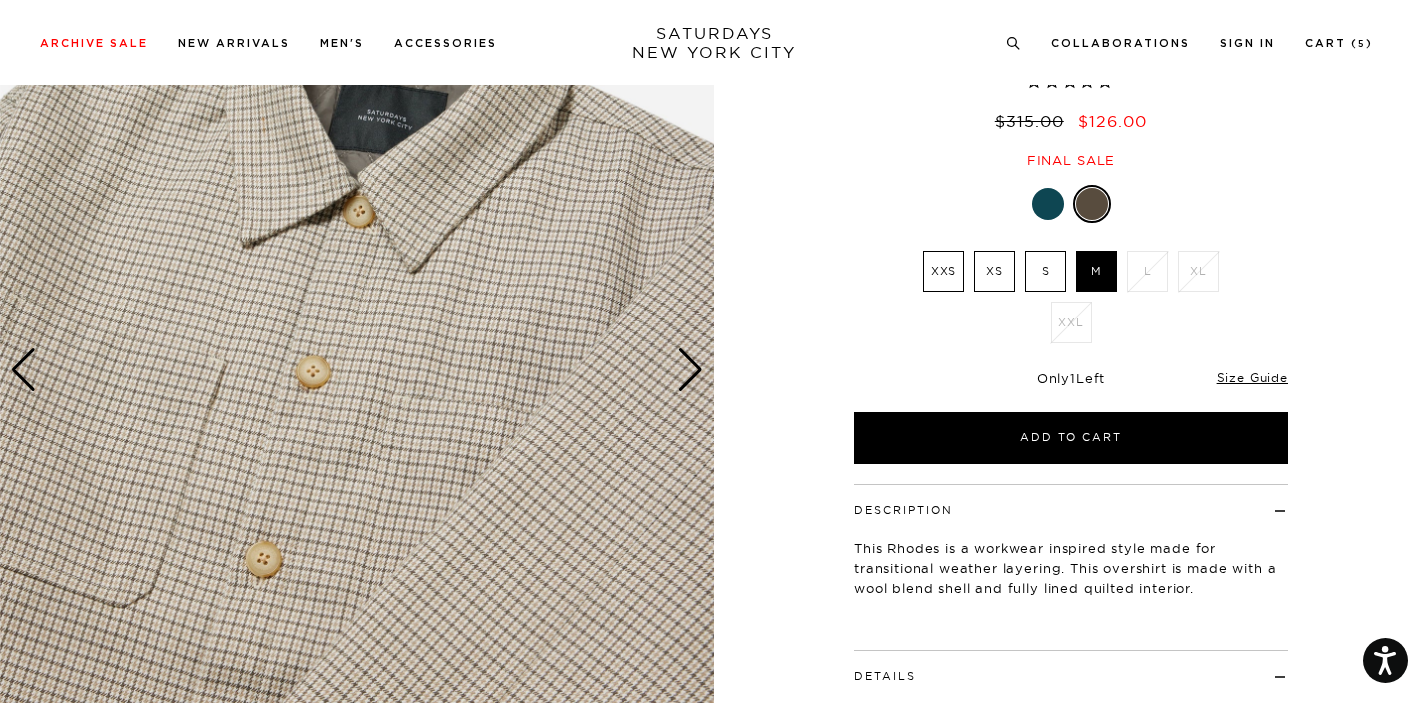 click at bounding box center (23, 370) 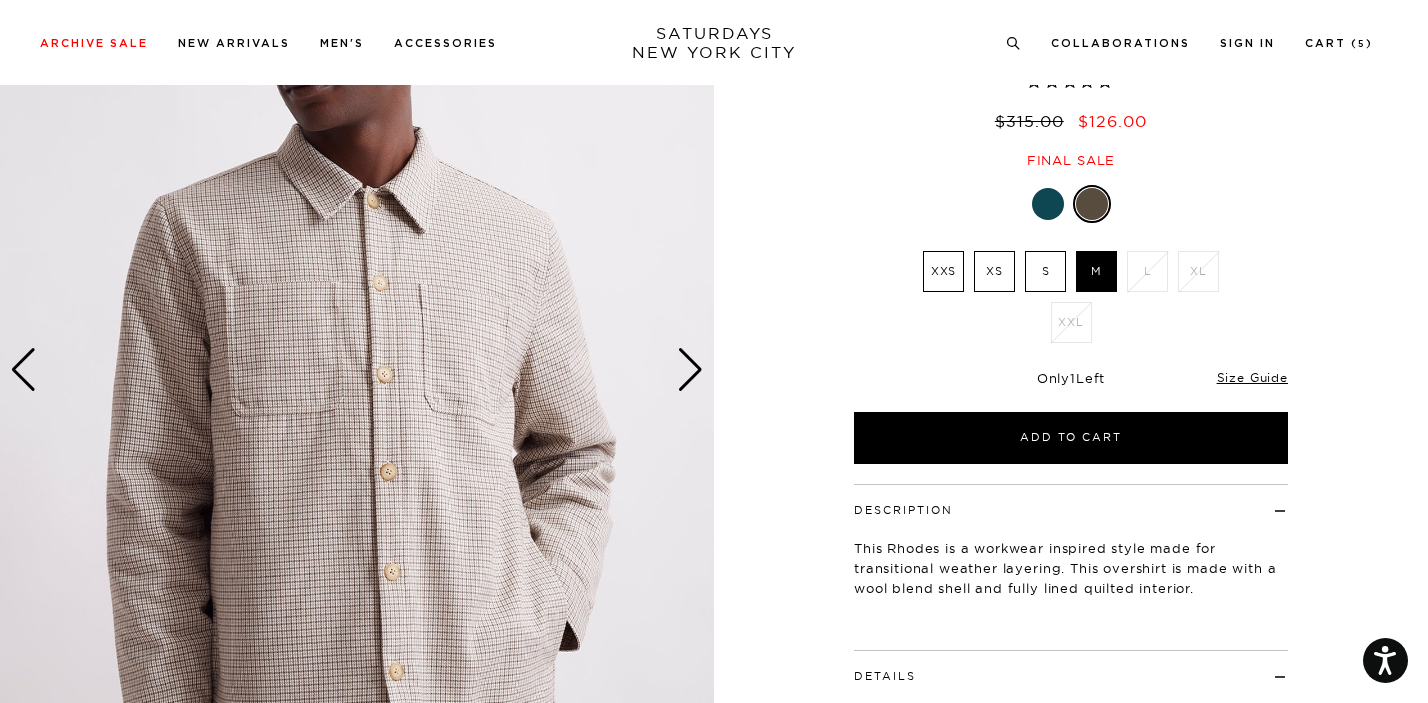 click at bounding box center [23, 370] 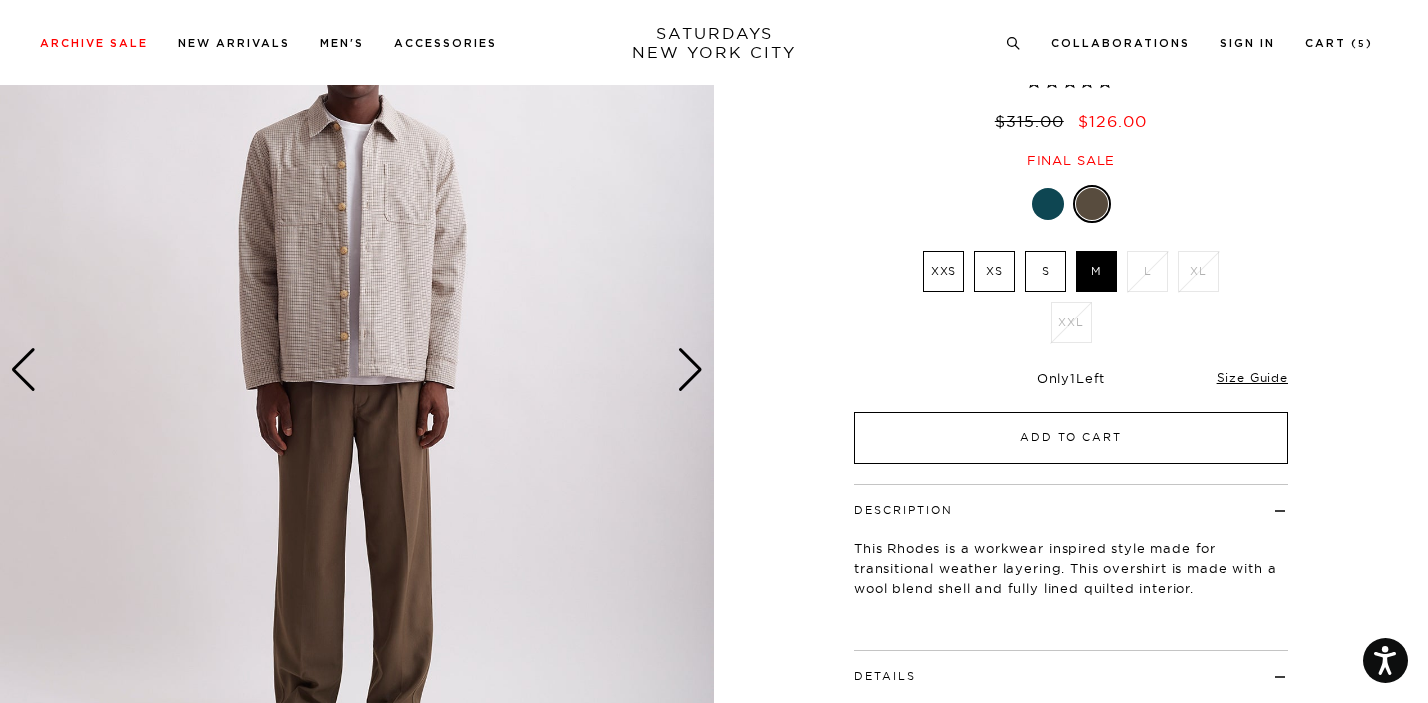 click on "Add to Cart" at bounding box center [1071, 438] 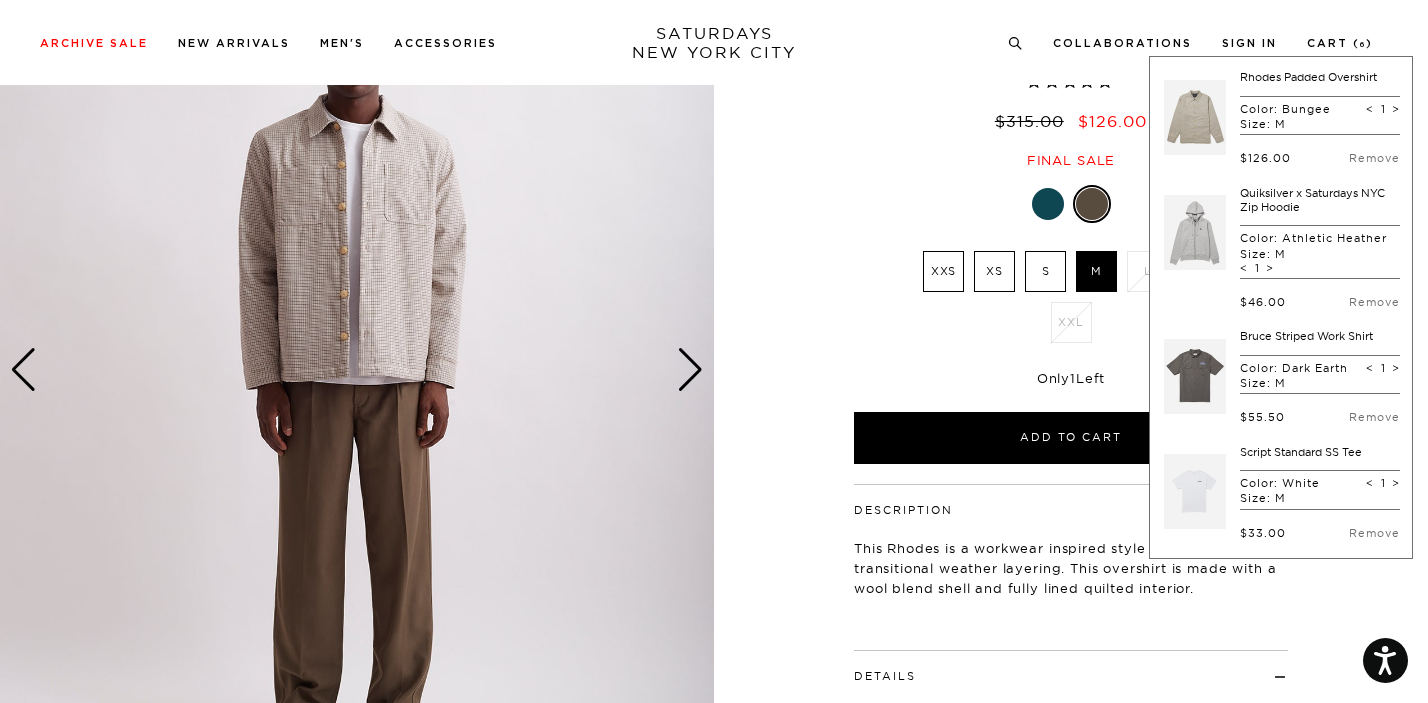 click on "Bungee
XXS
XS
S
M
L
XL
XXL XXS" at bounding box center [1071, 324] 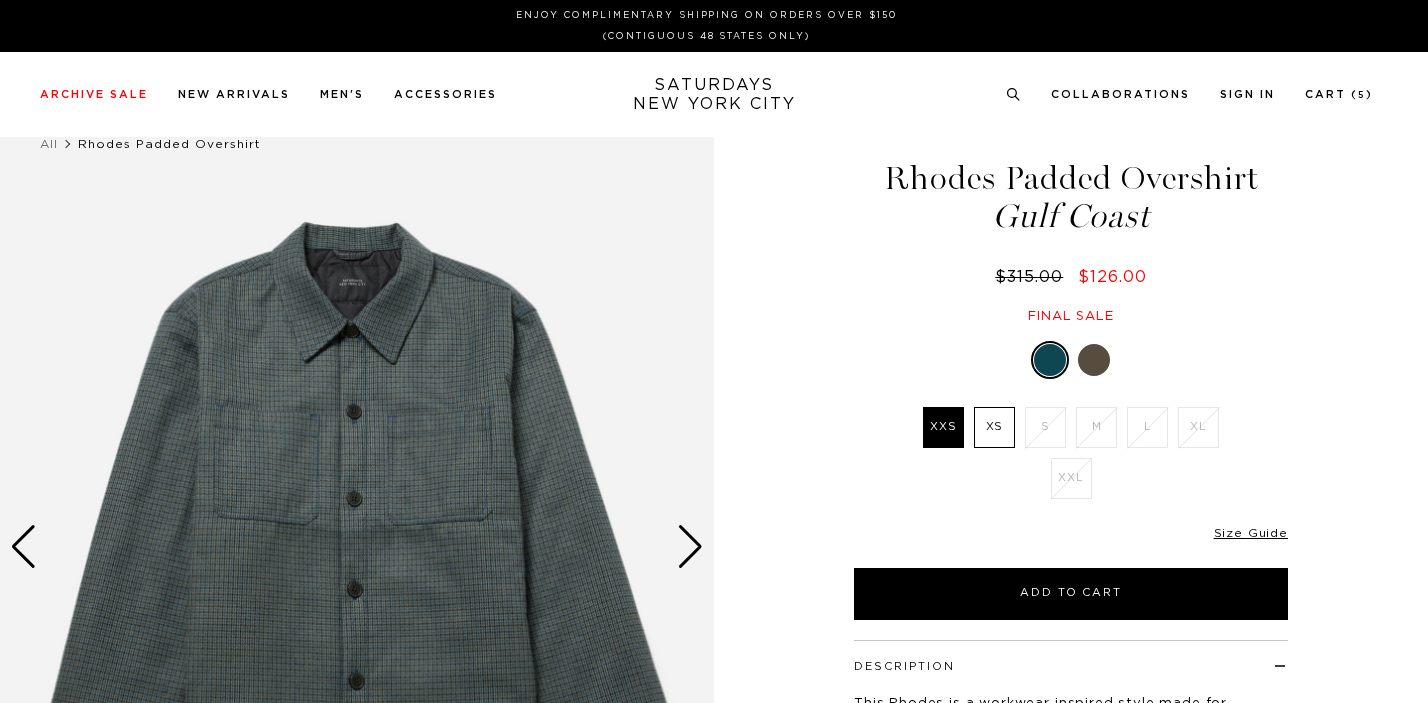 scroll, scrollTop: 0, scrollLeft: 0, axis: both 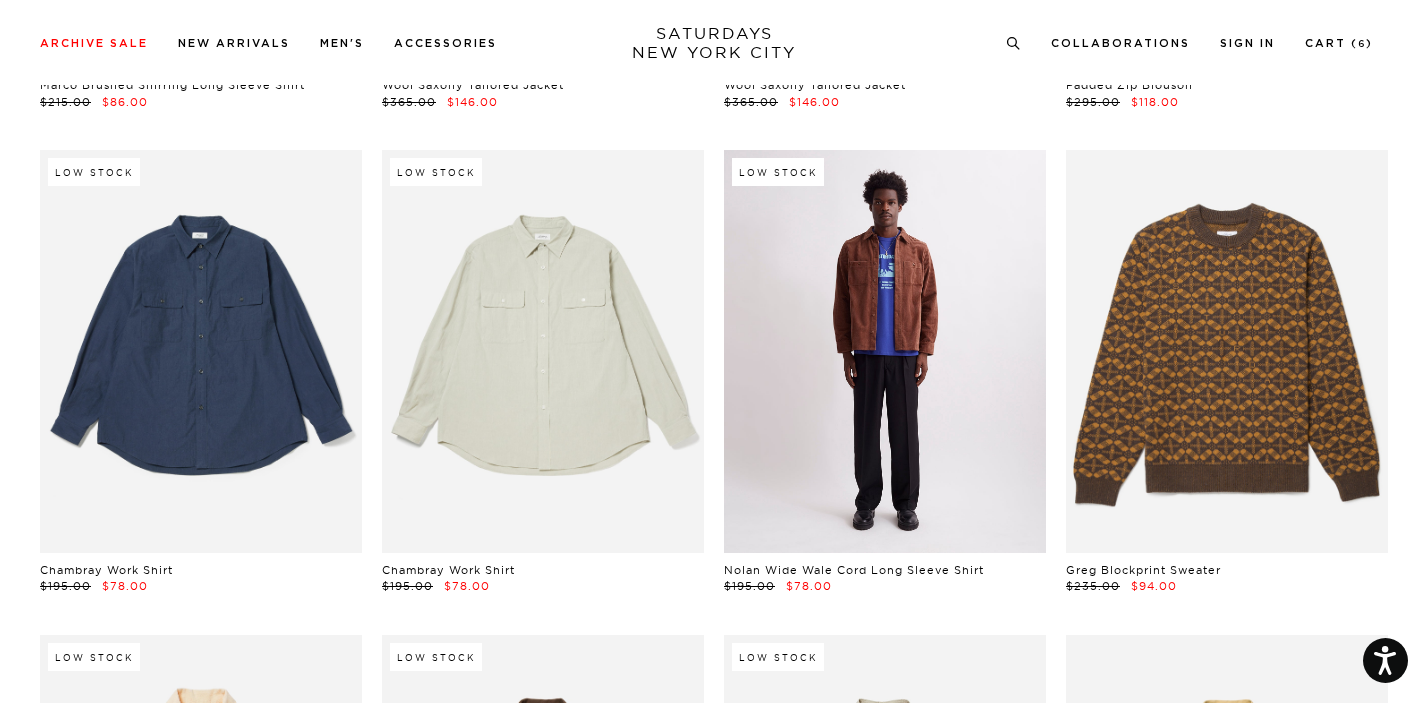 click at bounding box center (885, 351) 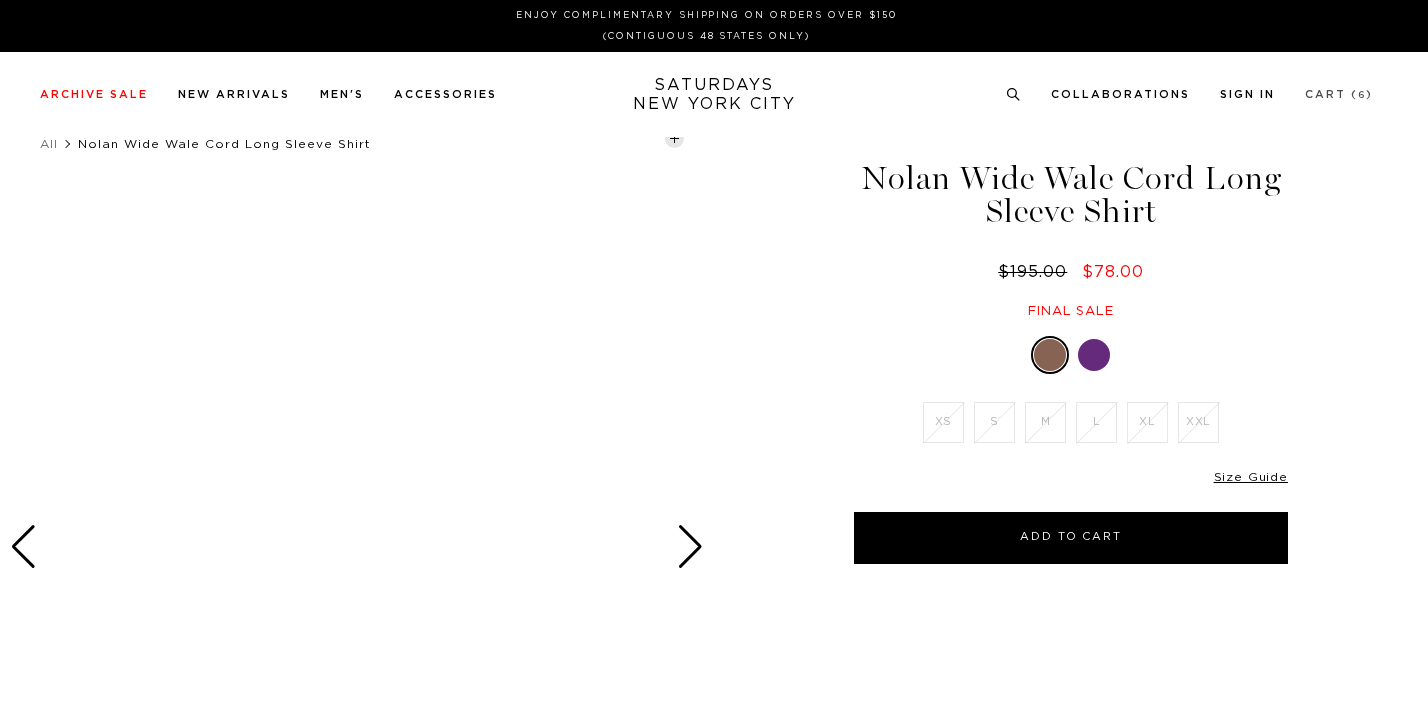scroll, scrollTop: 0, scrollLeft: 0, axis: both 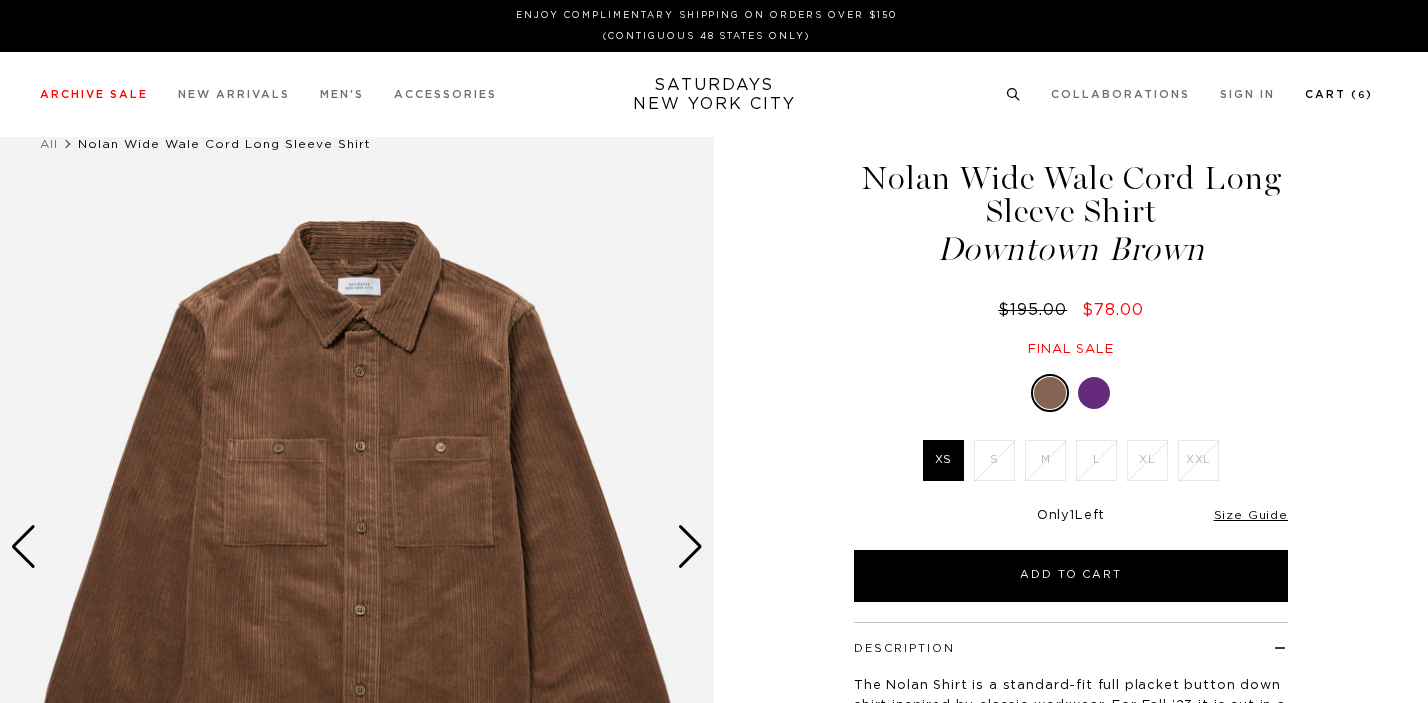 click on "Cart ( 6 )" at bounding box center [1339, 94] 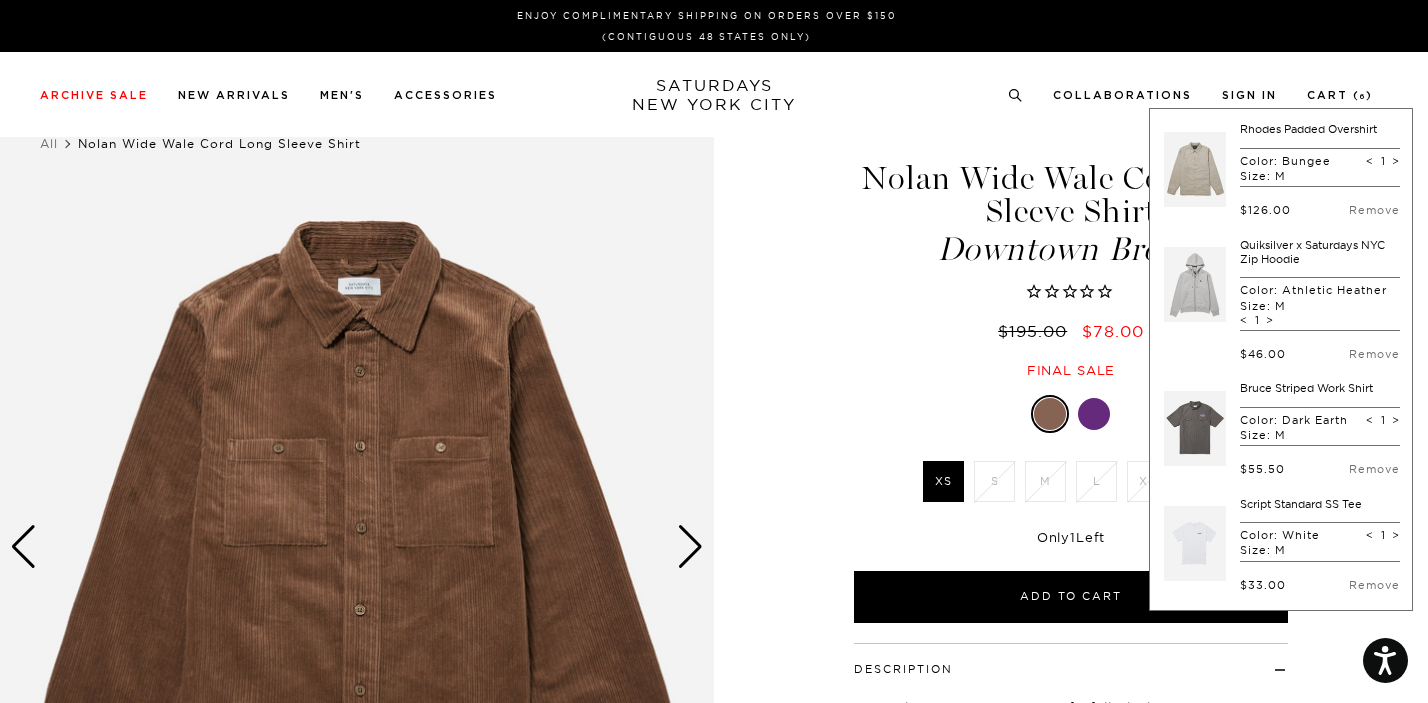 click at bounding box center (1195, 169) 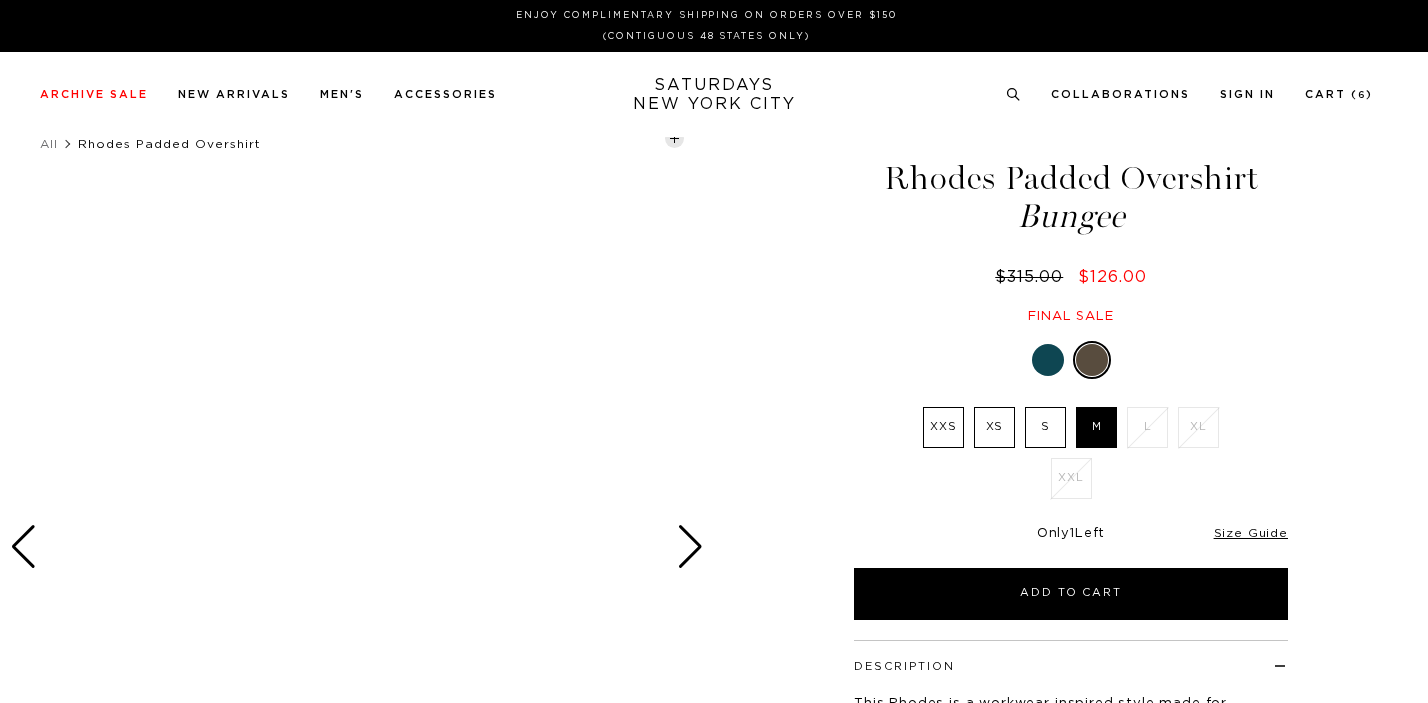 scroll, scrollTop: 0, scrollLeft: 0, axis: both 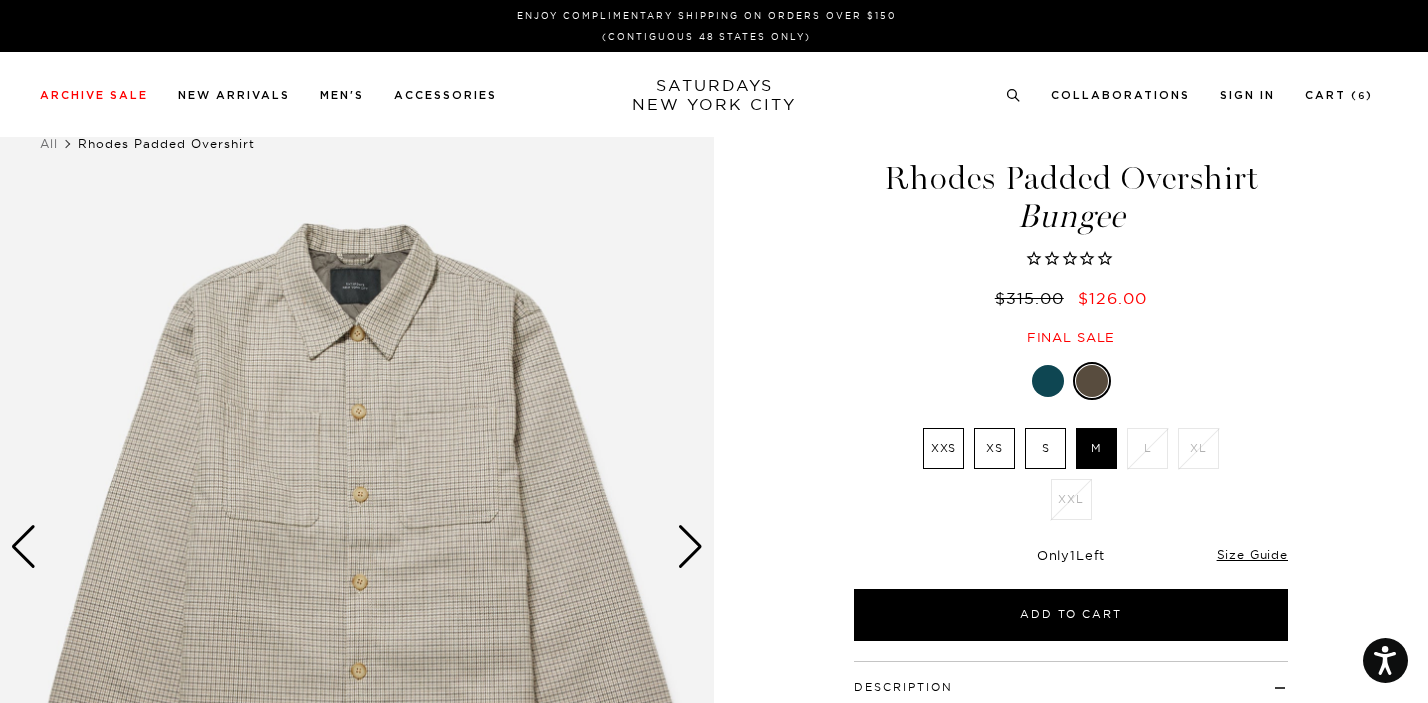 click at bounding box center [690, 547] 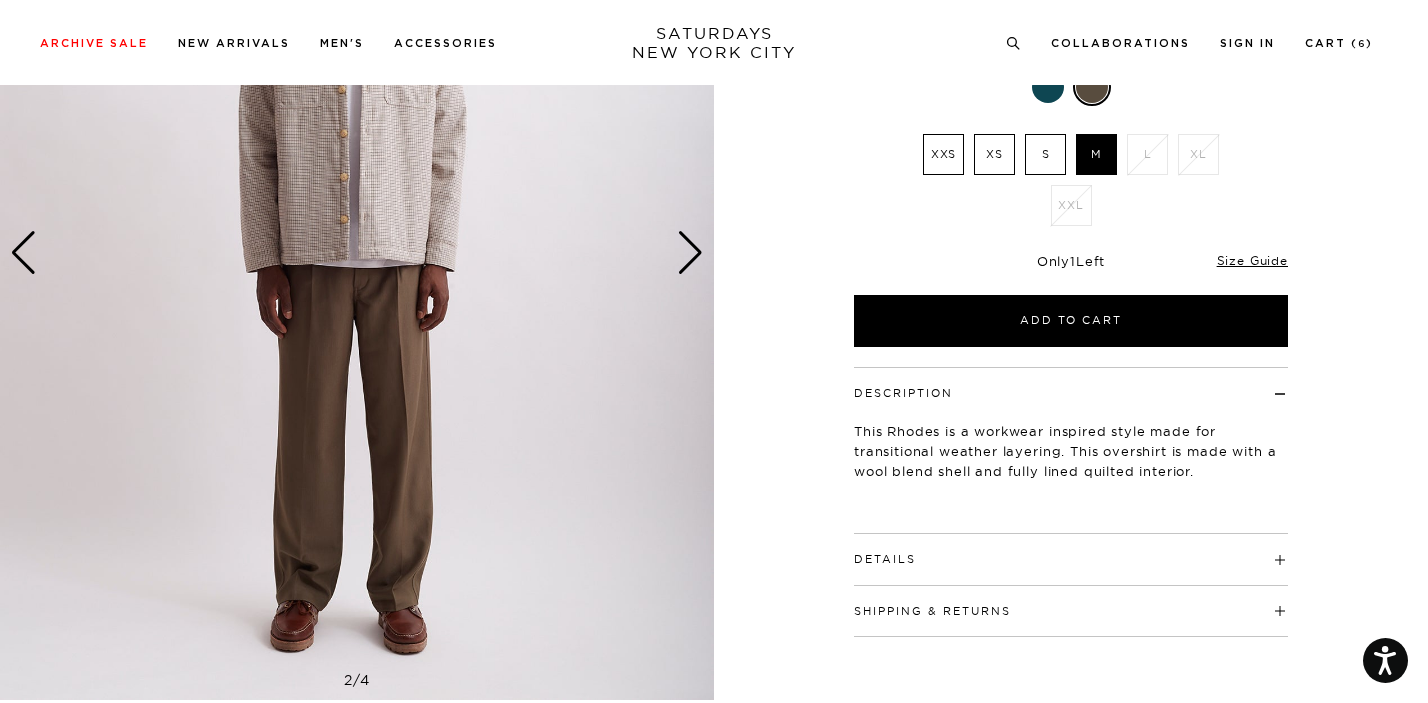 scroll, scrollTop: 360, scrollLeft: 0, axis: vertical 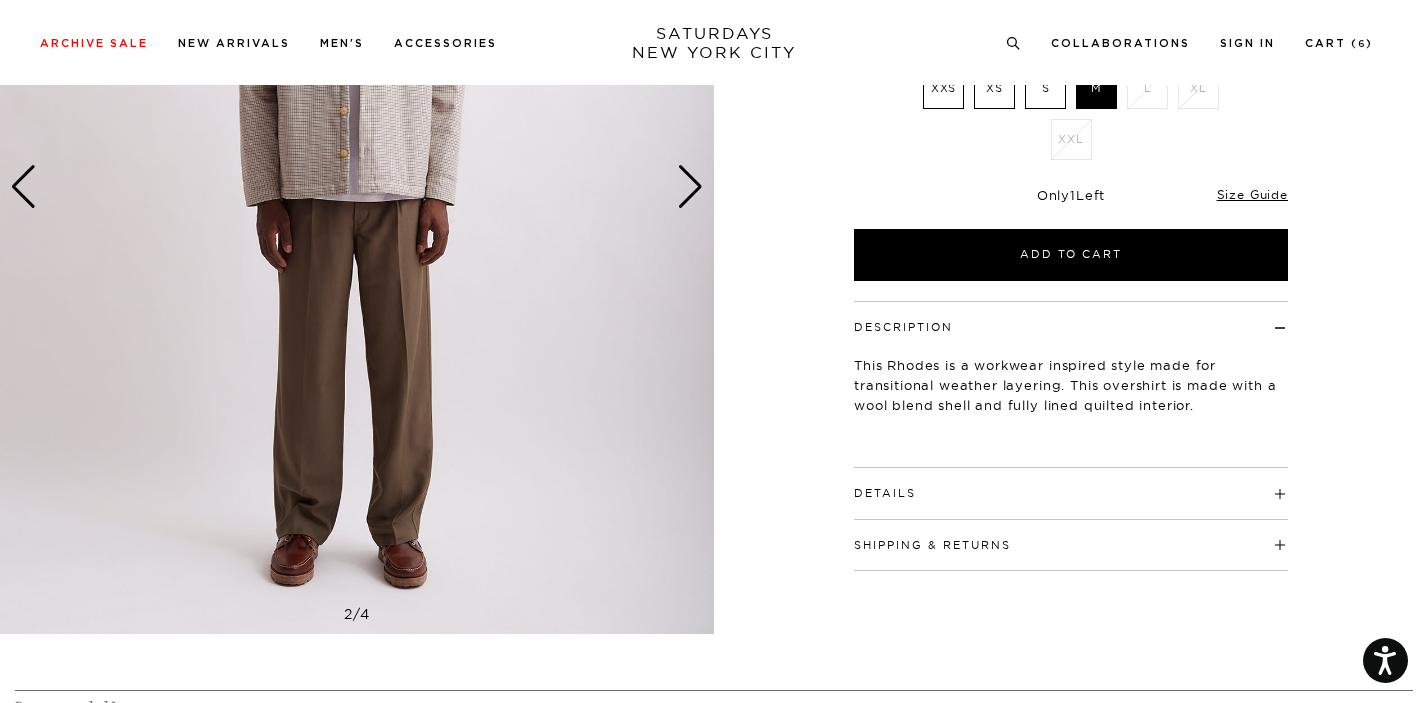 click on "Details
Fully lined interior with light quilted padding Branded horn buttons at center front Side body pockets and chest patch pockets Sleeve cuffs with branded horn button detail Embroidered slash logo under placket Self fabric locker loop Convertible collar Hand wash only" at bounding box center [1071, 493] 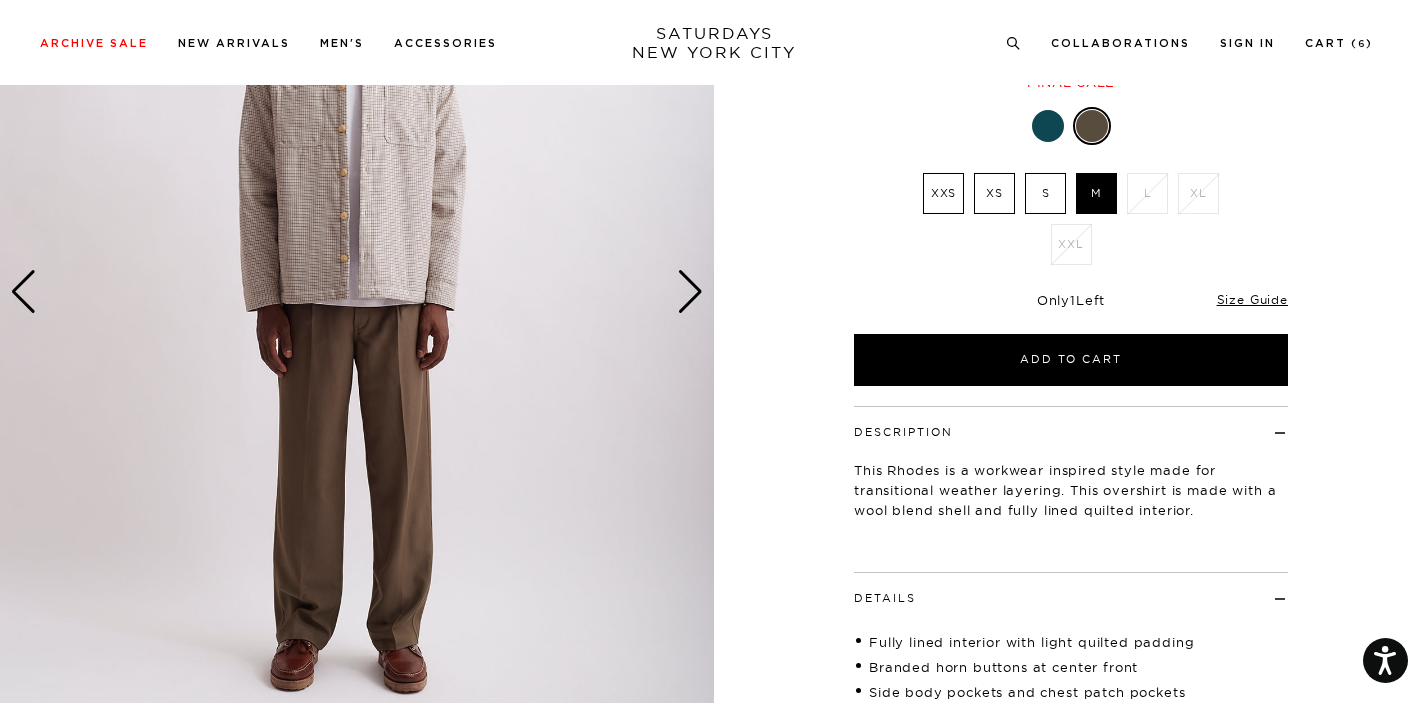 scroll, scrollTop: 244, scrollLeft: 0, axis: vertical 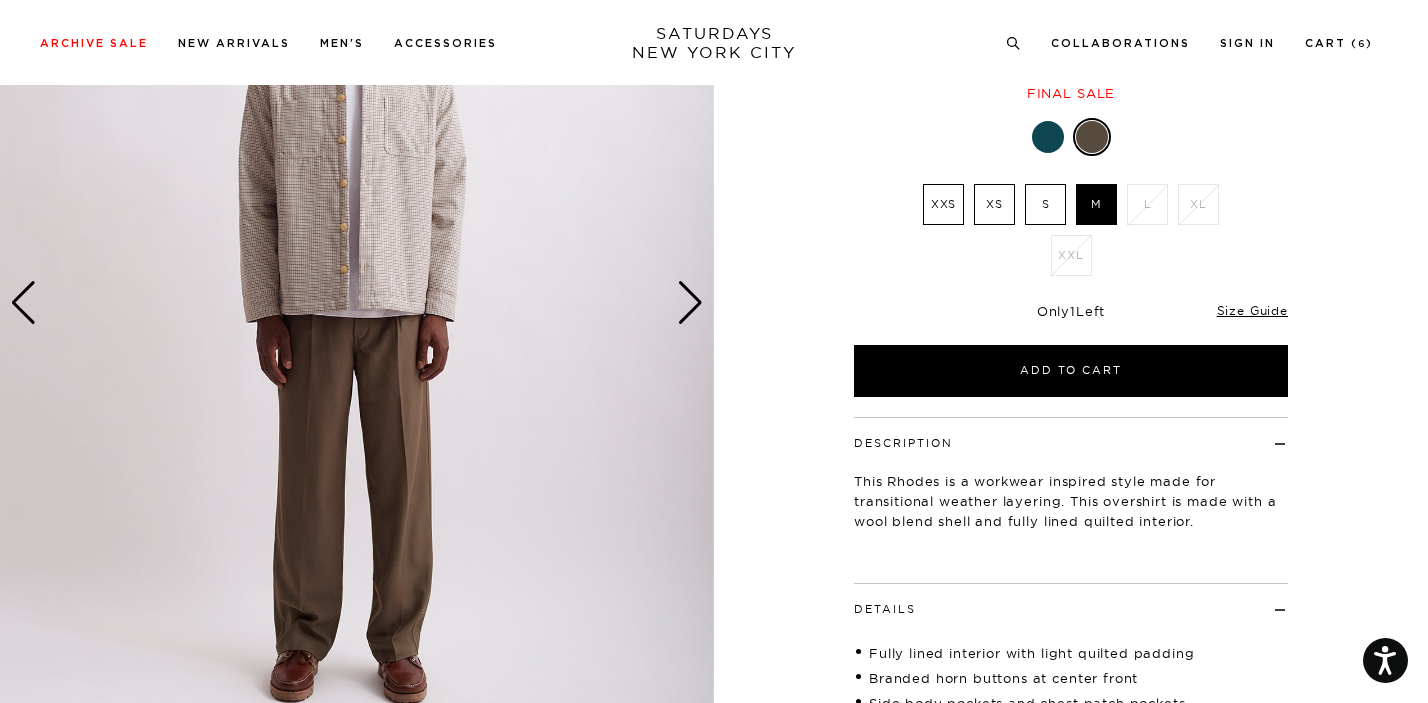 click at bounding box center (690, 303) 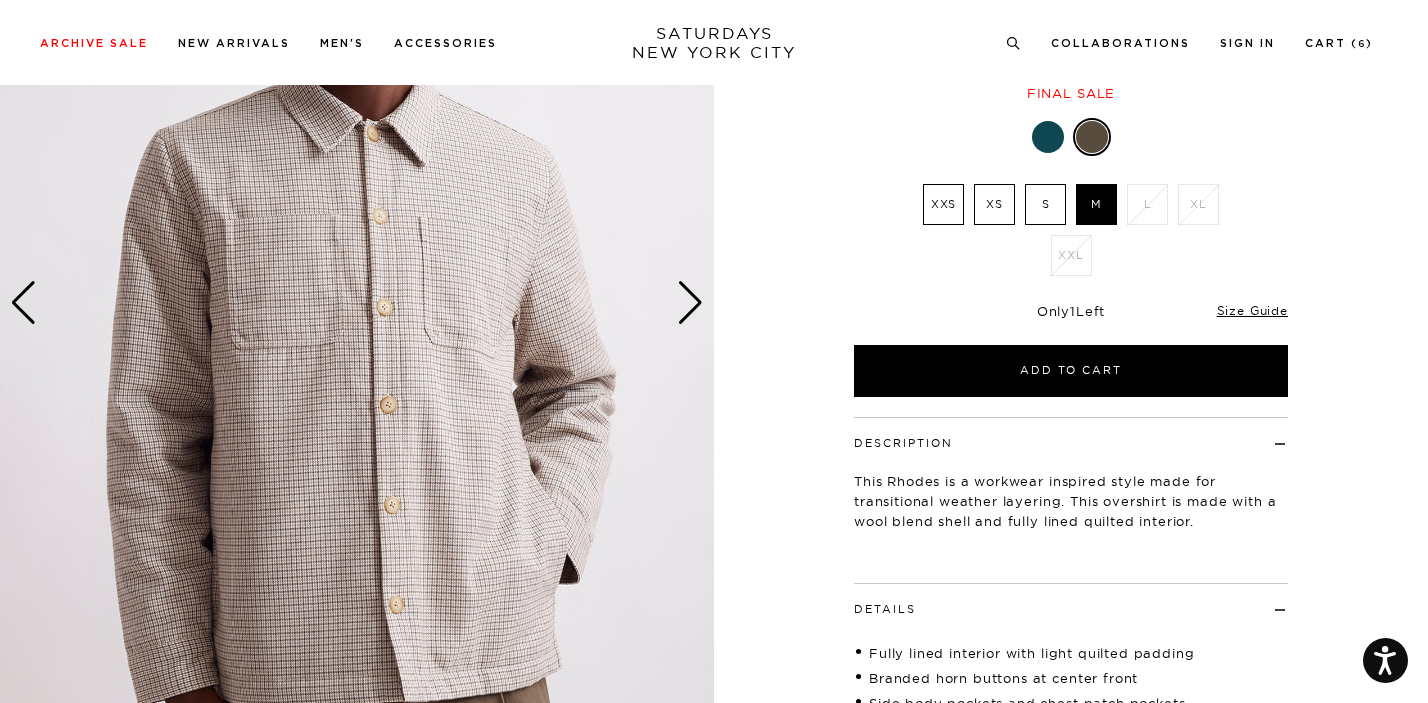 click at bounding box center (690, 303) 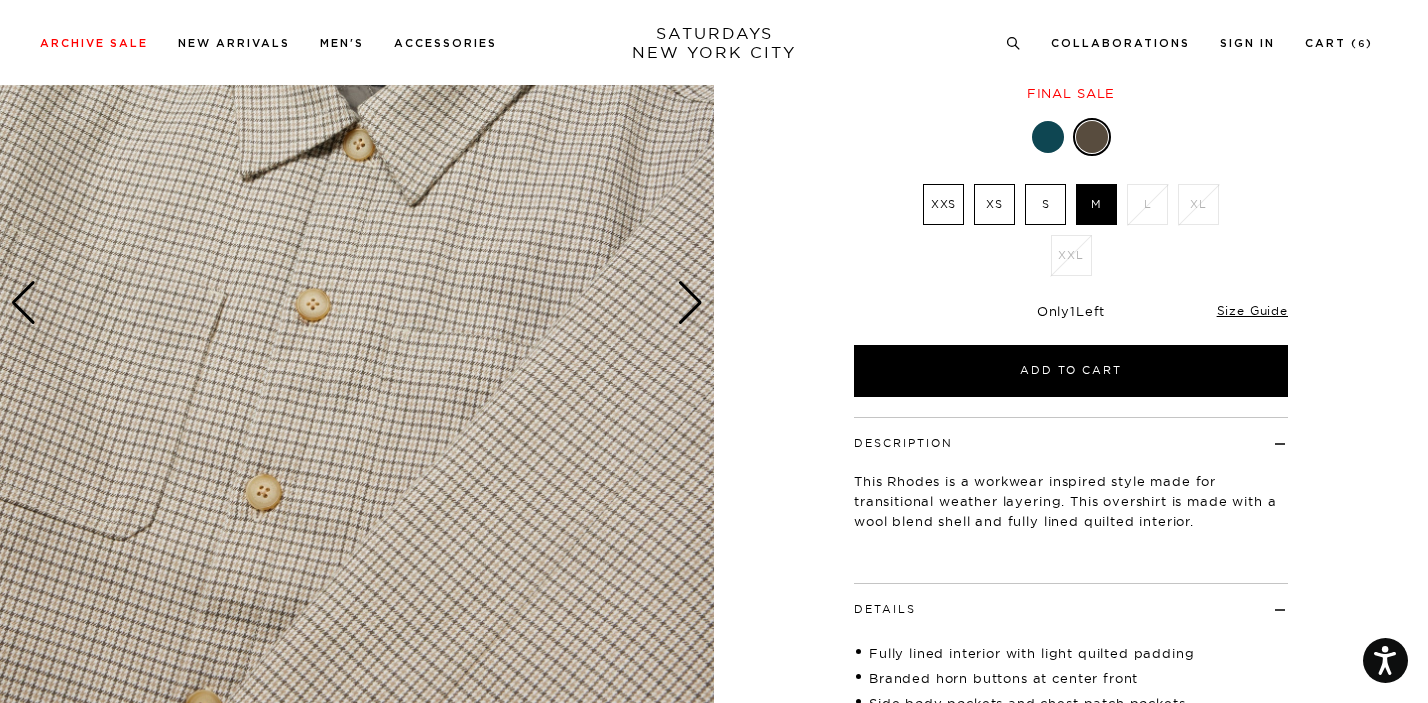 click at bounding box center [690, 303] 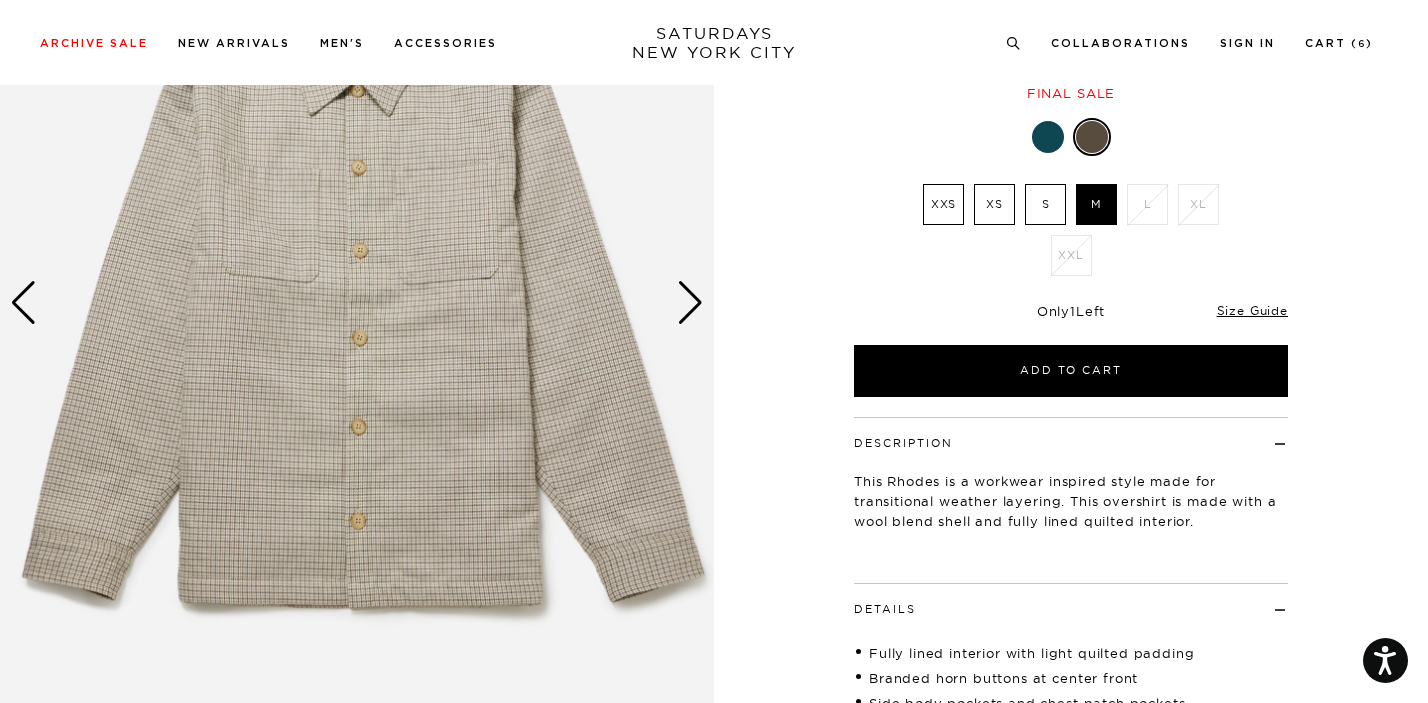 click at bounding box center [690, 303] 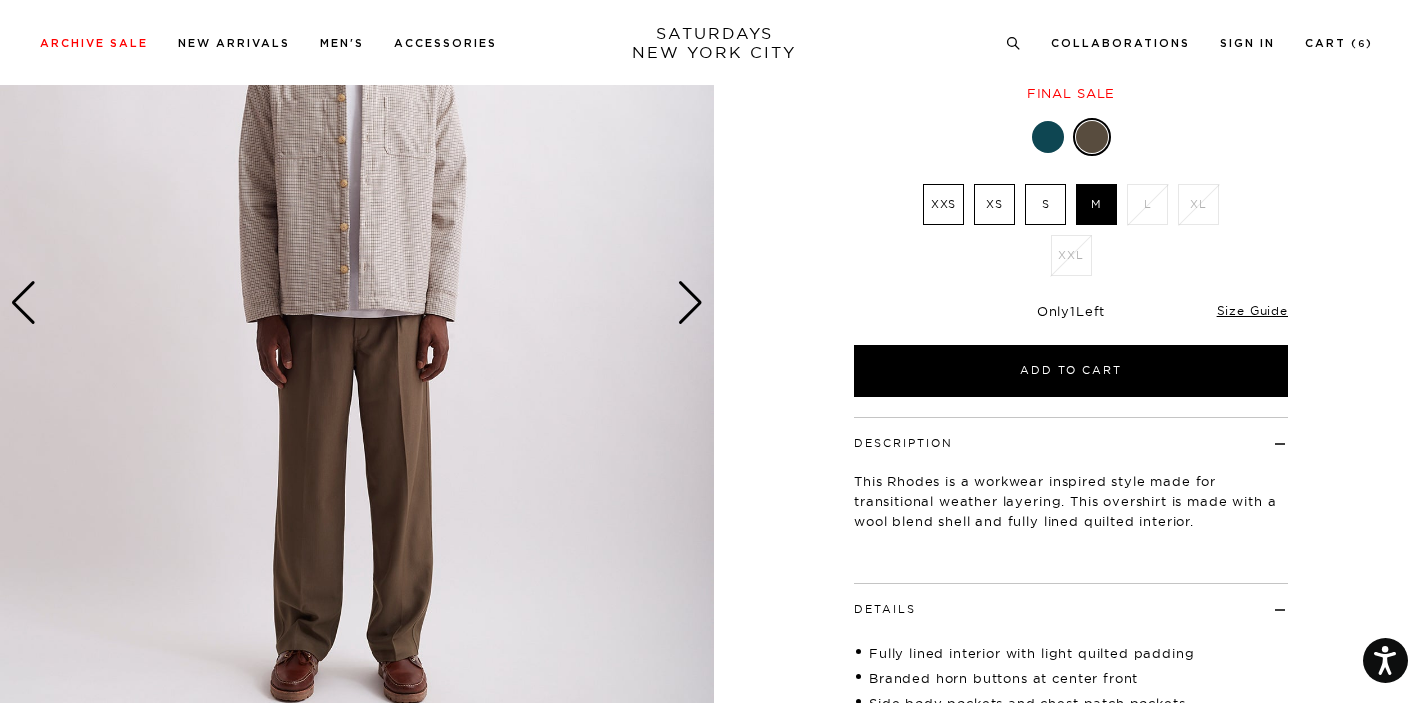 click at bounding box center [690, 303] 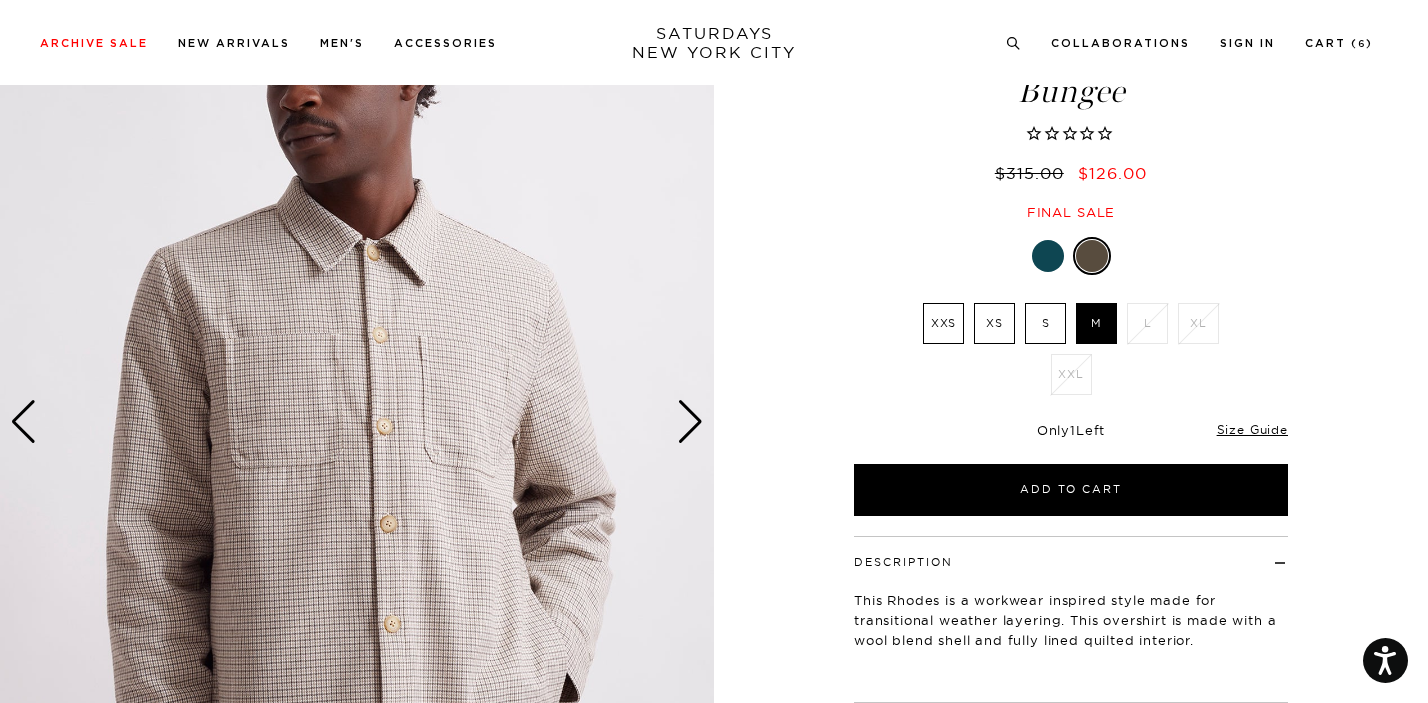 scroll, scrollTop: 126, scrollLeft: 0, axis: vertical 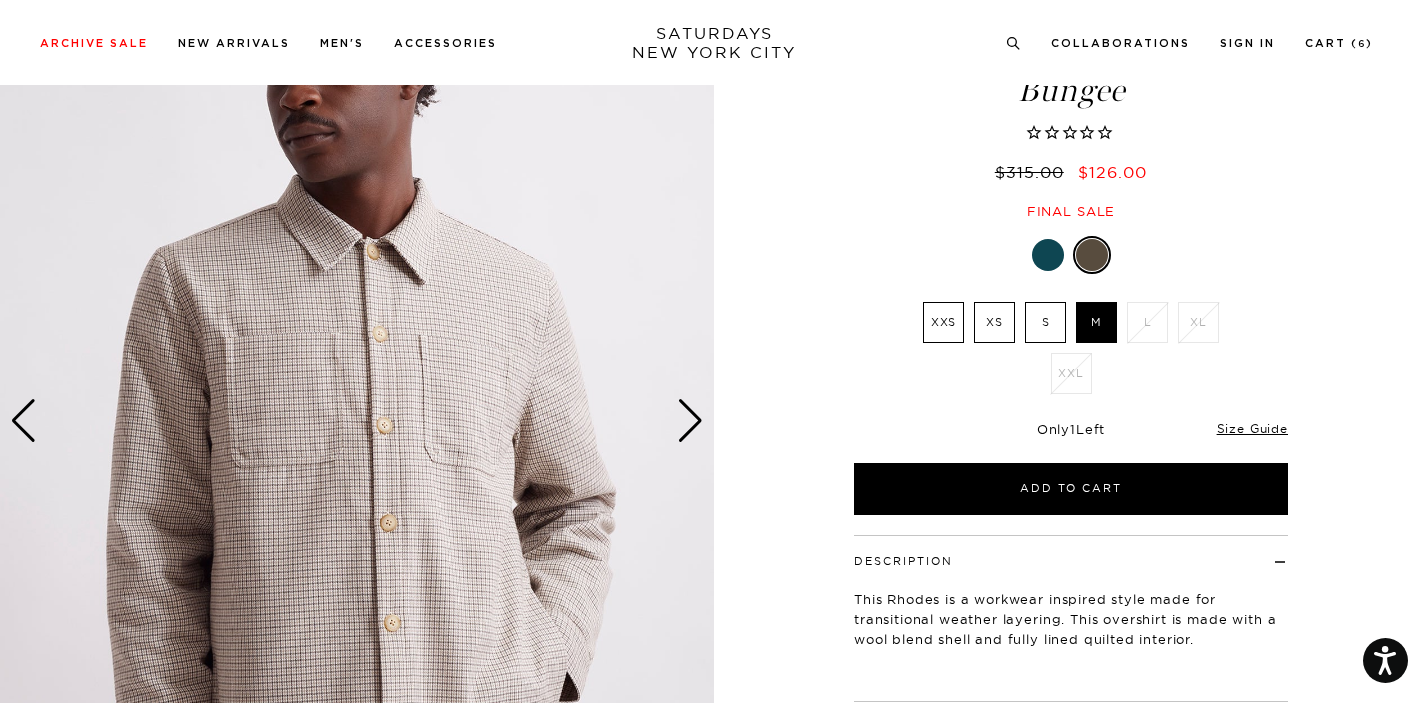 click at bounding box center (690, 421) 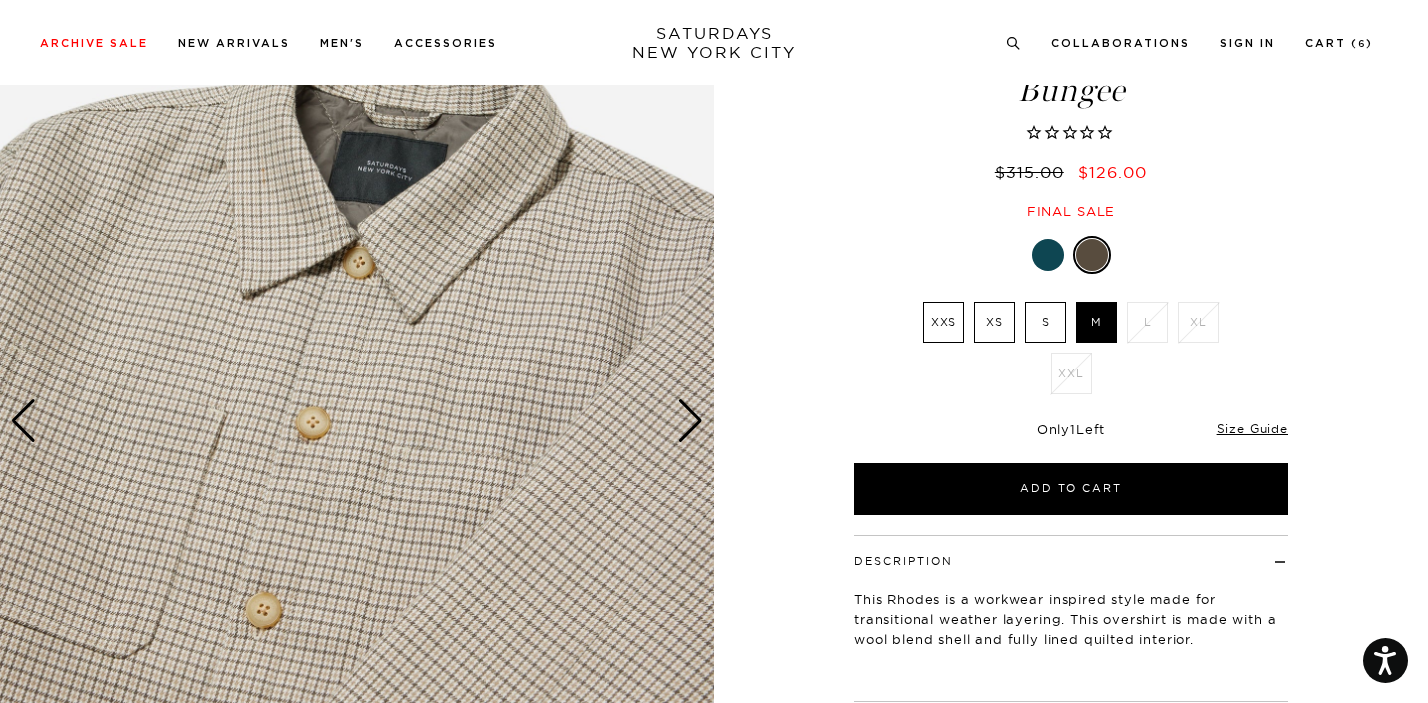 click at bounding box center [690, 421] 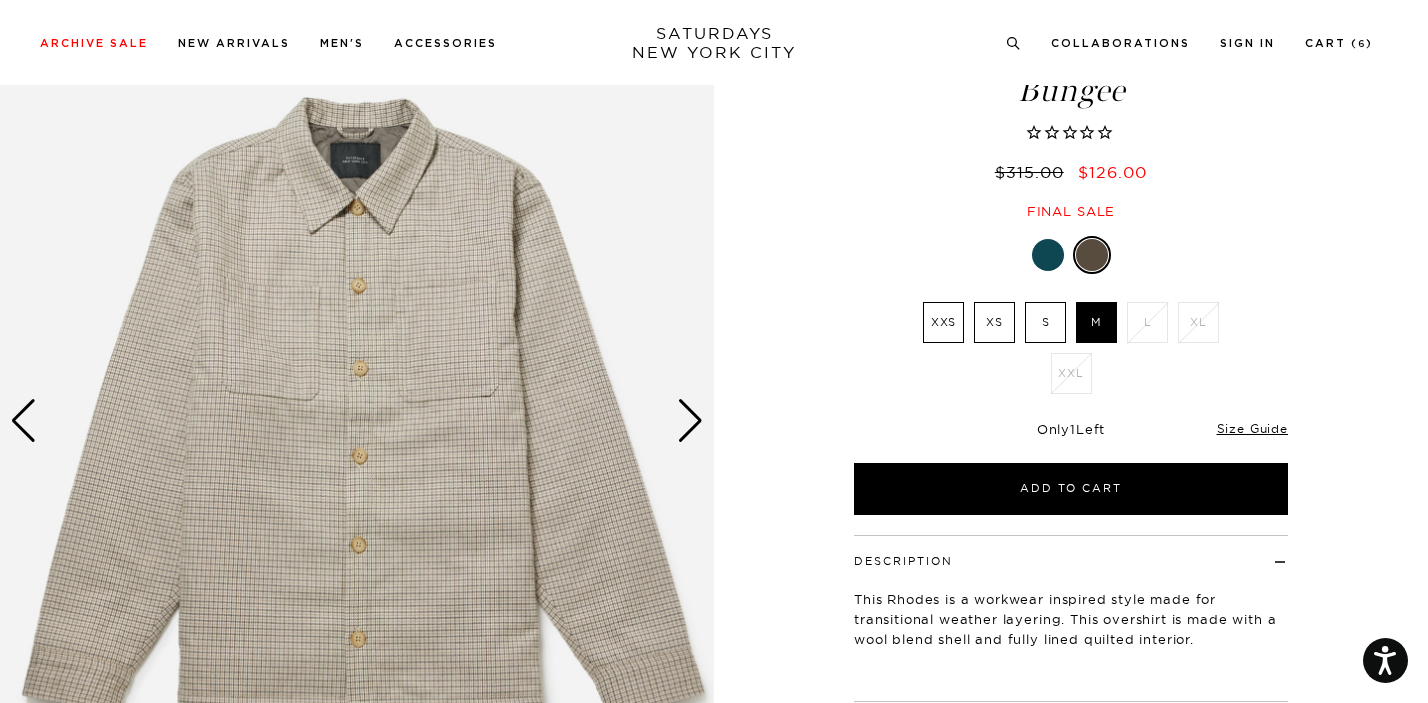 click at bounding box center [690, 421] 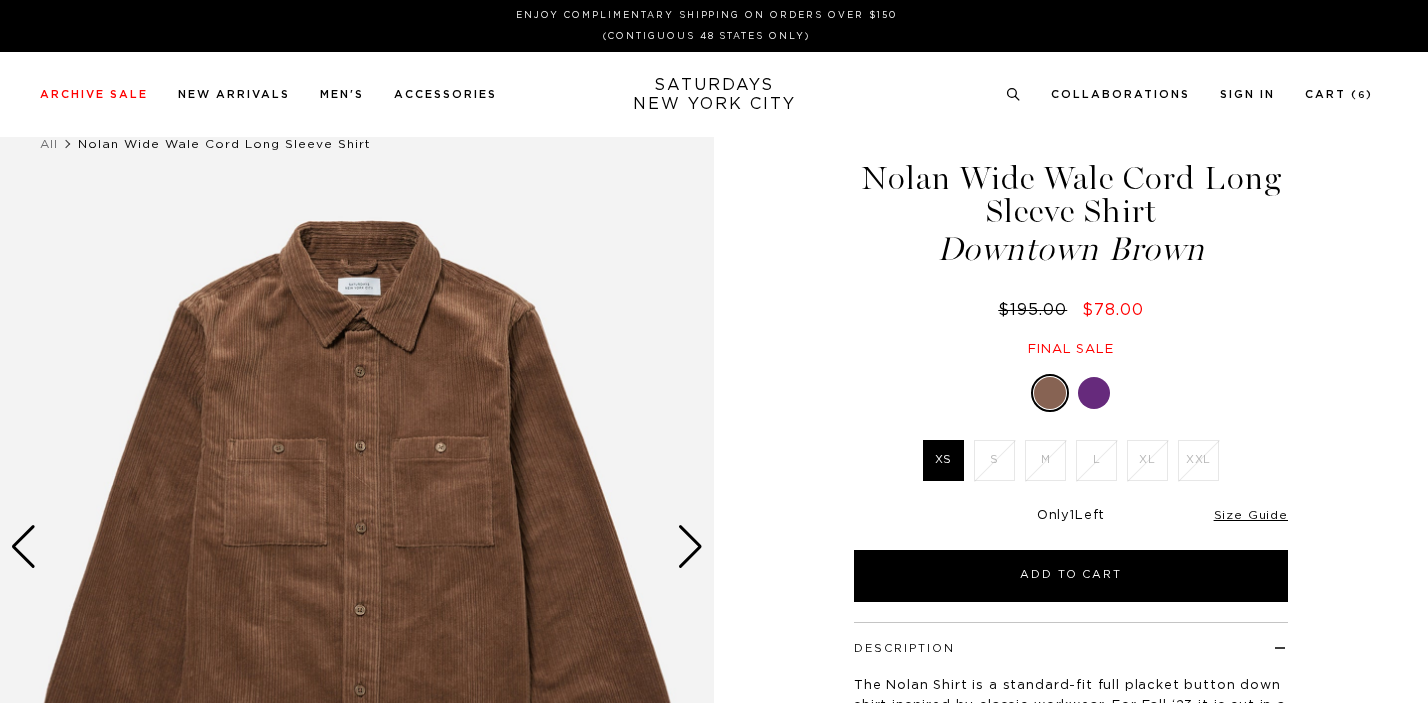 scroll, scrollTop: 0, scrollLeft: 0, axis: both 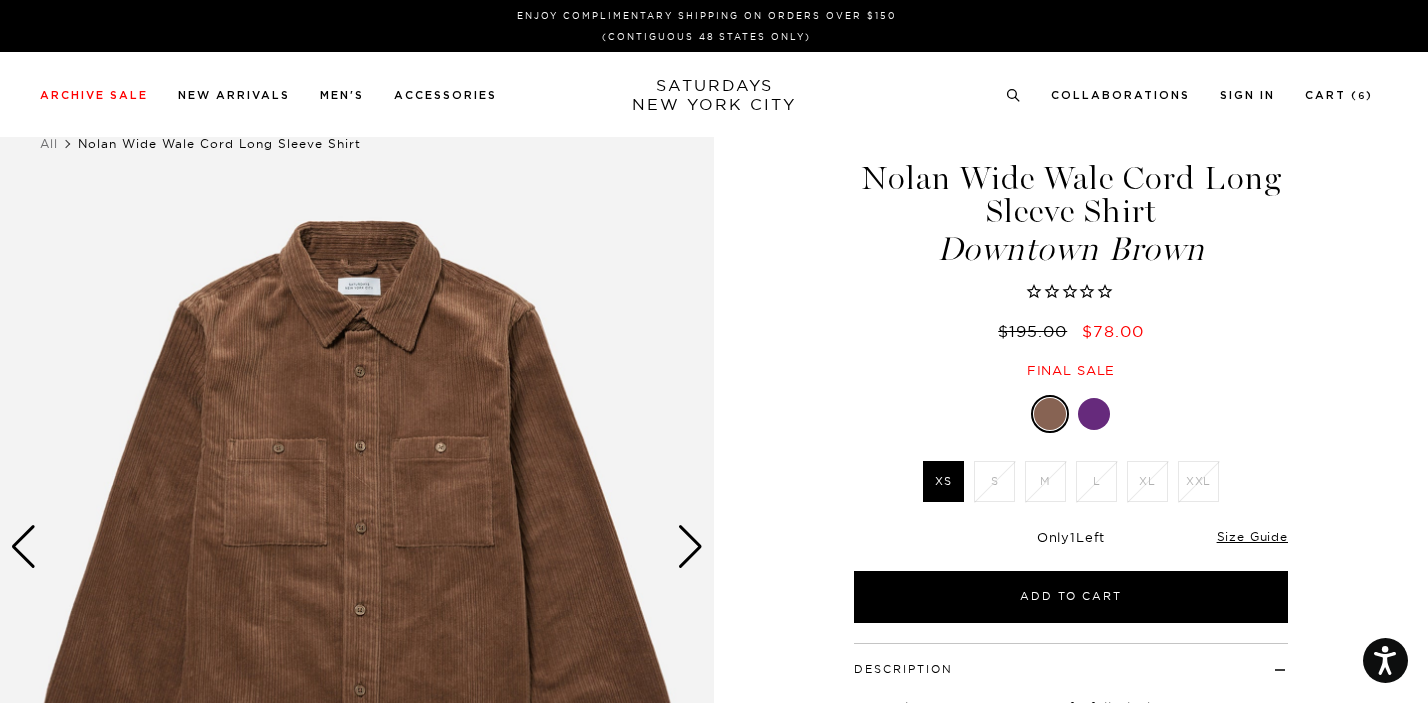 click at bounding box center [690, 547] 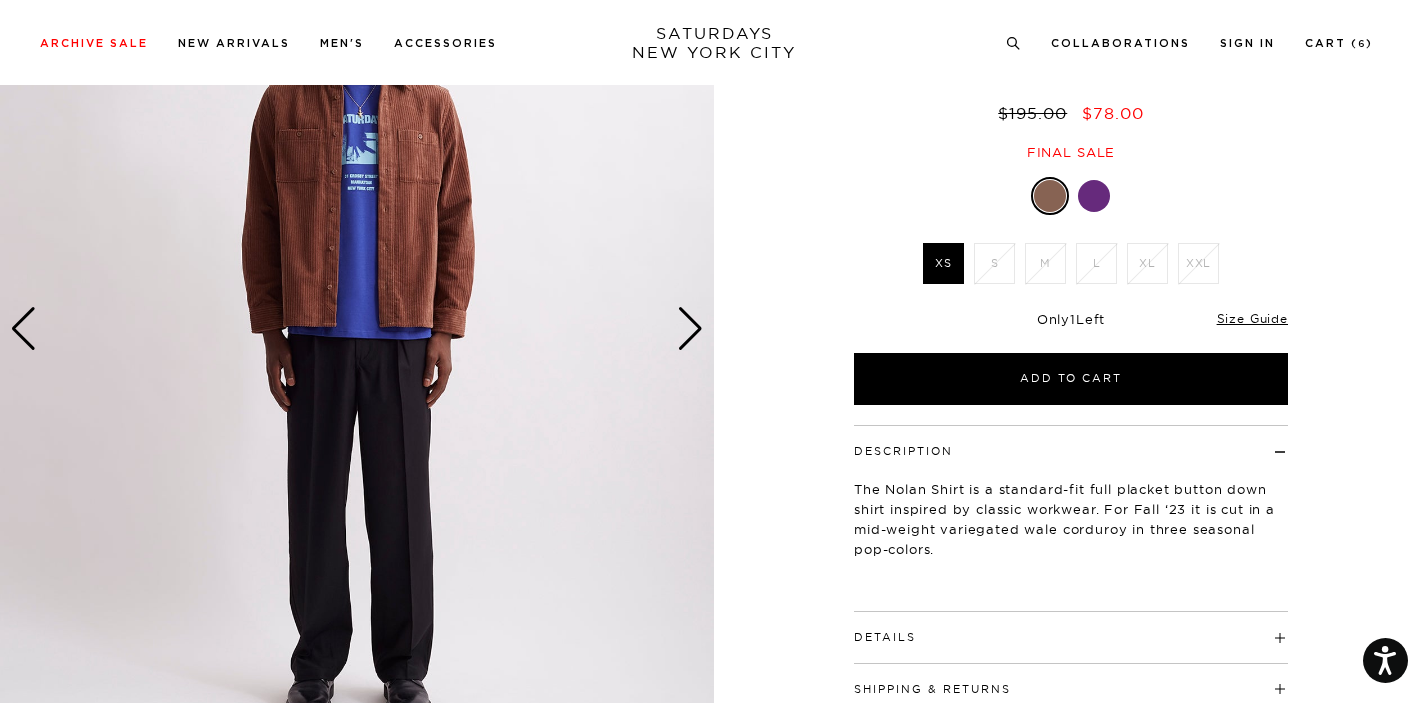 scroll, scrollTop: 431, scrollLeft: 0, axis: vertical 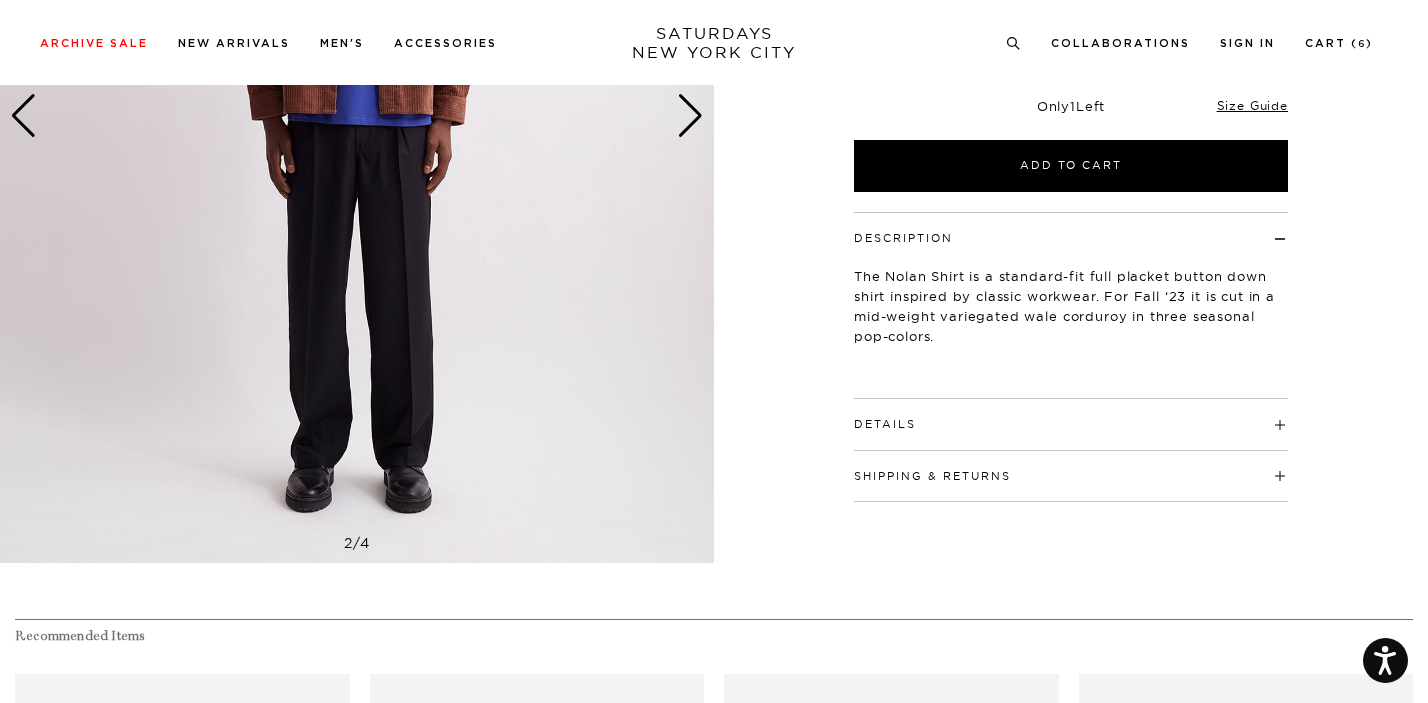 click on "Details" at bounding box center (1071, 415) 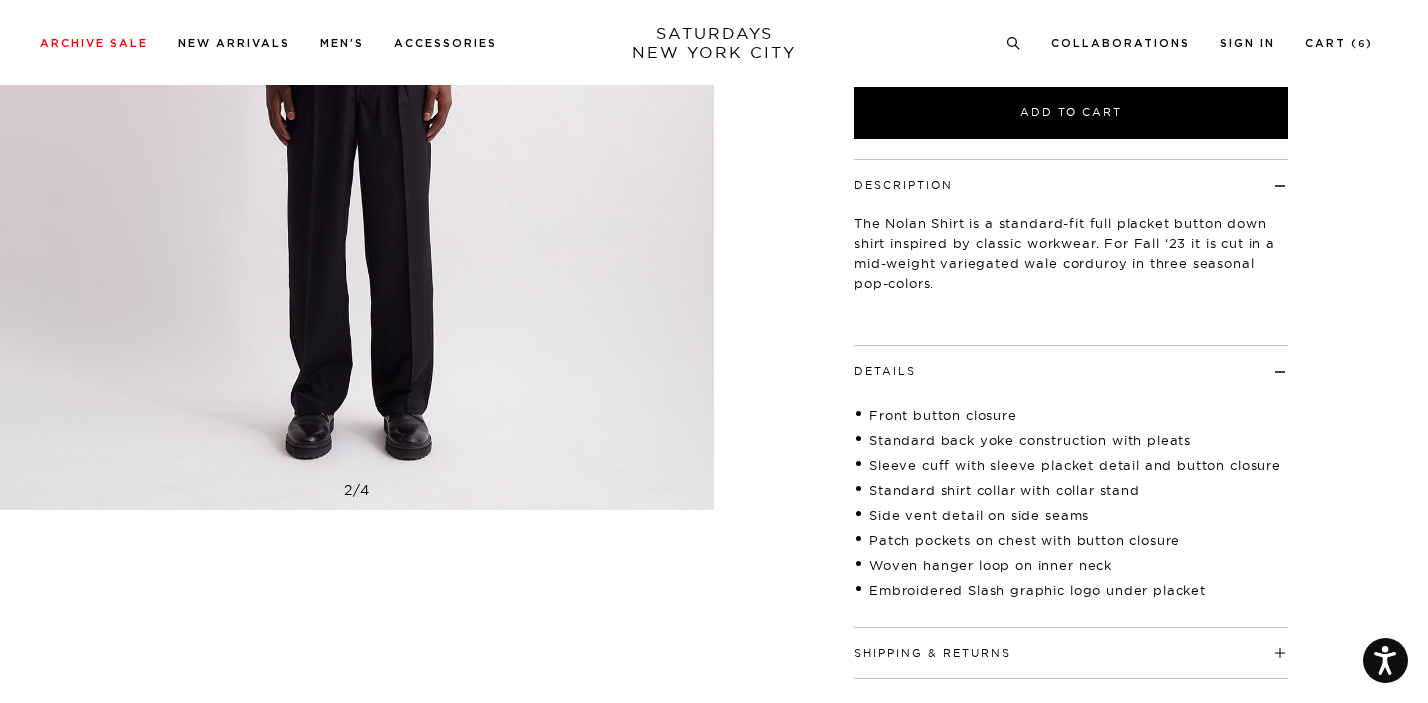 scroll, scrollTop: 641, scrollLeft: 0, axis: vertical 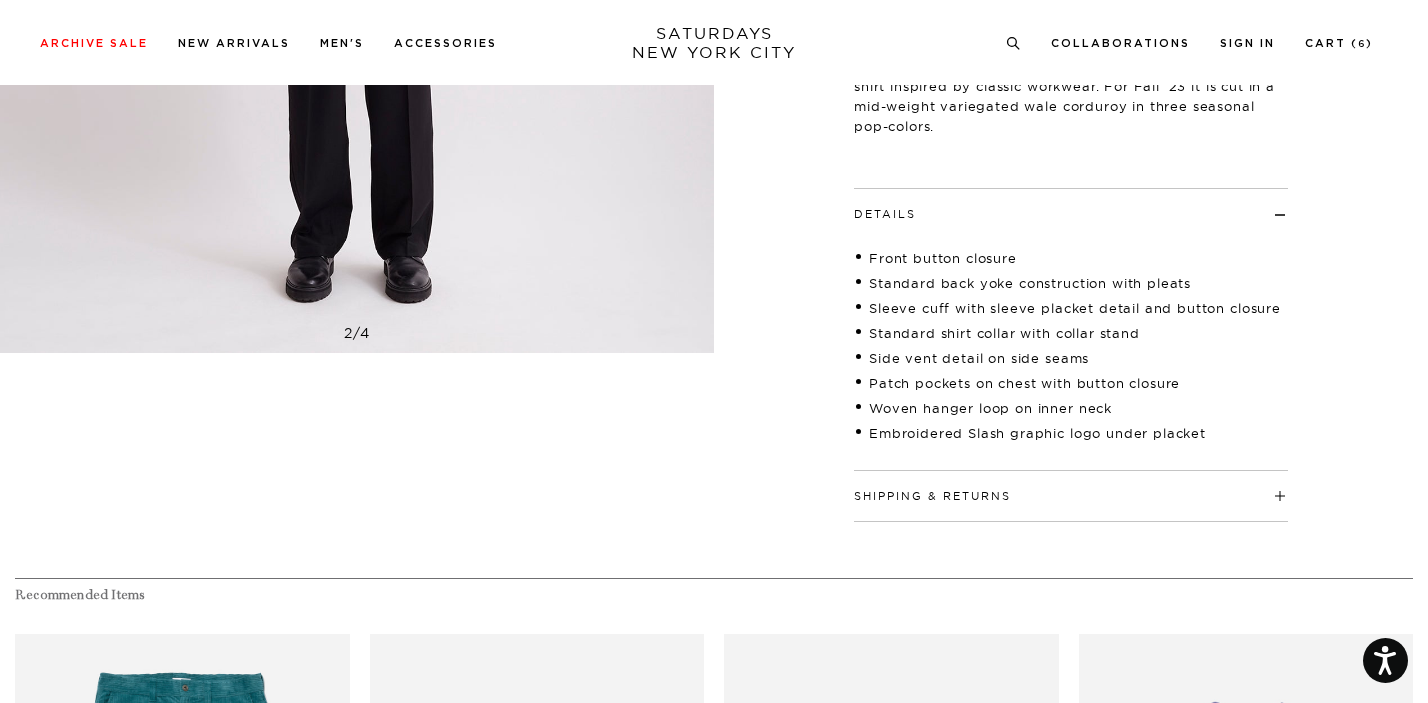 click on "Shipping & Returns" at bounding box center [932, 496] 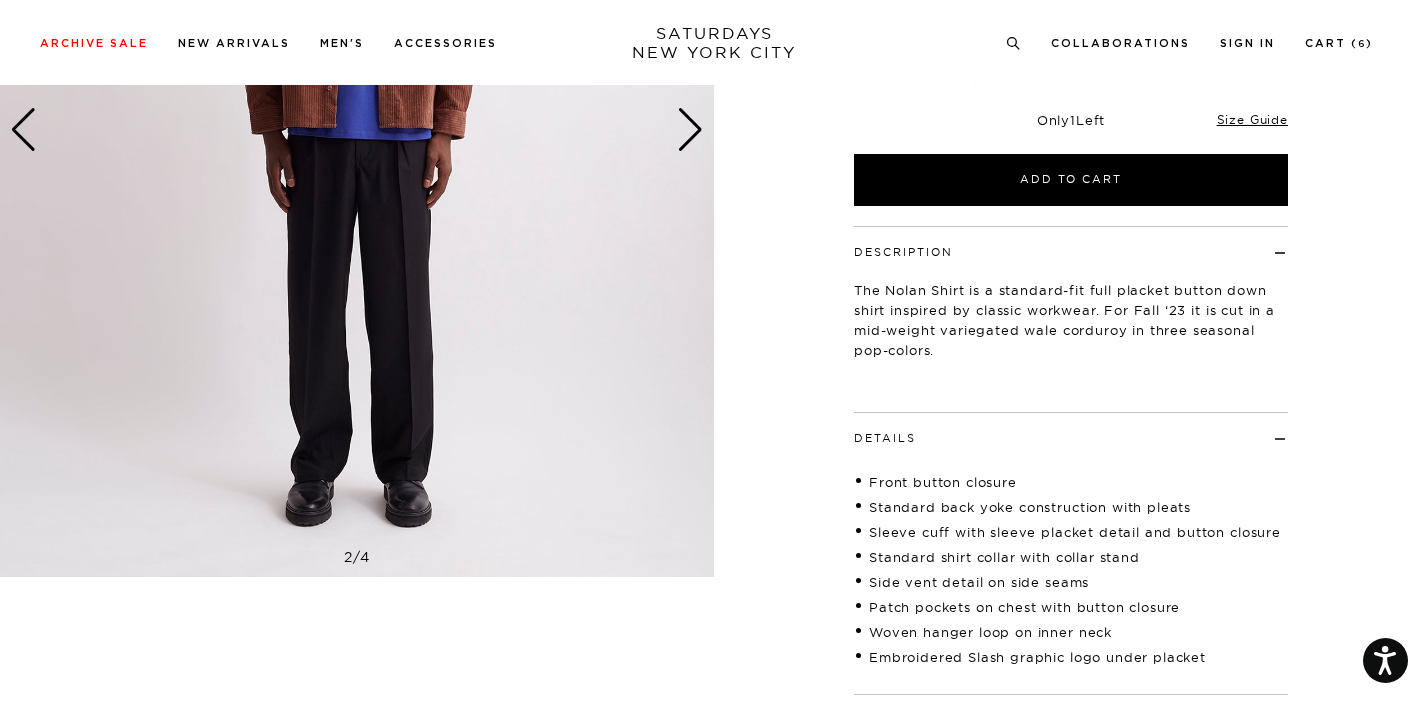 scroll, scrollTop: 171, scrollLeft: 0, axis: vertical 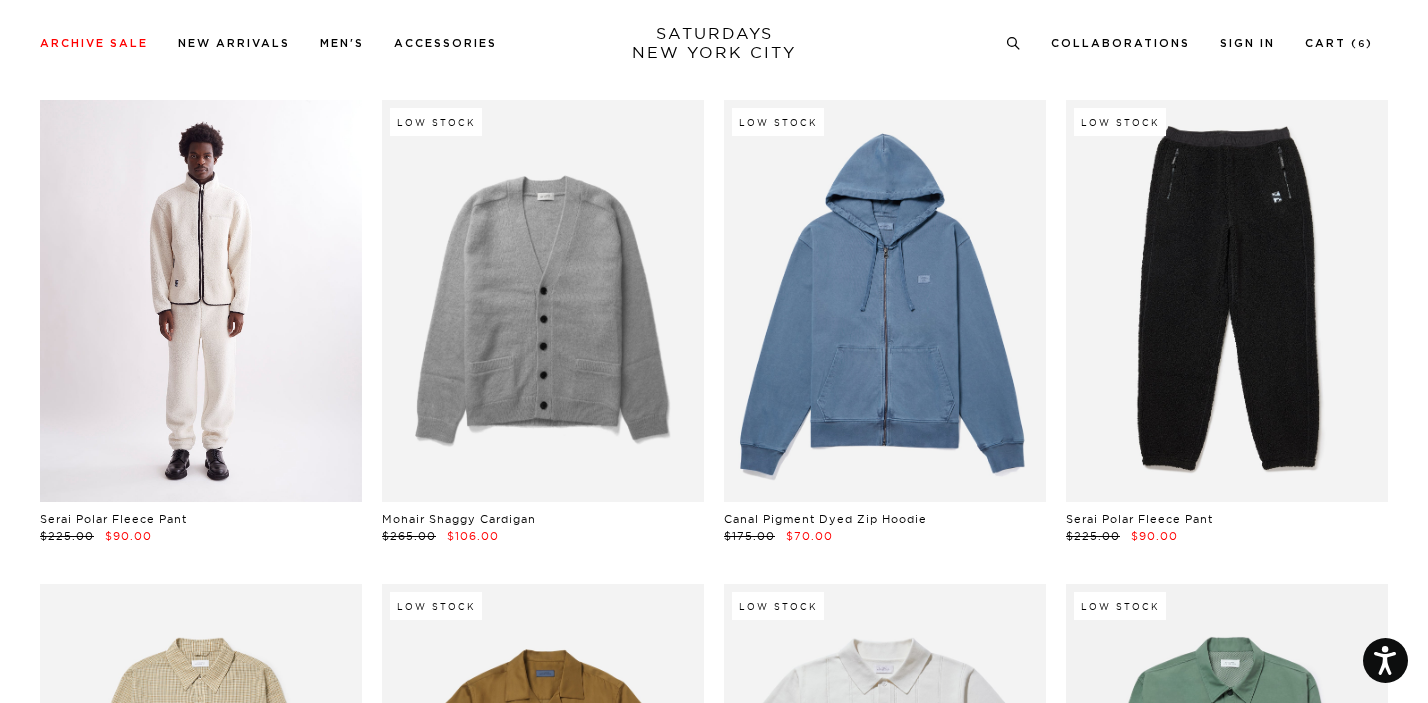click at bounding box center [201, 301] 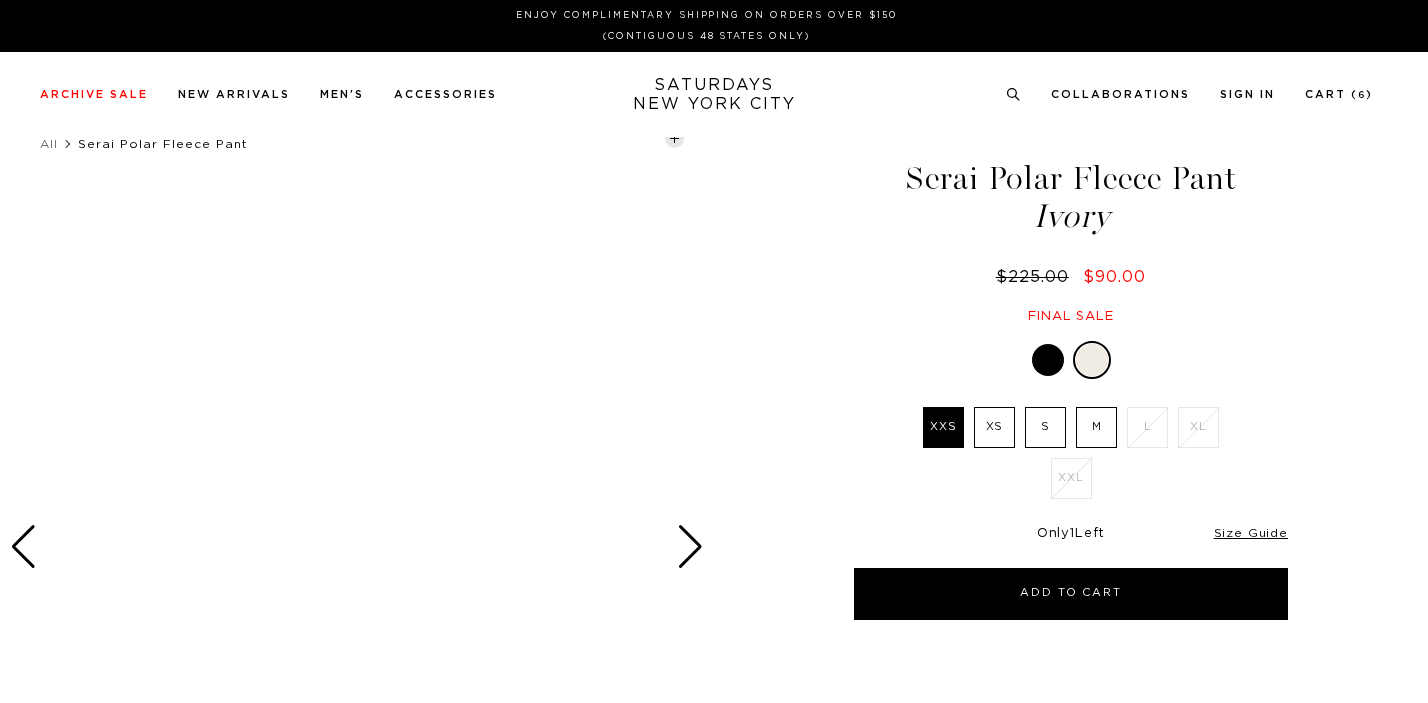 scroll, scrollTop: 0, scrollLeft: 0, axis: both 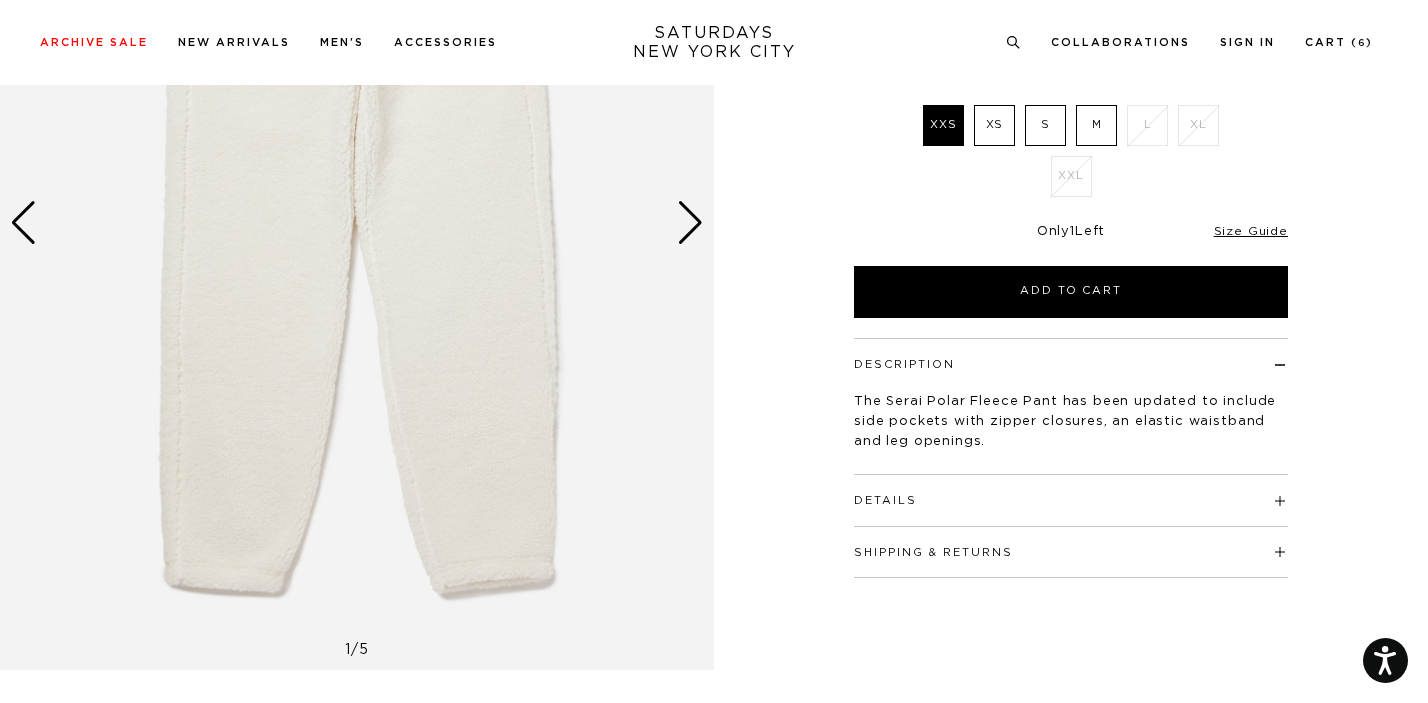 click on "Details" at bounding box center [1071, 491] 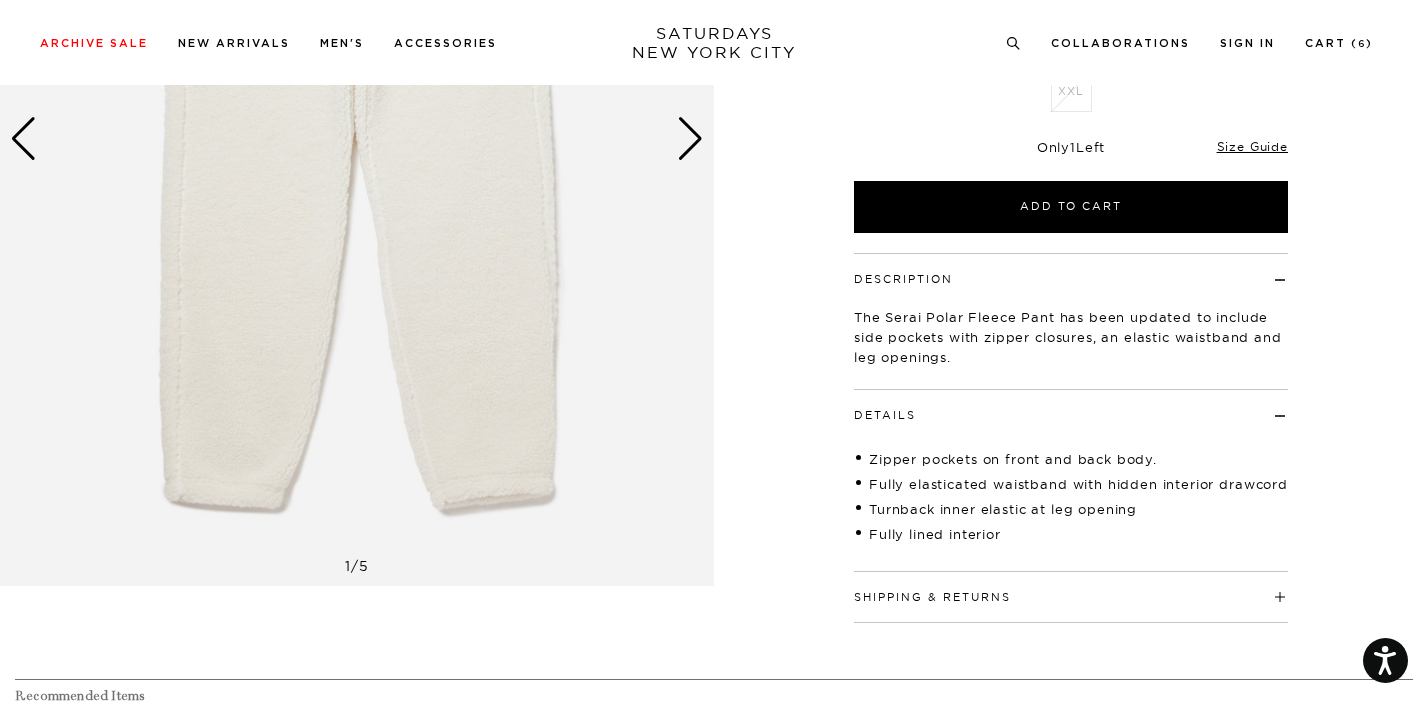 scroll, scrollTop: 444, scrollLeft: 0, axis: vertical 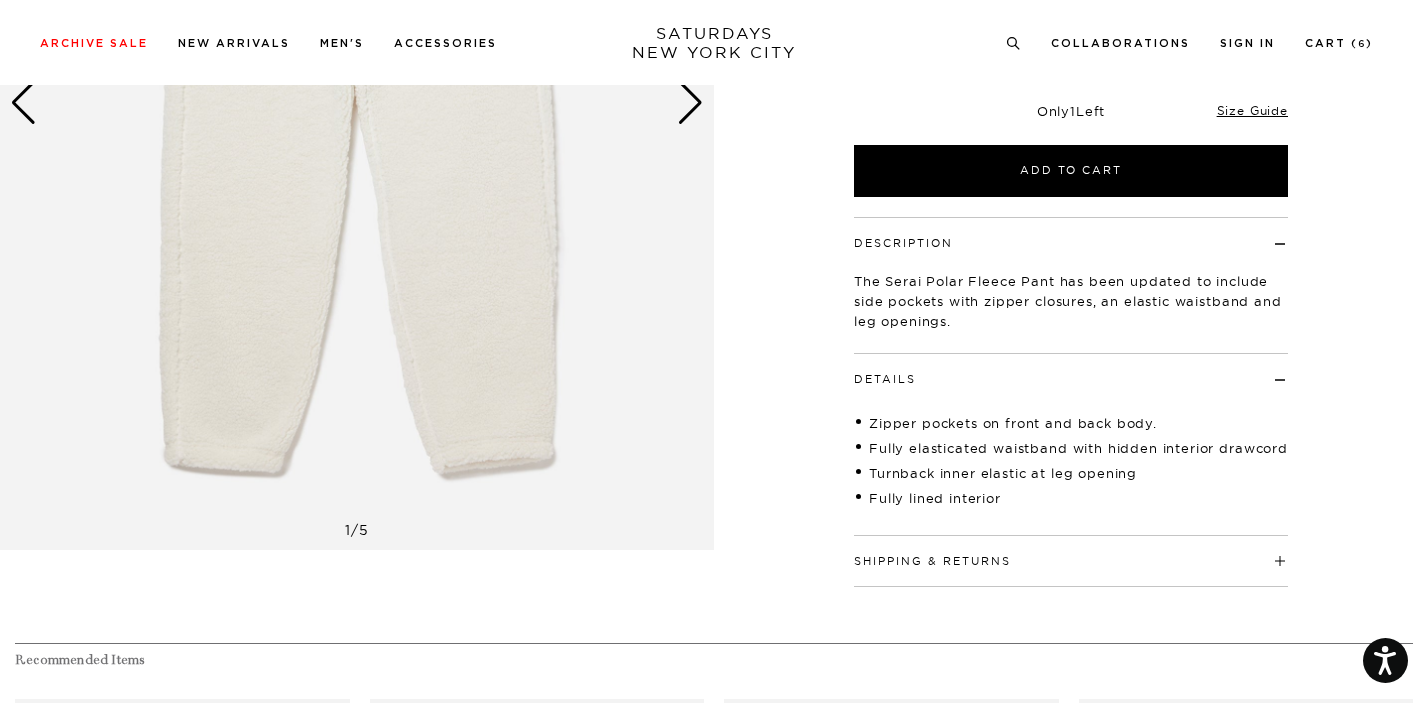 click on "Shipping & Returns" at bounding box center [1071, 552] 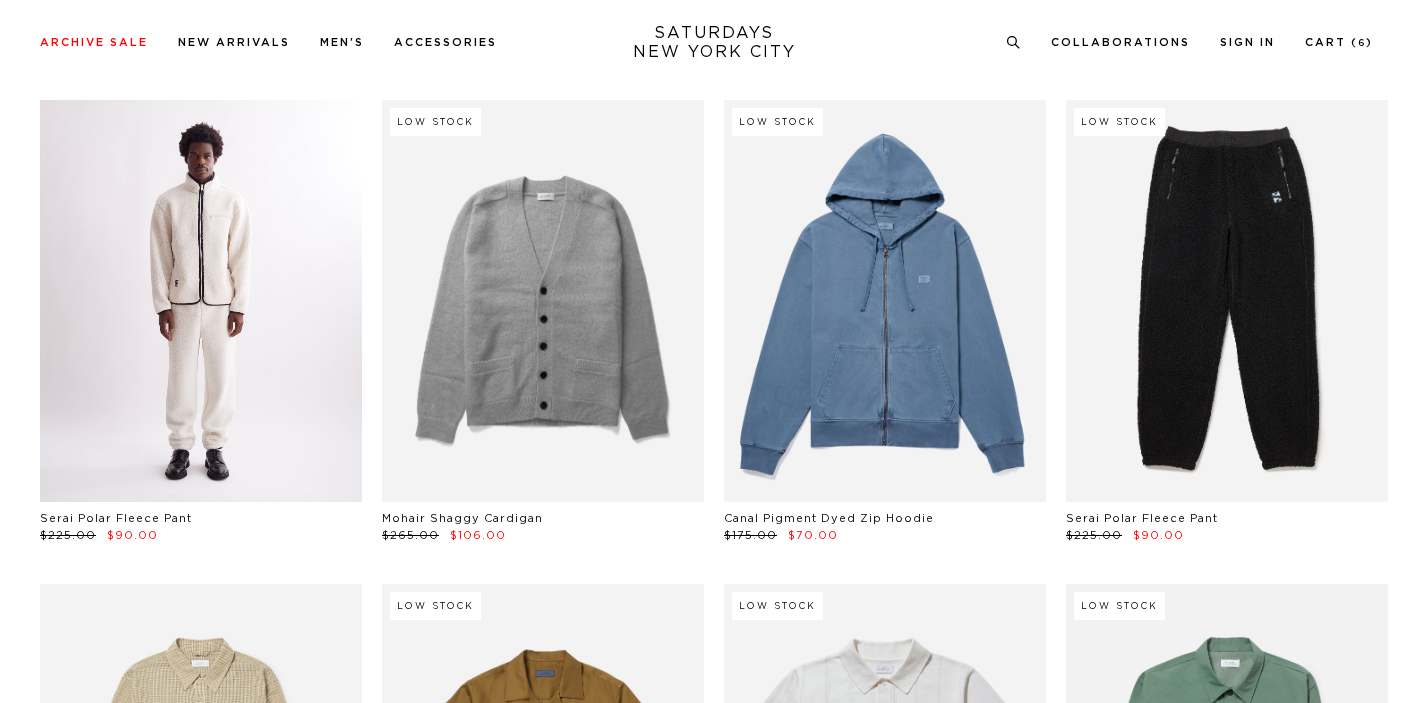 scroll, scrollTop: 38382, scrollLeft: 0, axis: vertical 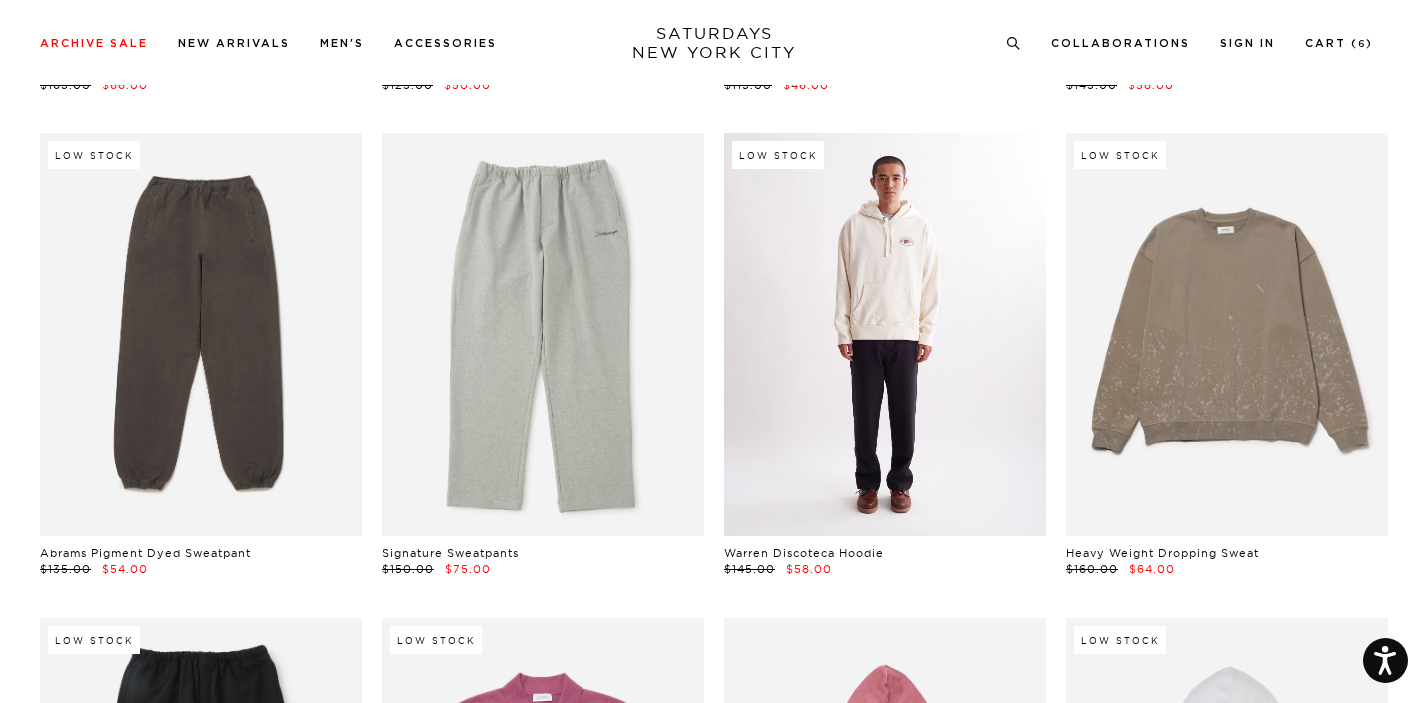 click at bounding box center (885, 334) 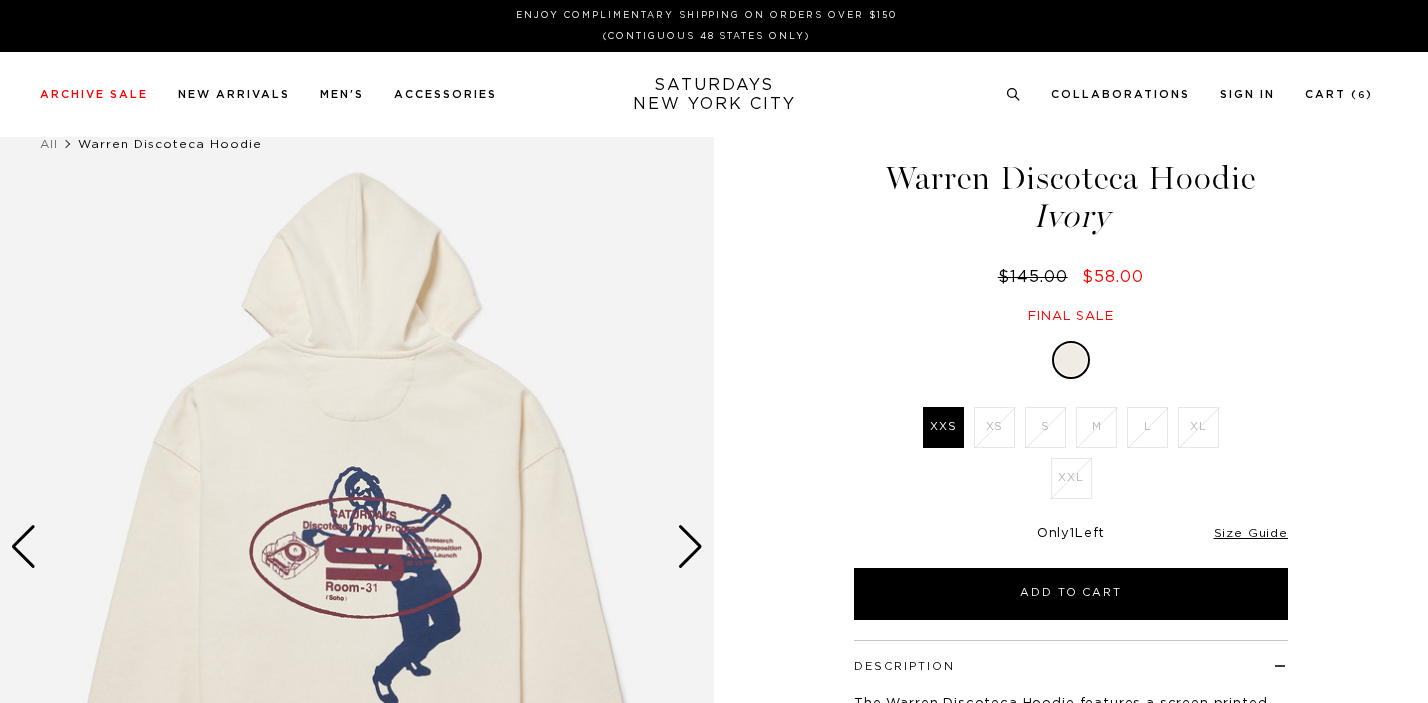 scroll, scrollTop: 0, scrollLeft: 0, axis: both 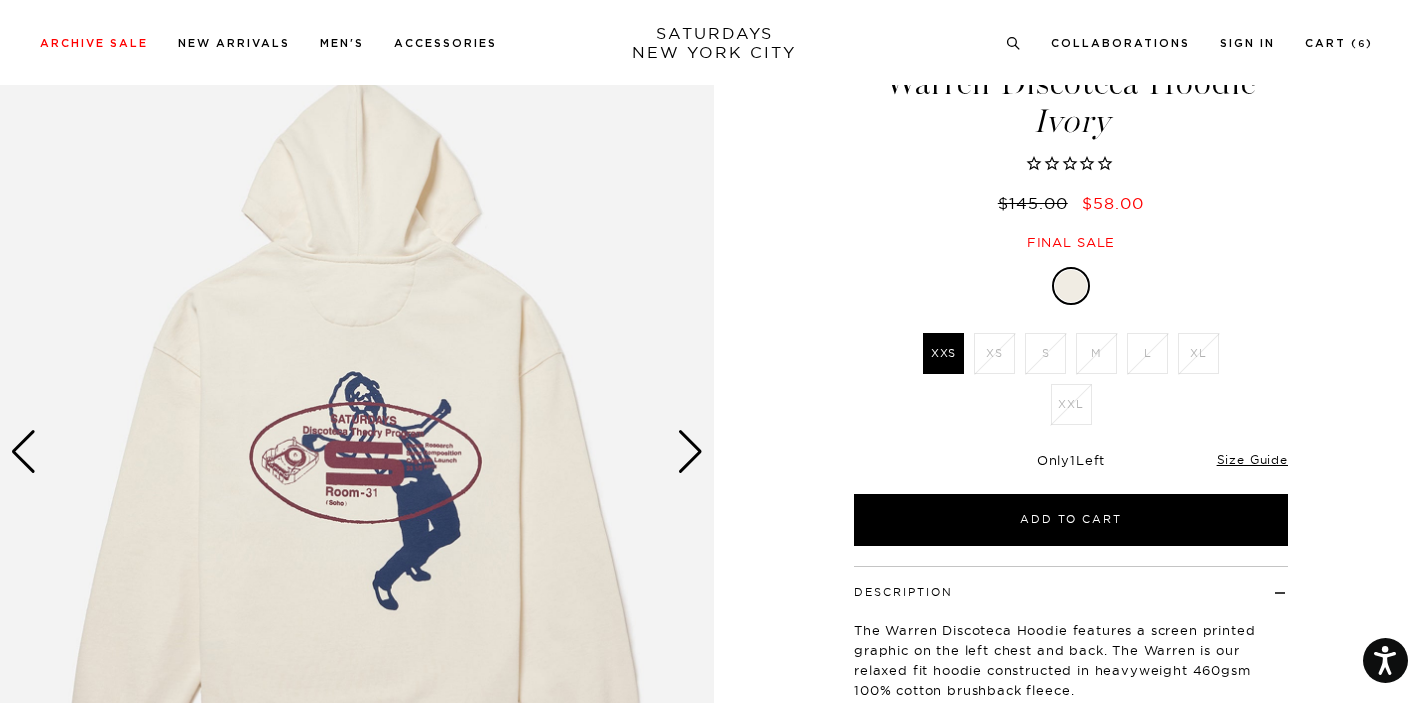 click at bounding box center [690, 452] 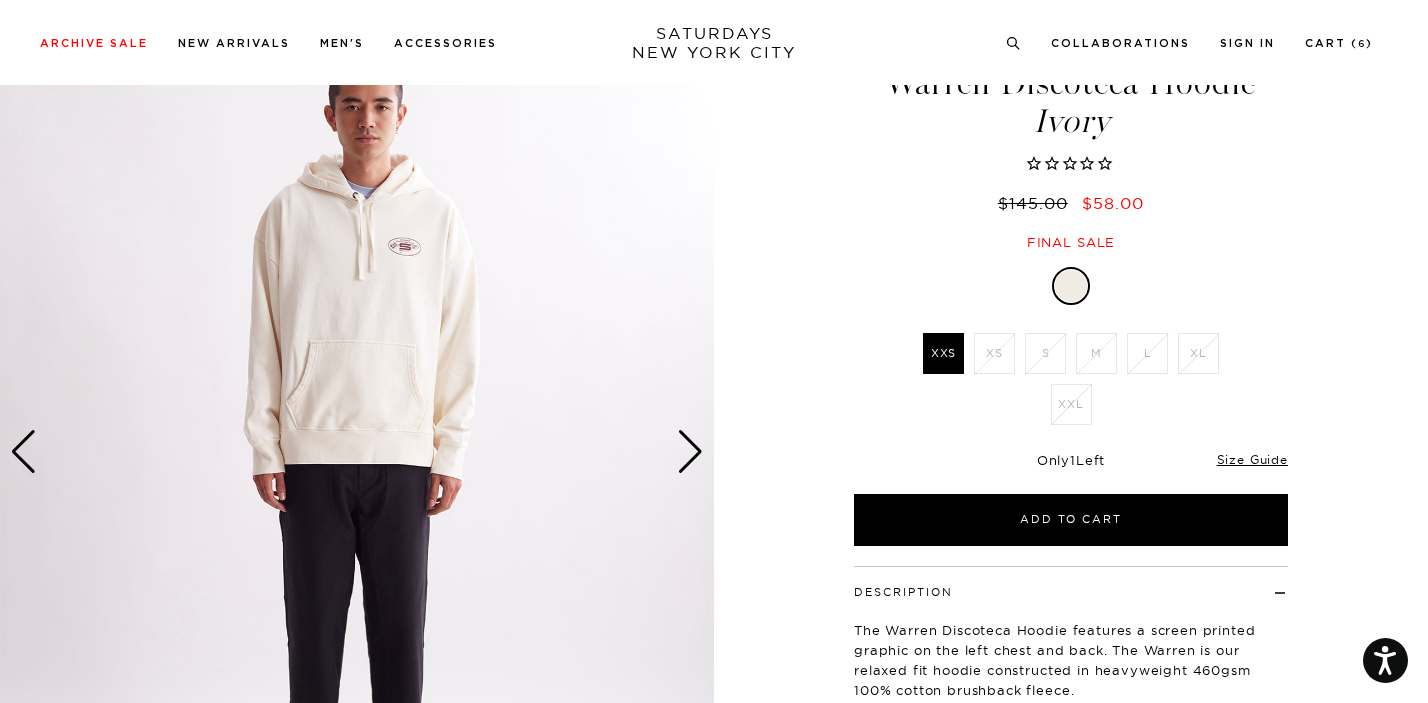 click at bounding box center (690, 452) 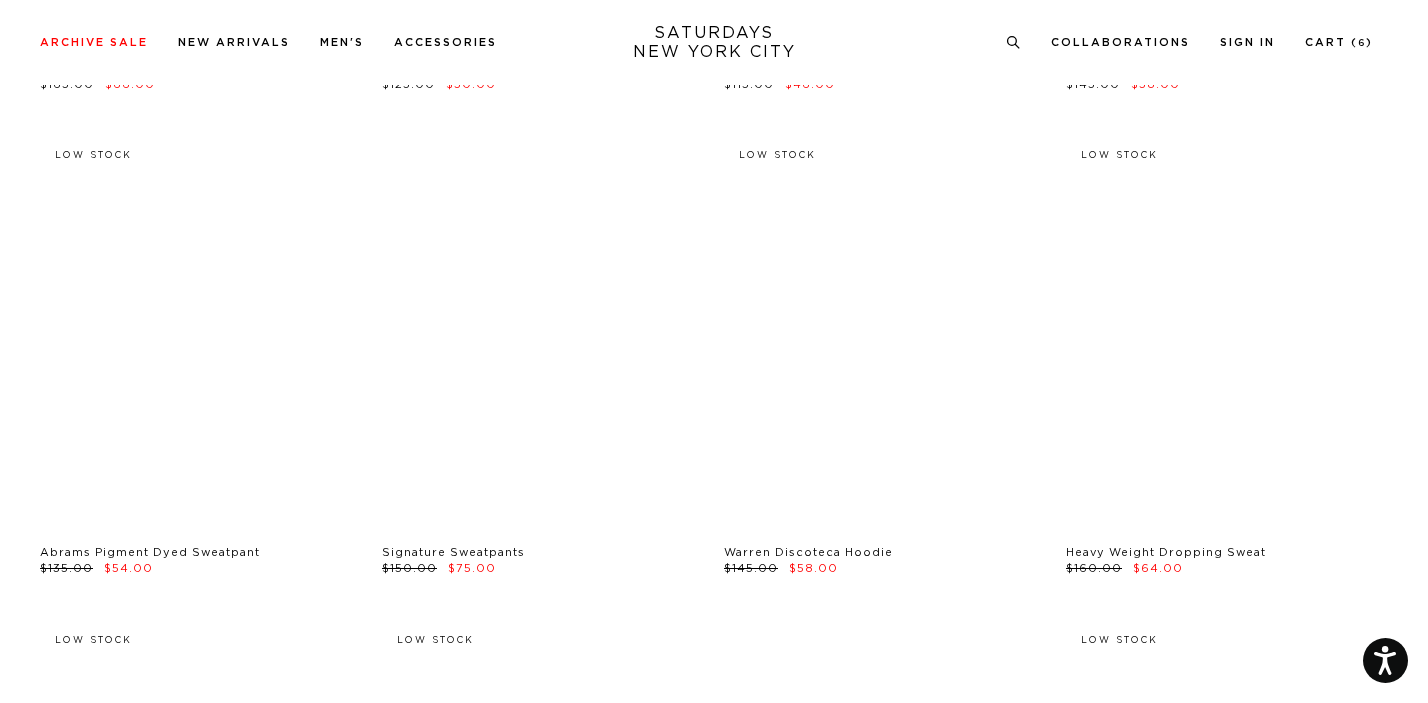 scroll, scrollTop: 40029, scrollLeft: 0, axis: vertical 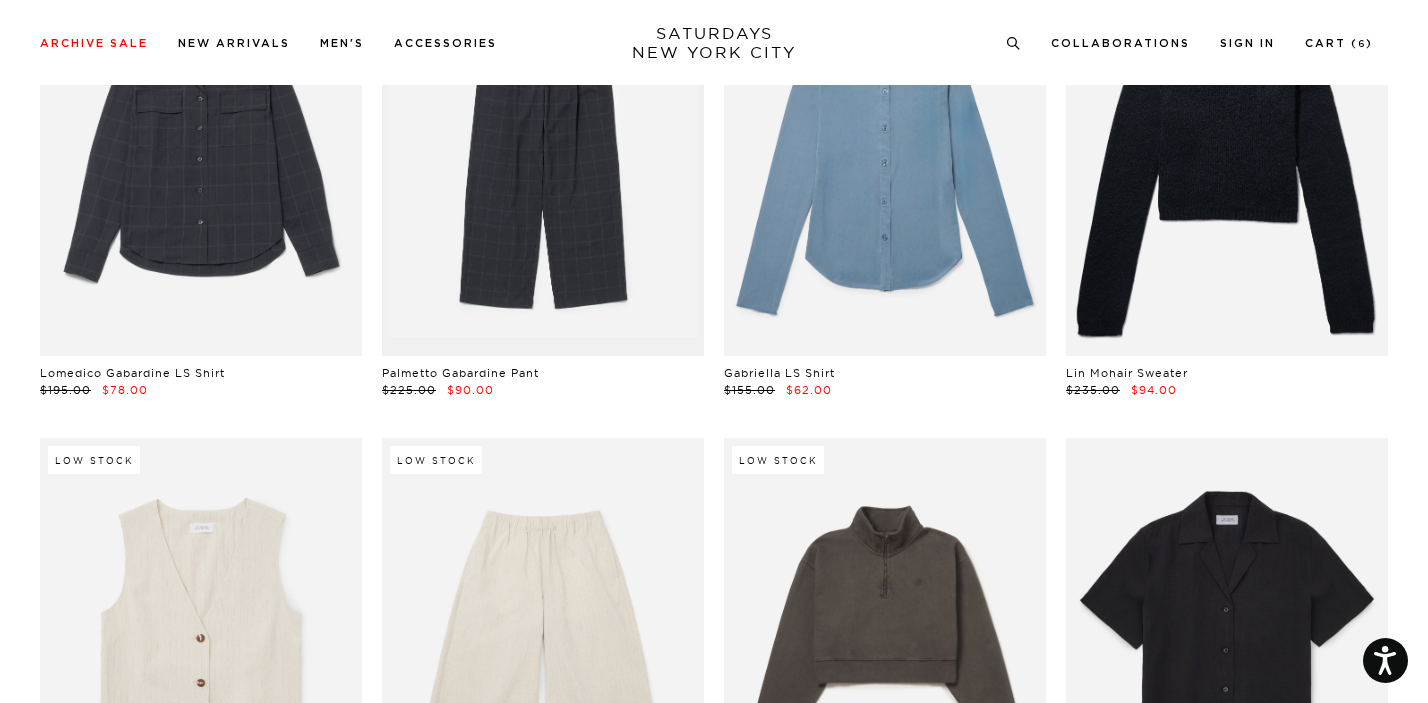 click on "Cart ( 6 )" at bounding box center [1339, 42] 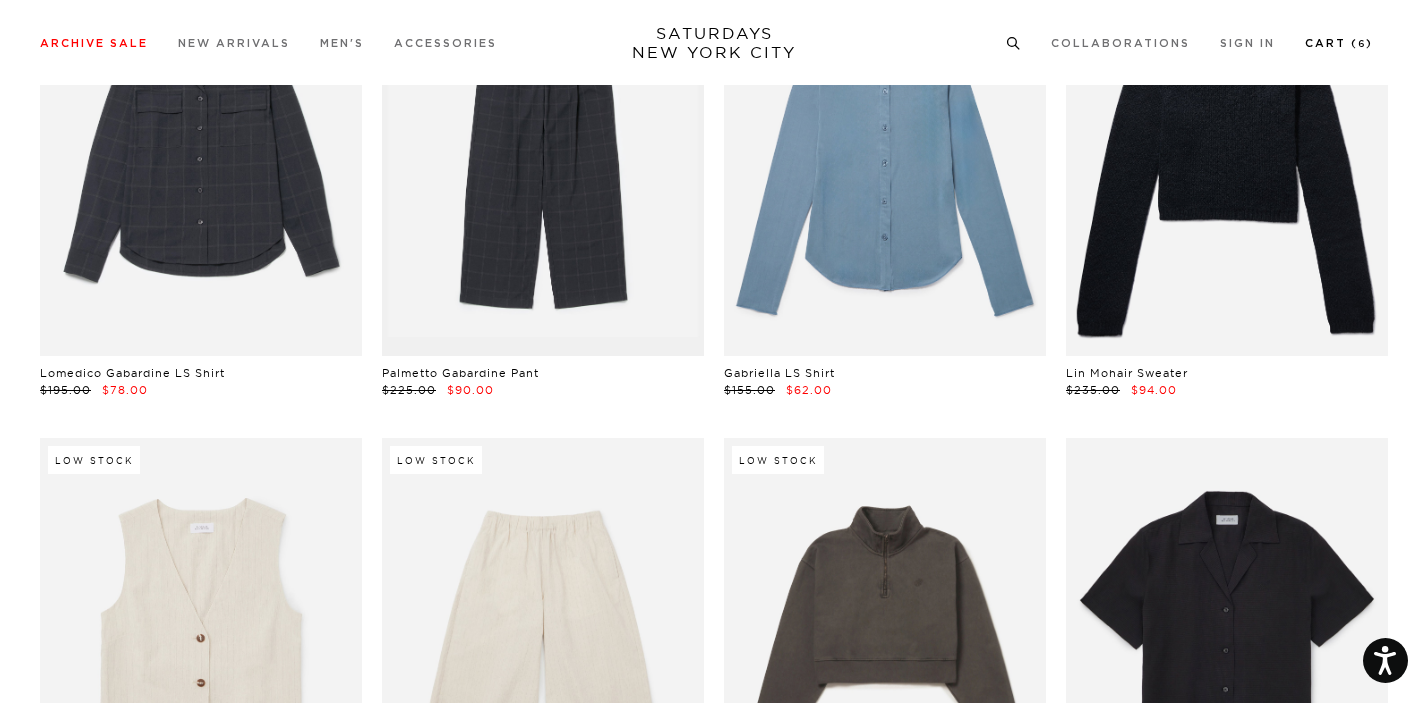 click on "Cart ( 6 )" at bounding box center [1339, 42] 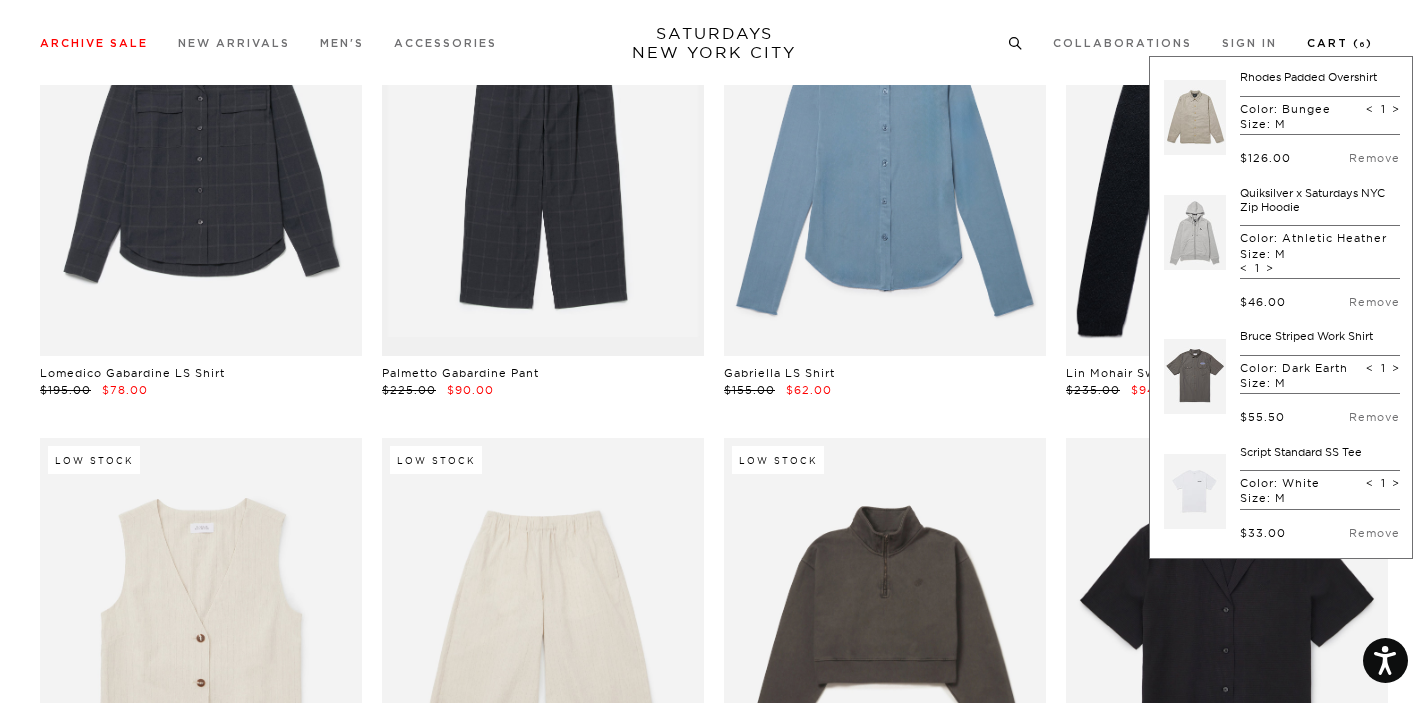 click on "Cart ( 6 )" at bounding box center [1340, 43] 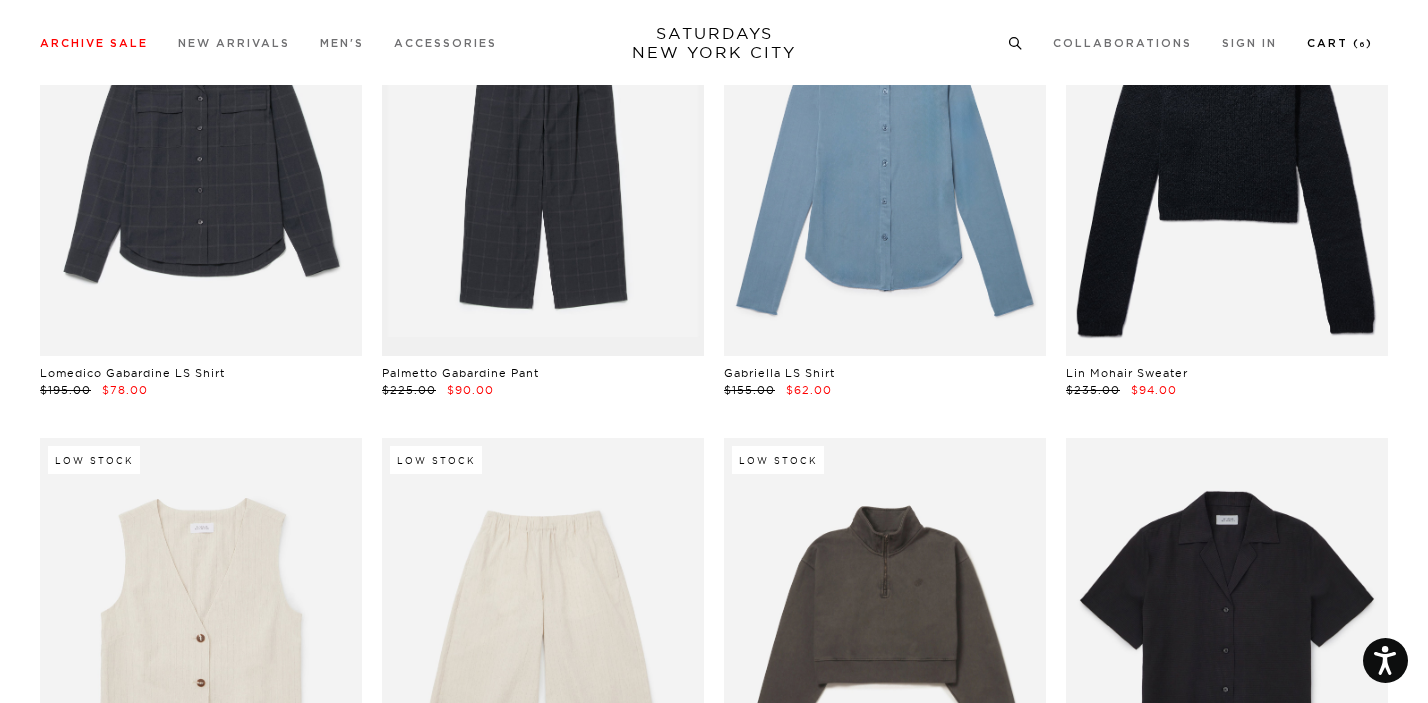 click on "Cart ( 6 )" at bounding box center [1340, 43] 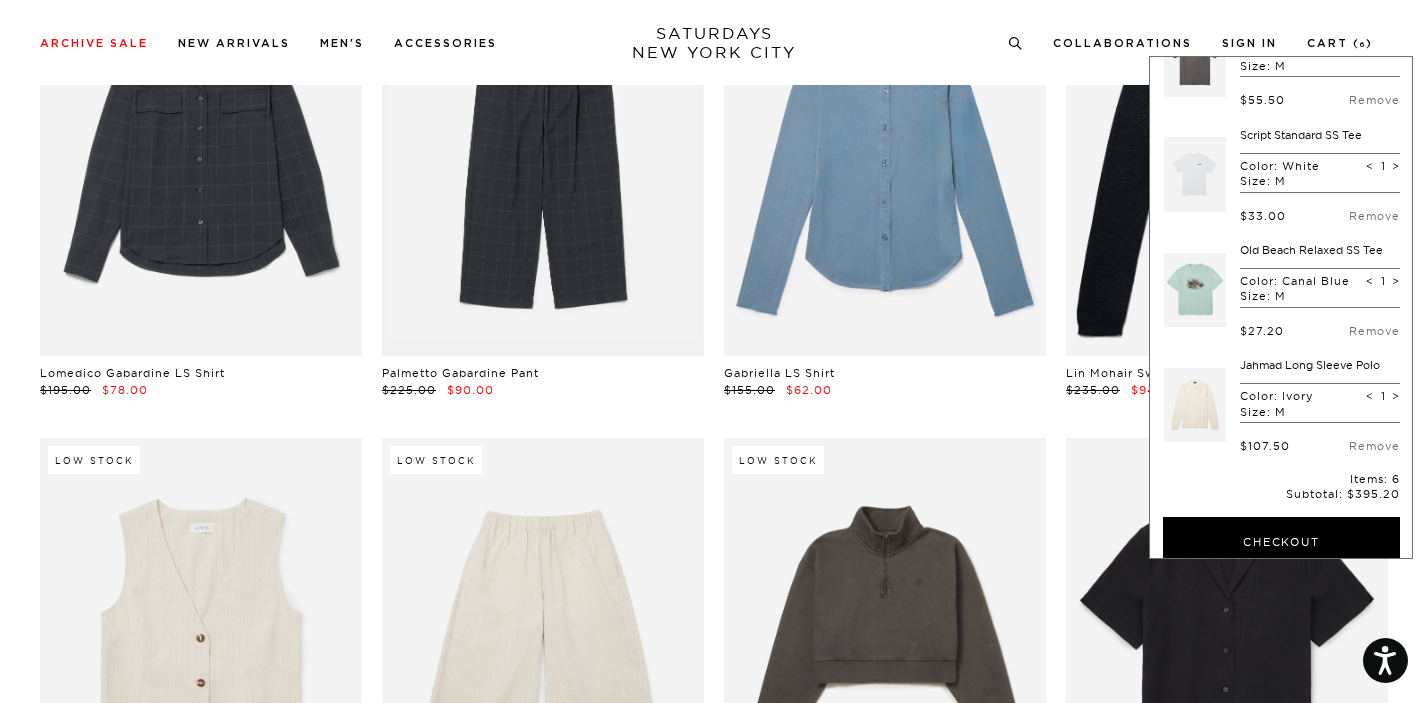 scroll, scrollTop: 404, scrollLeft: 0, axis: vertical 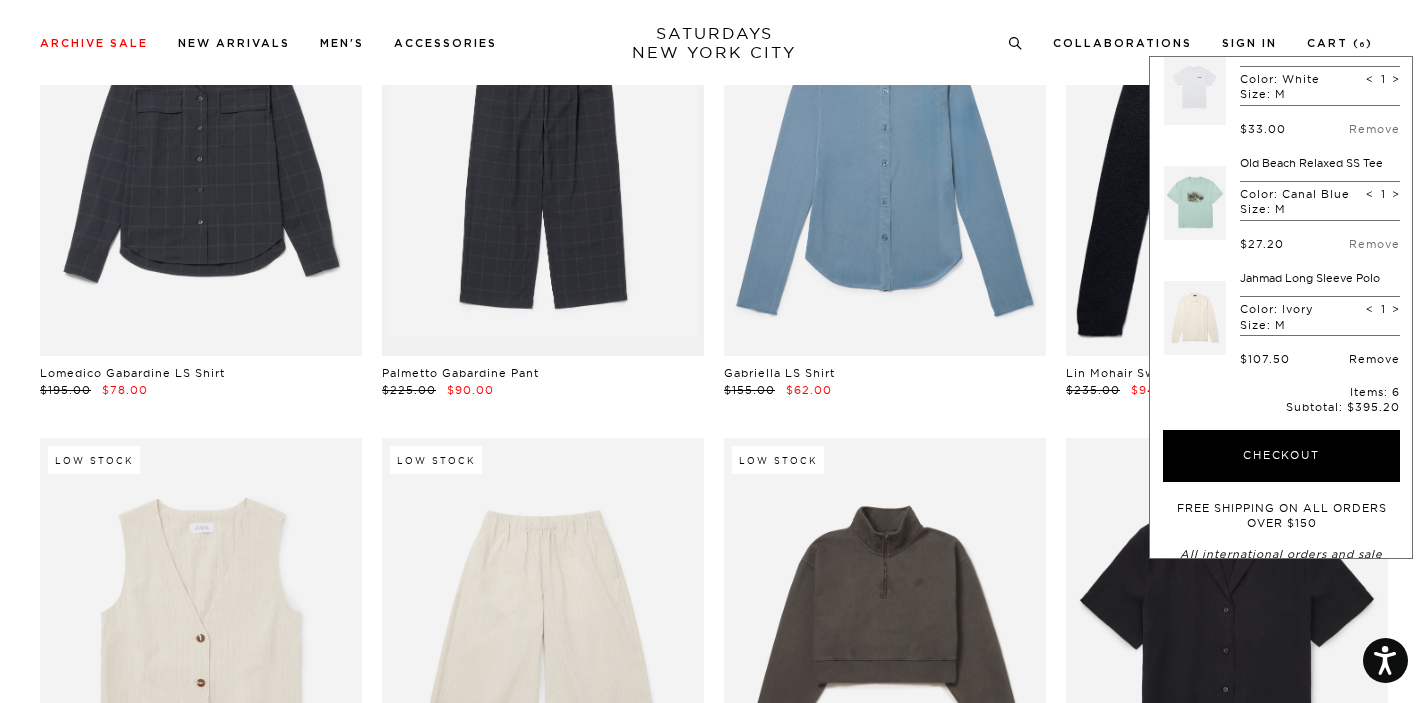 click on "Remove" at bounding box center [1374, 359] 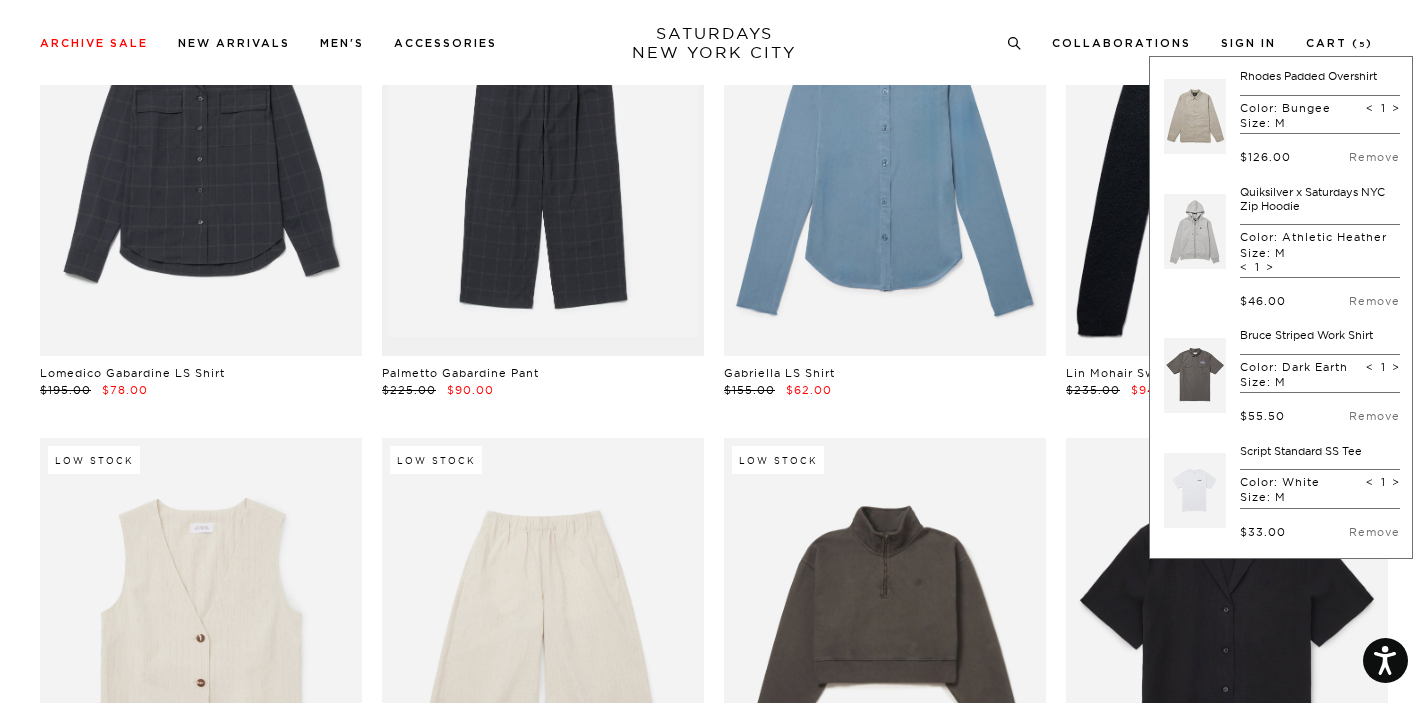 scroll, scrollTop: 0, scrollLeft: 0, axis: both 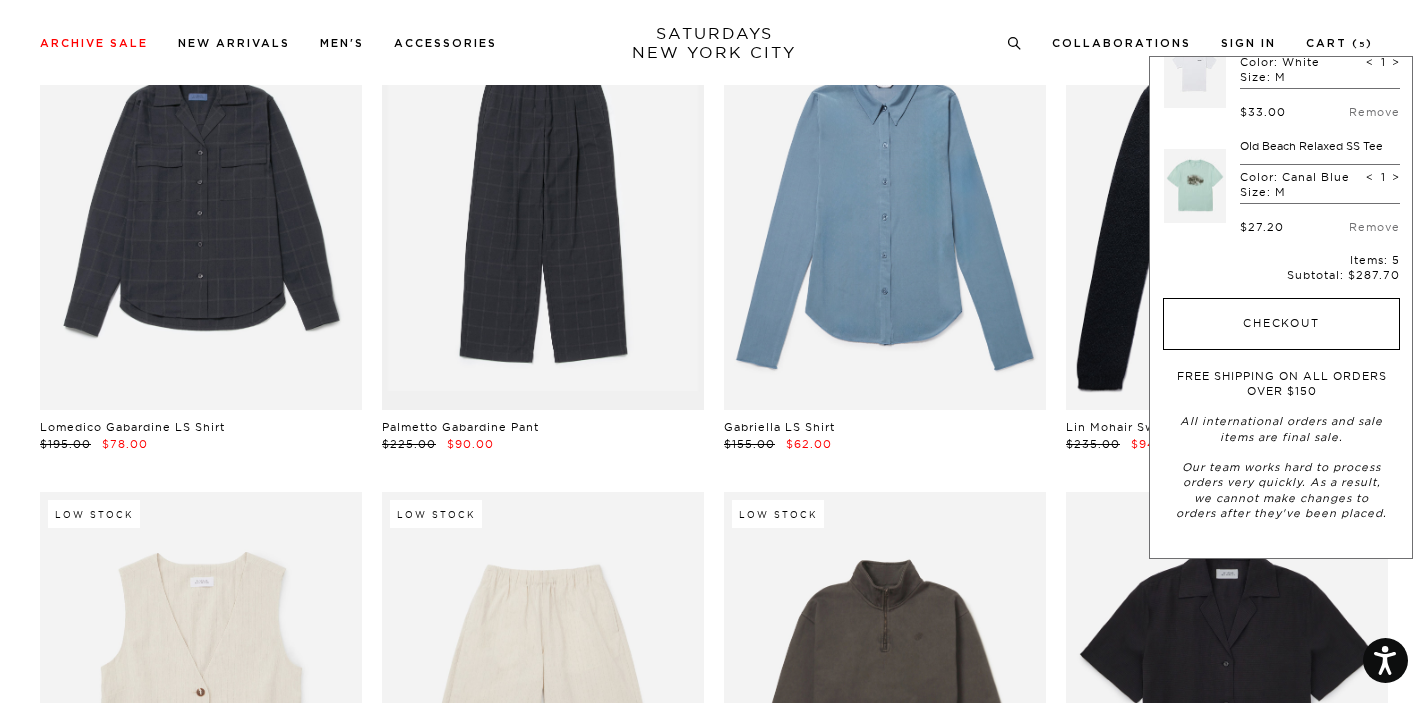 click on "Checkout" at bounding box center (1281, 324) 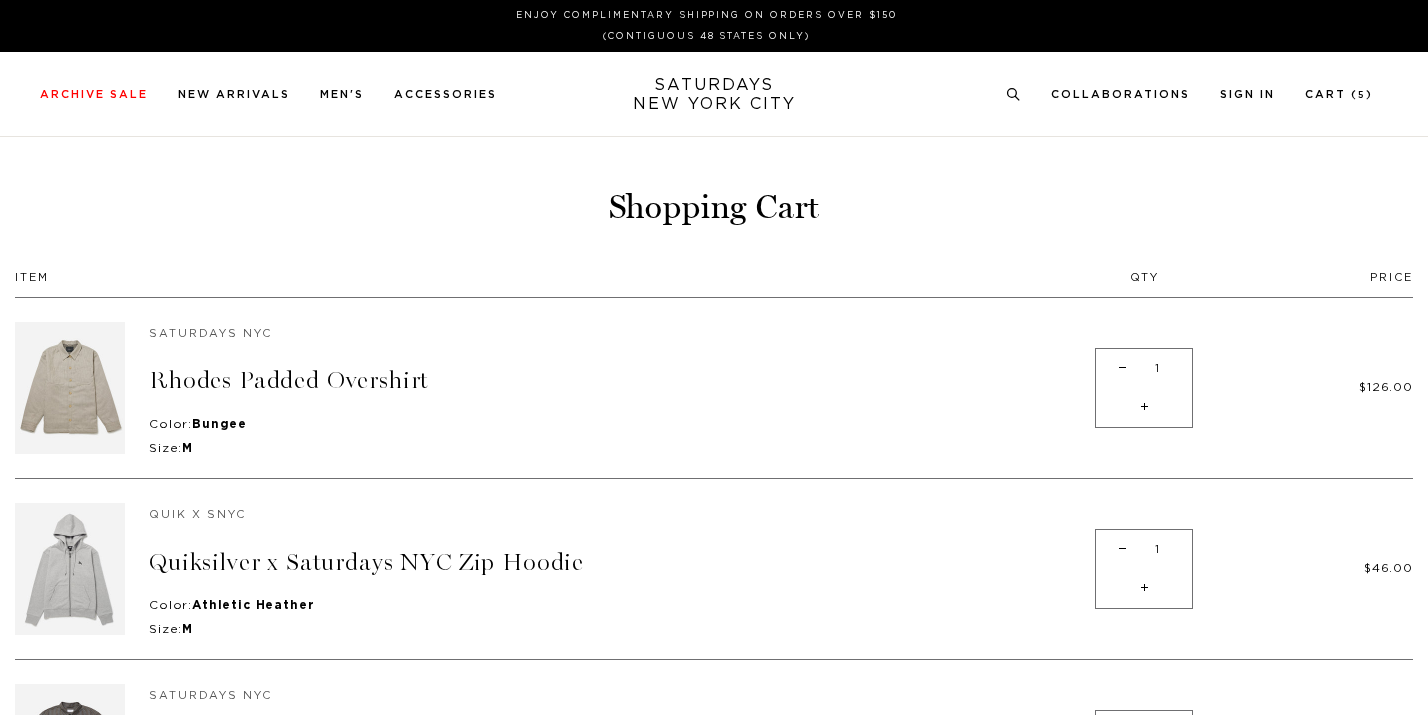 scroll, scrollTop: 0, scrollLeft: 0, axis: both 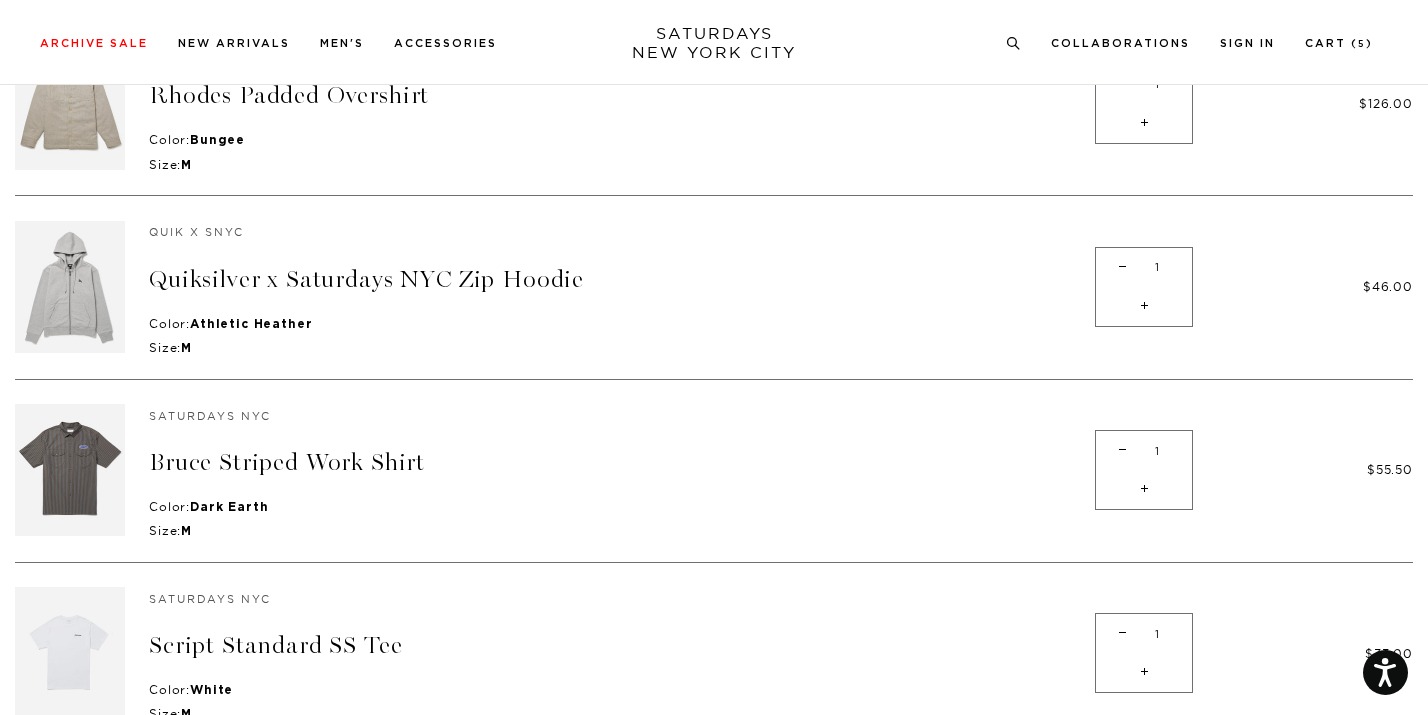 click on "-" at bounding box center [1122, 267] 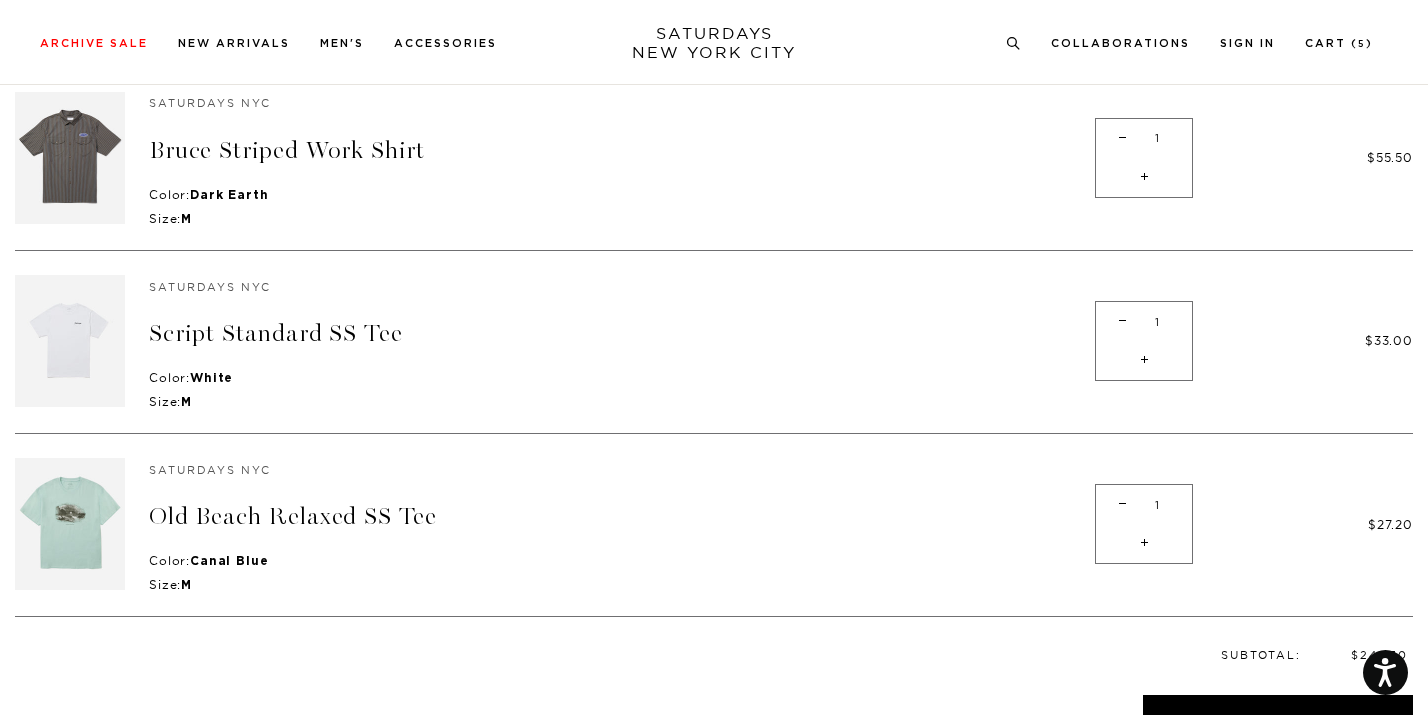 scroll, scrollTop: 422, scrollLeft: 0, axis: vertical 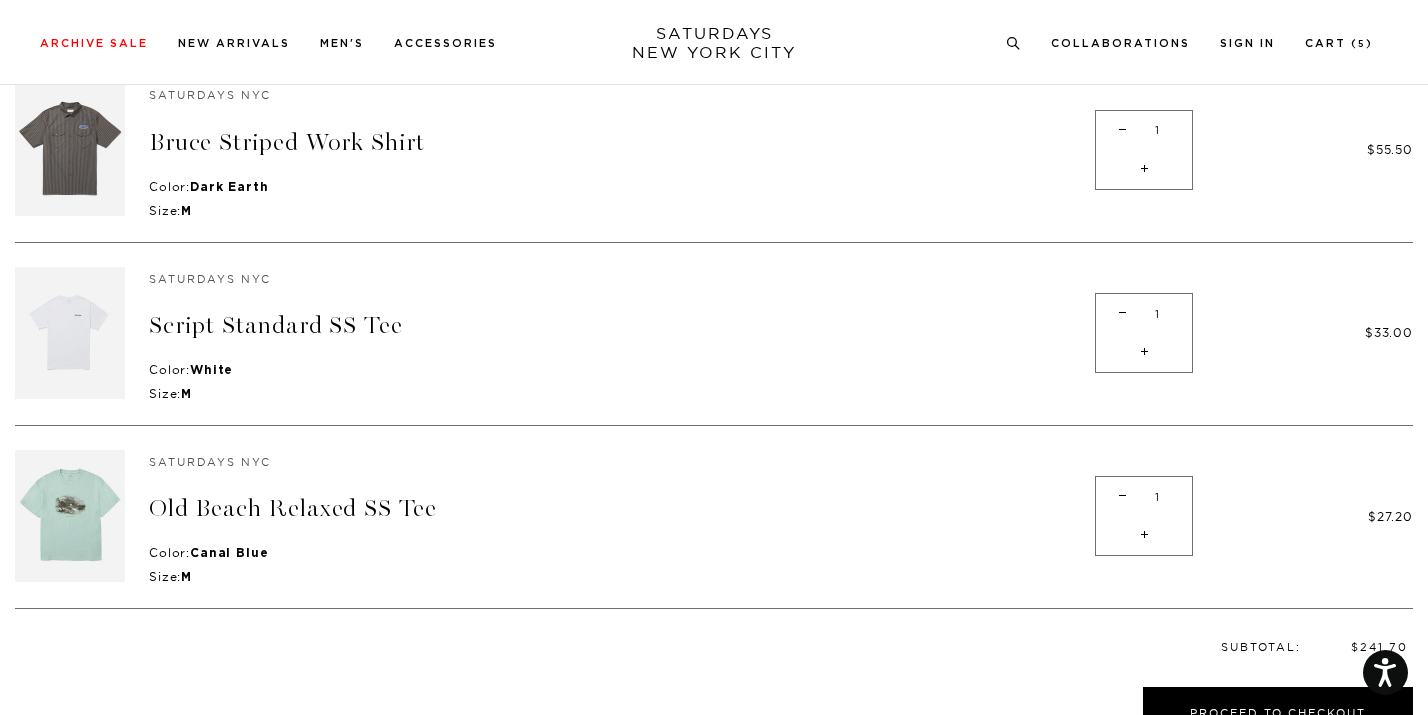 click on "-" at bounding box center [1122, 496] 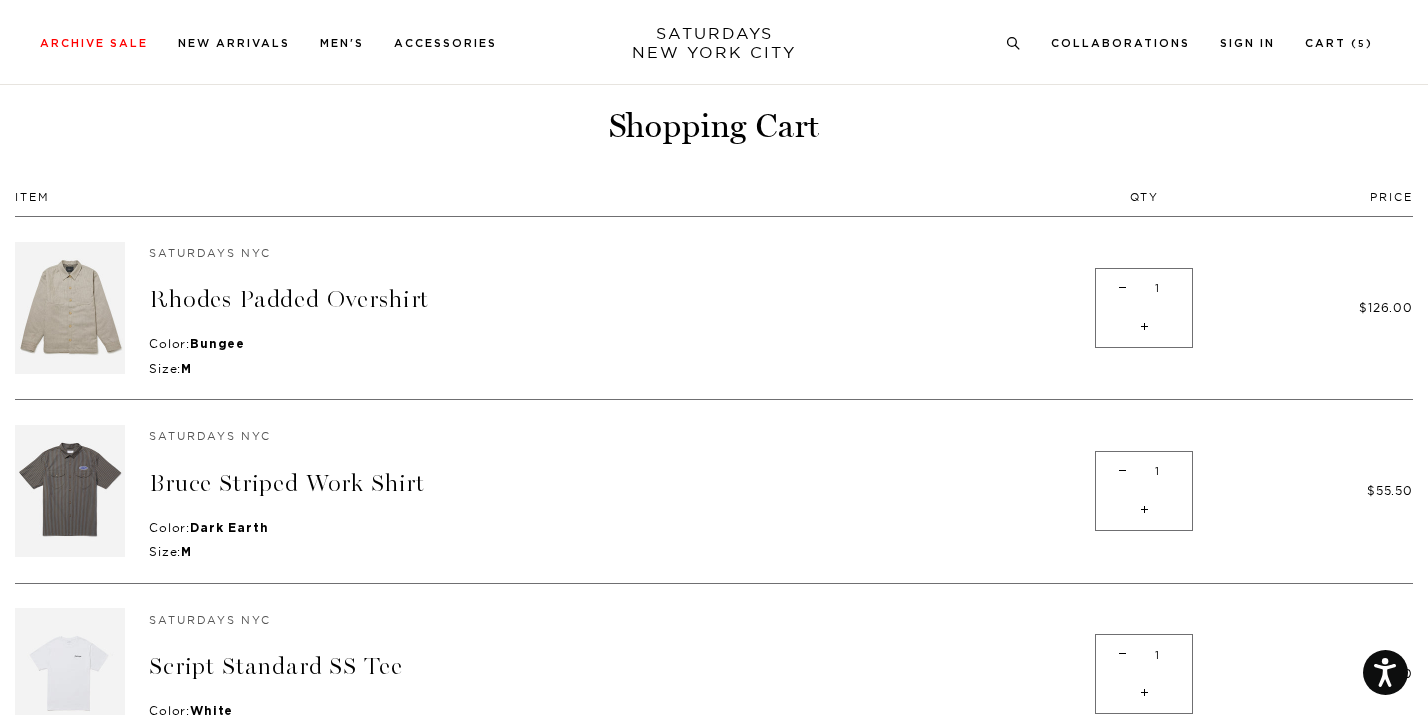 scroll, scrollTop: 131, scrollLeft: 0, axis: vertical 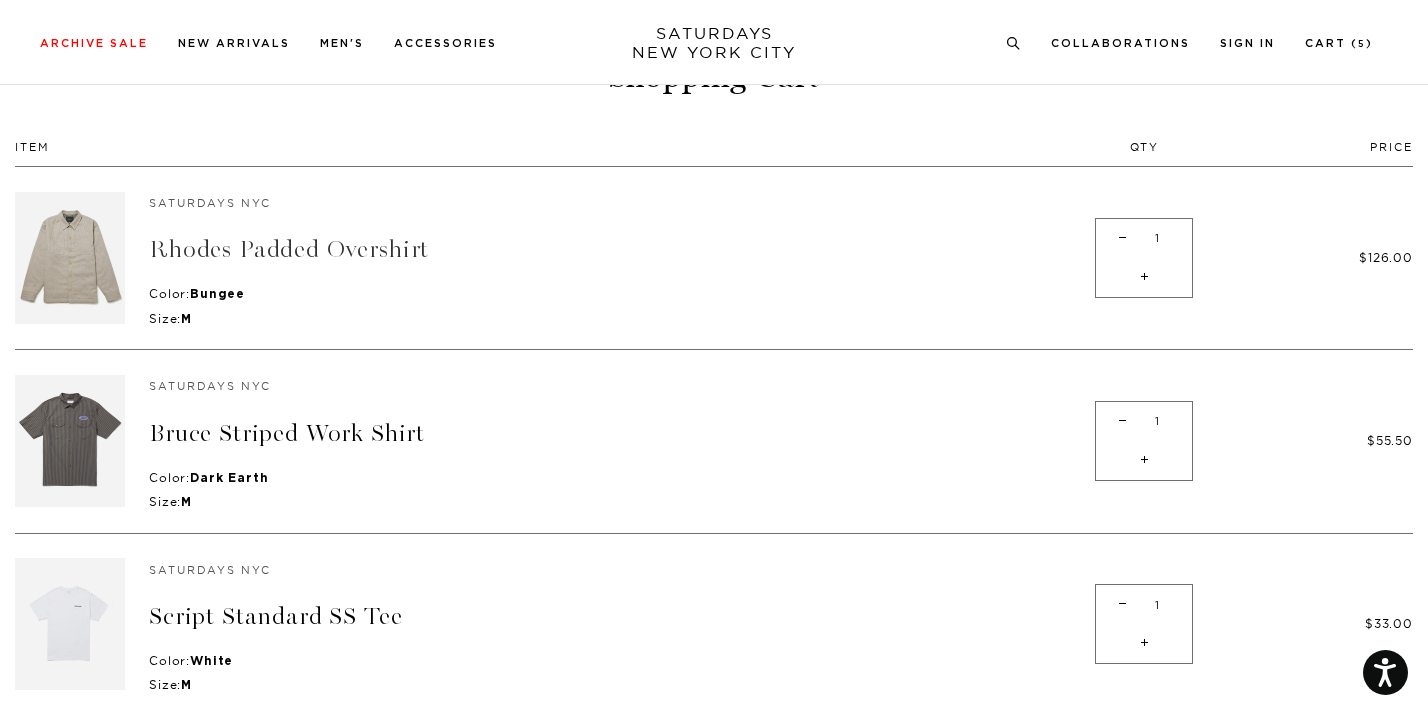 click on "Rhodes Padded Overshirt" at bounding box center [289, 249] 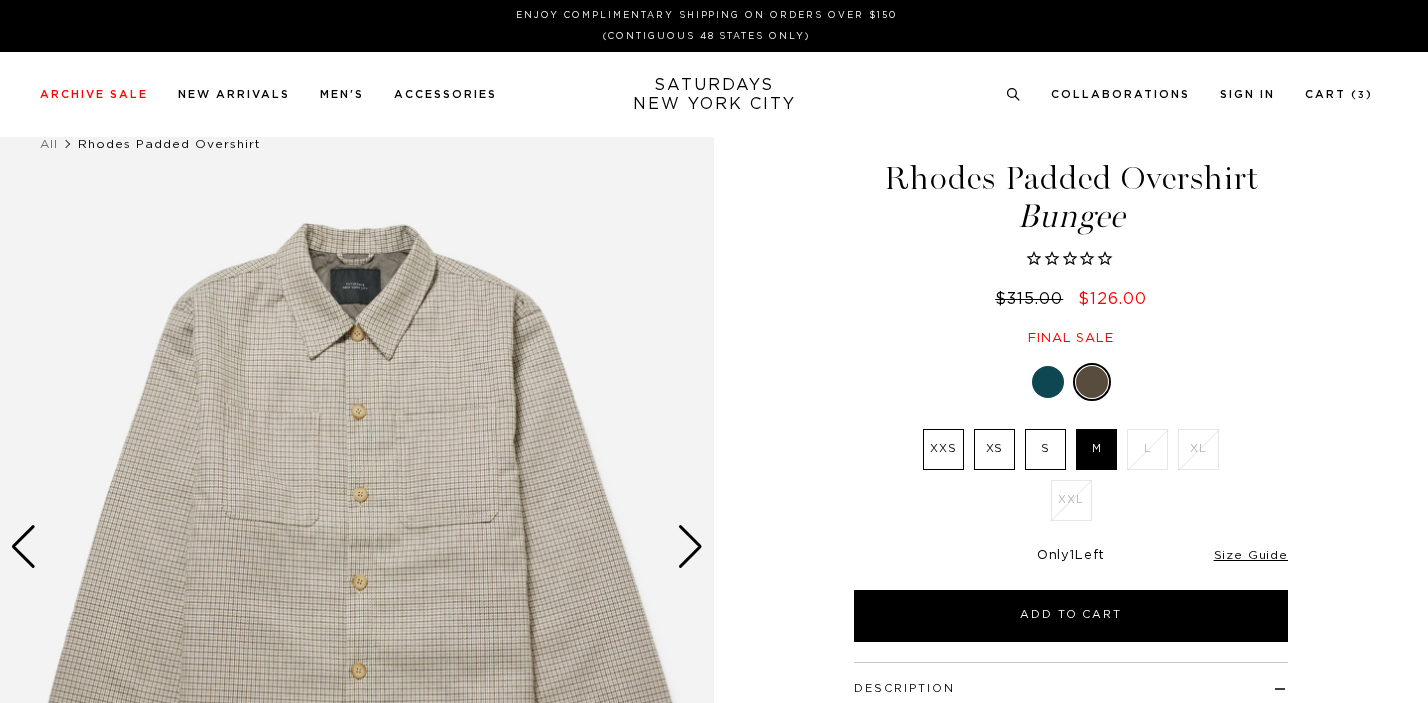 scroll, scrollTop: 0, scrollLeft: 0, axis: both 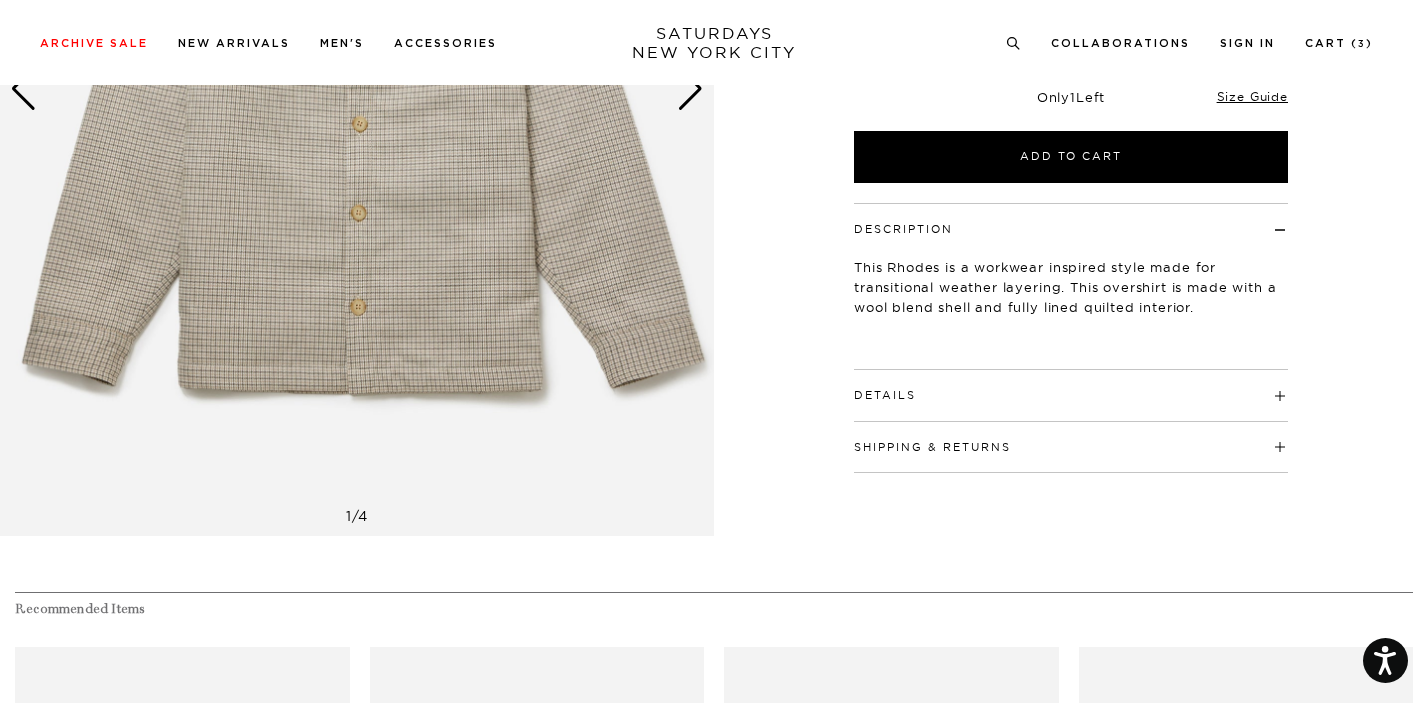 click on "Details
Fully lined interior with light quilted padding Branded horn buttons at center front Side body pockets and chest patch pockets Sleeve cuffs with branded horn button detail Embroidered slash logo under placket Self fabric locker loop Convertible collar Hand wash only" at bounding box center (1071, 395) 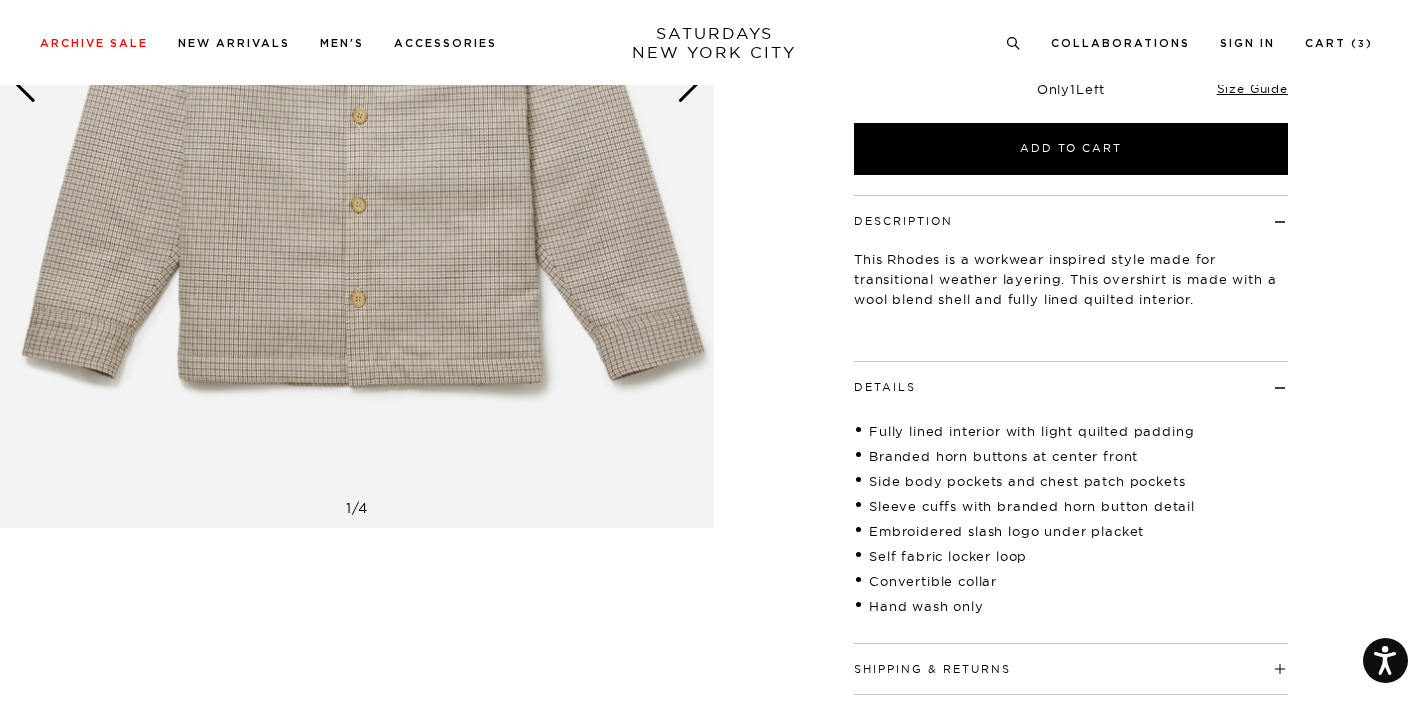 scroll, scrollTop: 567, scrollLeft: 0, axis: vertical 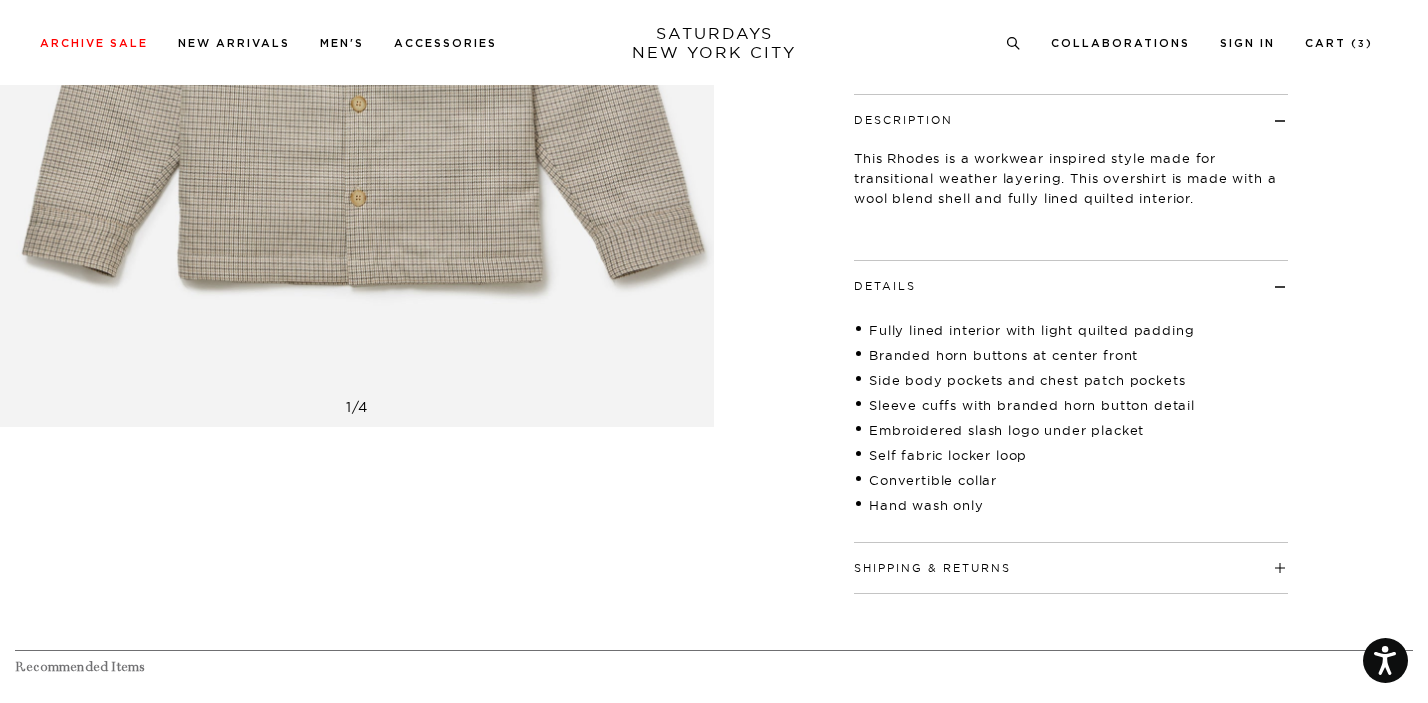 click on "Shipping & Returns" at bounding box center (932, 568) 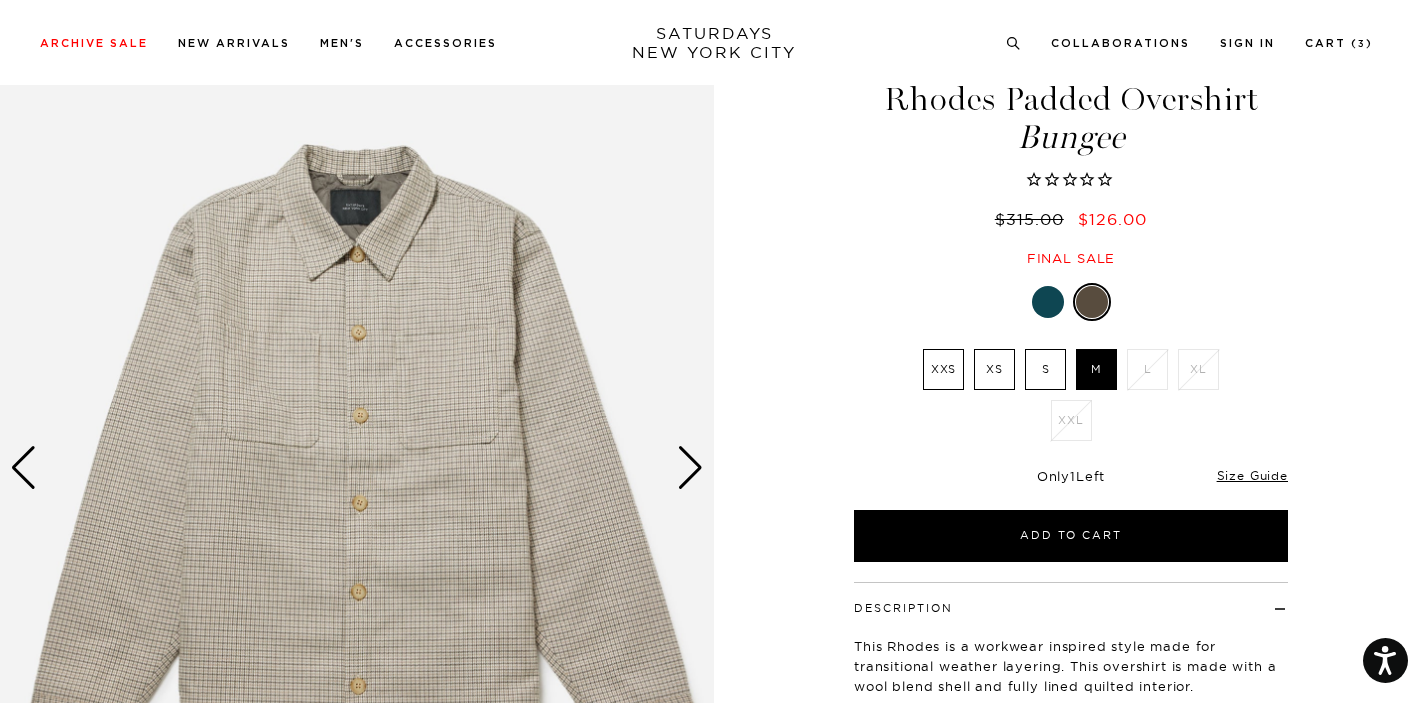 scroll, scrollTop: 87, scrollLeft: 0, axis: vertical 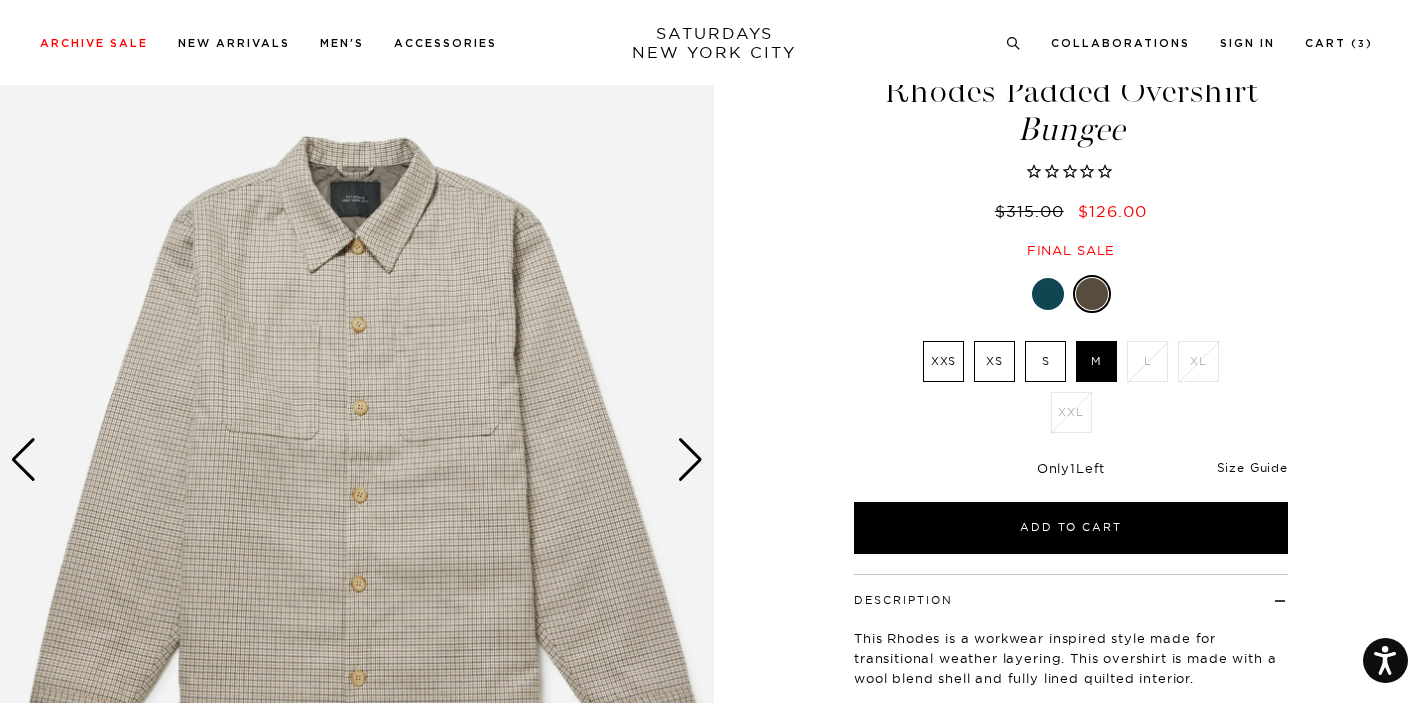click on "Size Guide" at bounding box center (1252, 467) 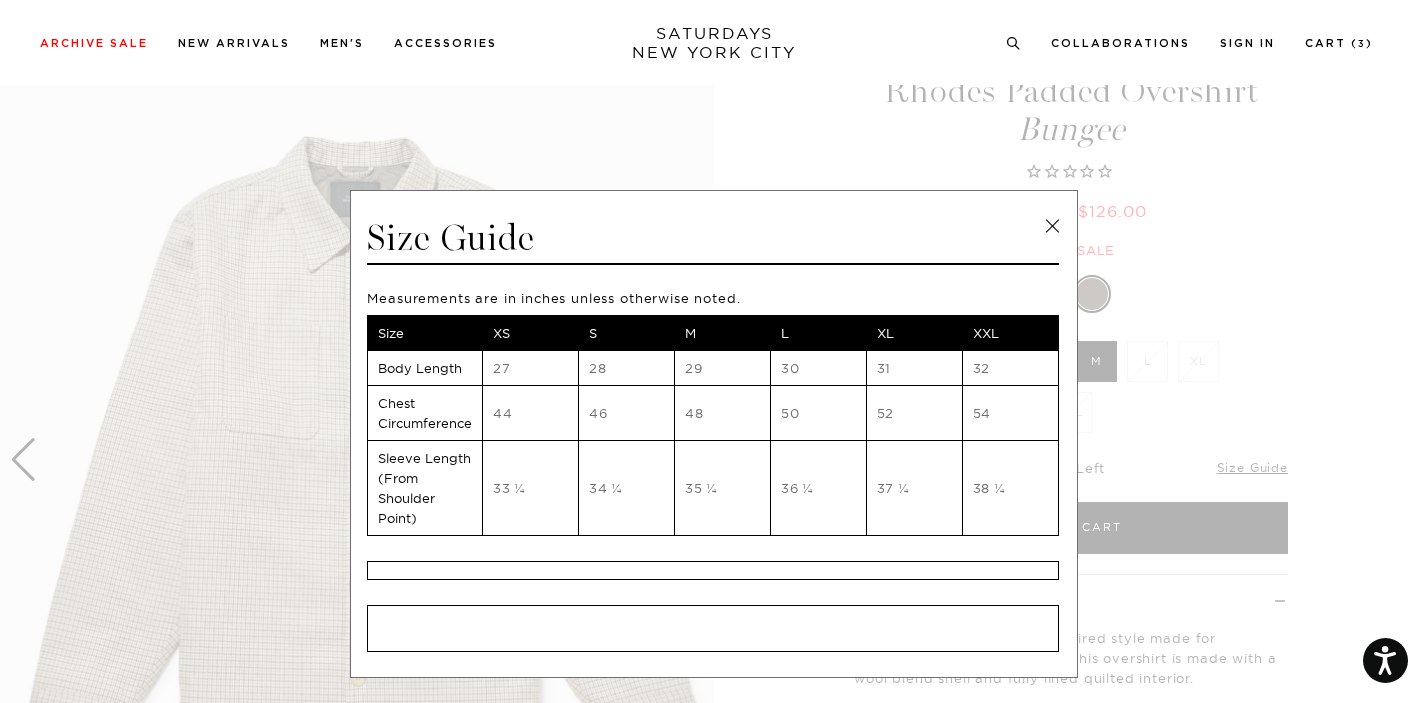 click at bounding box center (1052, 226) 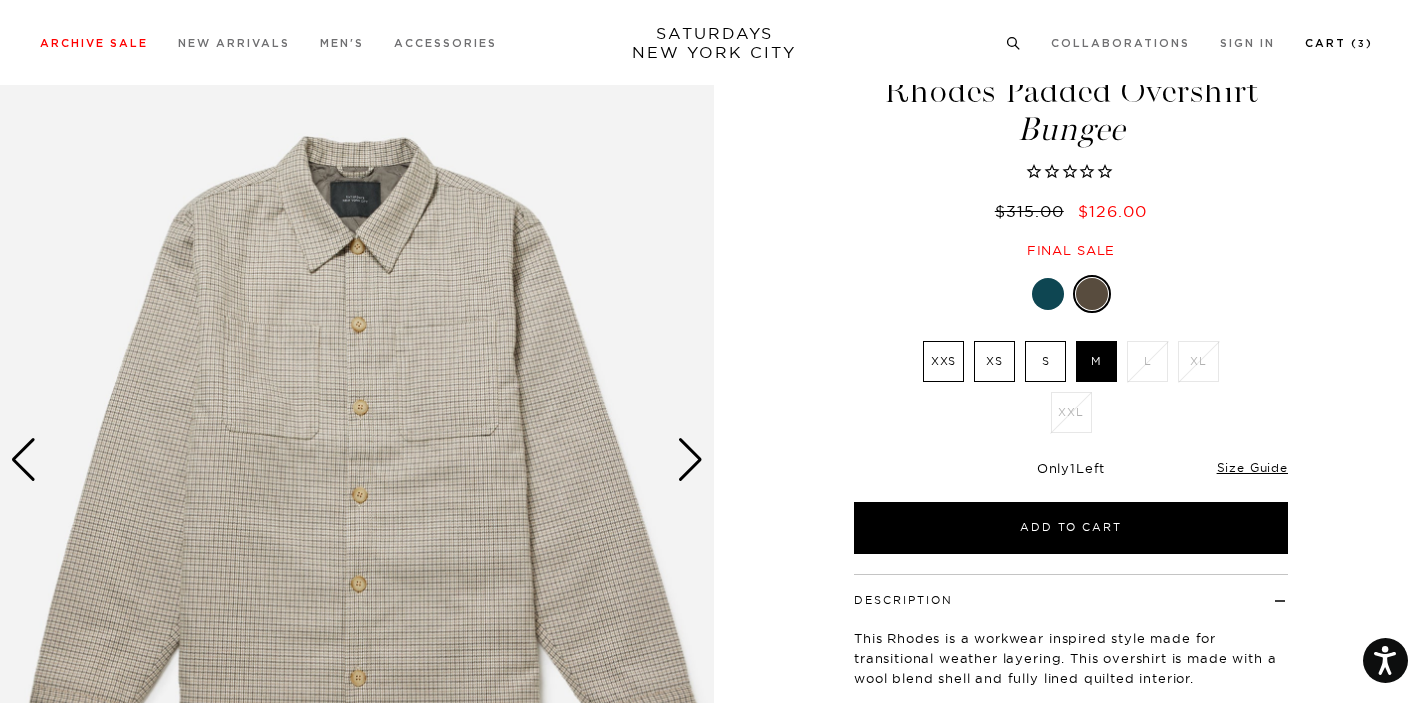 click on "Cart ( 3 )" at bounding box center (1339, 43) 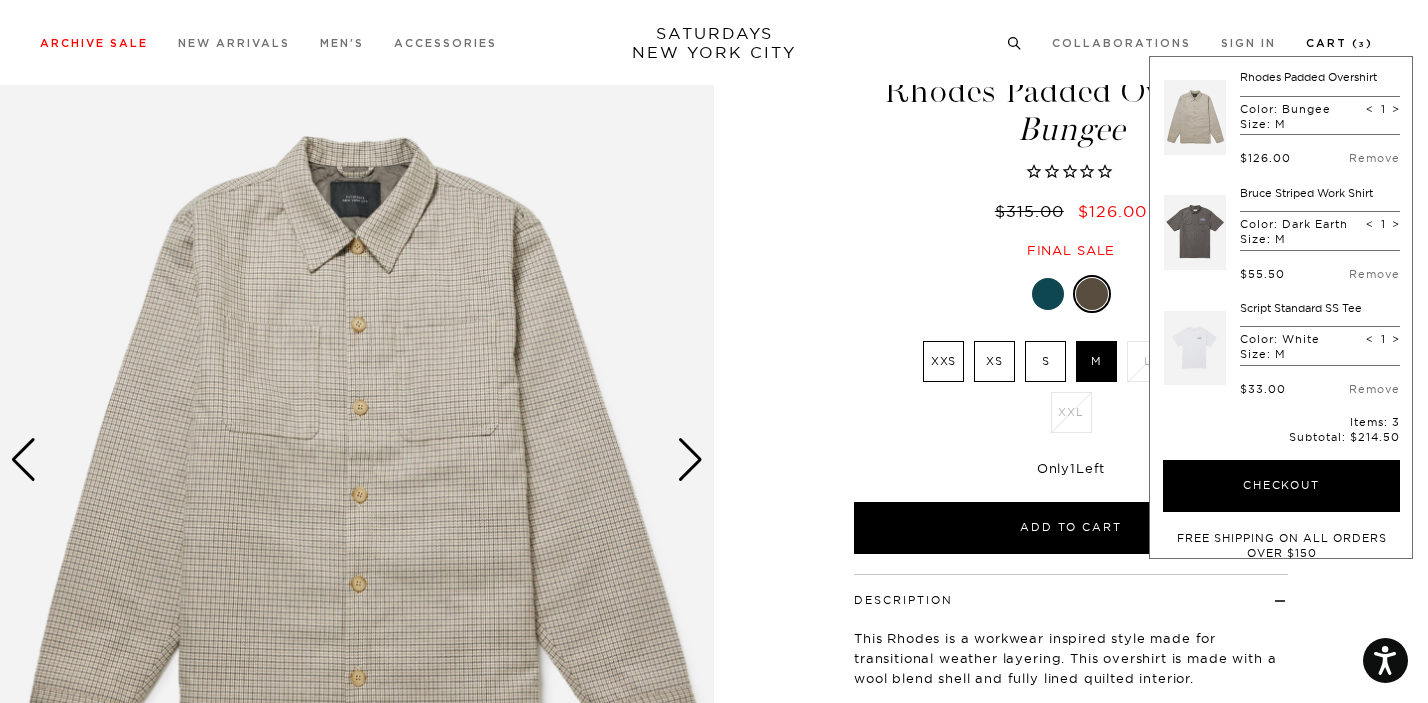 click on "Cart ( 3 )" at bounding box center (1339, 43) 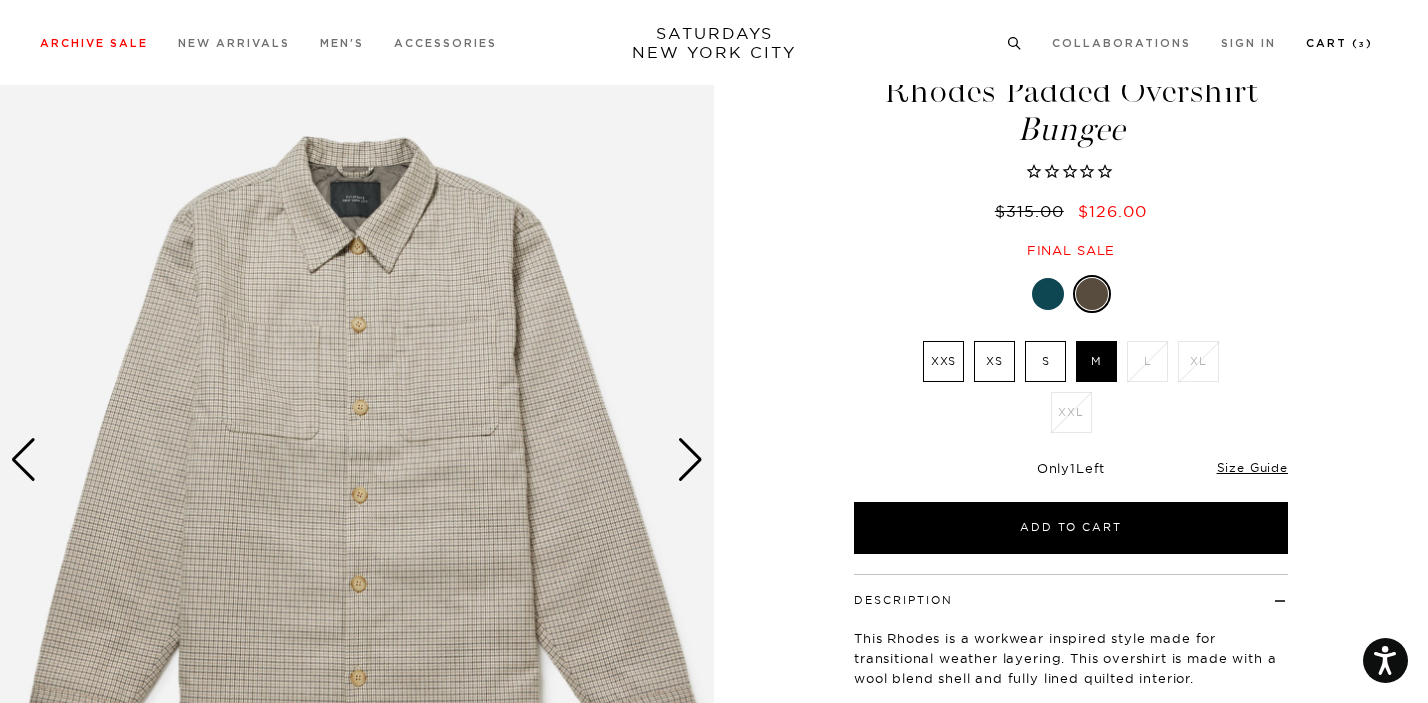click on "Cart ( 3 )" at bounding box center [1339, 43] 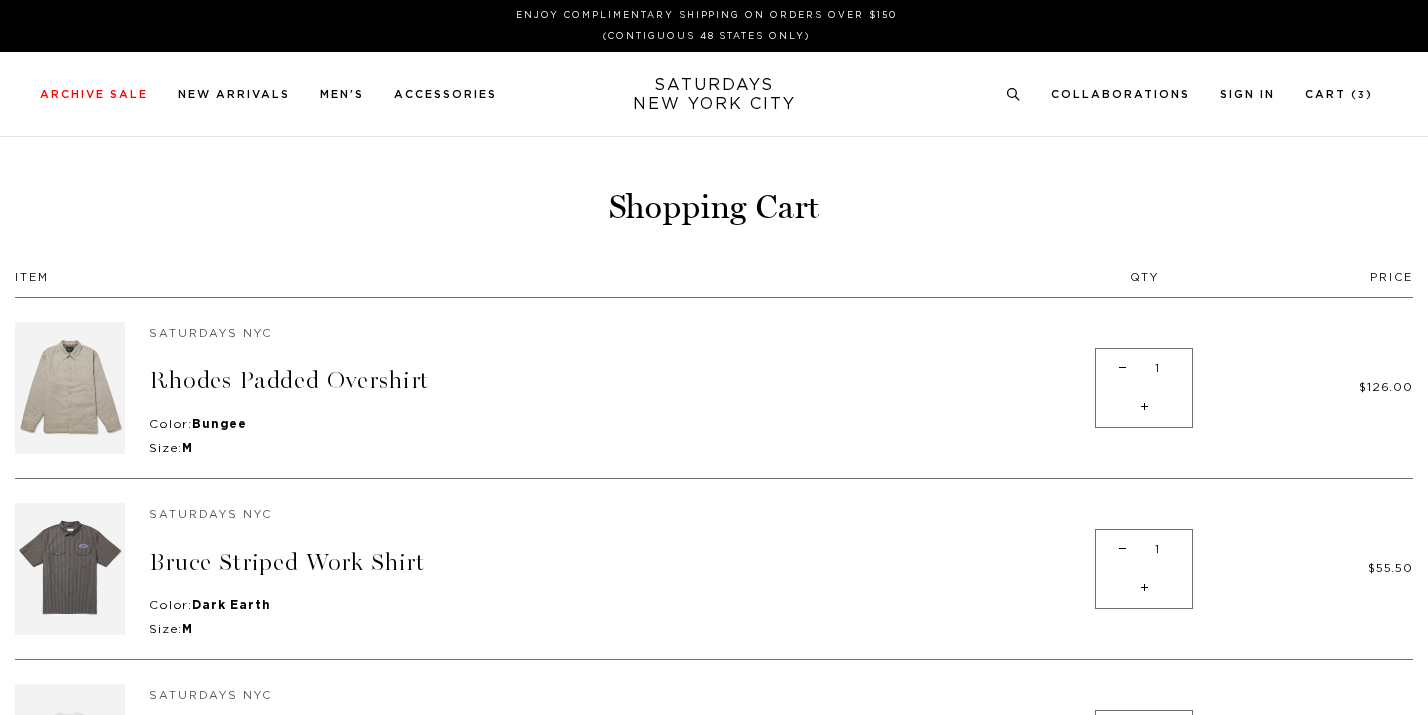 scroll, scrollTop: 0, scrollLeft: 0, axis: both 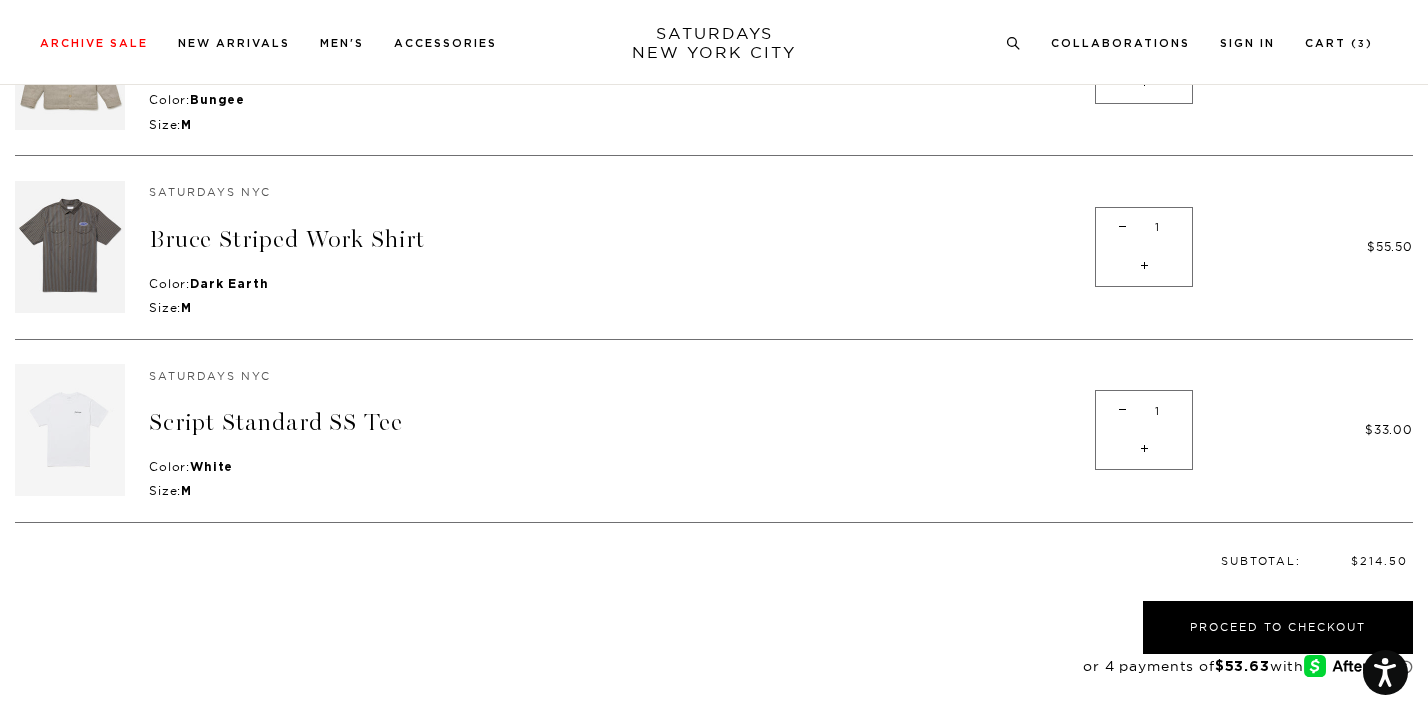 click at bounding box center (70, 430) 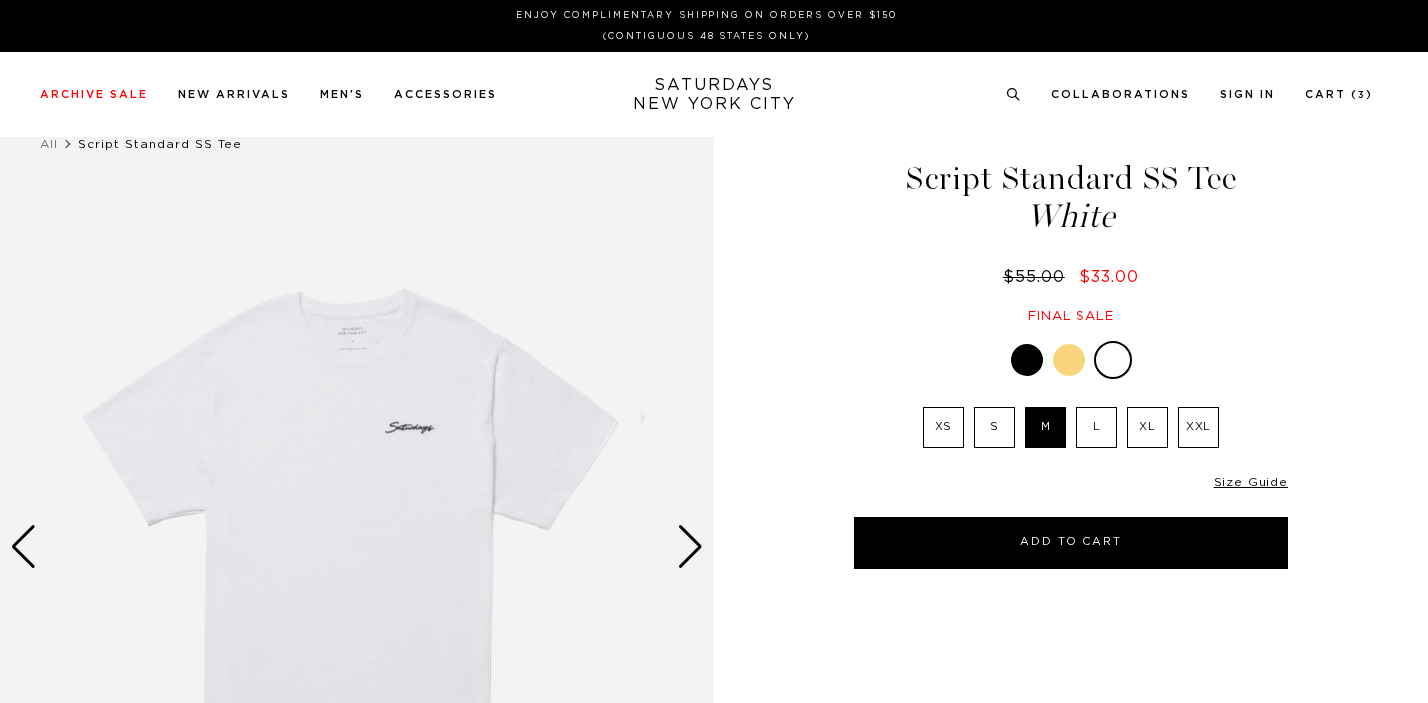 scroll, scrollTop: 0, scrollLeft: 0, axis: both 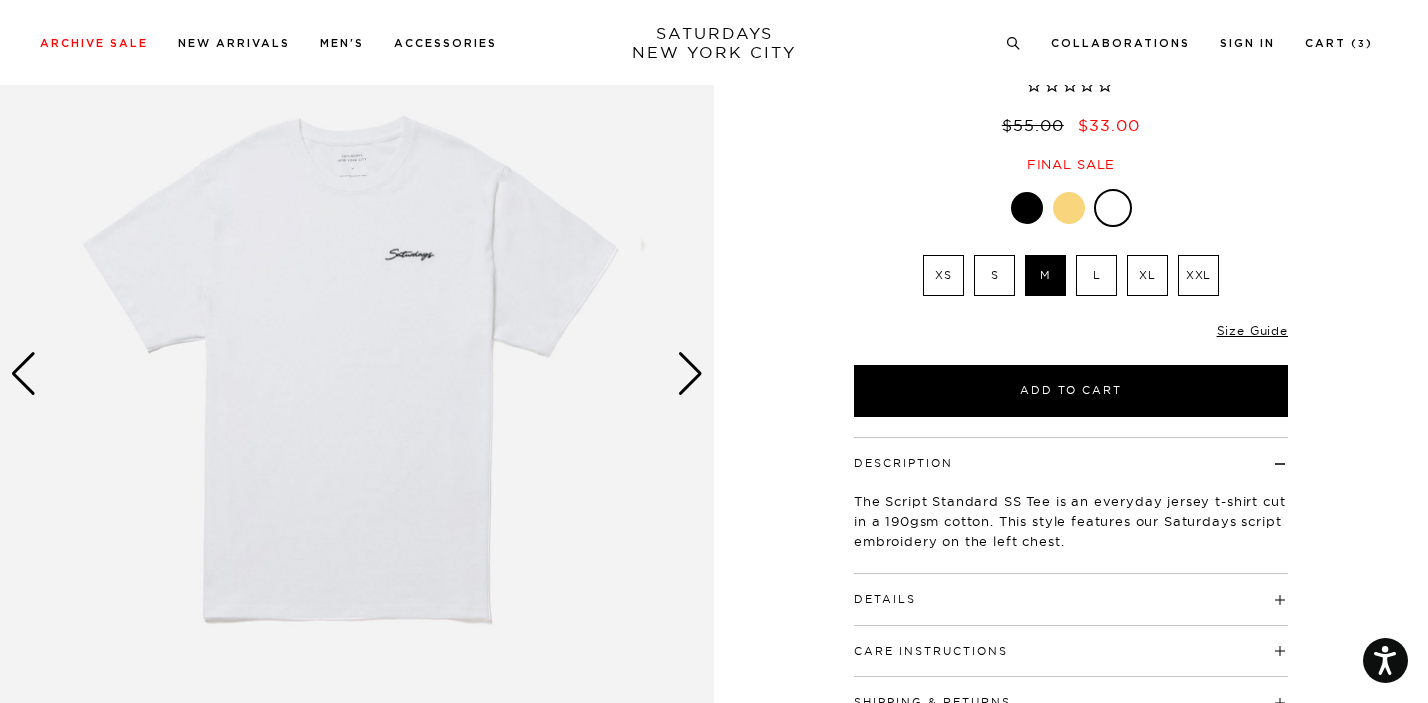 click at bounding box center [690, 374] 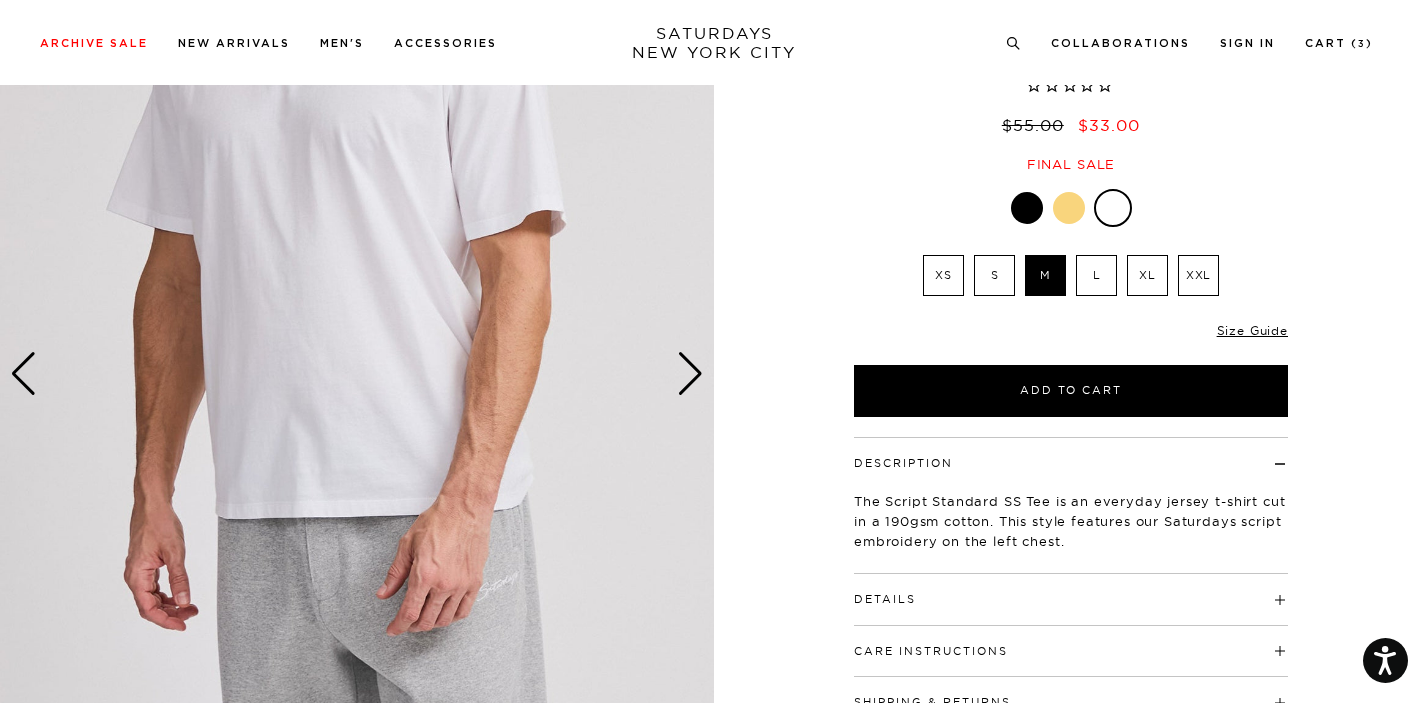 click at bounding box center [690, 374] 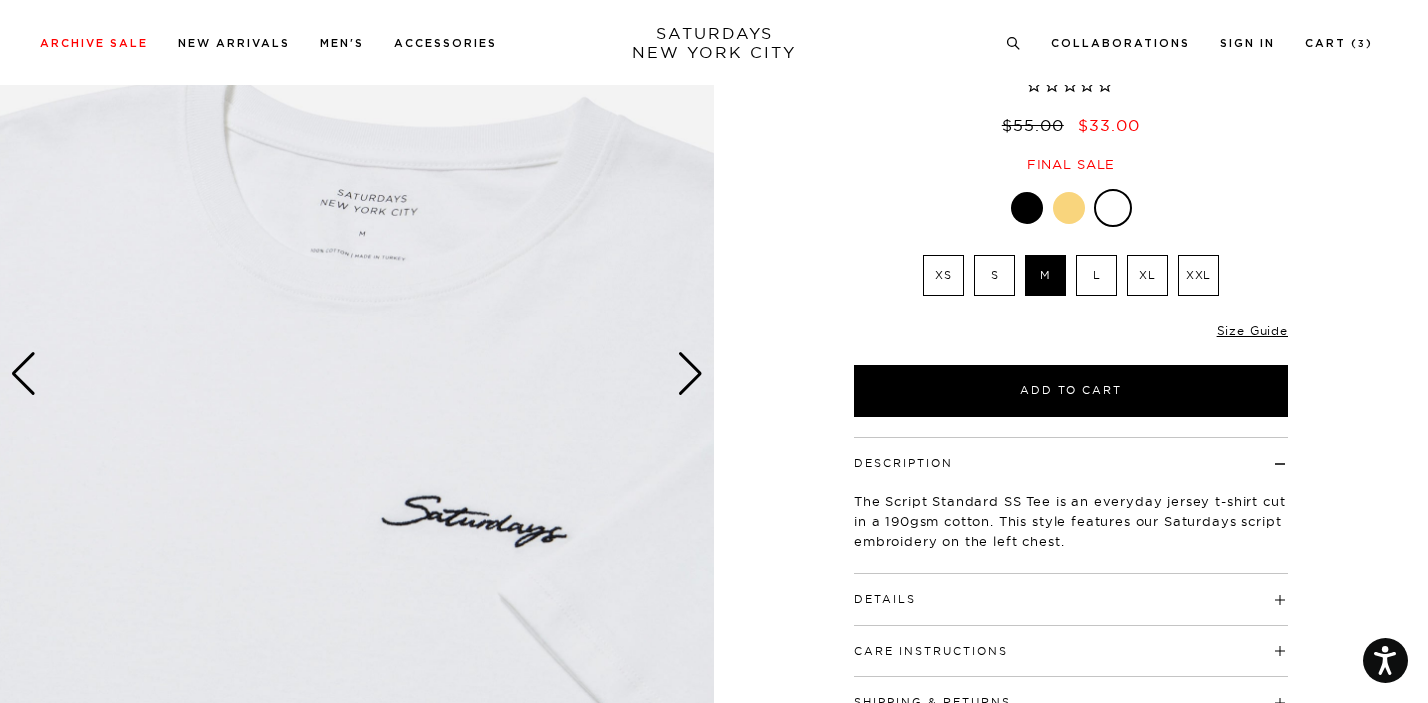 click at bounding box center (690, 374) 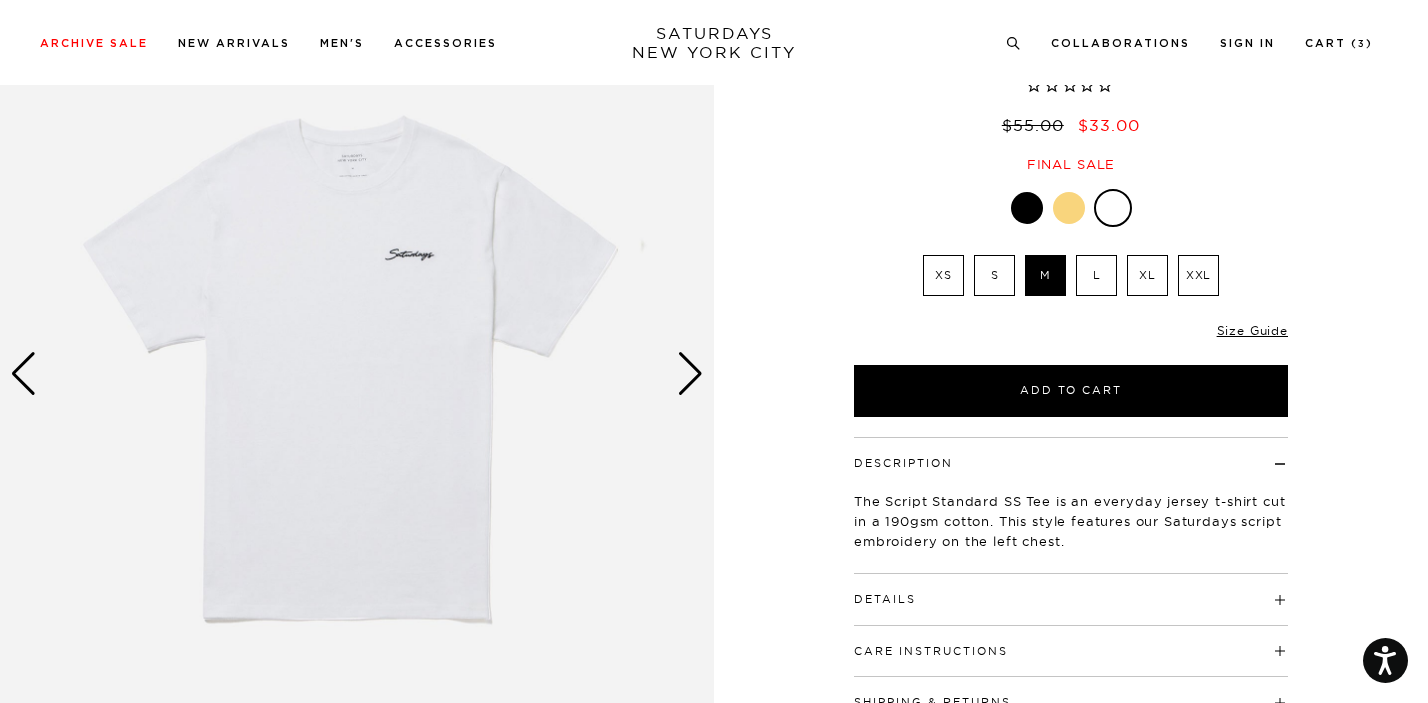 click at bounding box center (690, 374) 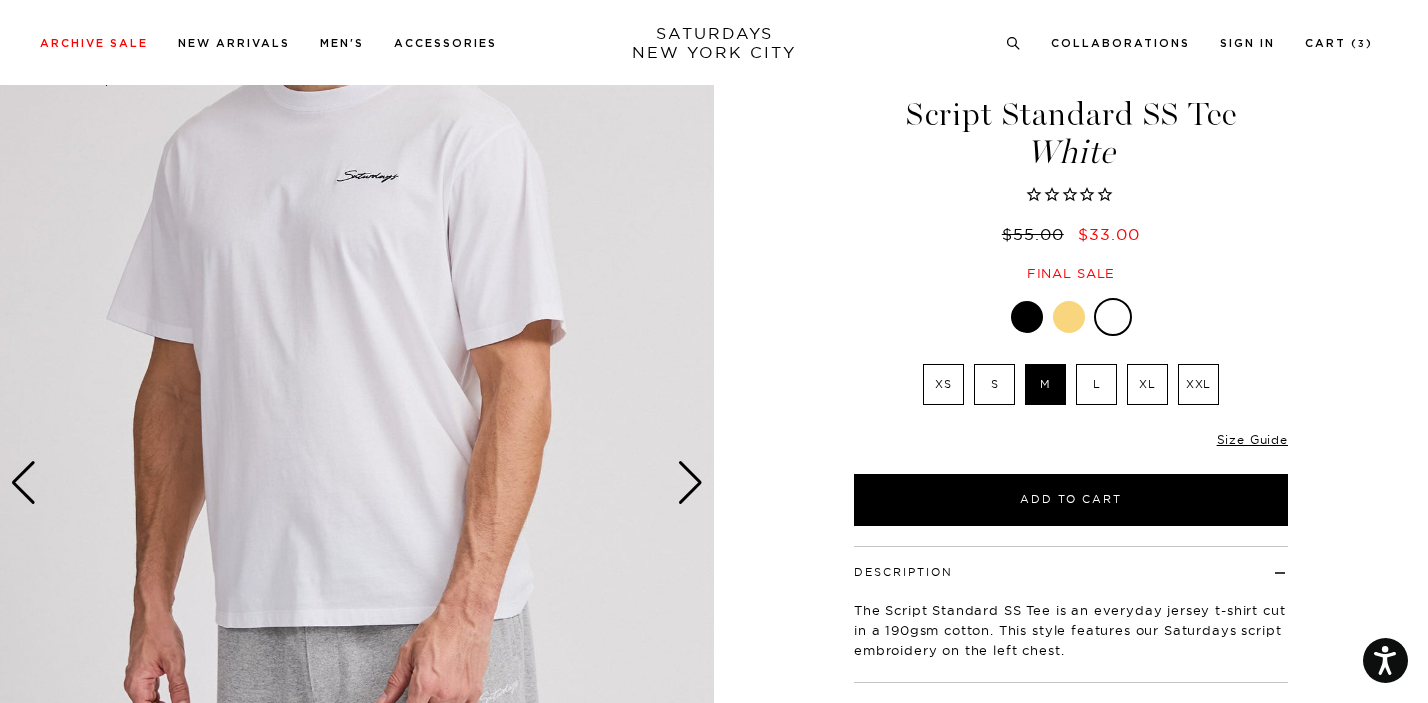 scroll, scrollTop: 59, scrollLeft: 0, axis: vertical 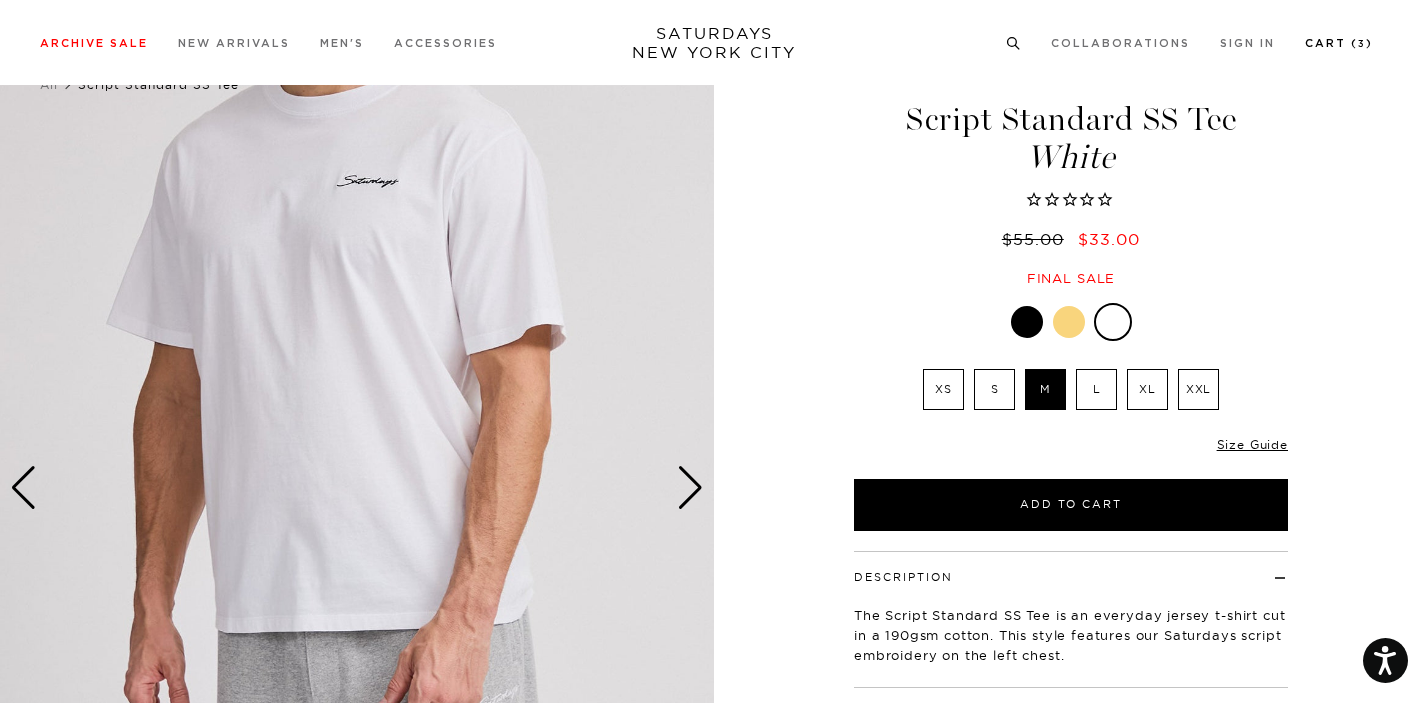 click on "Cart ( 3 )" at bounding box center [1339, 43] 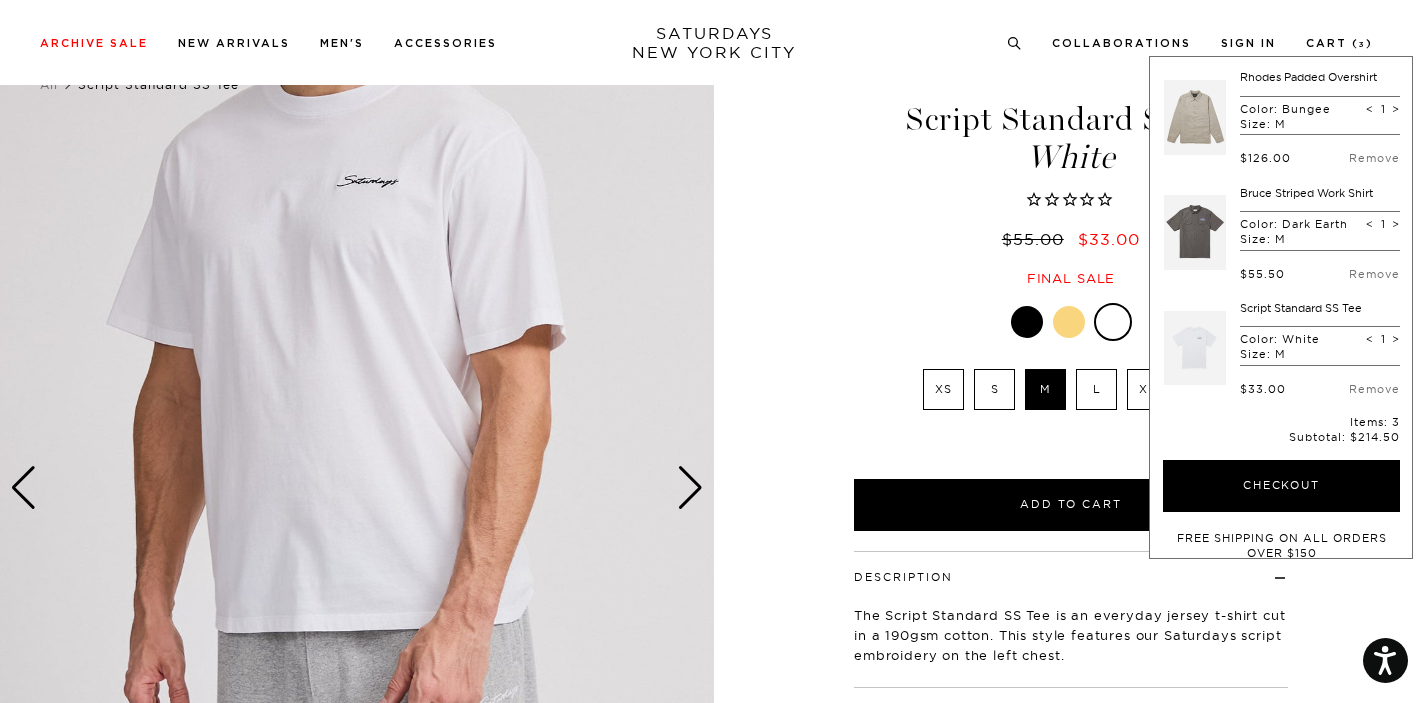 scroll, scrollTop: 102, scrollLeft: 0, axis: vertical 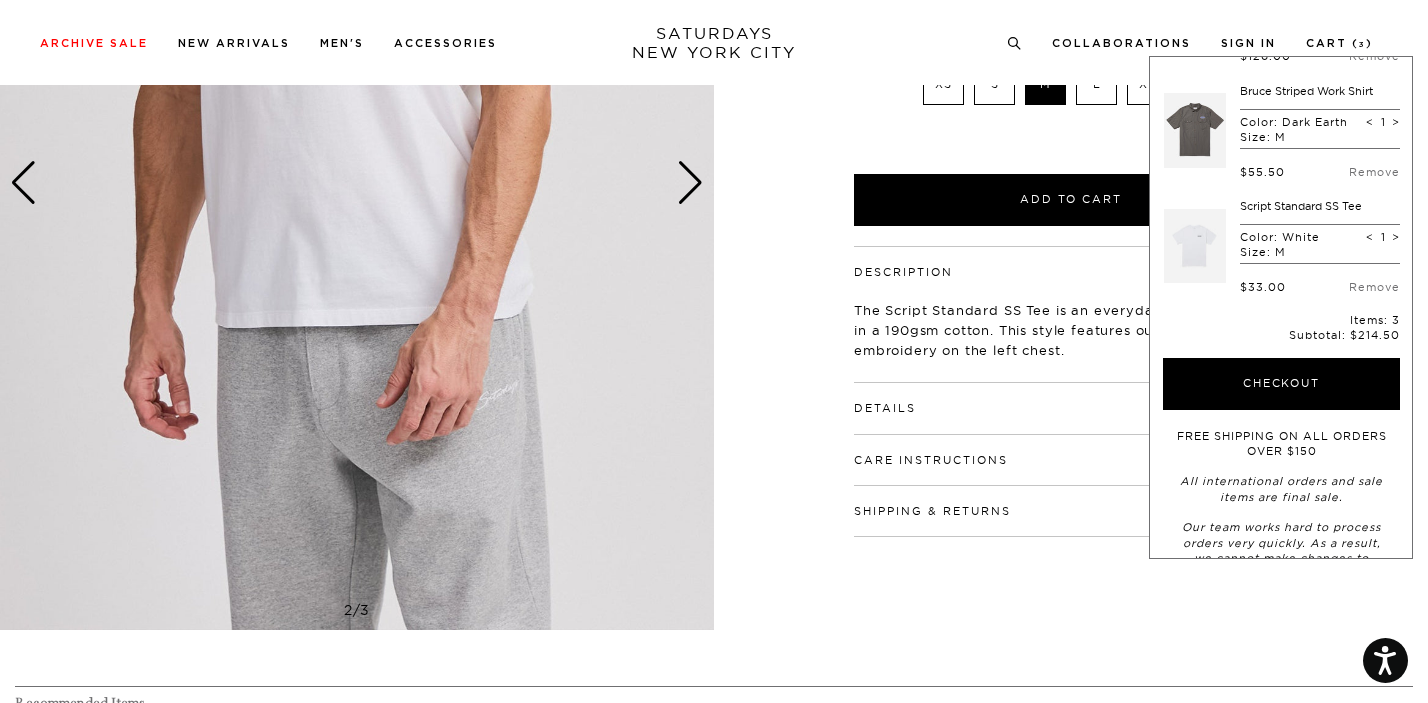 click on "Details
100% cotton Bound back neck seam with self-fabric neck tape Crewneck with 1x1 rib collar  Overlock clean finished seams Double-needle cover stitch at sleeve opening and bottom opening Model is 6'0" and wearing a size M" at bounding box center (1071, 408) 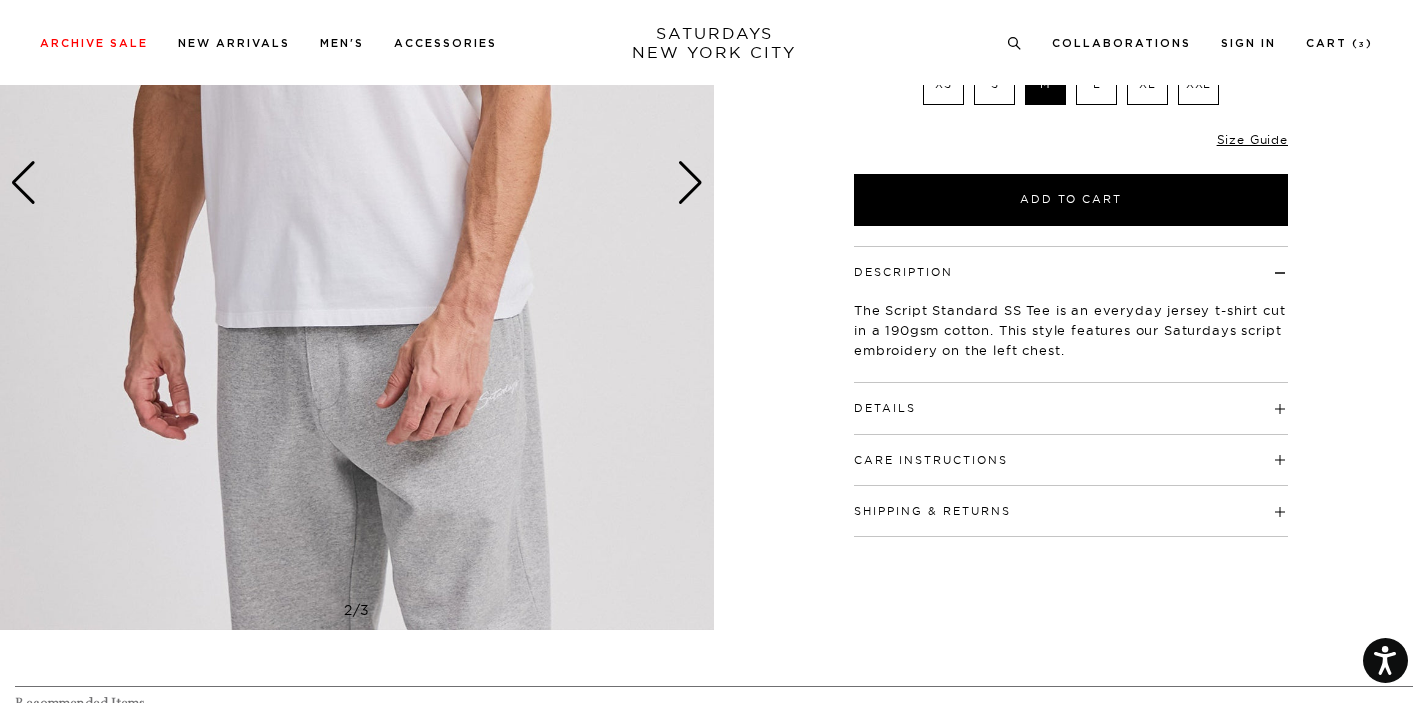 click on "Details" at bounding box center (885, 408) 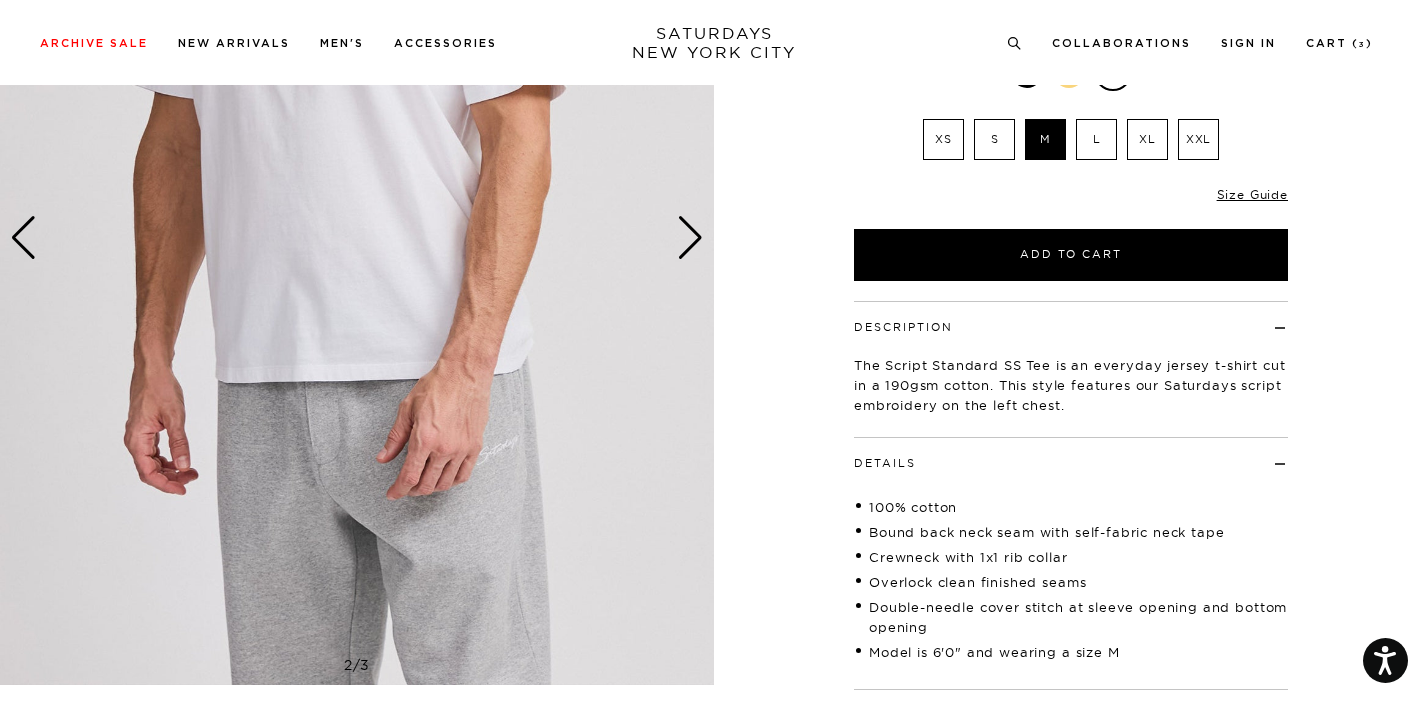 scroll, scrollTop: 59, scrollLeft: 0, axis: vertical 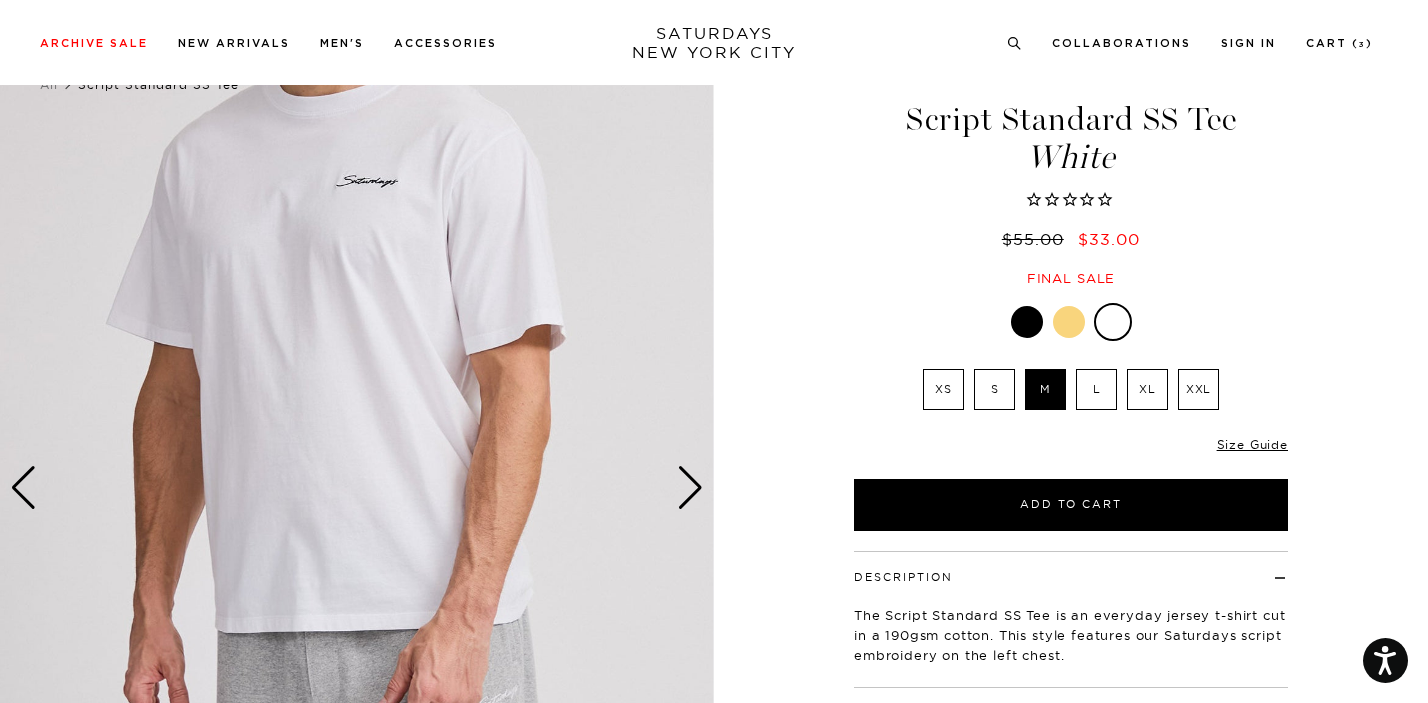 click at bounding box center (690, 488) 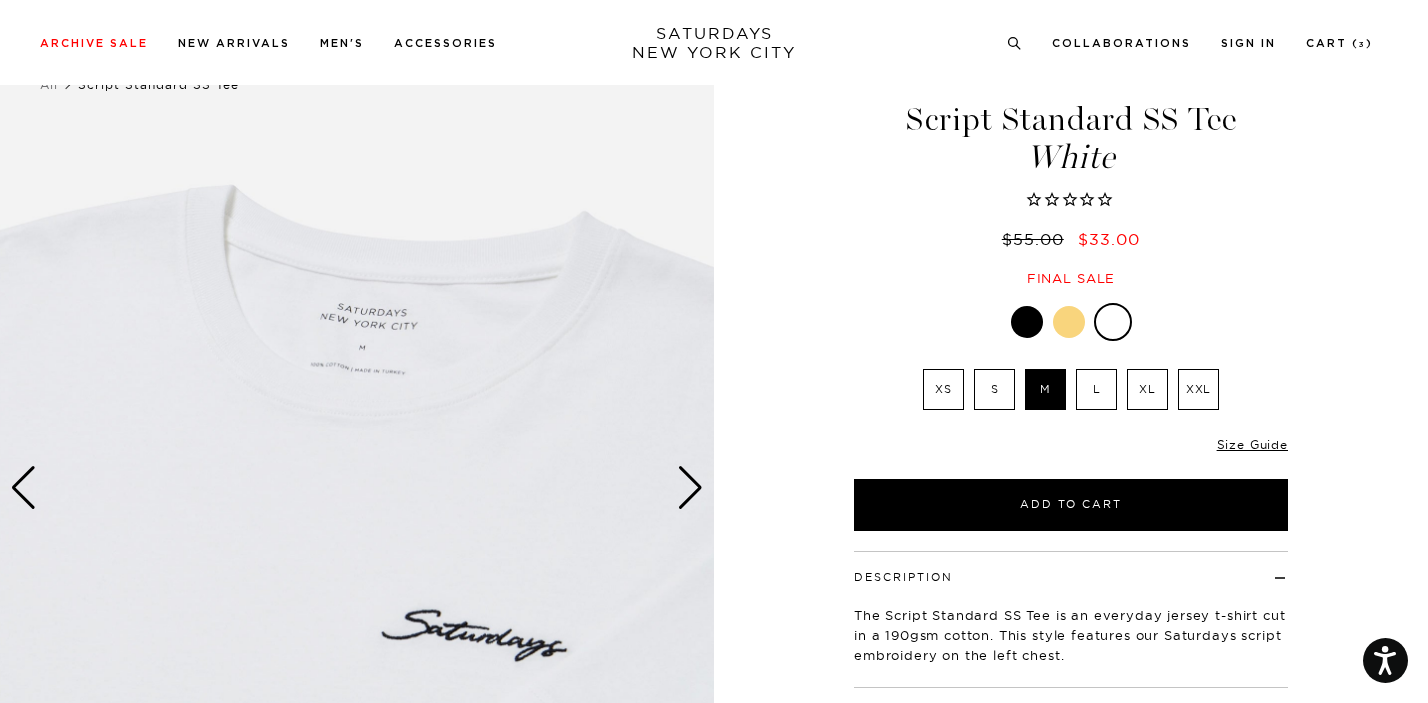 click at bounding box center [690, 488] 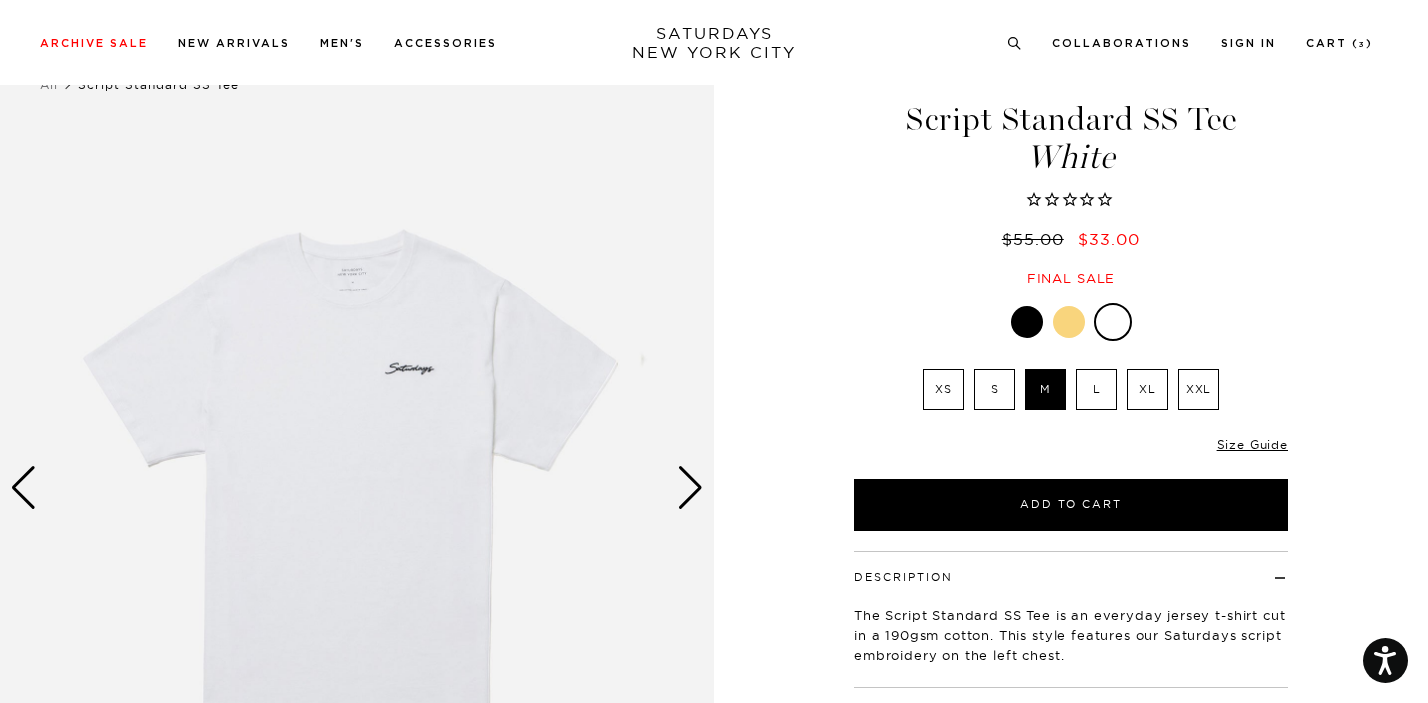 click at bounding box center [690, 488] 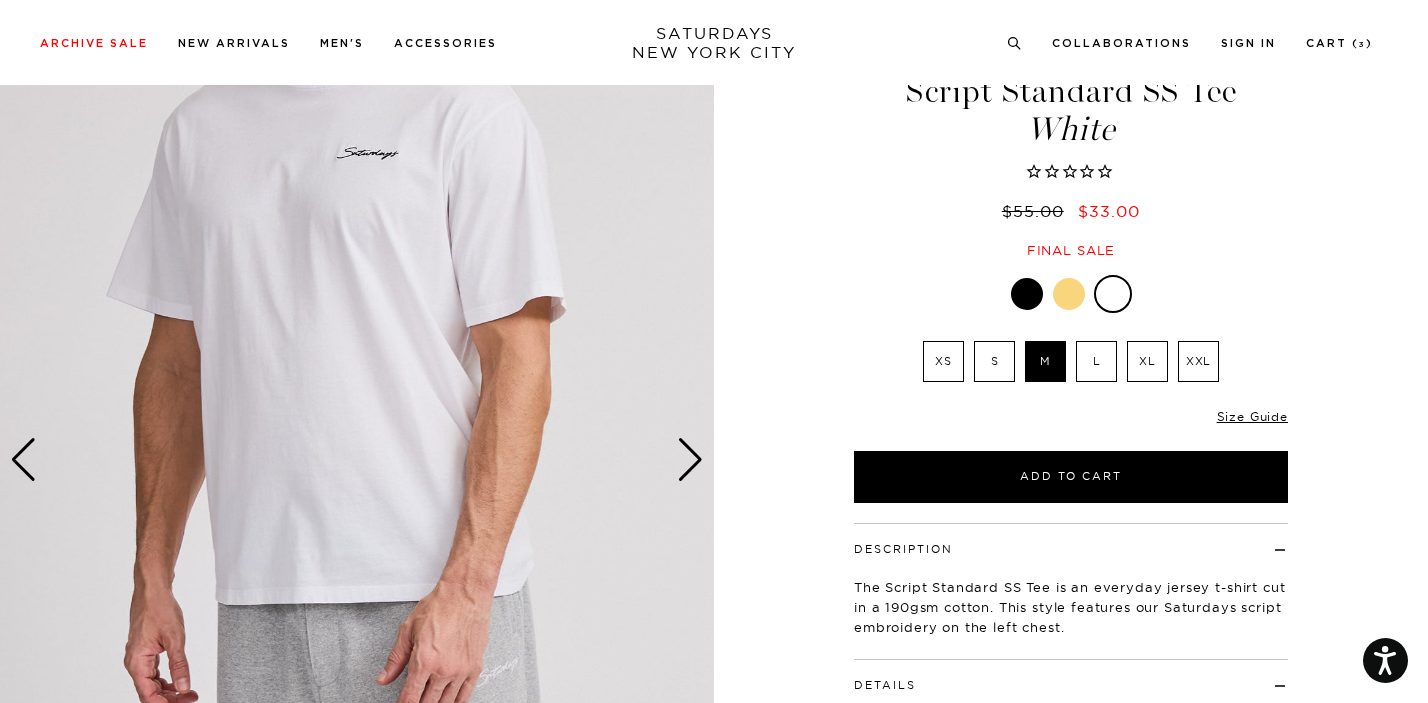 scroll, scrollTop: 93, scrollLeft: 0, axis: vertical 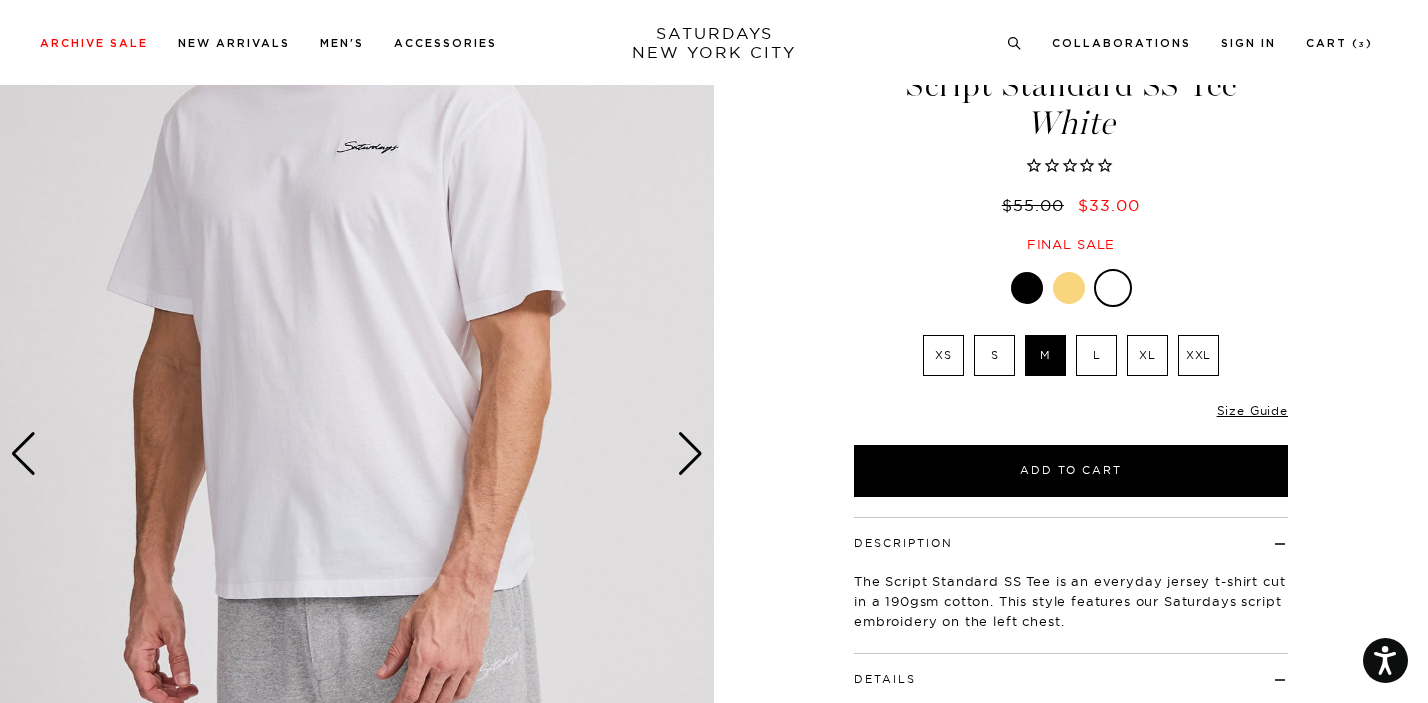 click at bounding box center (690, 454) 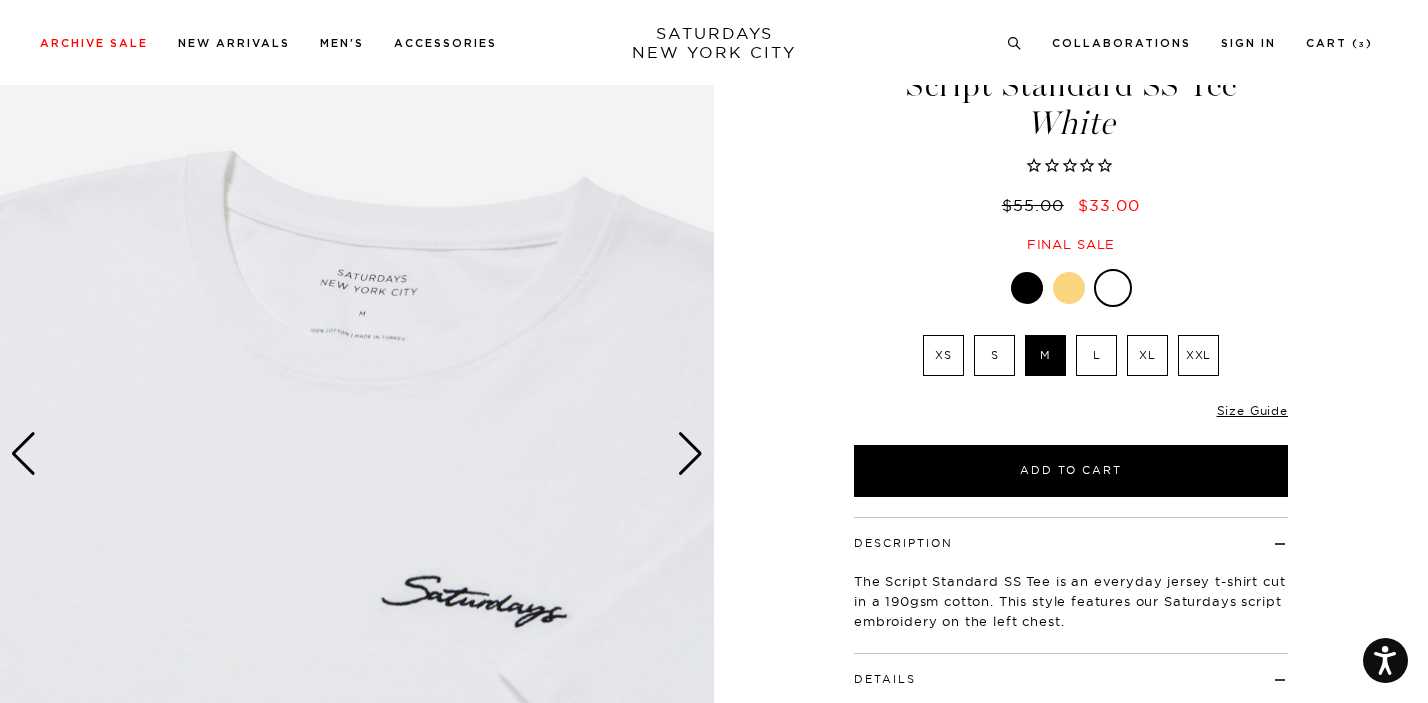 click at bounding box center (690, 454) 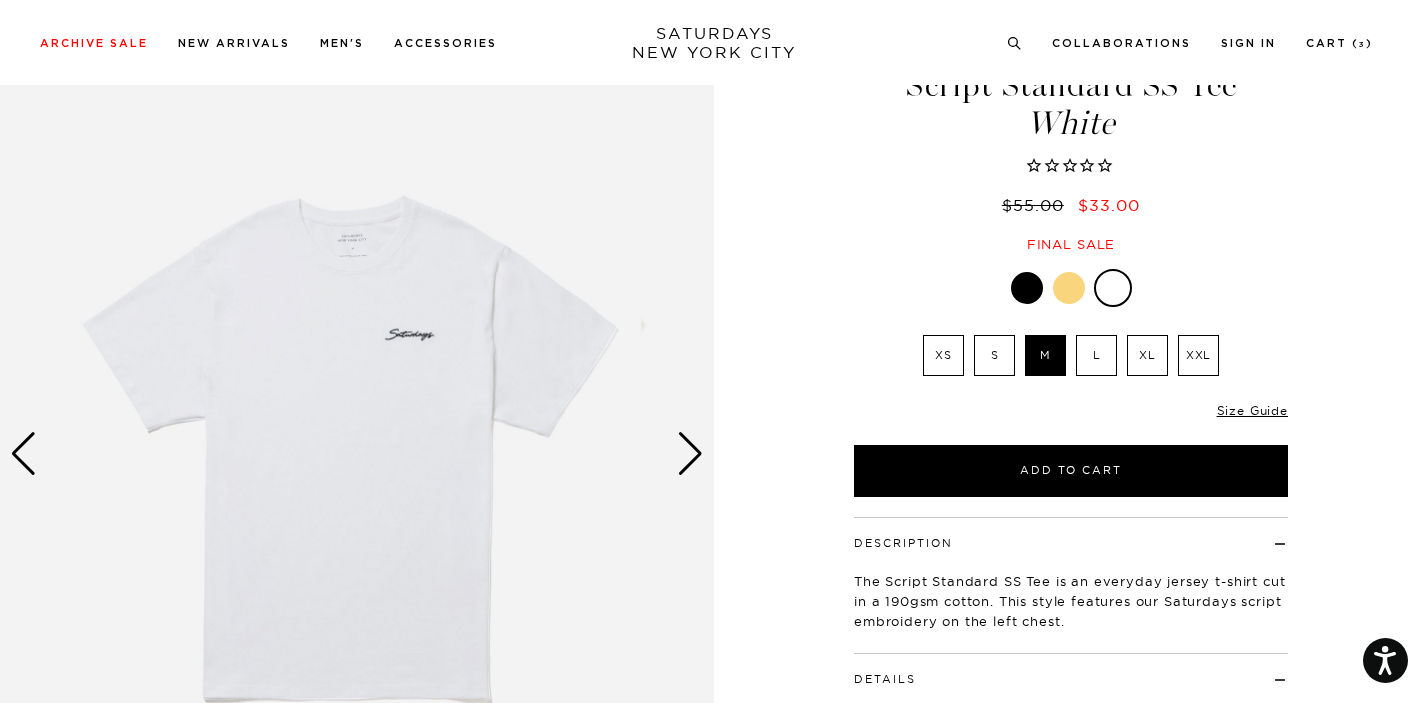 click at bounding box center [690, 454] 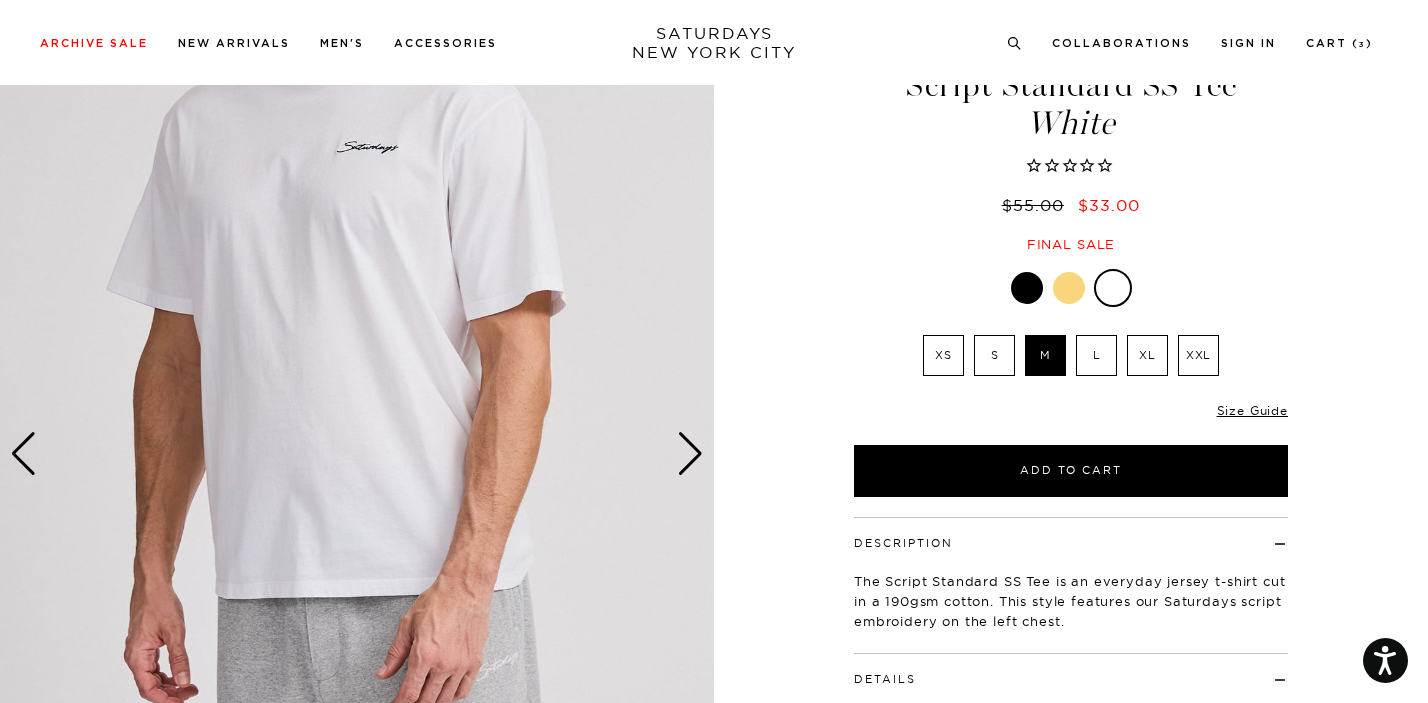 click at bounding box center [1027, 288] 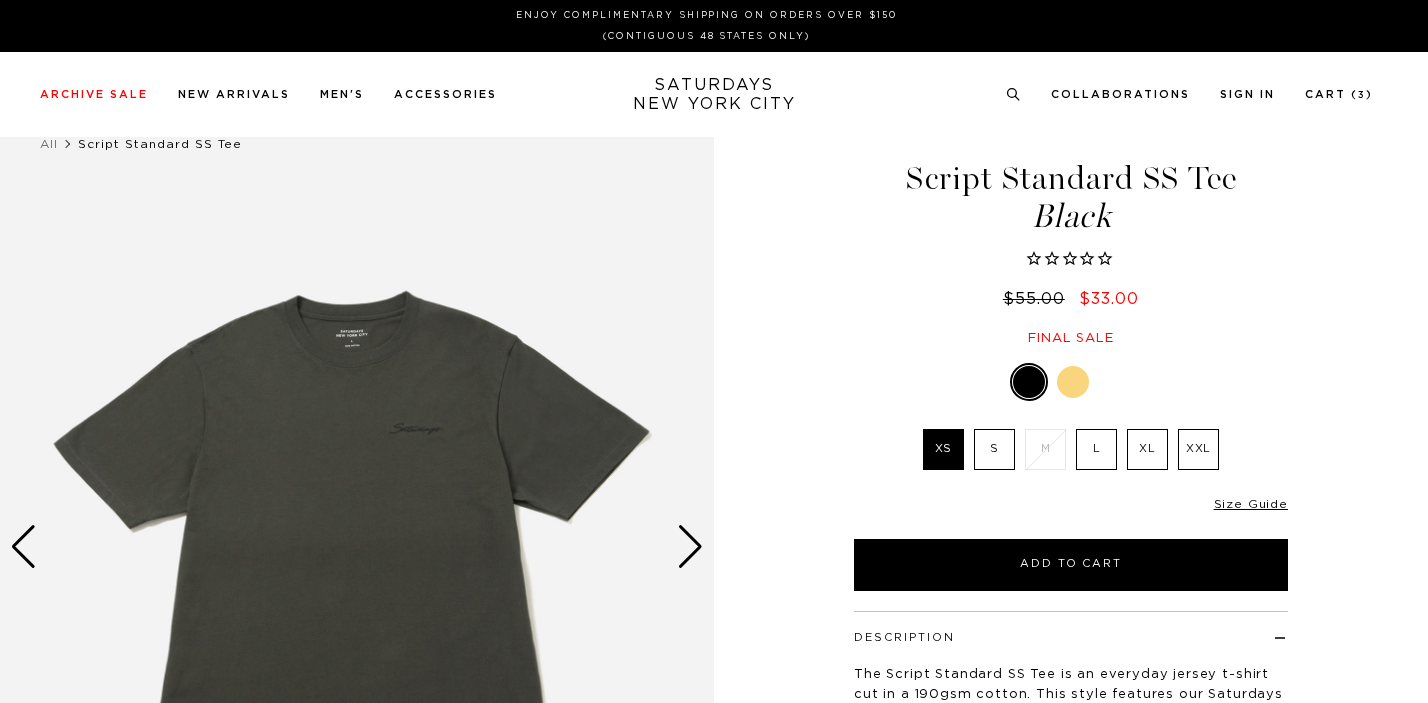 scroll, scrollTop: 0, scrollLeft: 0, axis: both 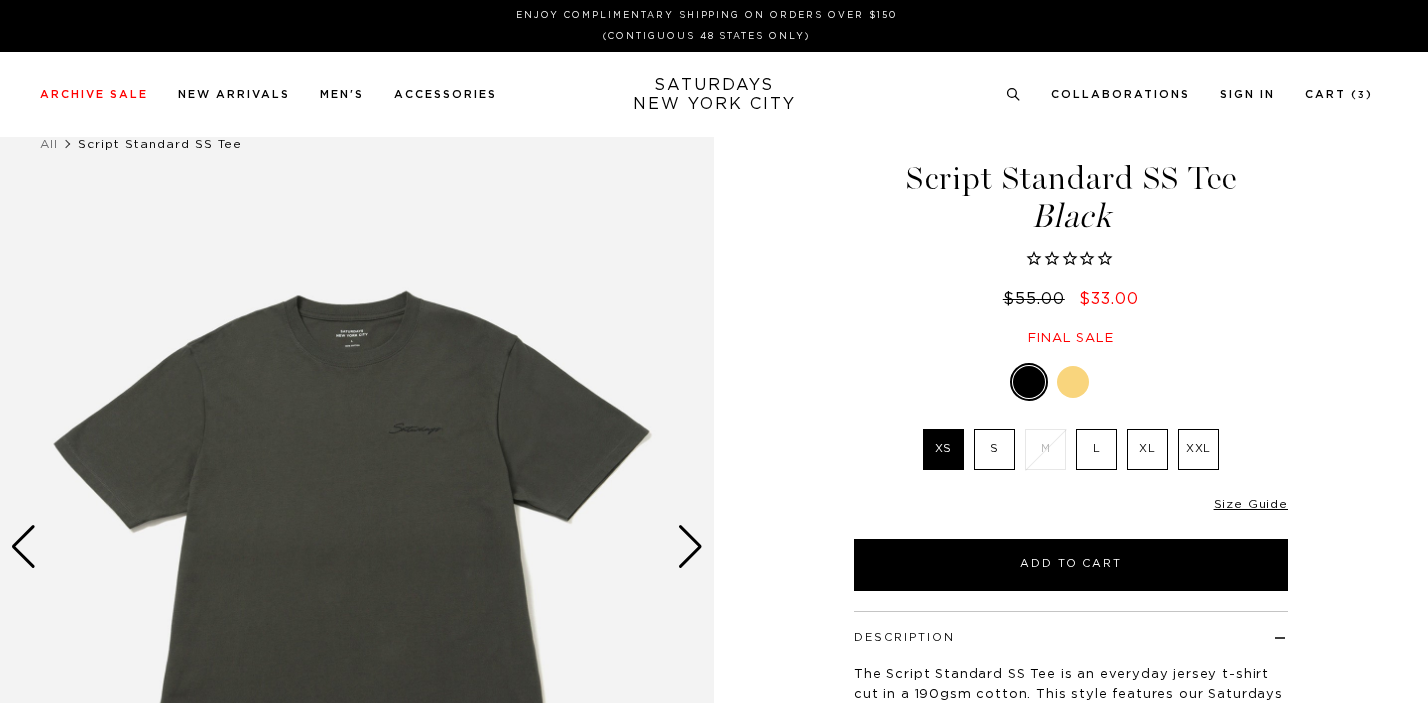 click at bounding box center (690, 547) 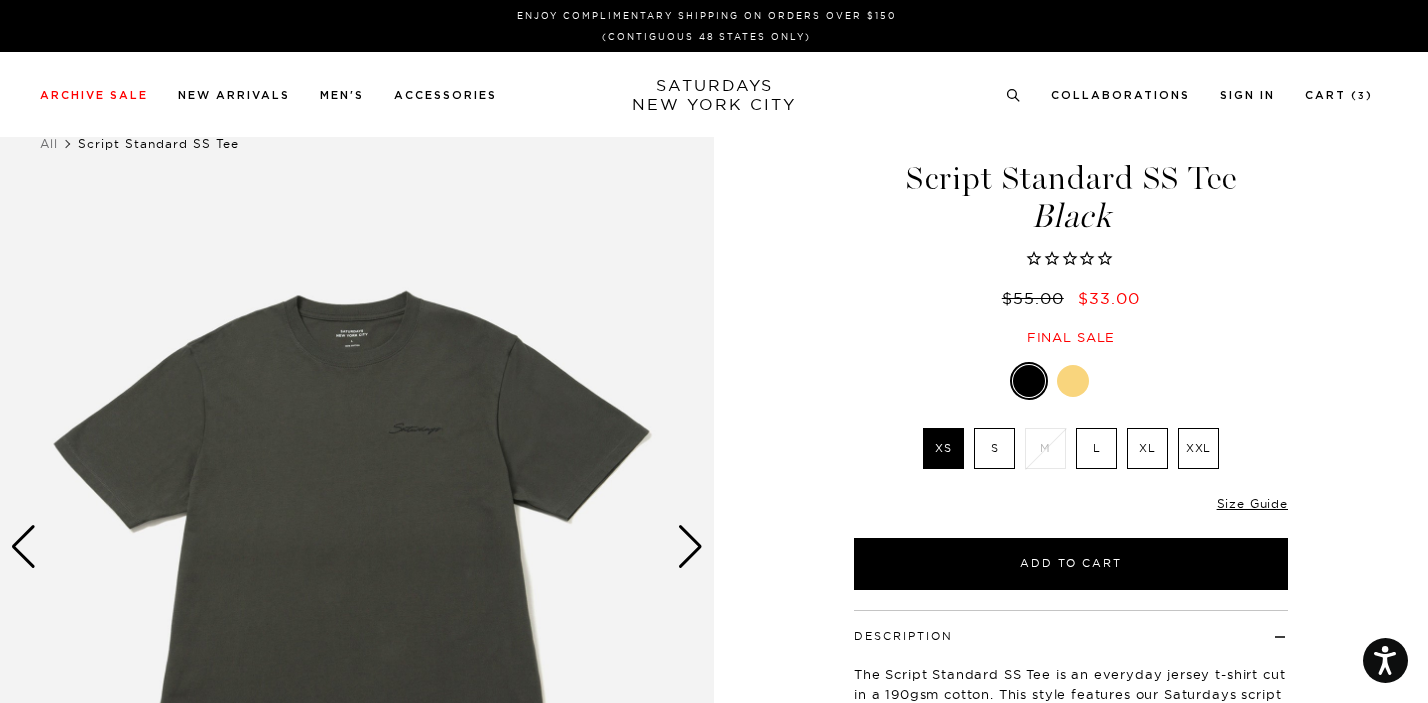 click at bounding box center [690, 547] 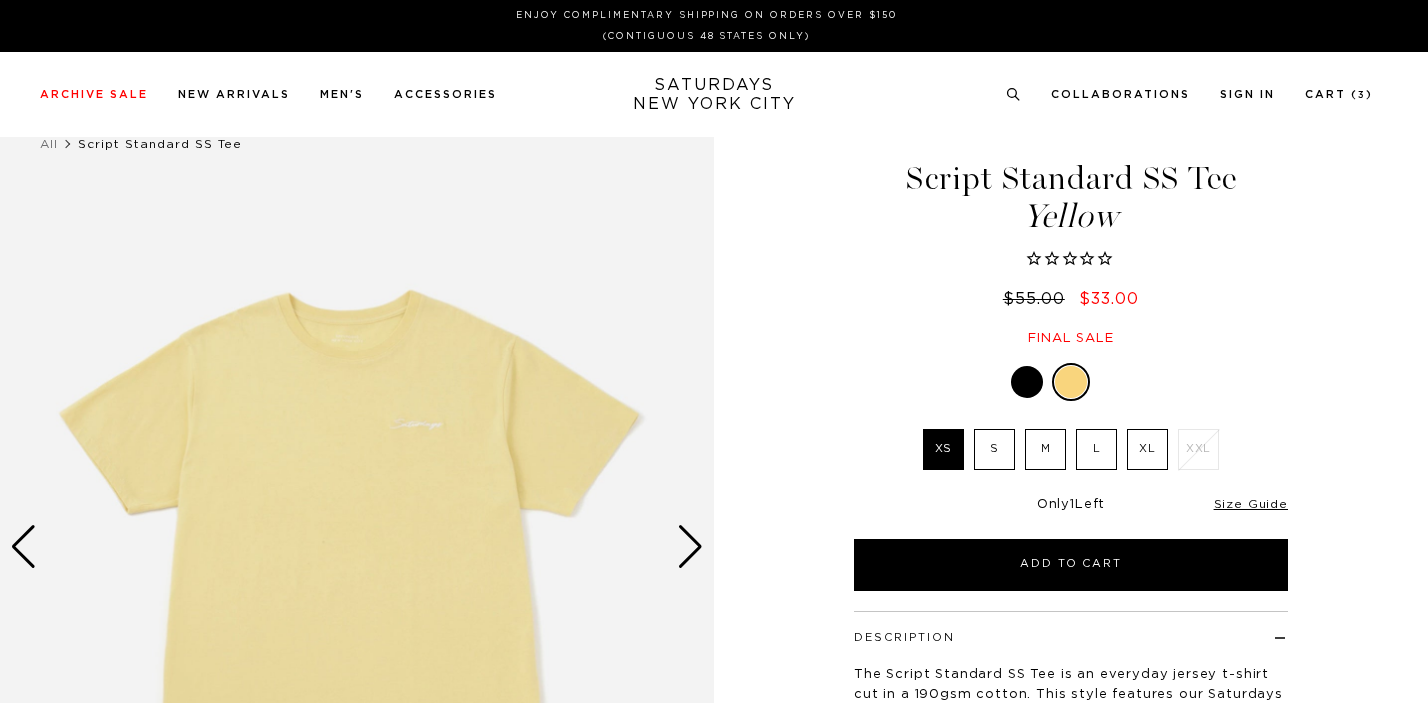 scroll, scrollTop: 0, scrollLeft: 0, axis: both 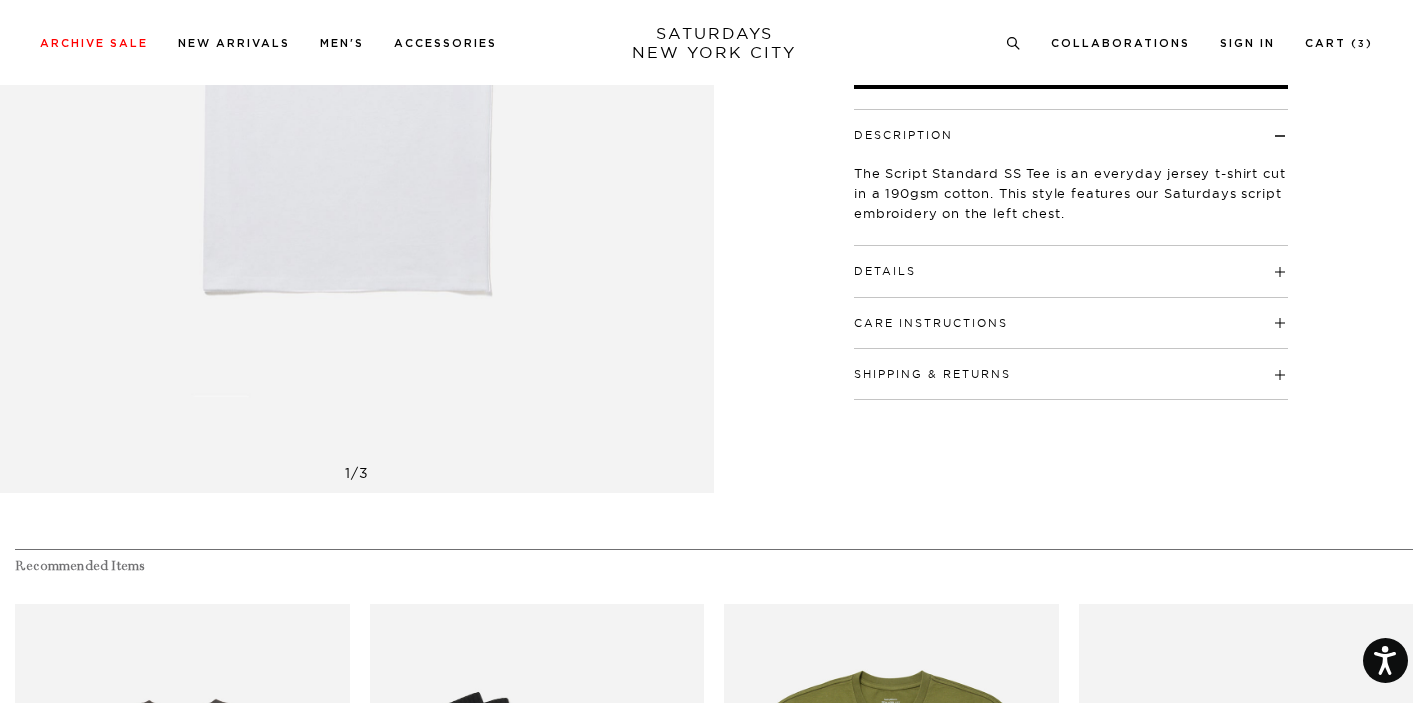 click on "Care Instructions
Machine wash, cold, 30°C, gentle or delicate Do not bleach Do not tumble dry Line dry in shade Iron, medium Use press cloth Do not dry clean" at bounding box center (1071, 323) 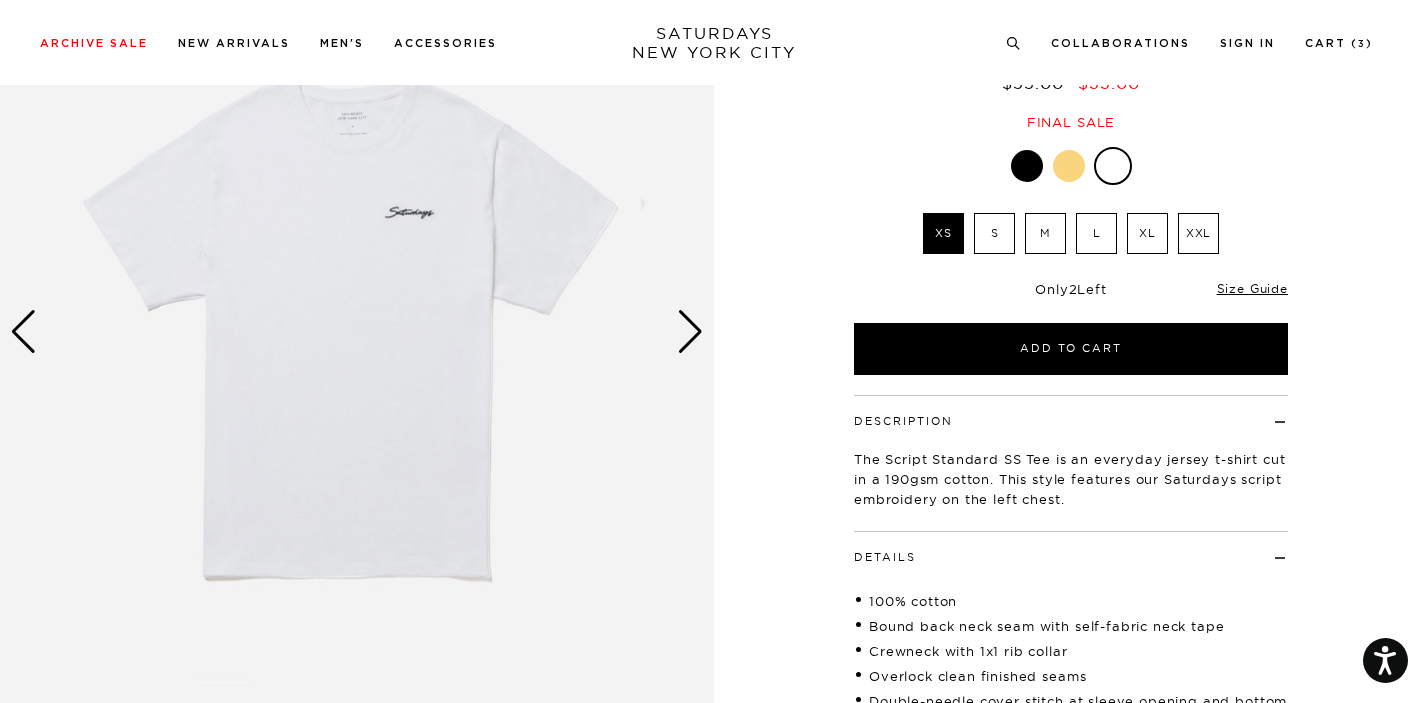 scroll, scrollTop: 64, scrollLeft: 0, axis: vertical 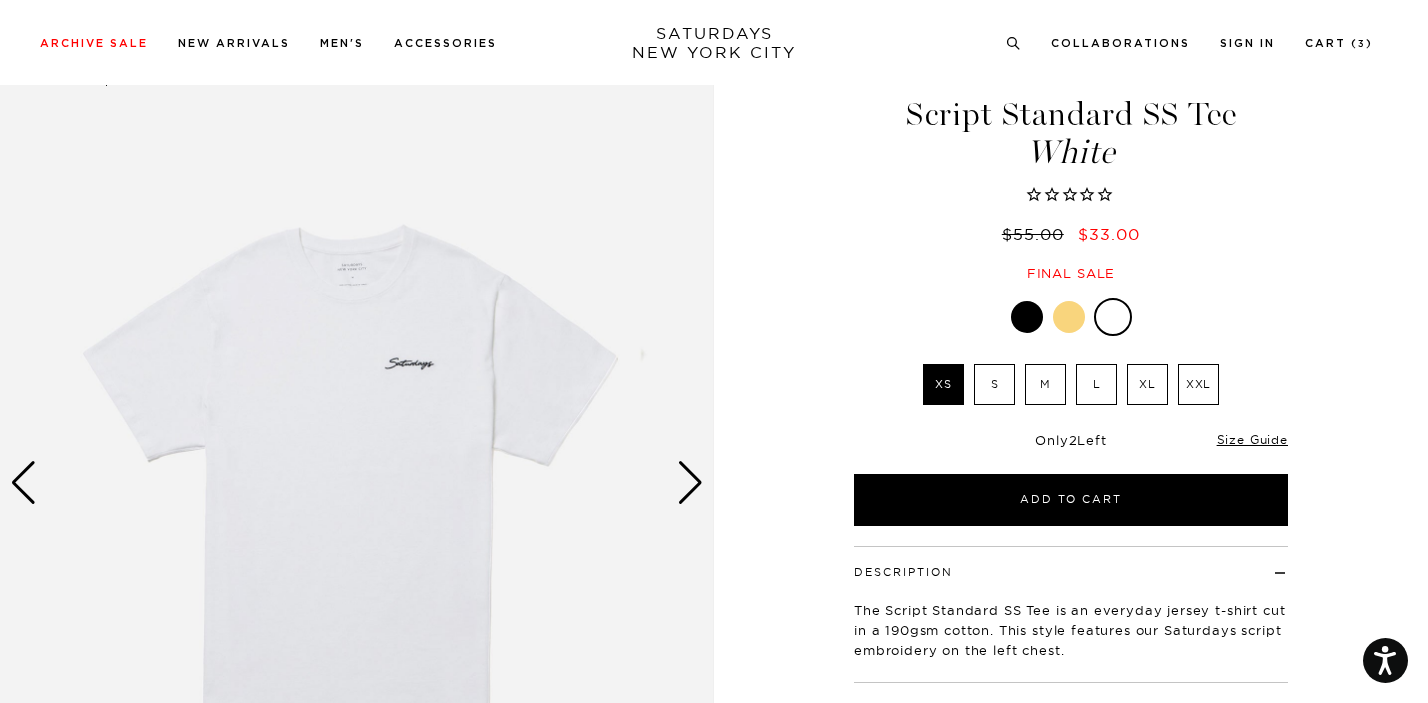 click at bounding box center (690, 483) 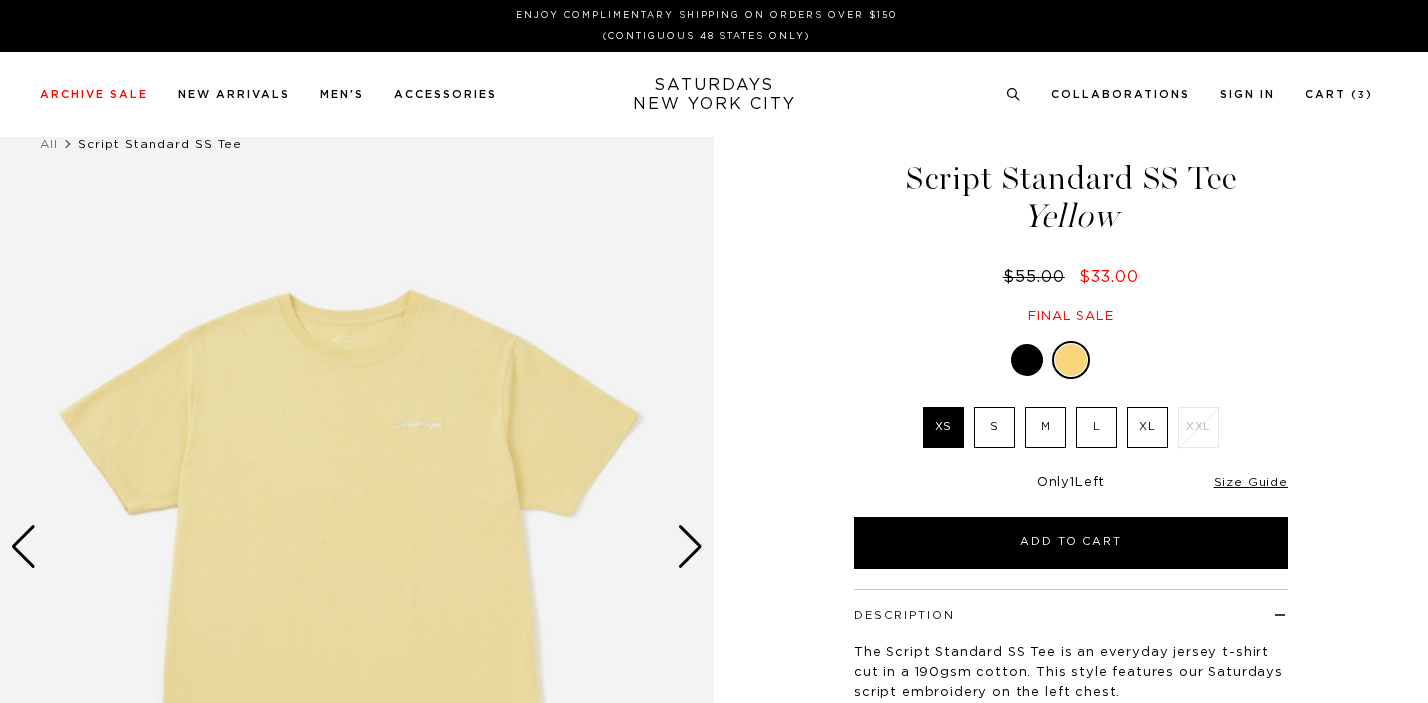 scroll, scrollTop: 0, scrollLeft: 0, axis: both 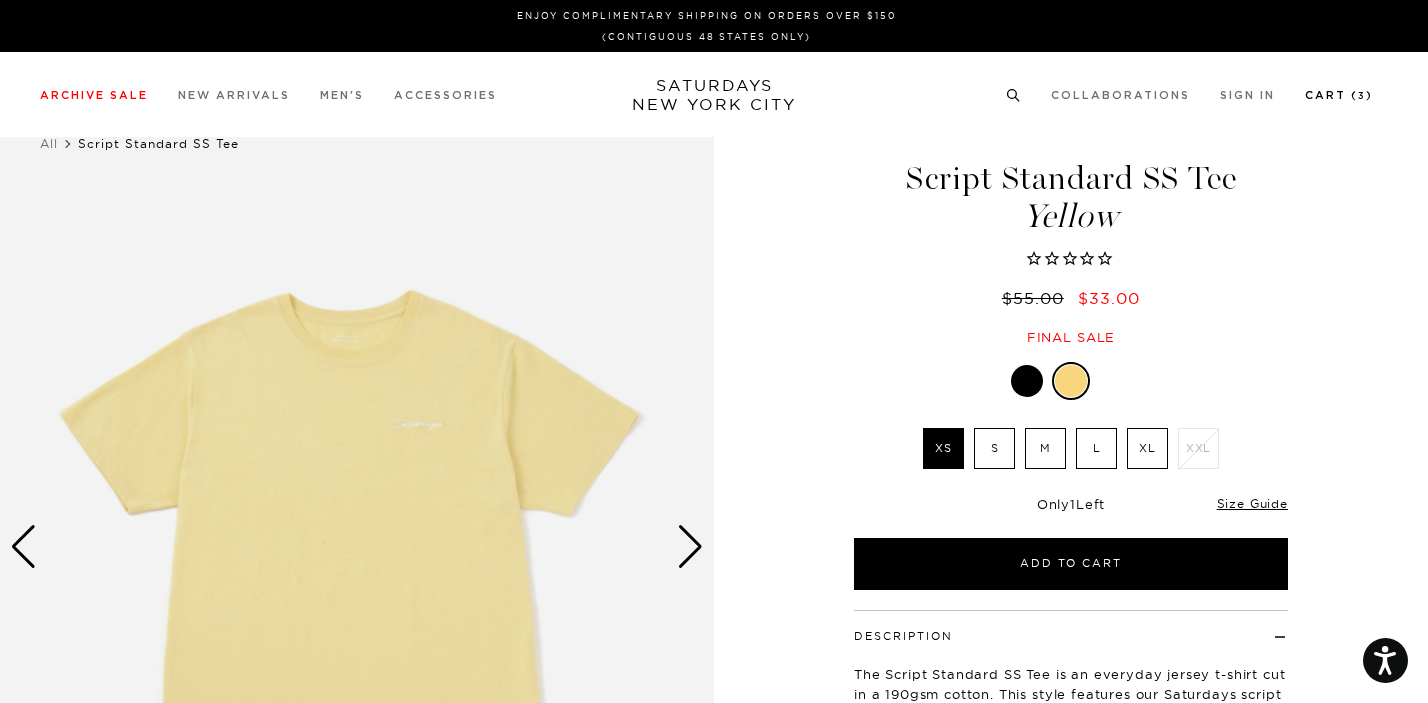 click on "Cart ( 3 )" at bounding box center (1339, 95) 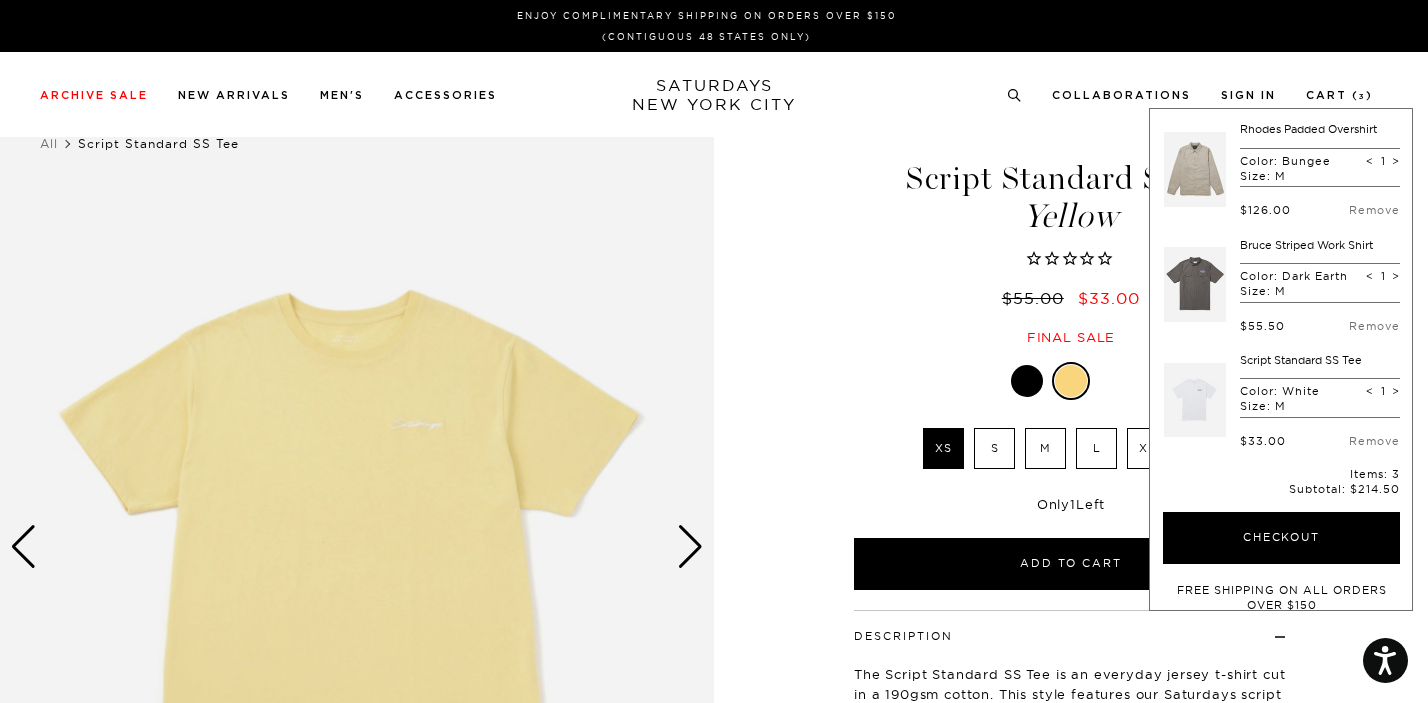 scroll, scrollTop: 165, scrollLeft: 0, axis: vertical 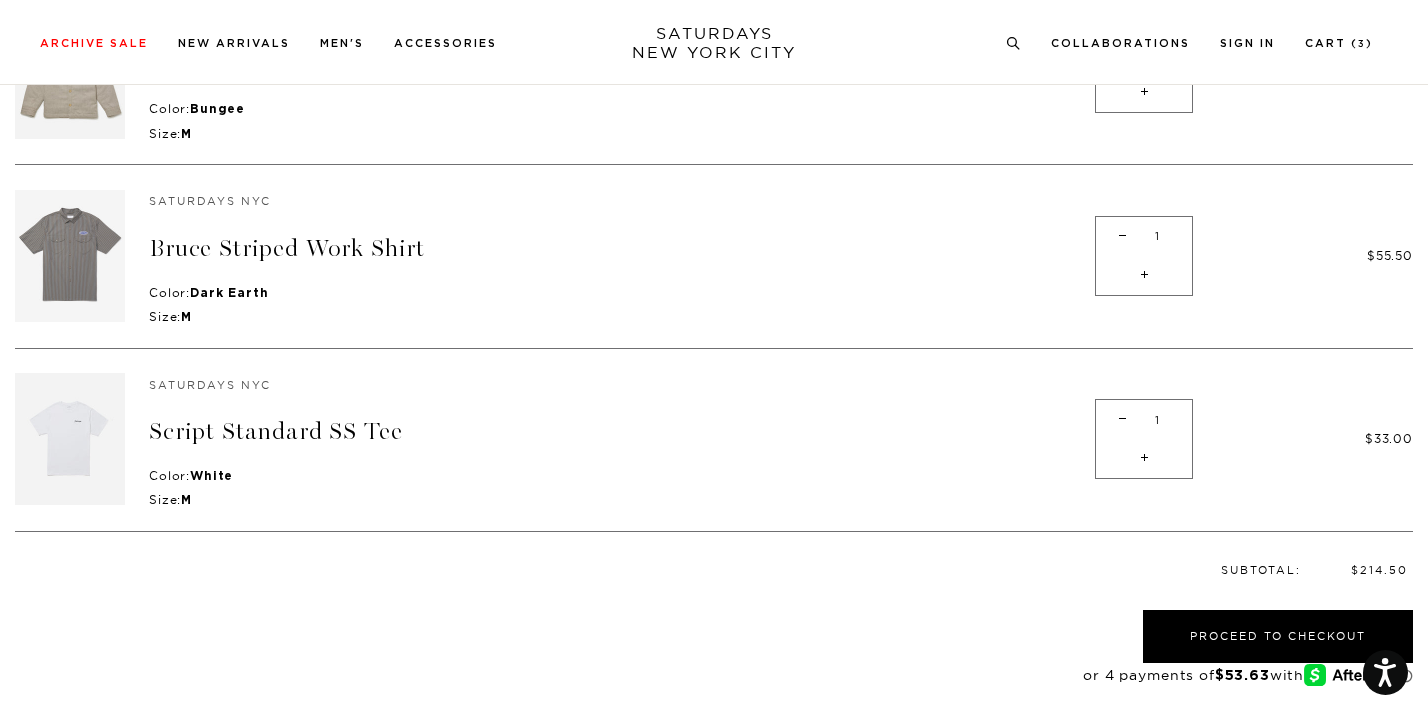 click at bounding box center (70, 256) 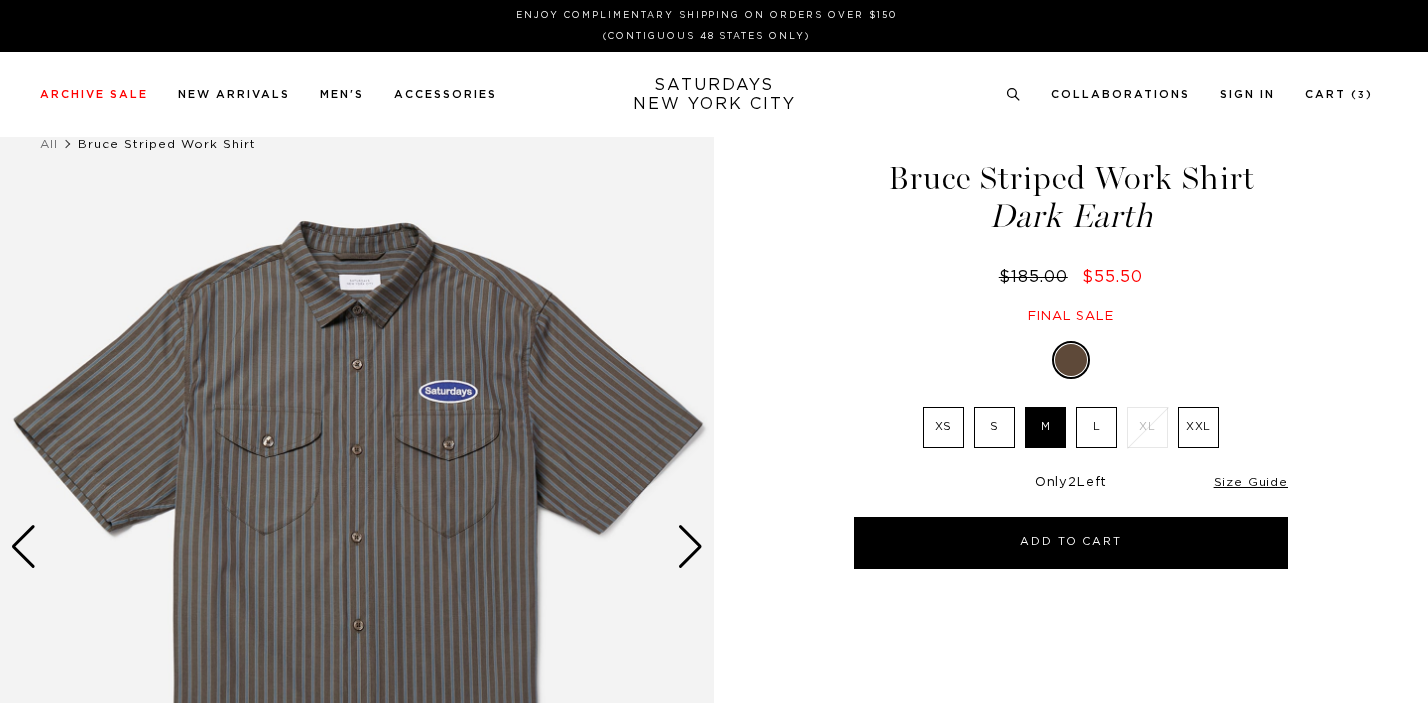 scroll, scrollTop: 0, scrollLeft: 0, axis: both 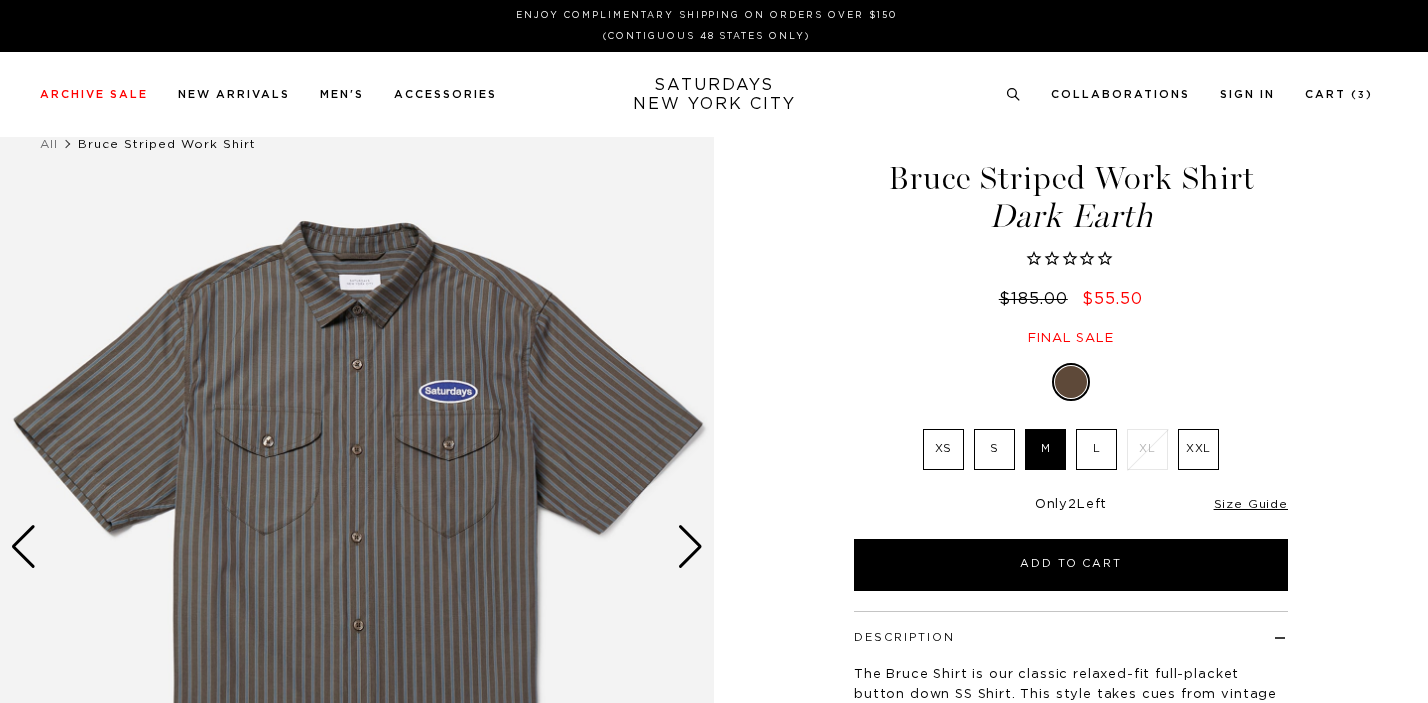 click at bounding box center [690, 547] 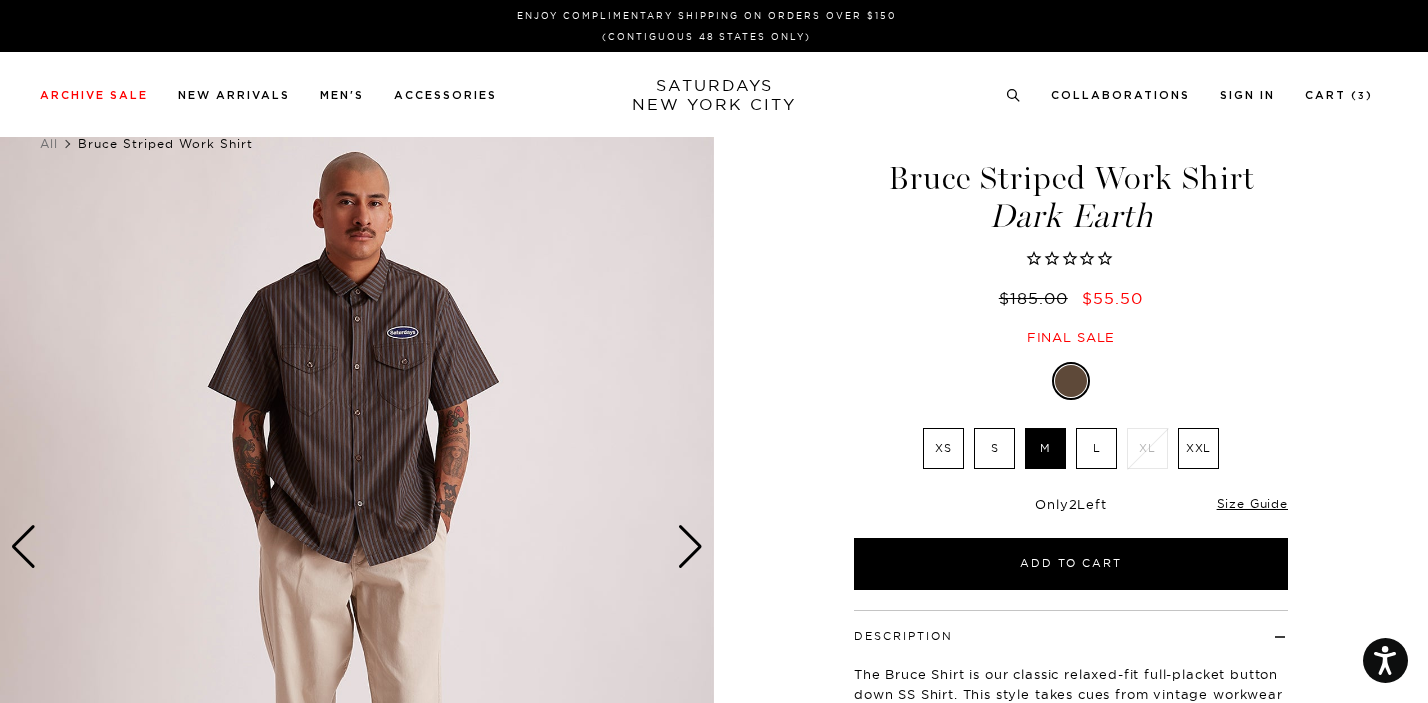 click at bounding box center [690, 547] 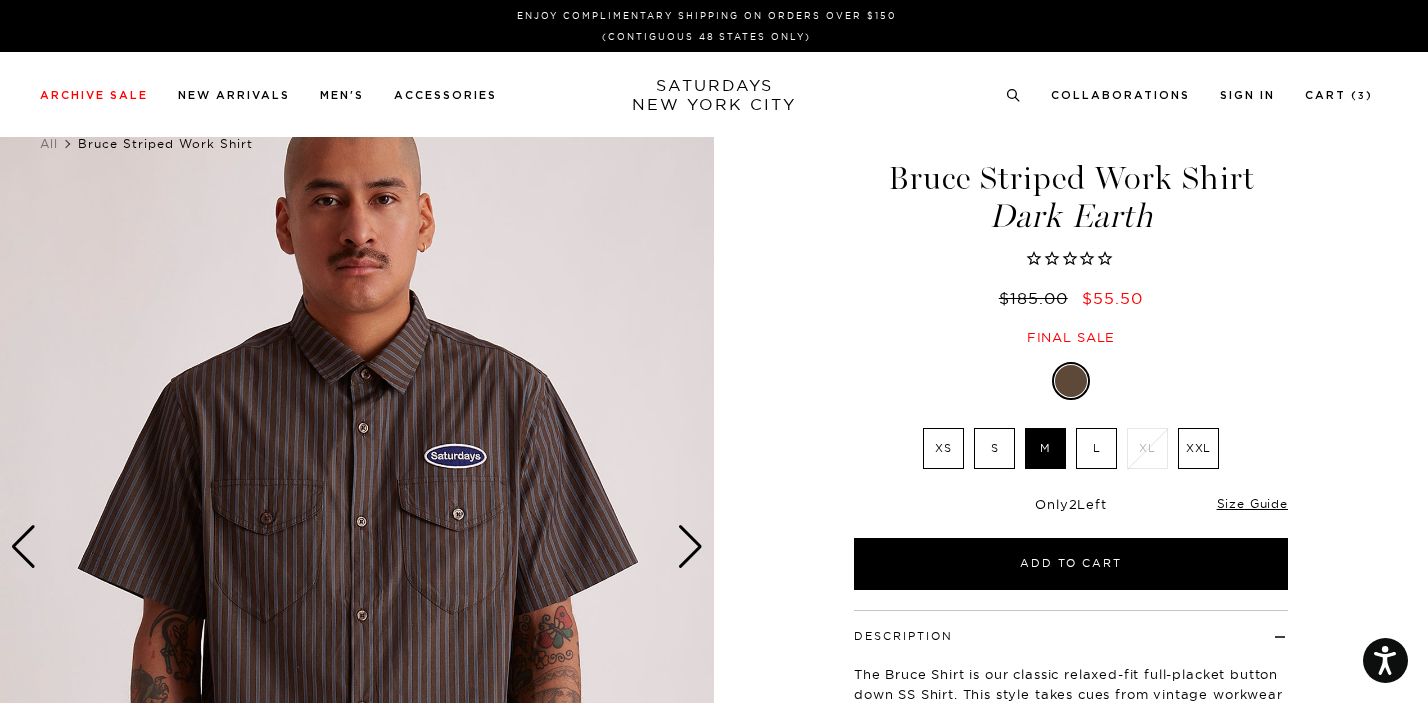 click at bounding box center (690, 547) 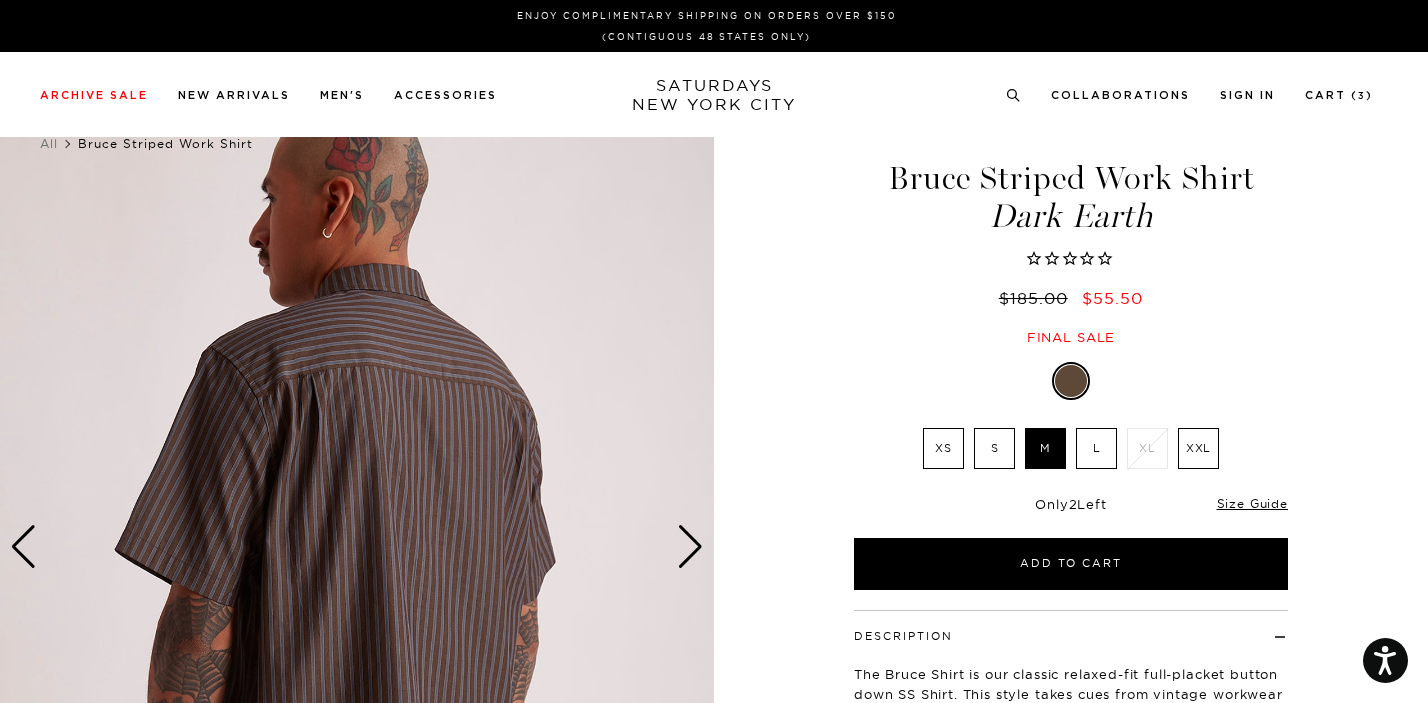 click at bounding box center (690, 547) 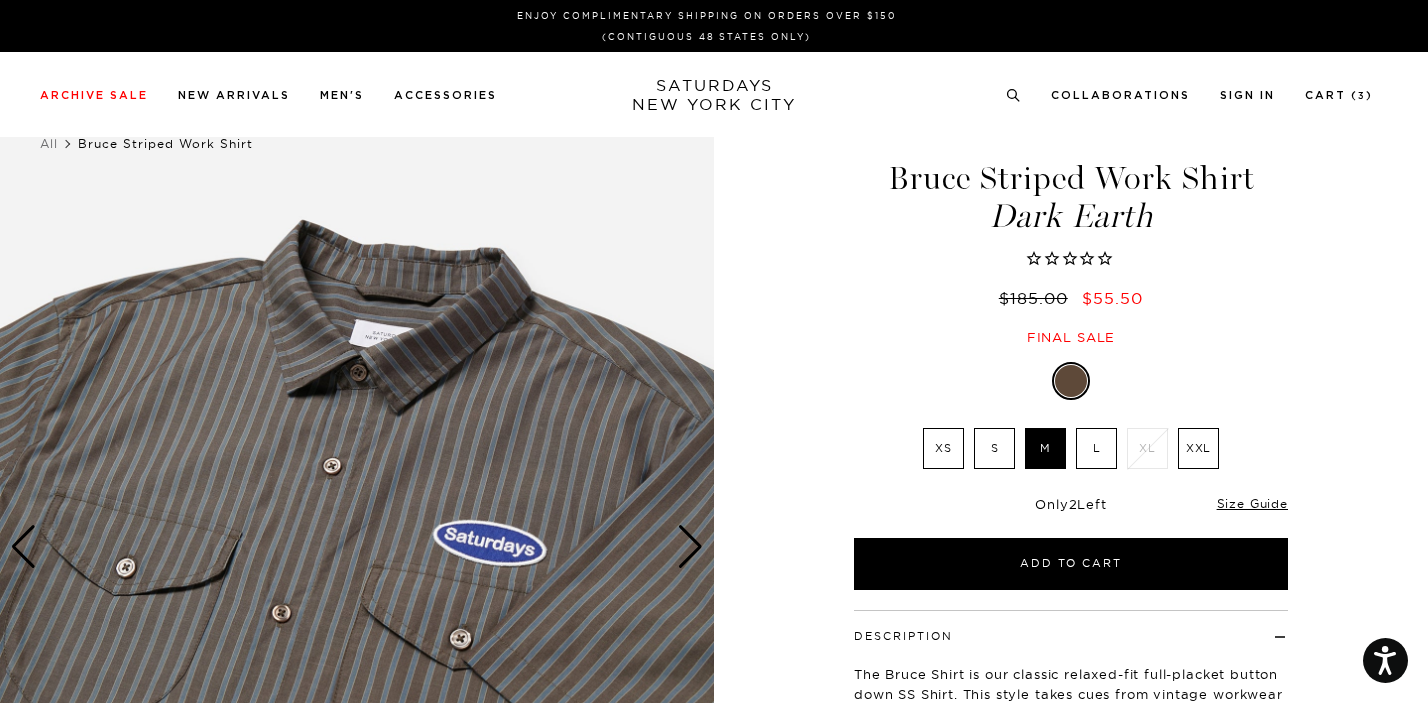 click at bounding box center [690, 547] 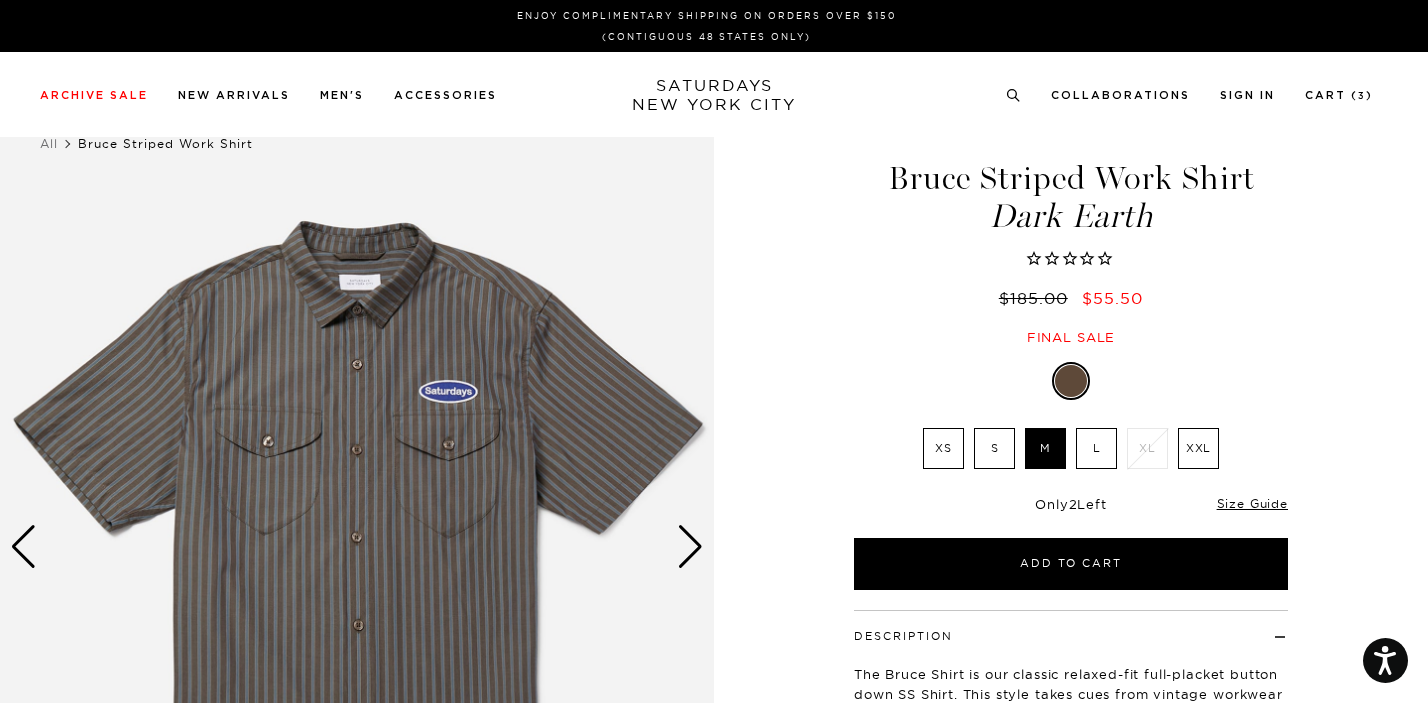 click at bounding box center [690, 547] 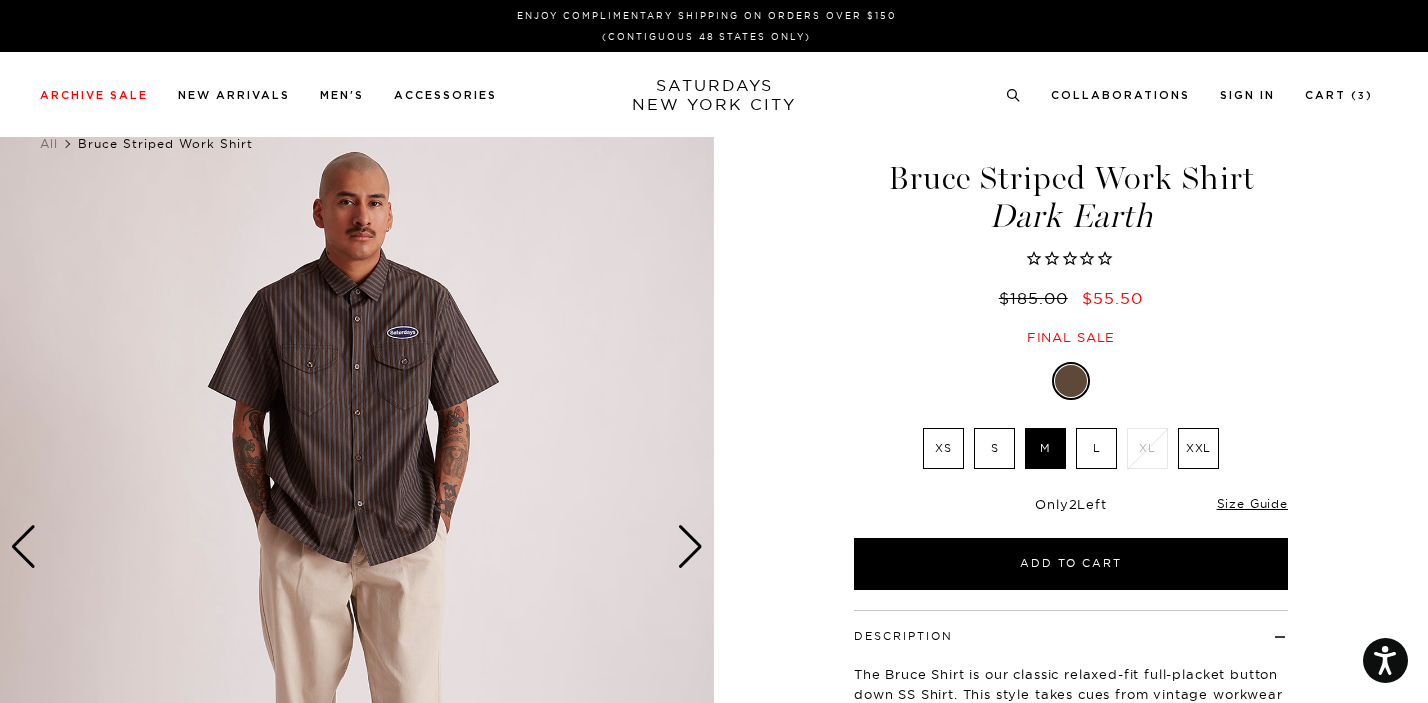 click at bounding box center [690, 547] 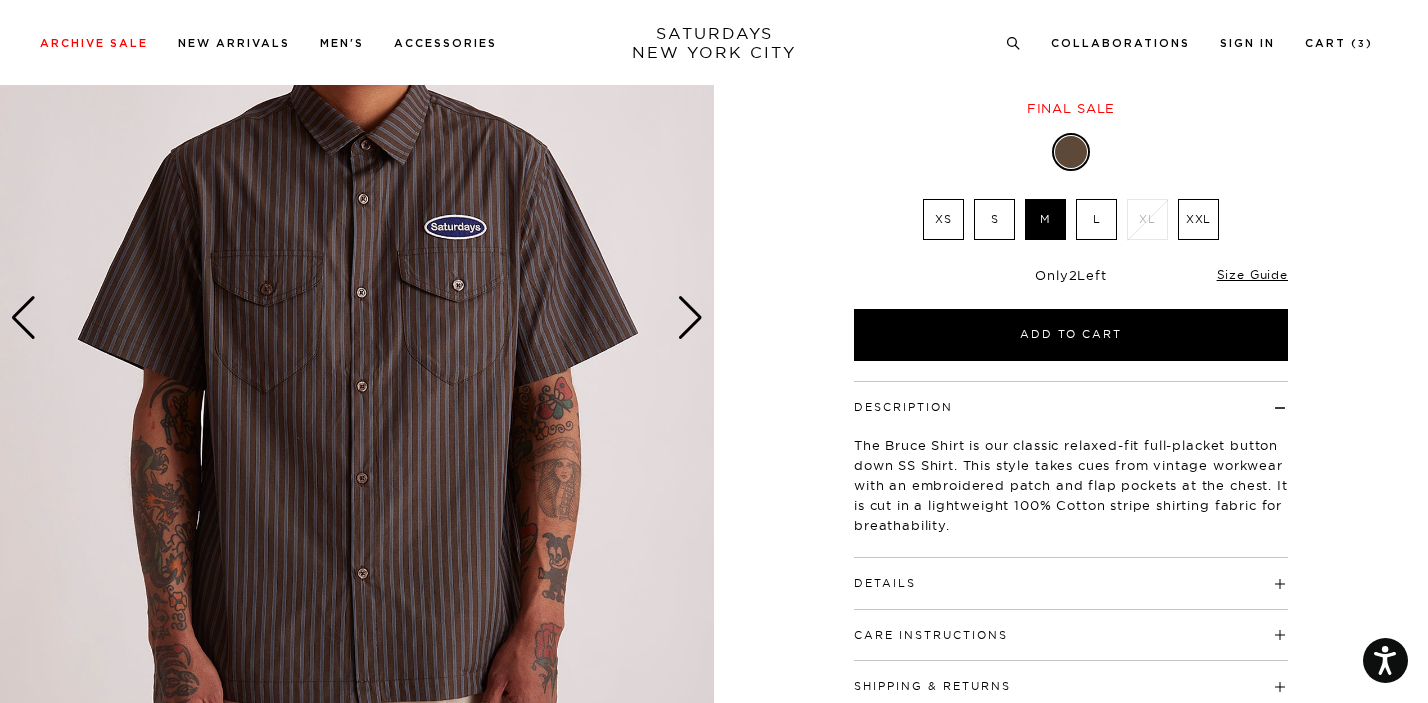 scroll, scrollTop: 227, scrollLeft: 0, axis: vertical 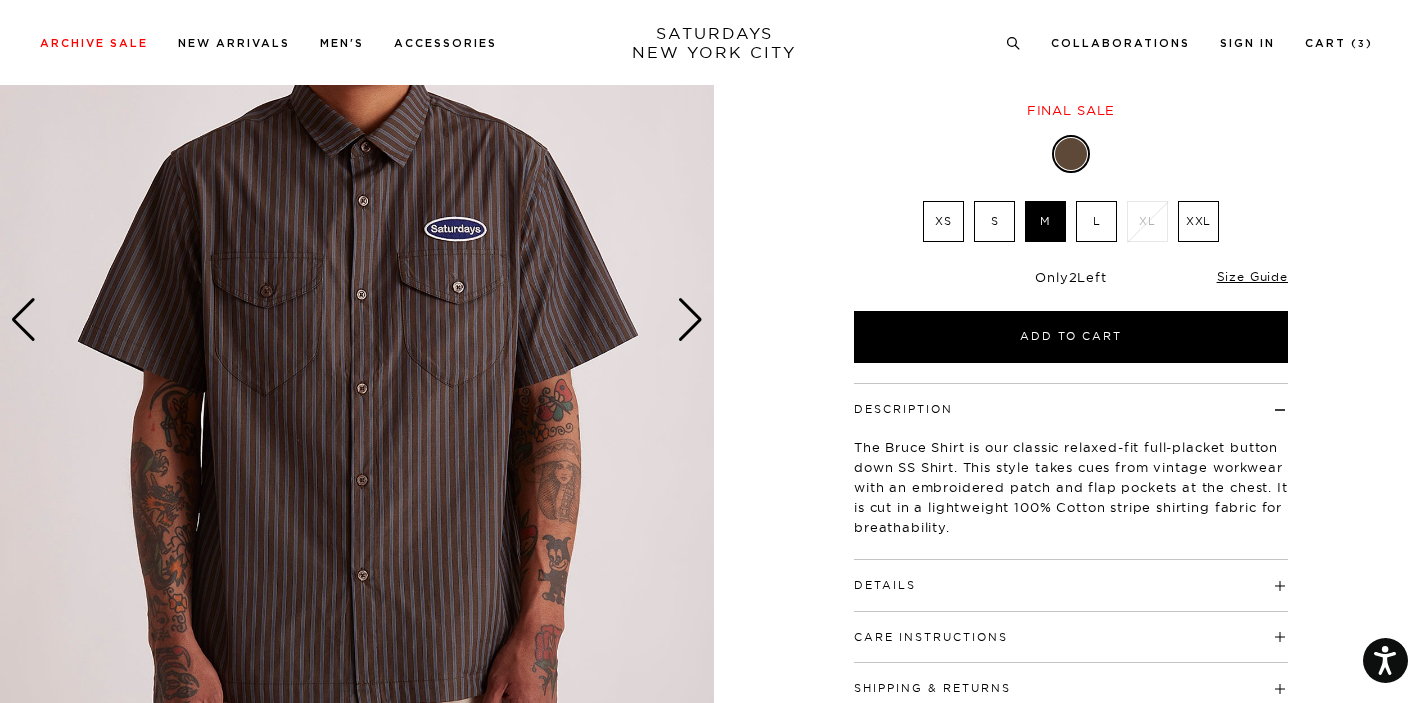 click on "Details" at bounding box center [1071, 576] 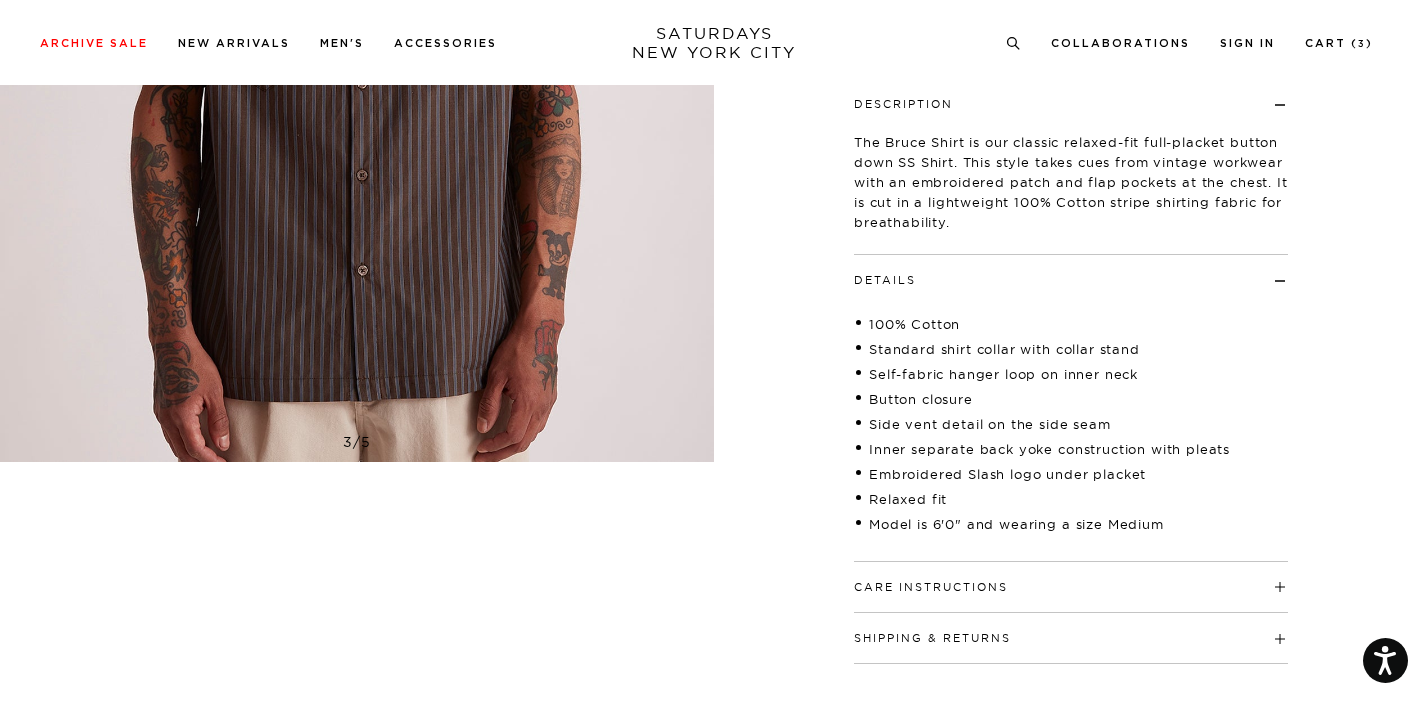 scroll, scrollTop: 227, scrollLeft: 0, axis: vertical 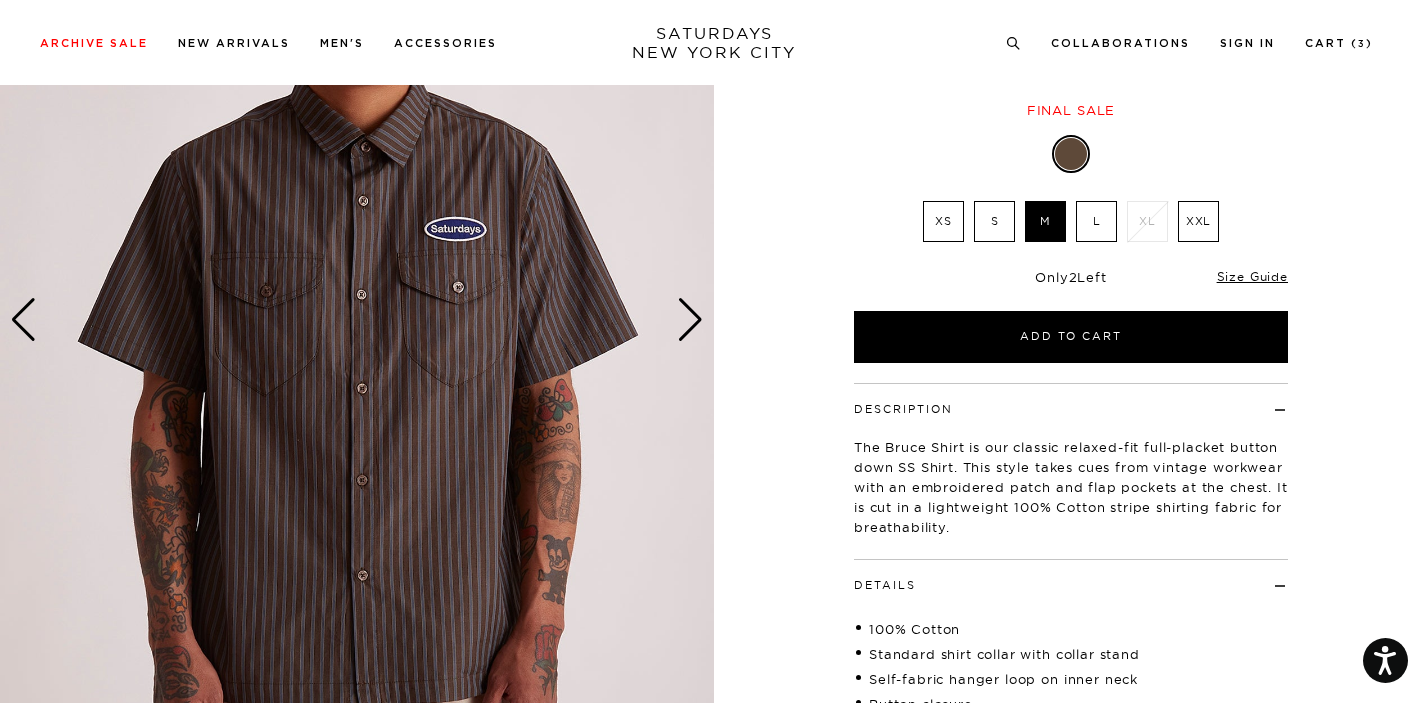 click at bounding box center (690, 320) 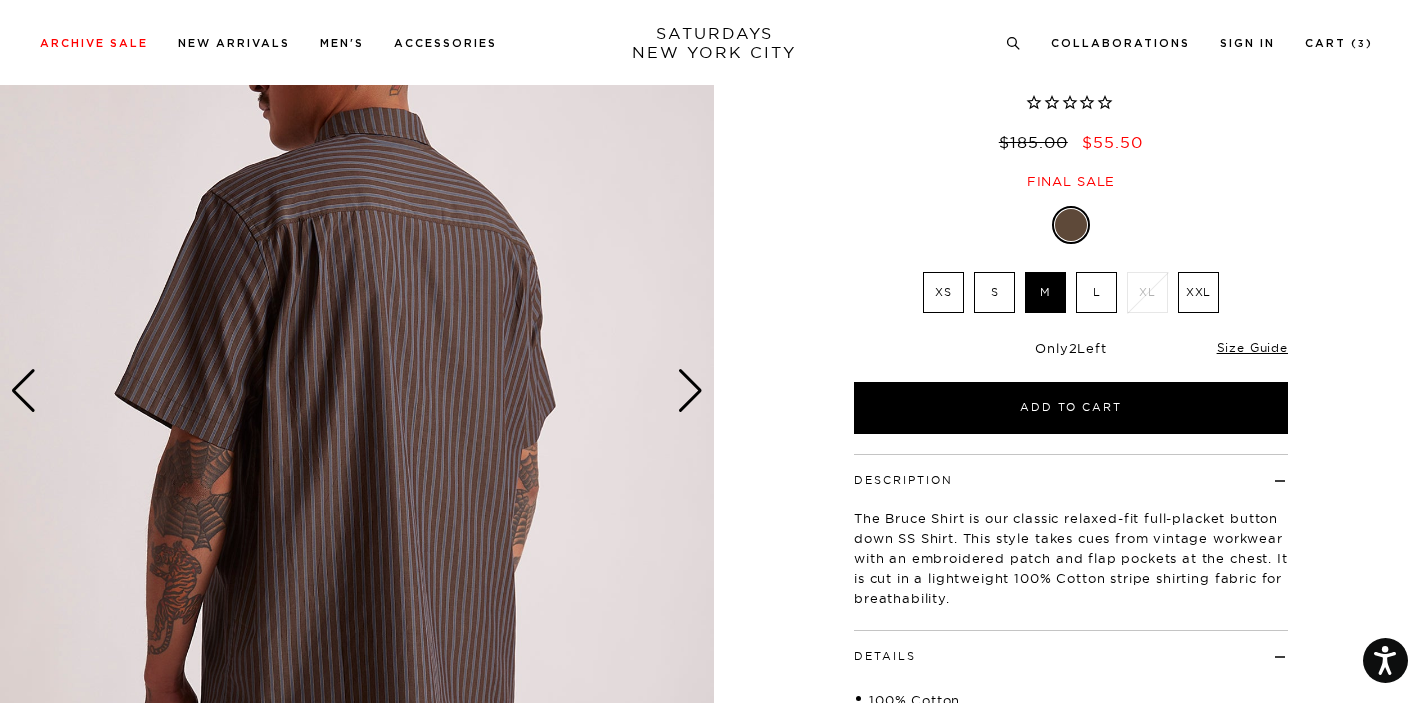 scroll, scrollTop: 48, scrollLeft: 0, axis: vertical 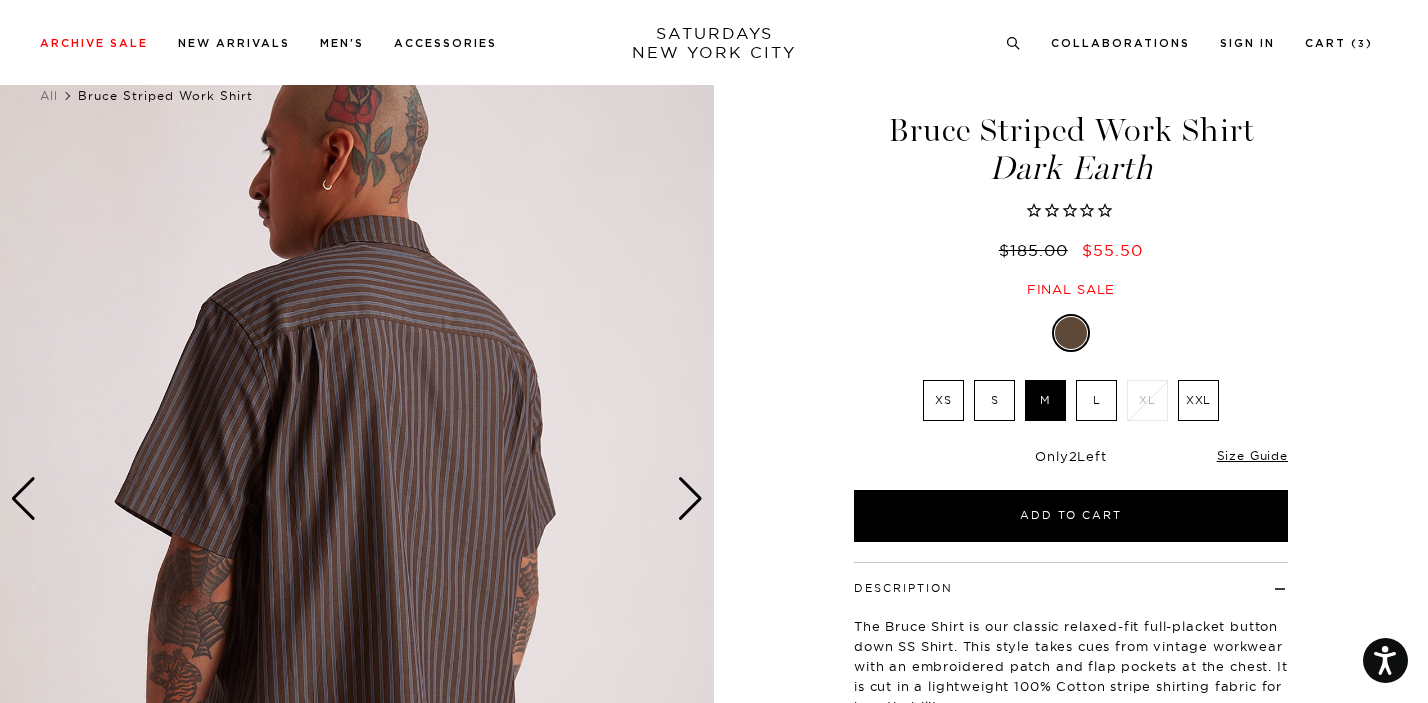 click at bounding box center [690, 499] 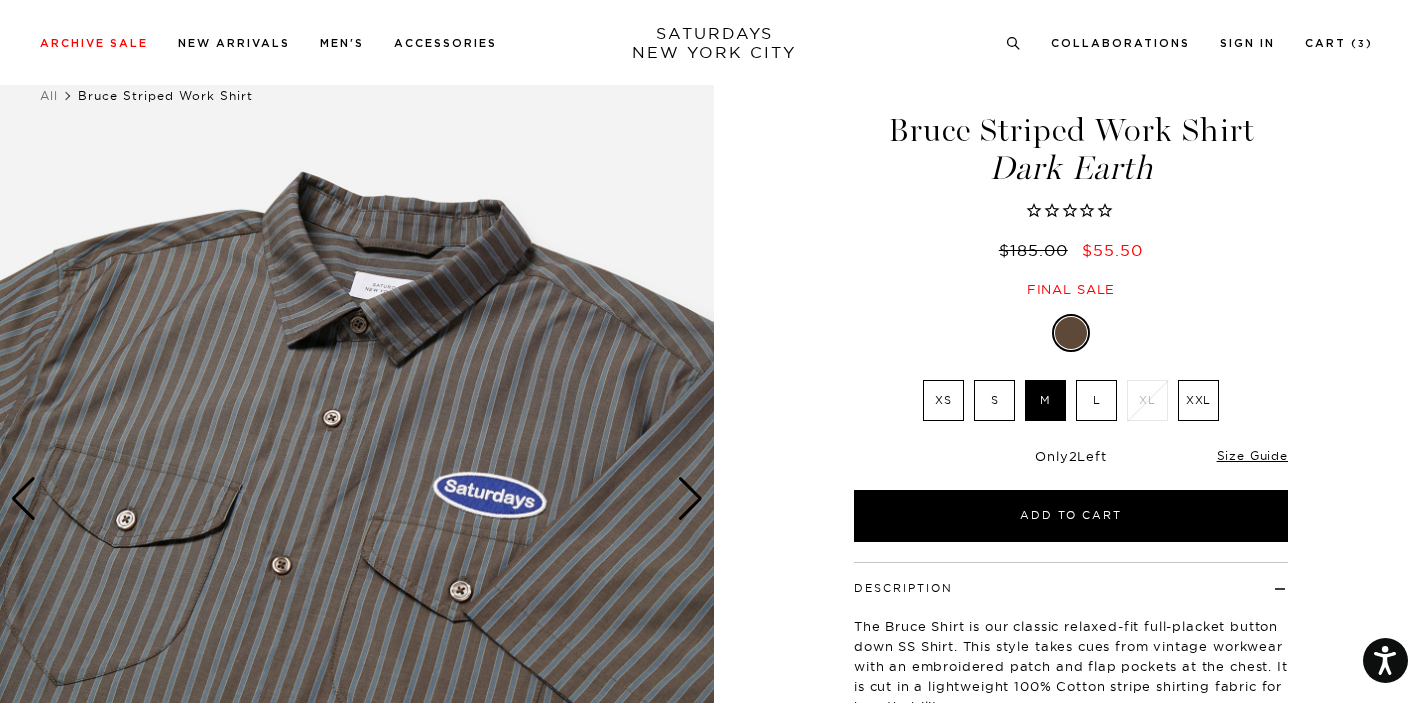 click at bounding box center [690, 499] 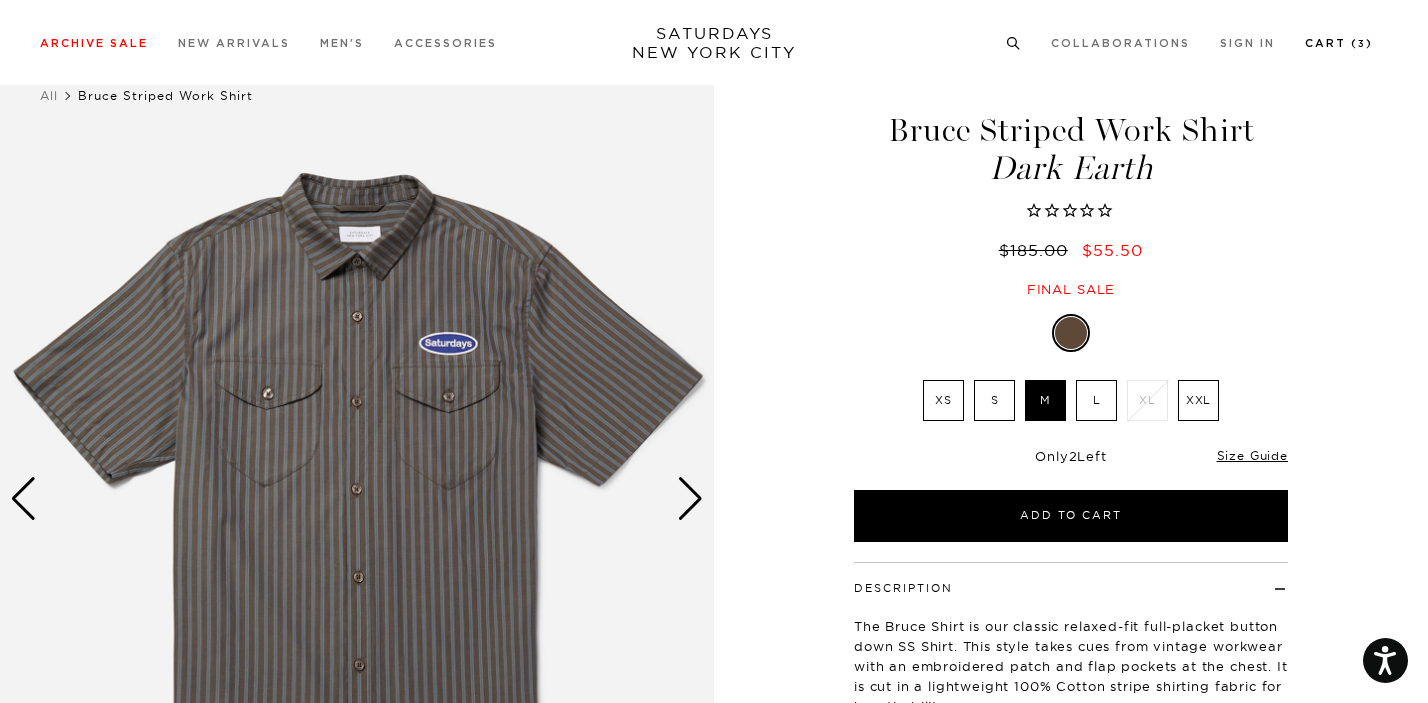 click on "Cart ( 3 )" at bounding box center [1339, 43] 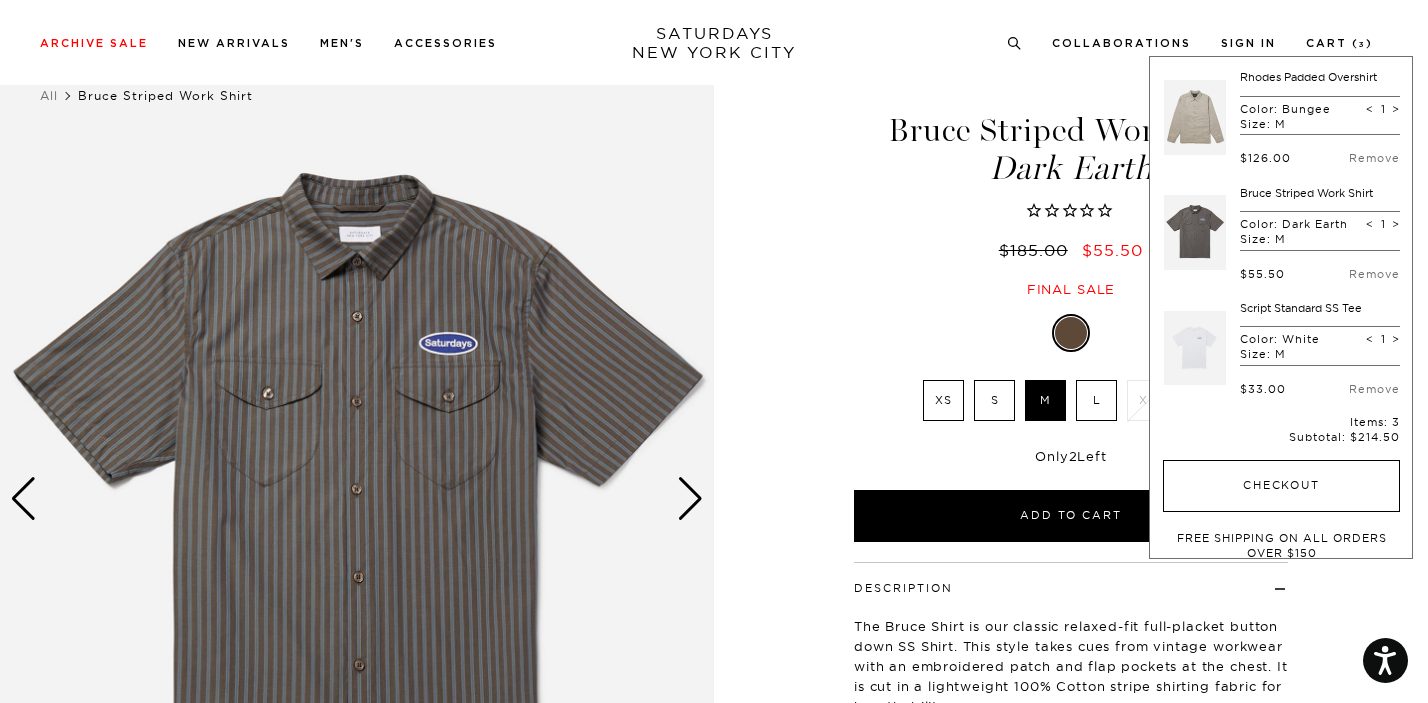 click on "Checkout" at bounding box center [1281, 486] 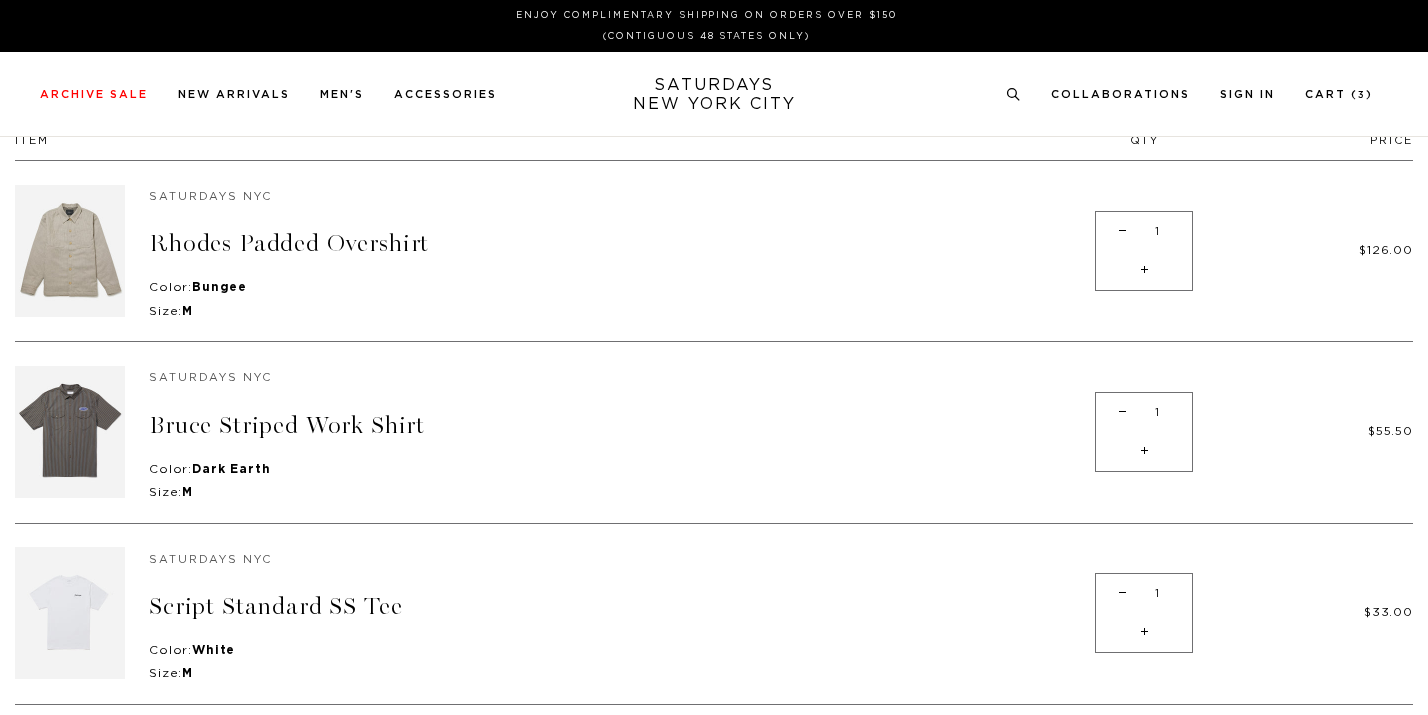 scroll, scrollTop: 0, scrollLeft: 0, axis: both 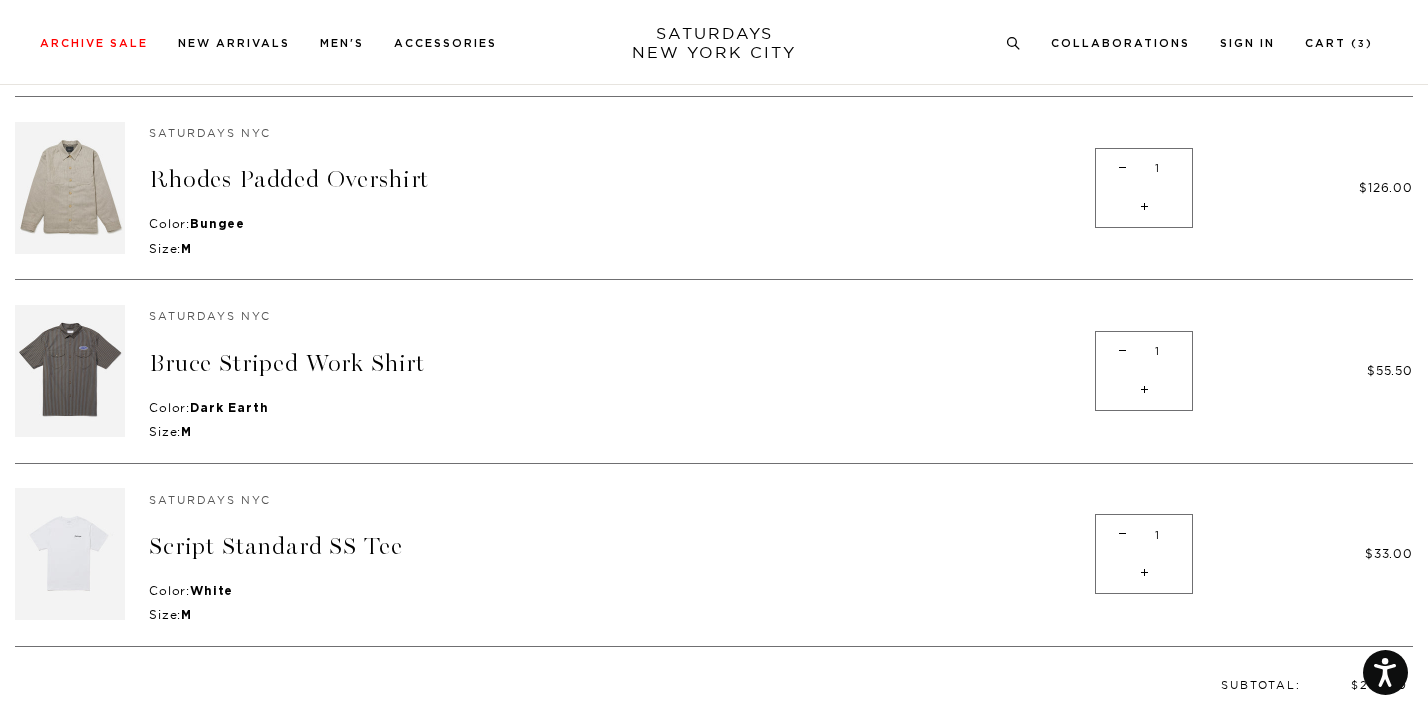 click on "-" at bounding box center (1122, 351) 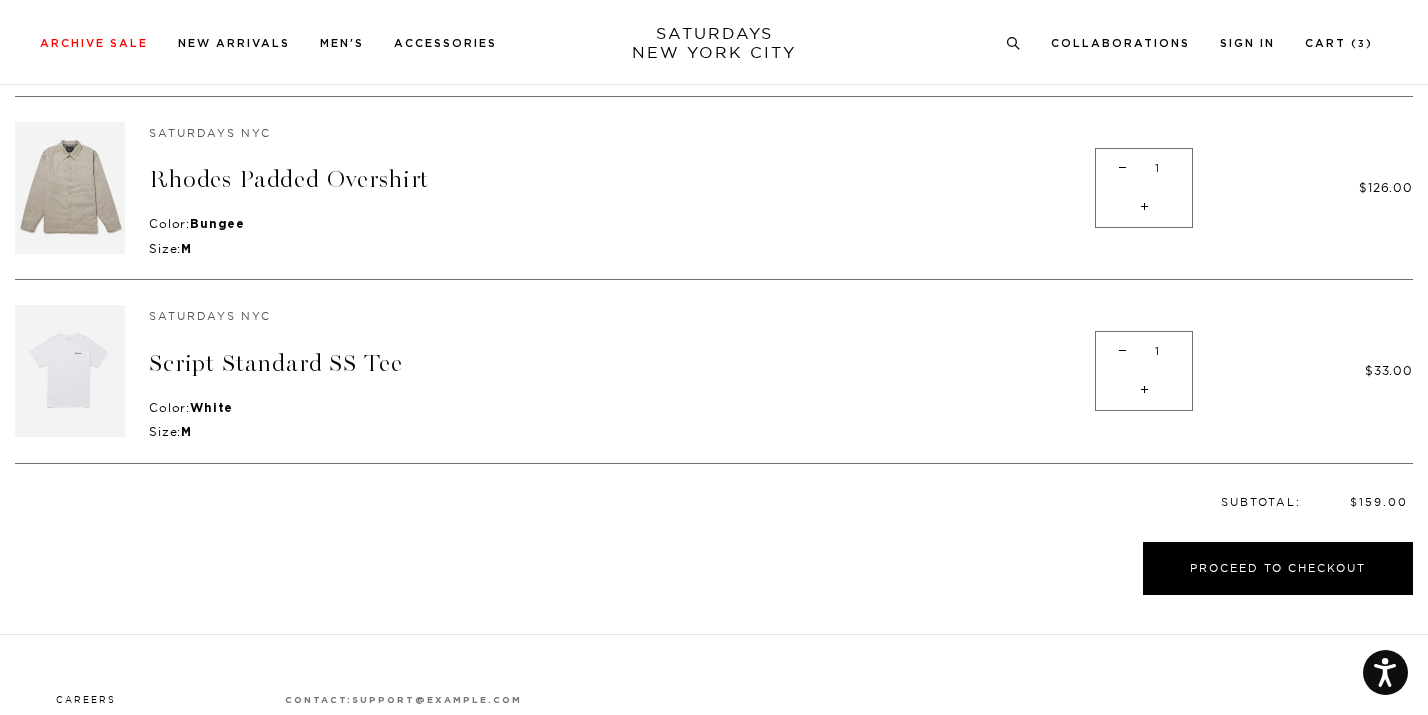 click on "-" at bounding box center (1122, 351) 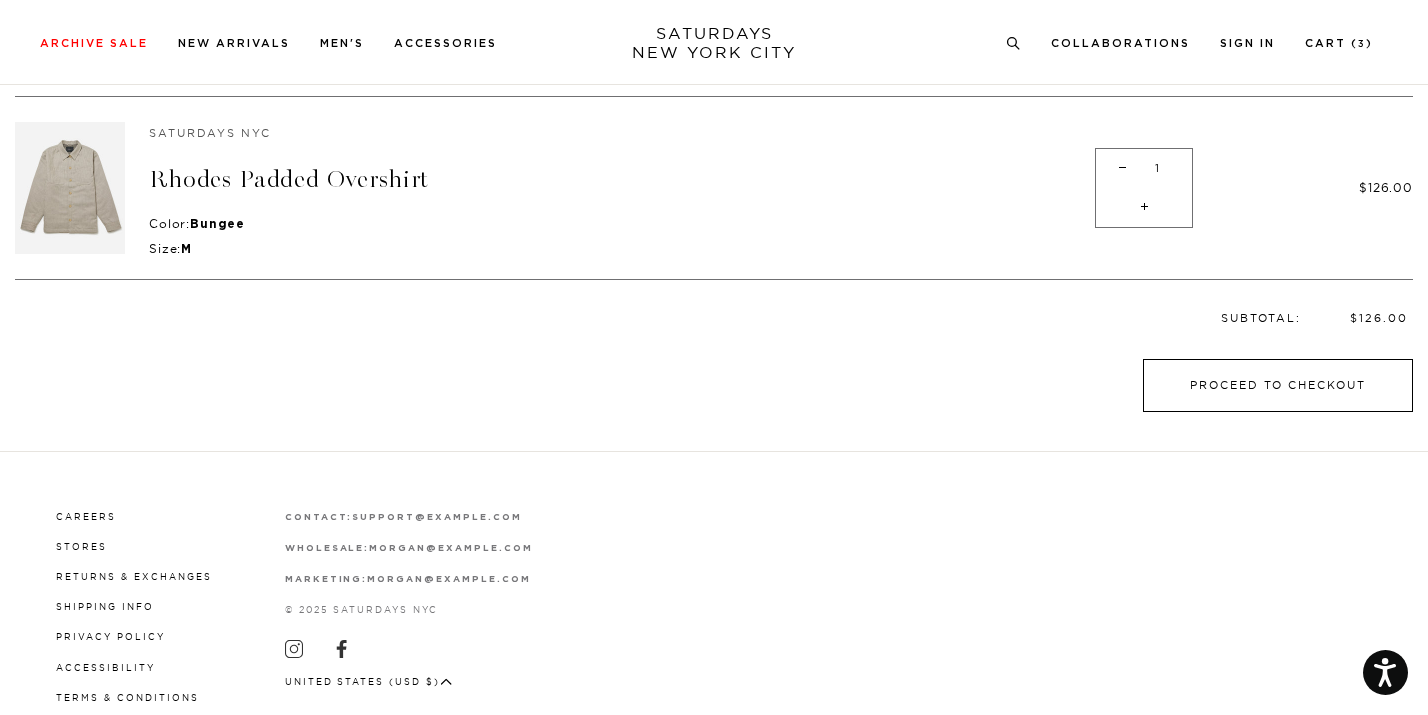 click on "Proceed to Checkout" at bounding box center (1278, 385) 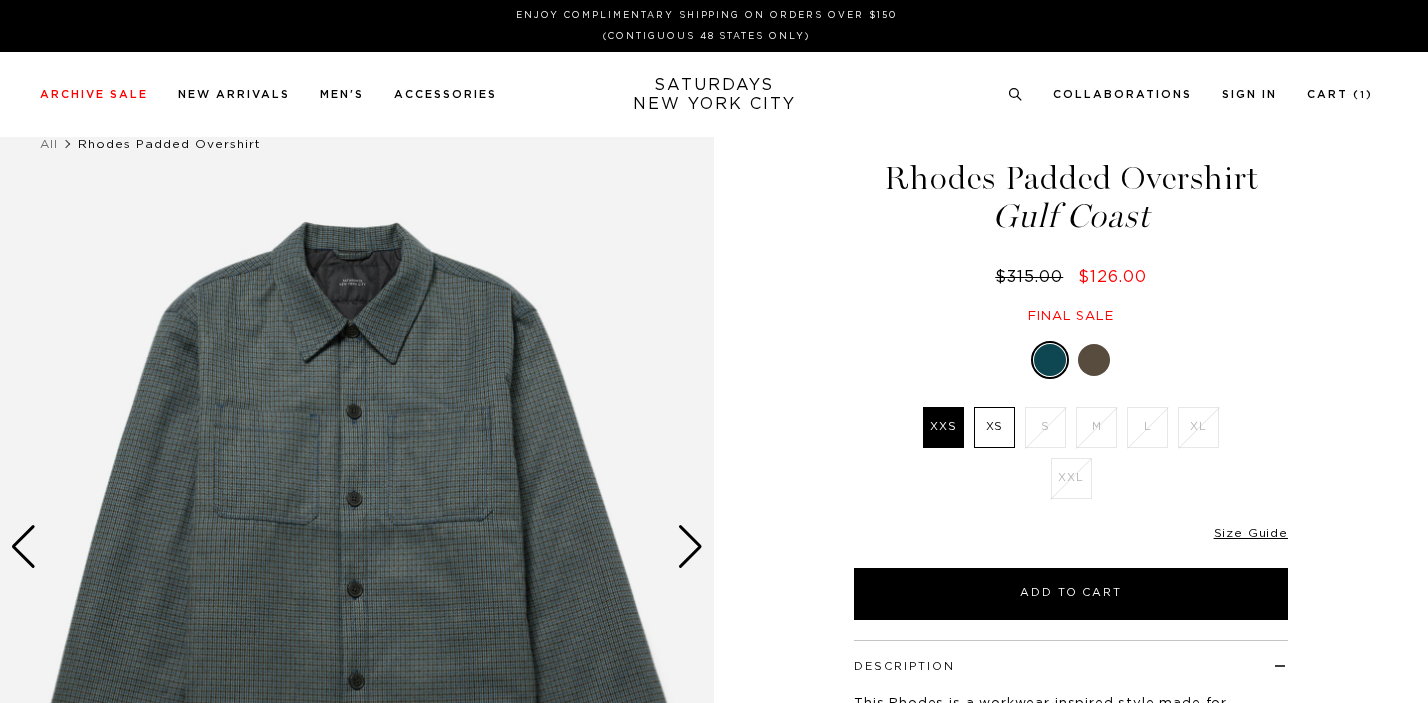 scroll, scrollTop: 0, scrollLeft: 0, axis: both 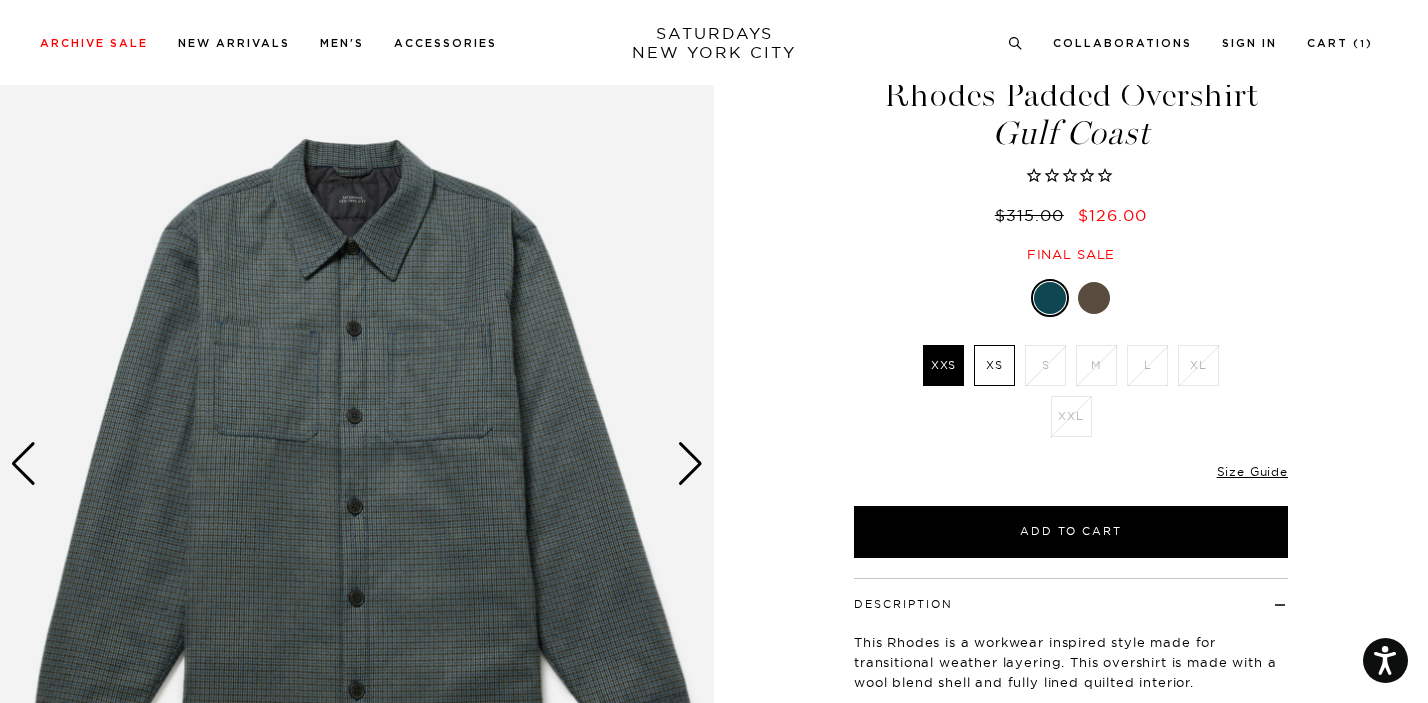 click at bounding box center (1094, 298) 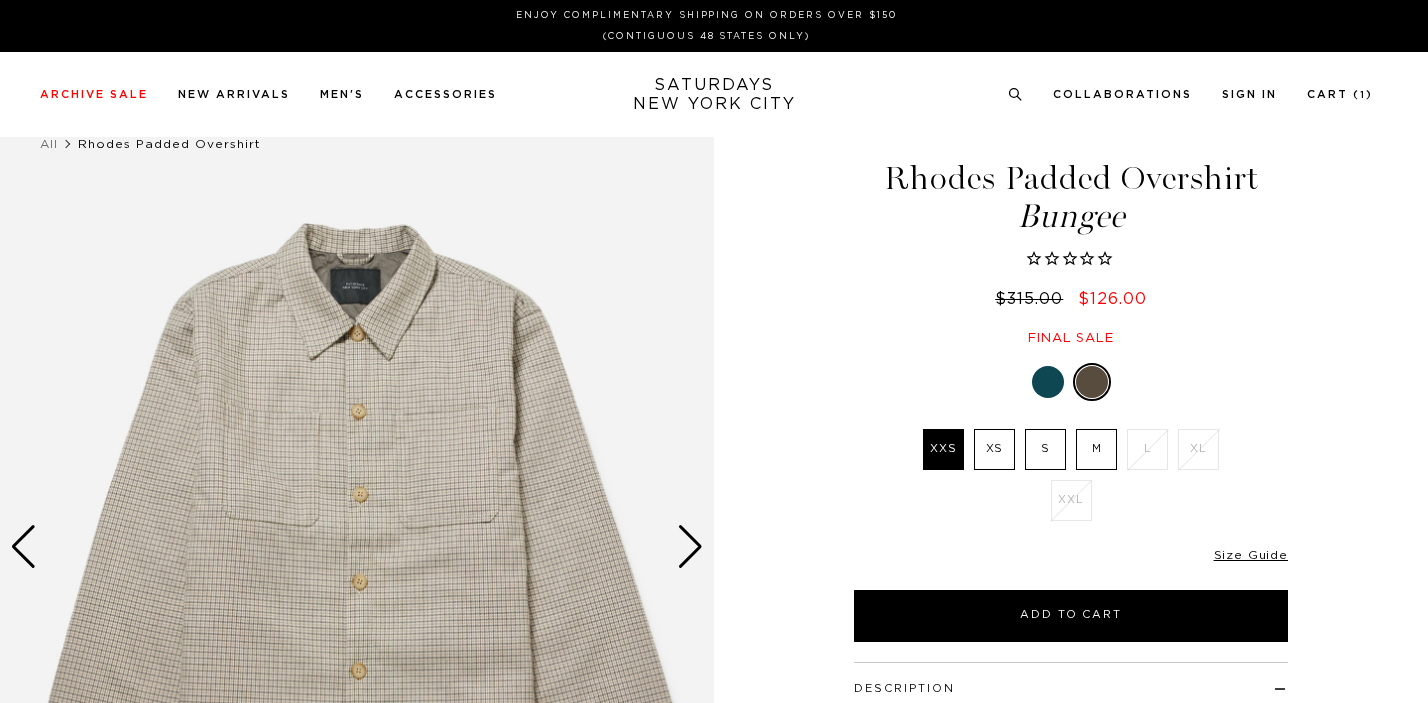 scroll, scrollTop: 0, scrollLeft: 0, axis: both 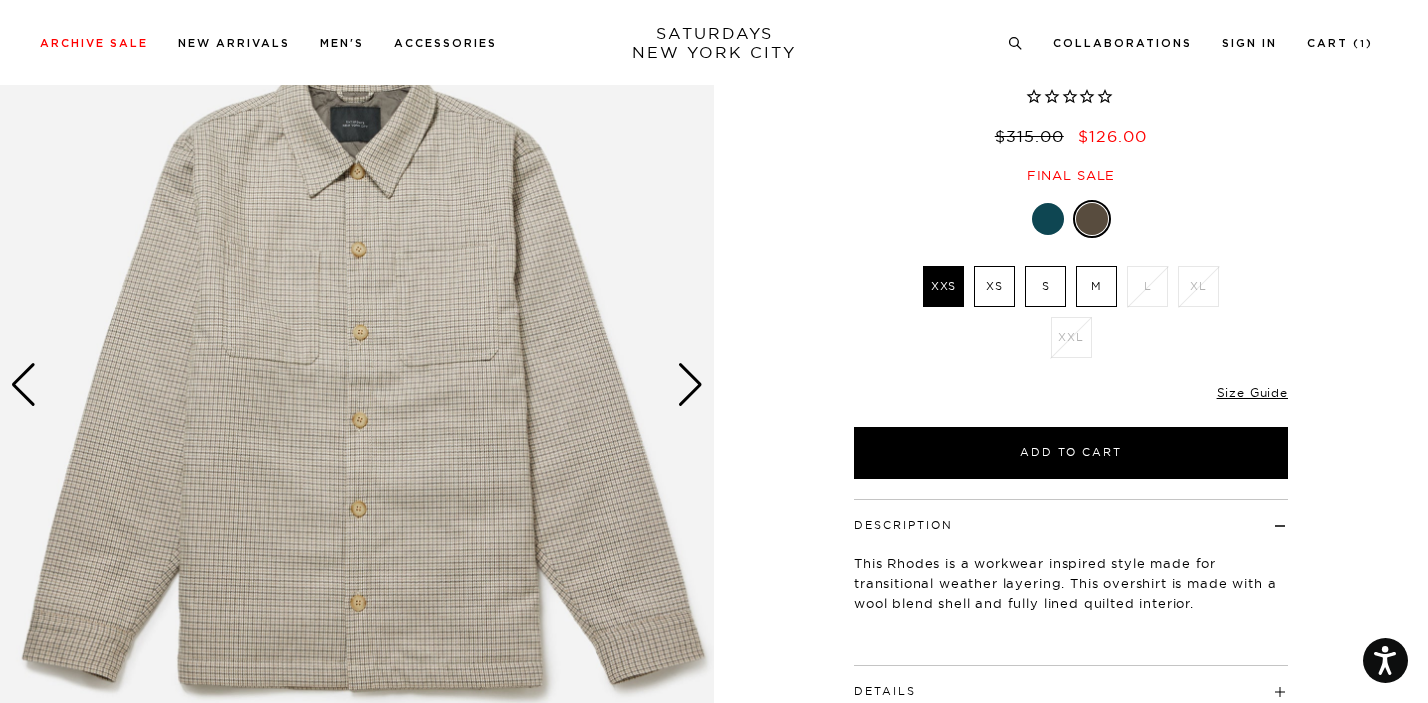 click at bounding box center [690, 385] 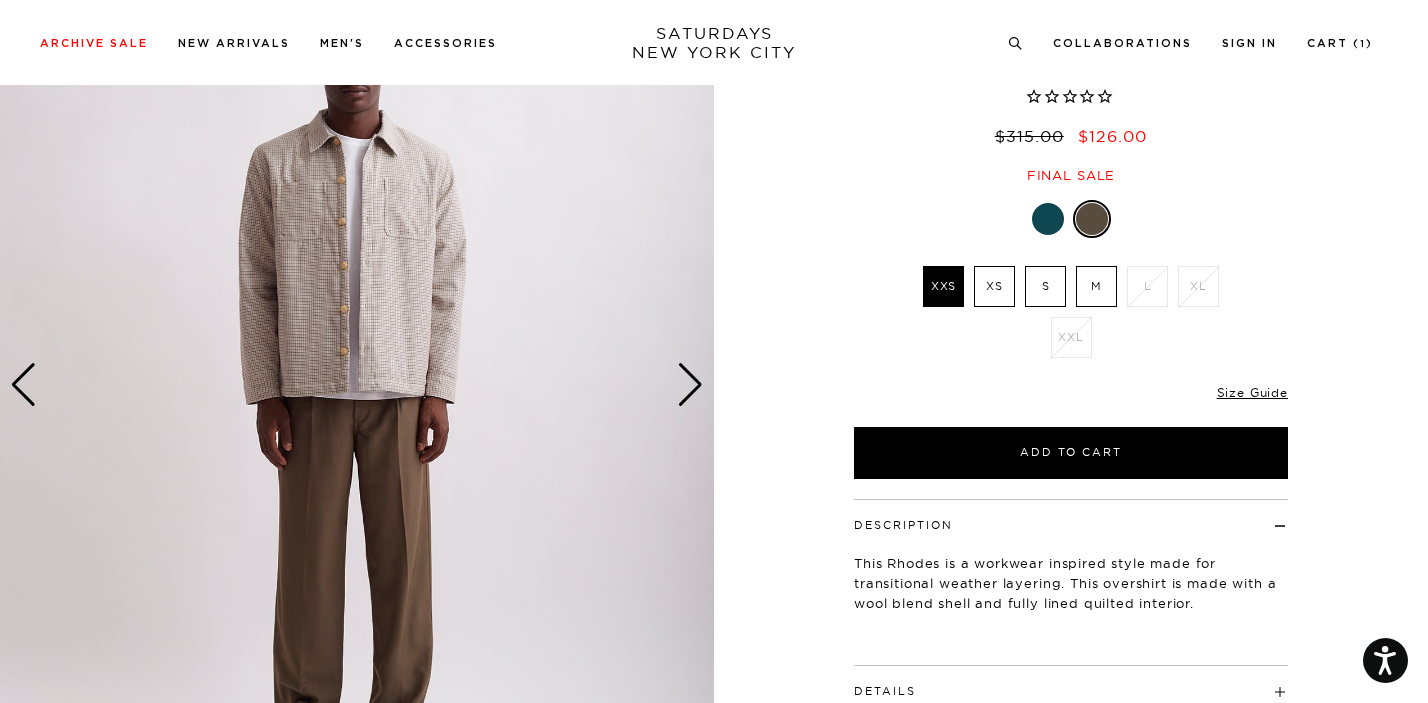 click at bounding box center [690, 385] 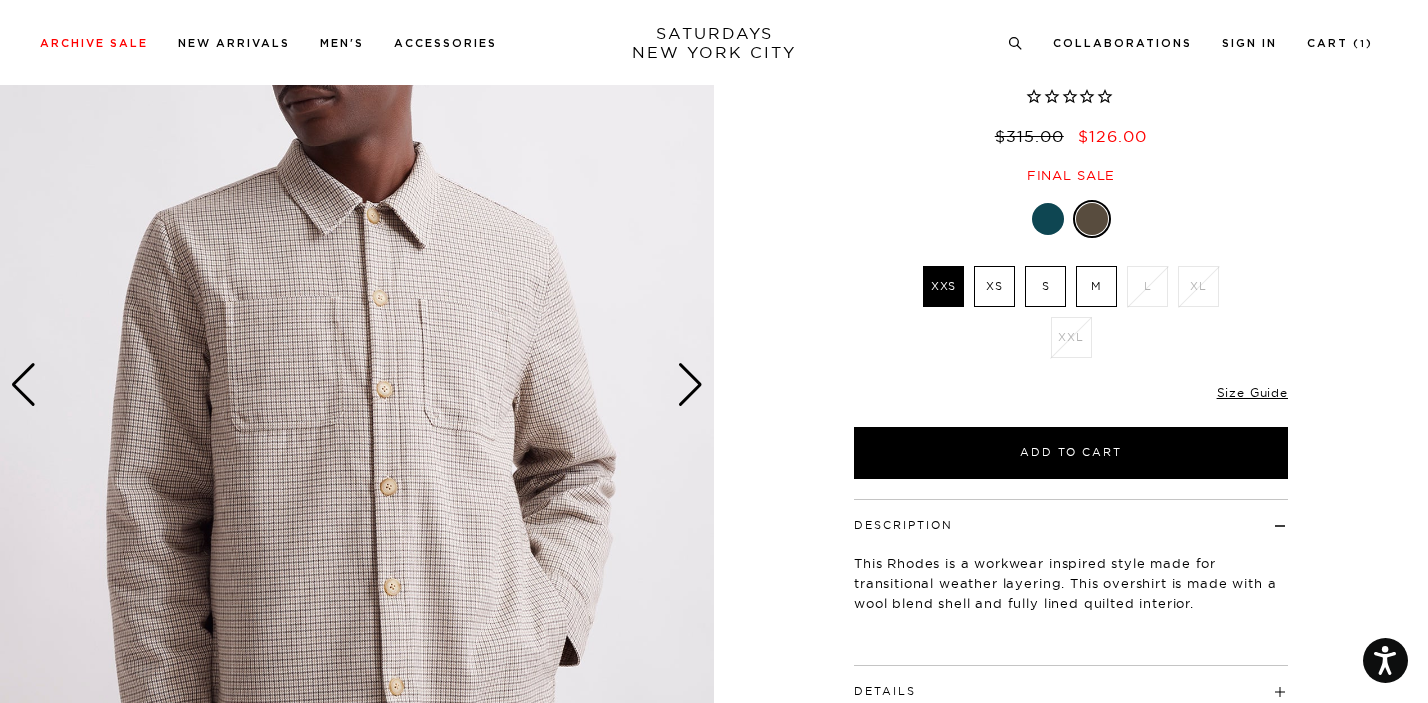 click at bounding box center (690, 385) 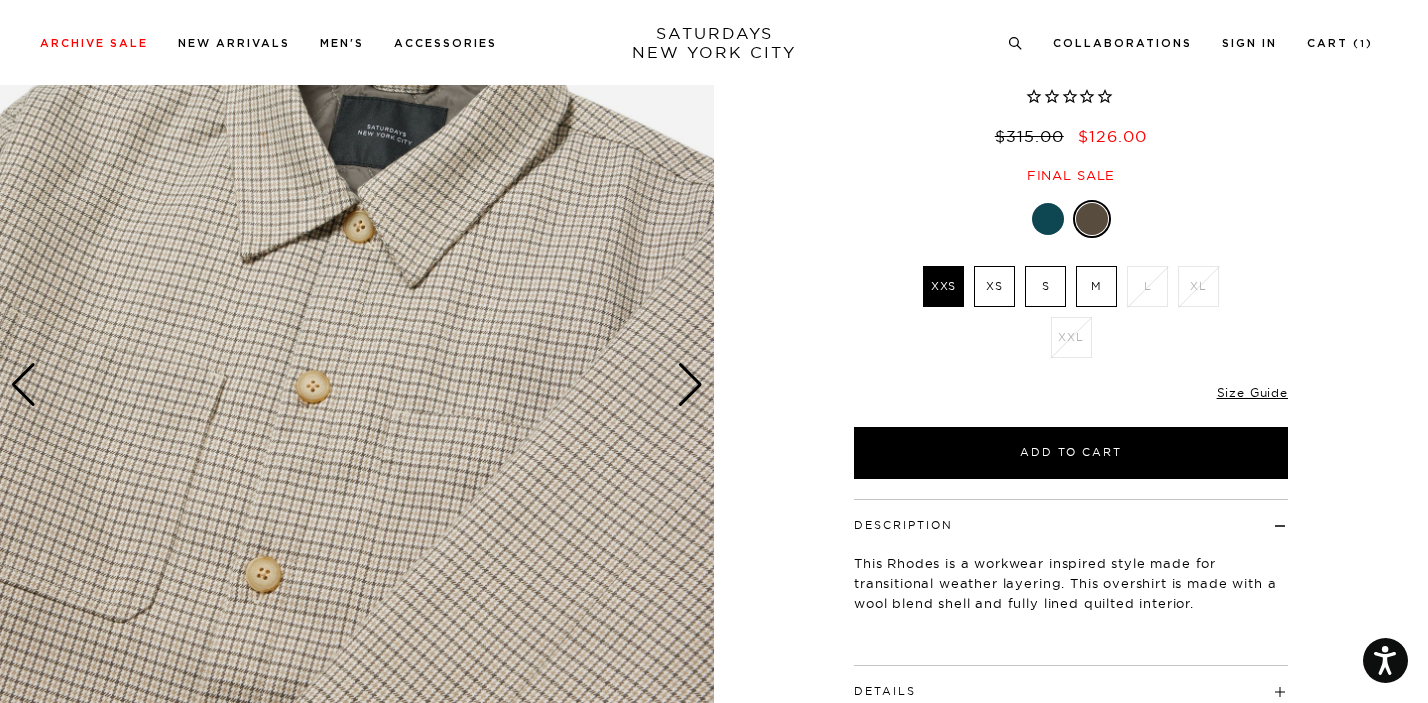 click at bounding box center [690, 385] 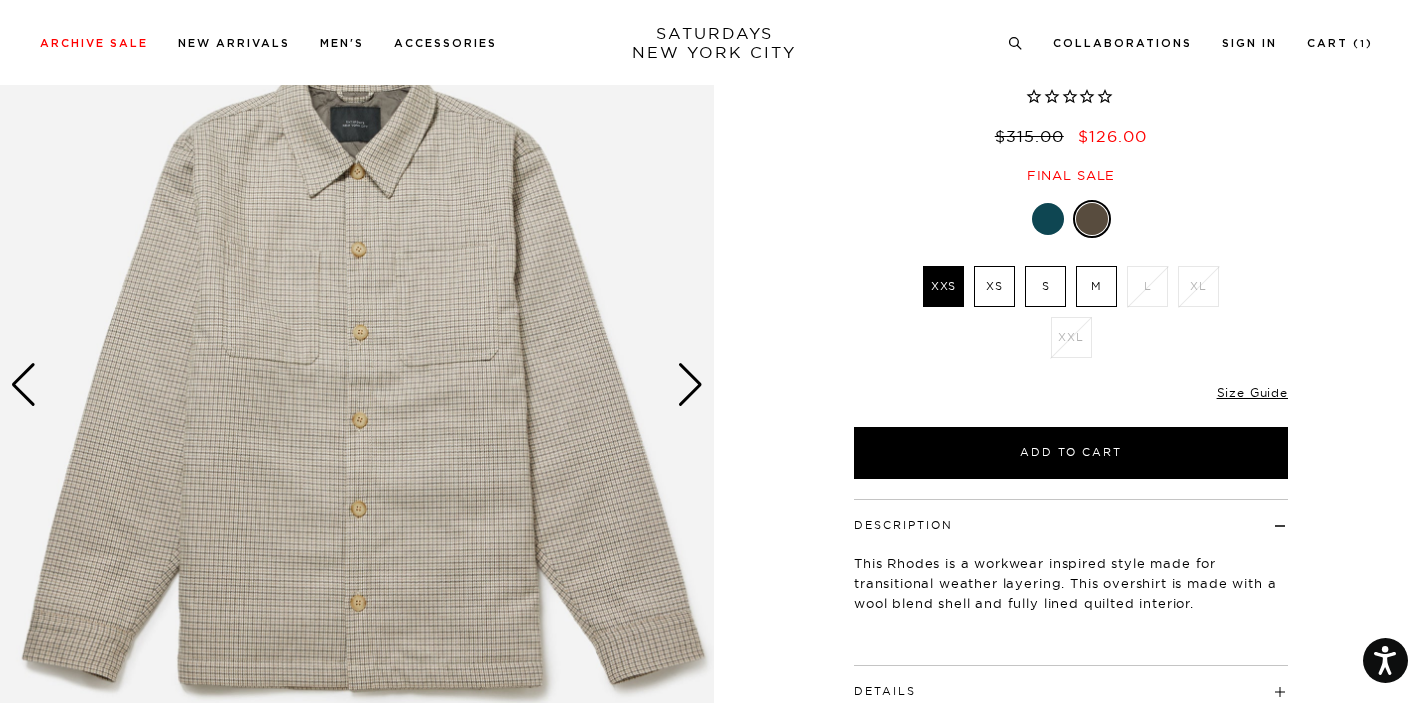 click at bounding box center [690, 385] 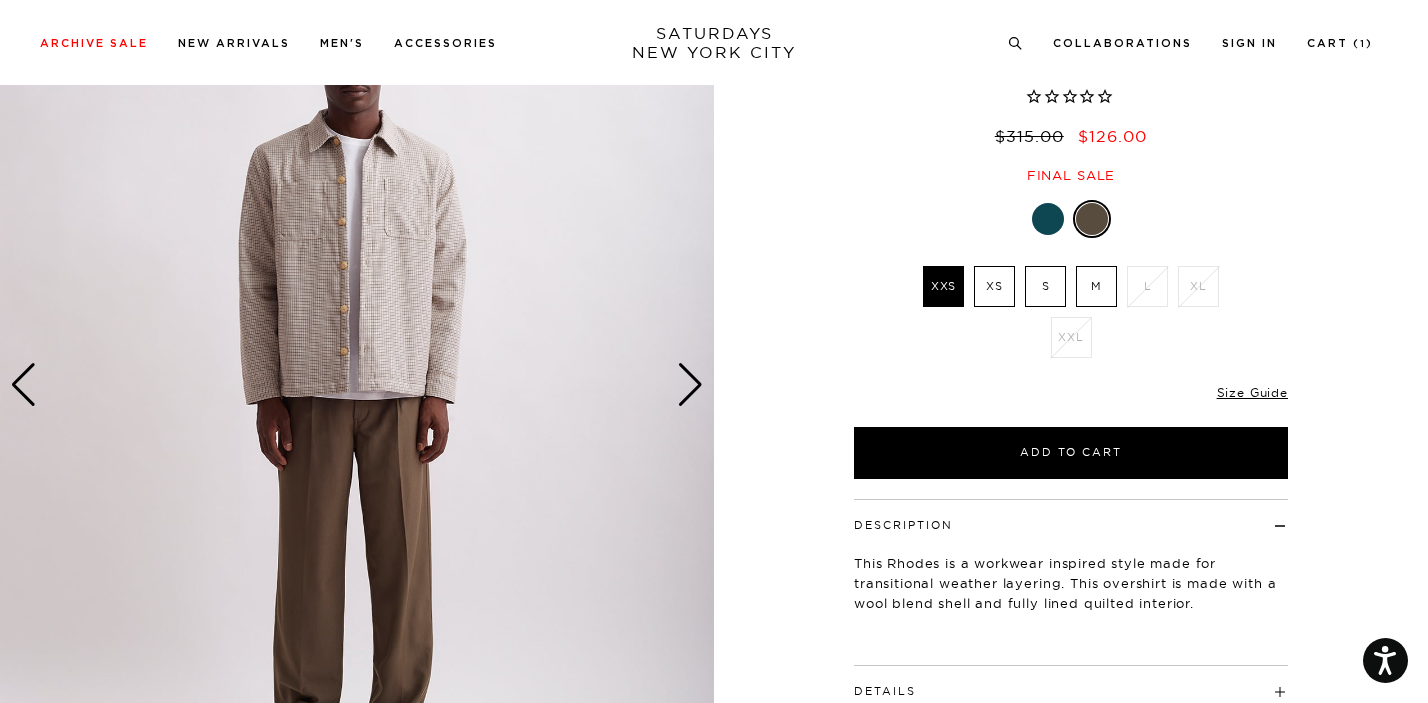 click at bounding box center (690, 385) 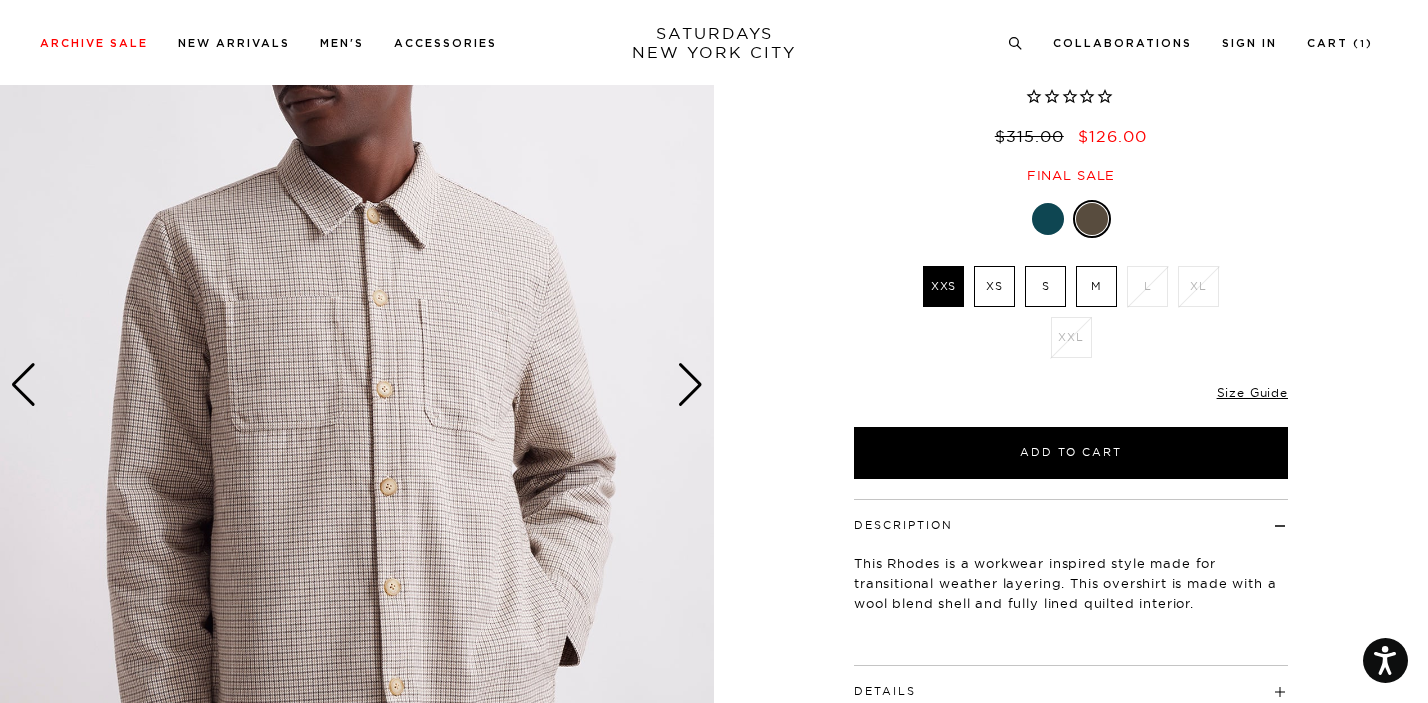 click at bounding box center (690, 385) 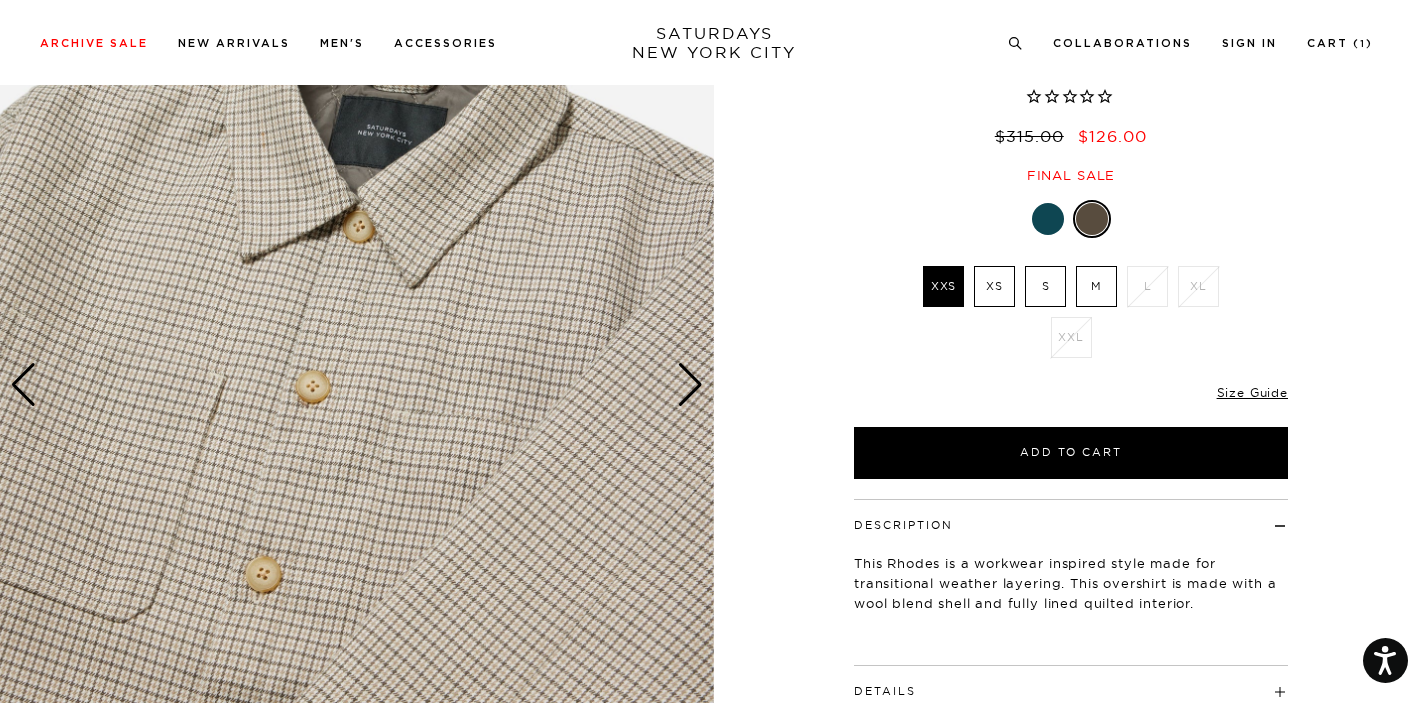 click at bounding box center (357, 385) 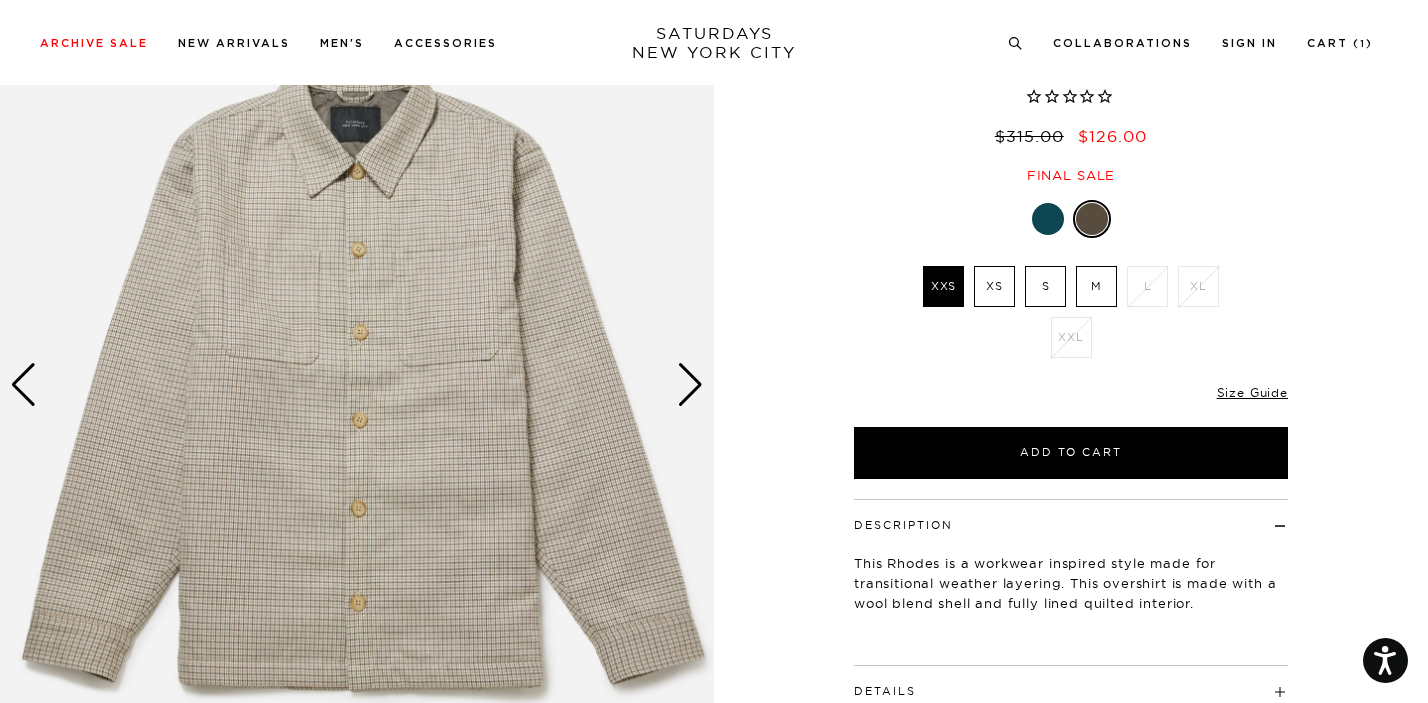 click at bounding box center [690, 385] 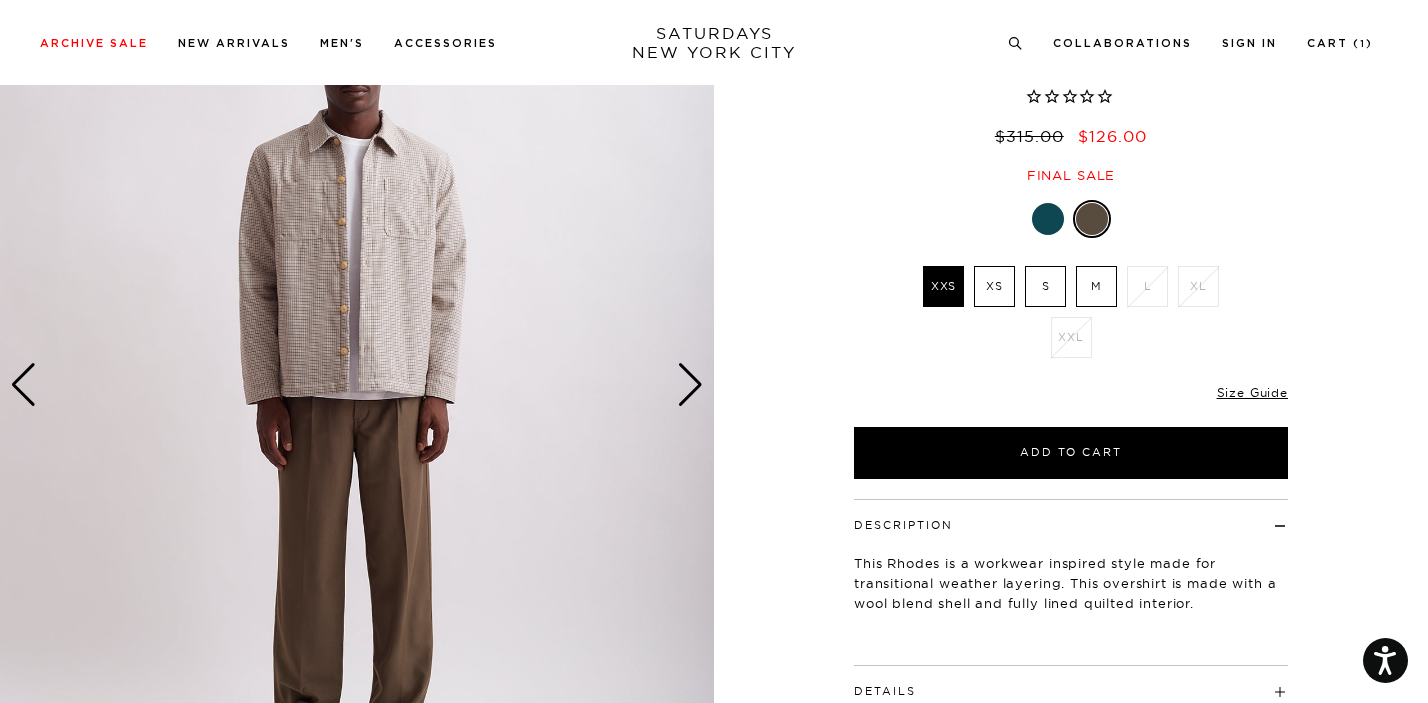 click at bounding box center [690, 385] 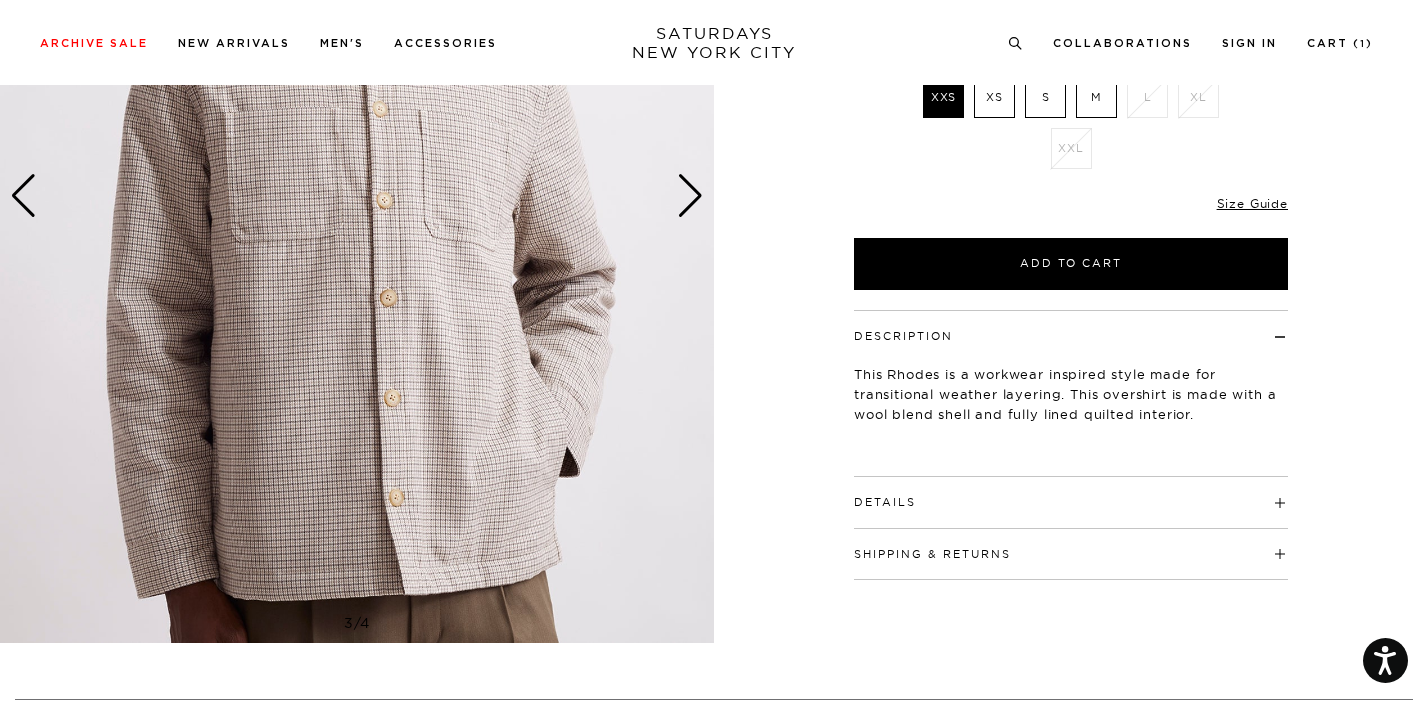scroll, scrollTop: 172, scrollLeft: 0, axis: vertical 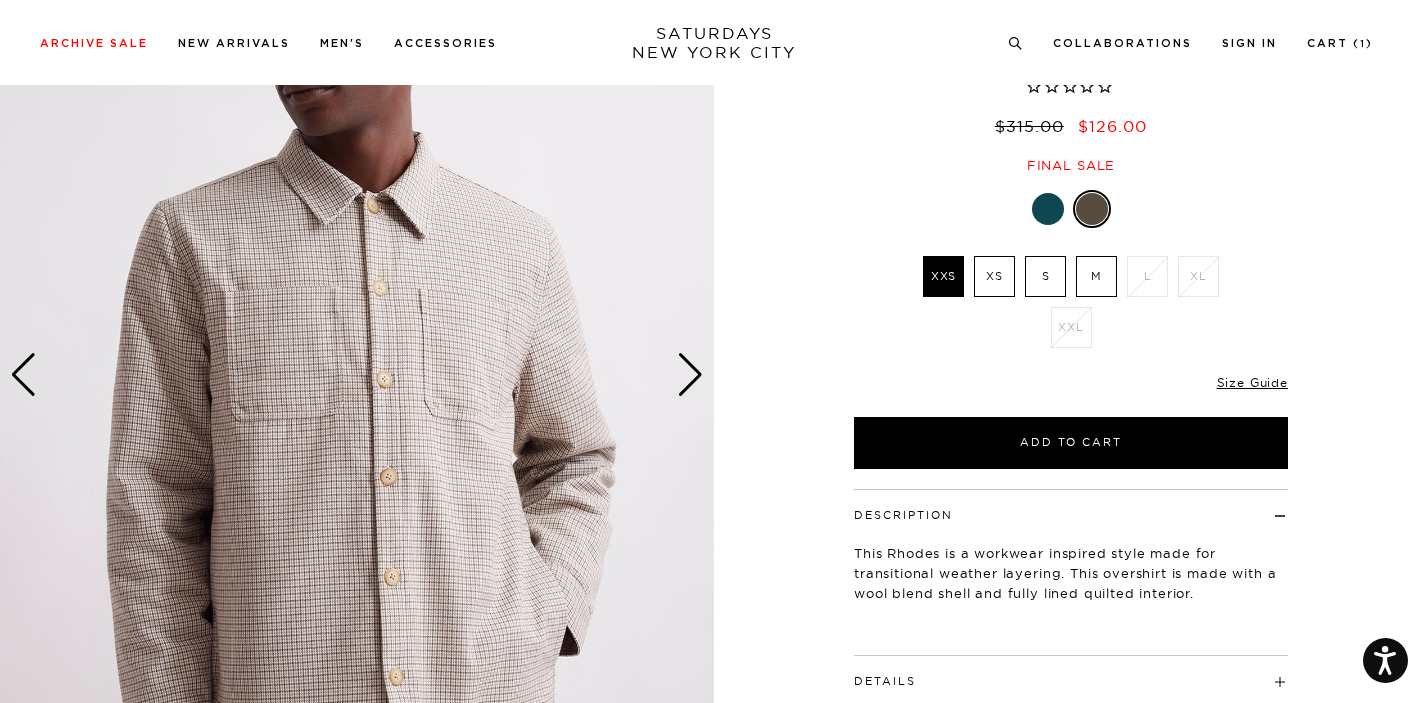 click at bounding box center [690, 375] 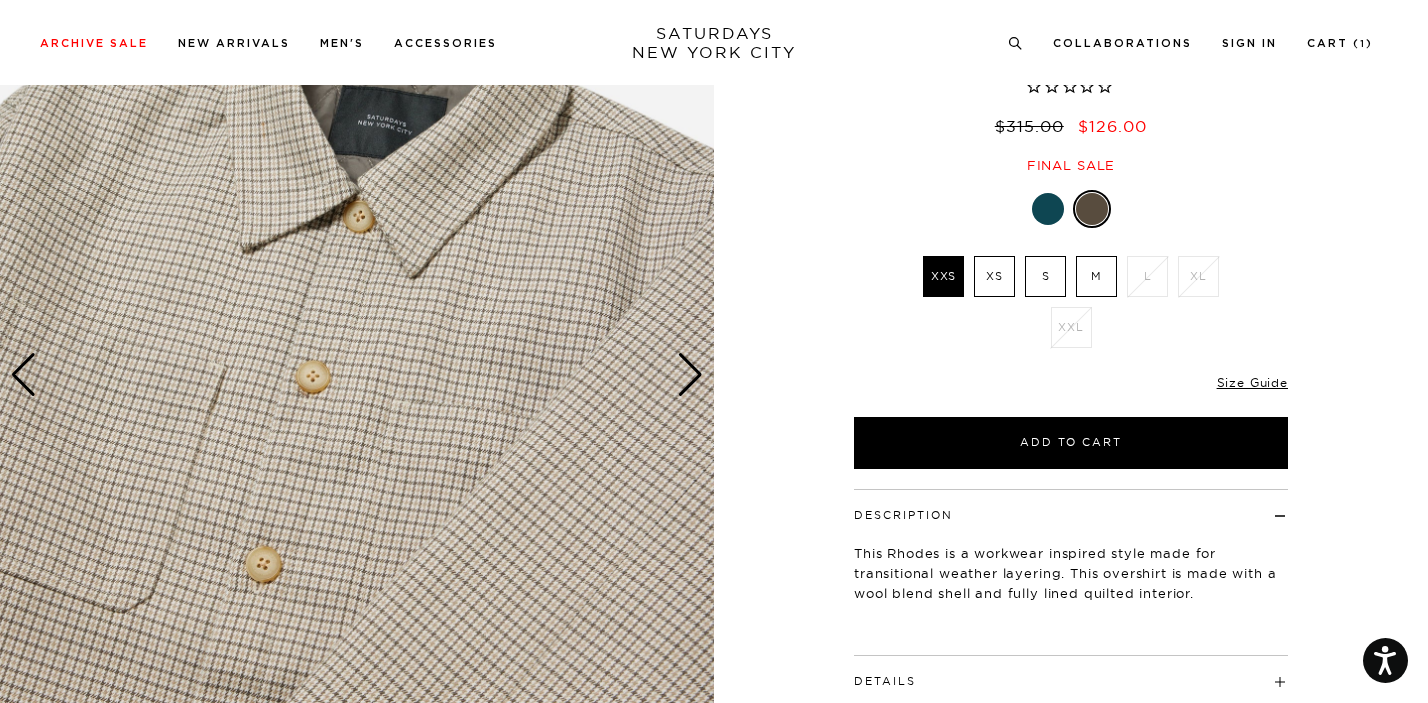 click at bounding box center (23, 375) 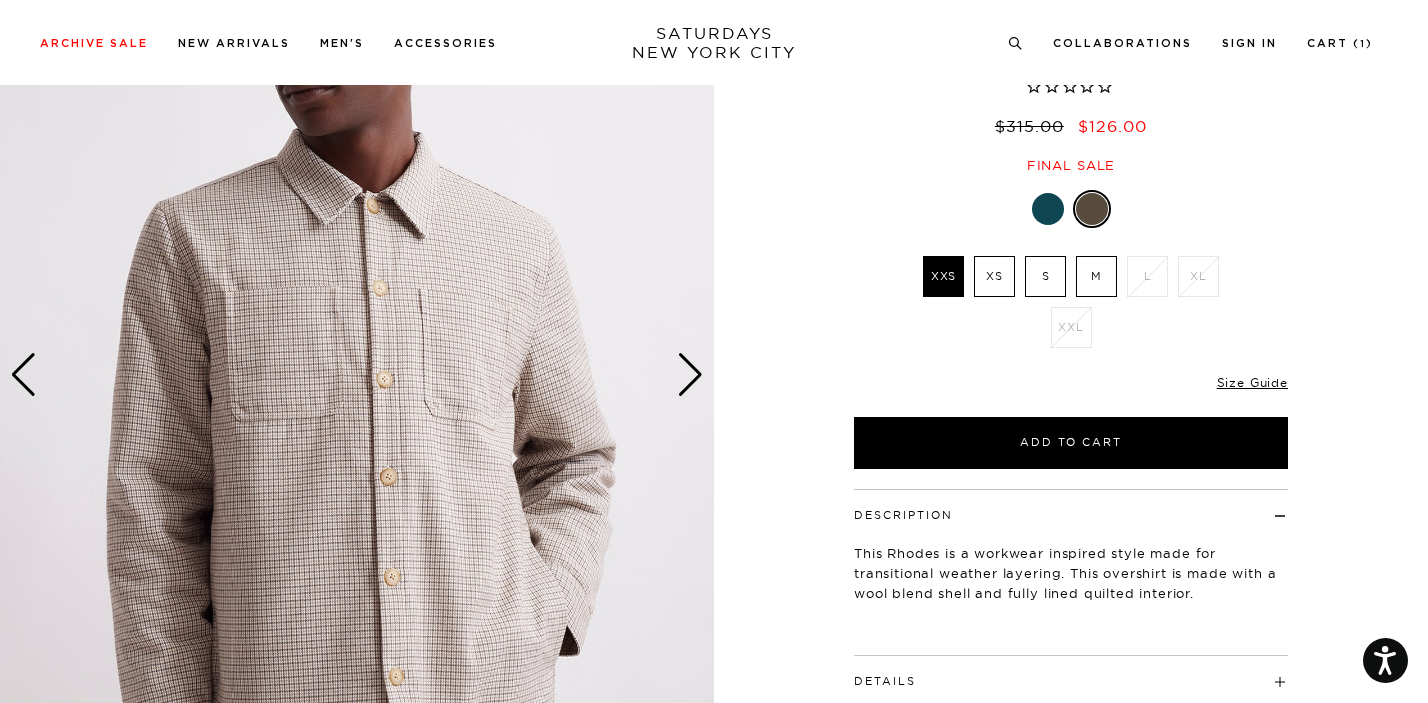 click at bounding box center (690, 375) 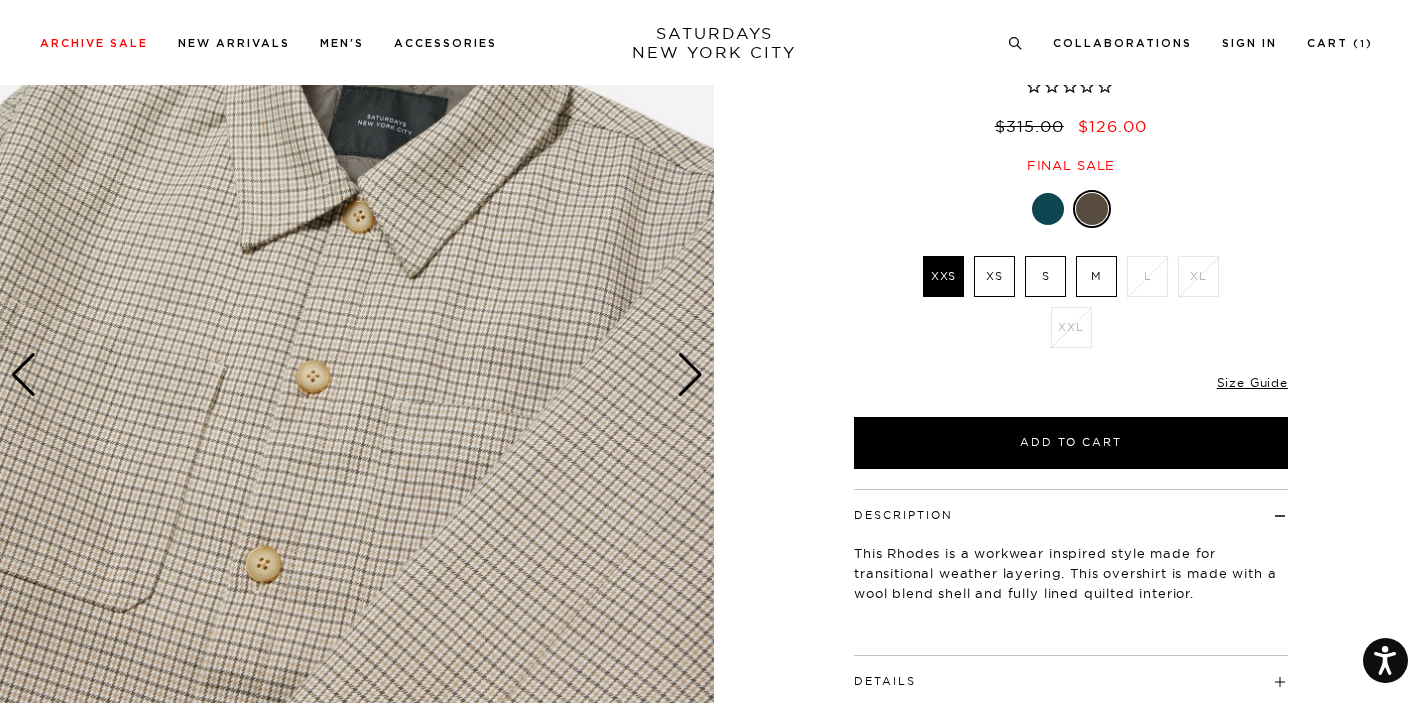 click at bounding box center (690, 375) 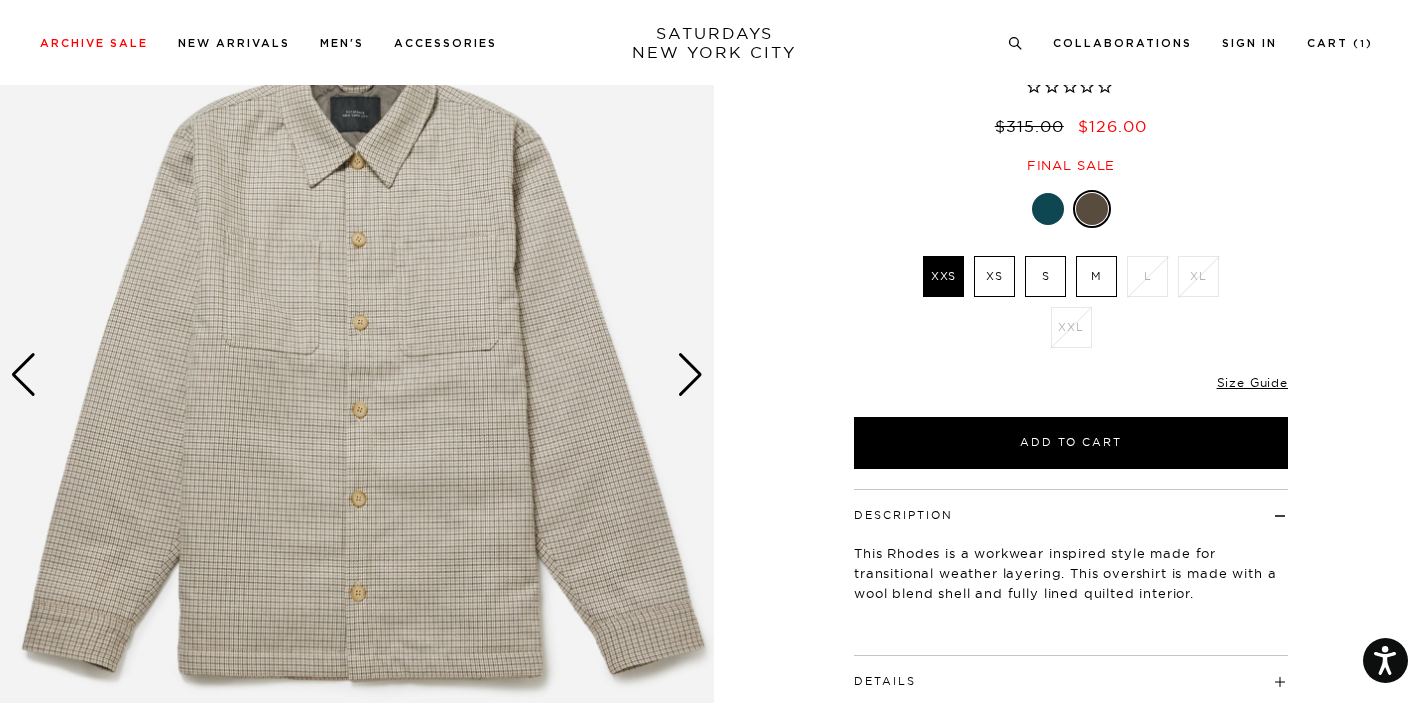 click at bounding box center (1048, 209) 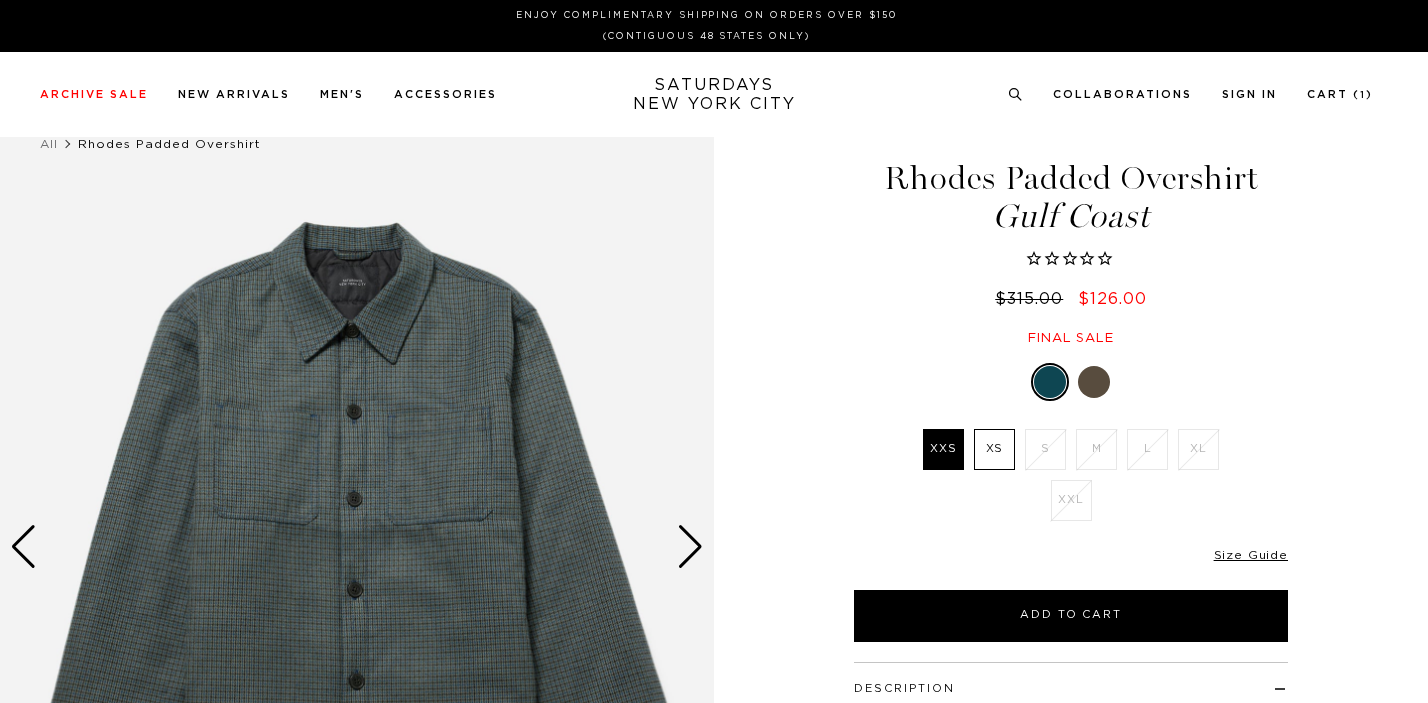 scroll, scrollTop: 87, scrollLeft: 0, axis: vertical 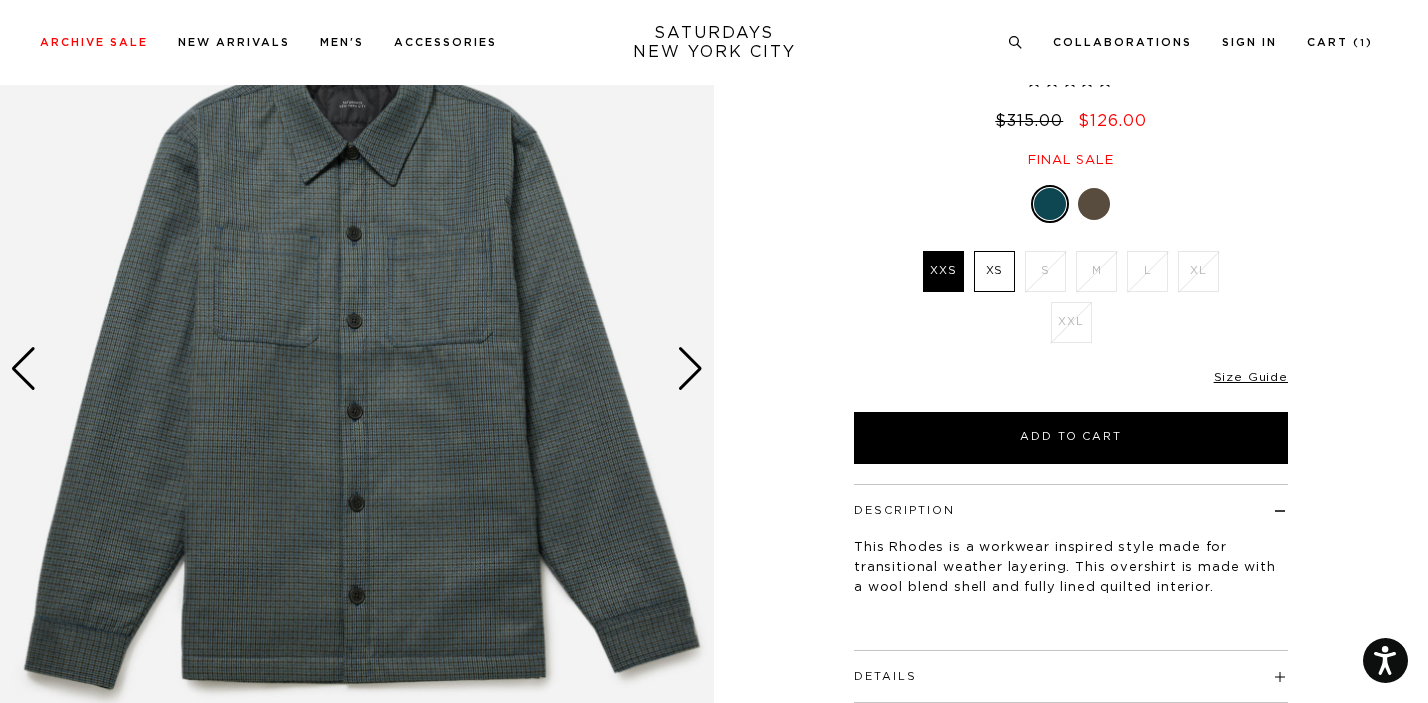 click at bounding box center (357, 369) 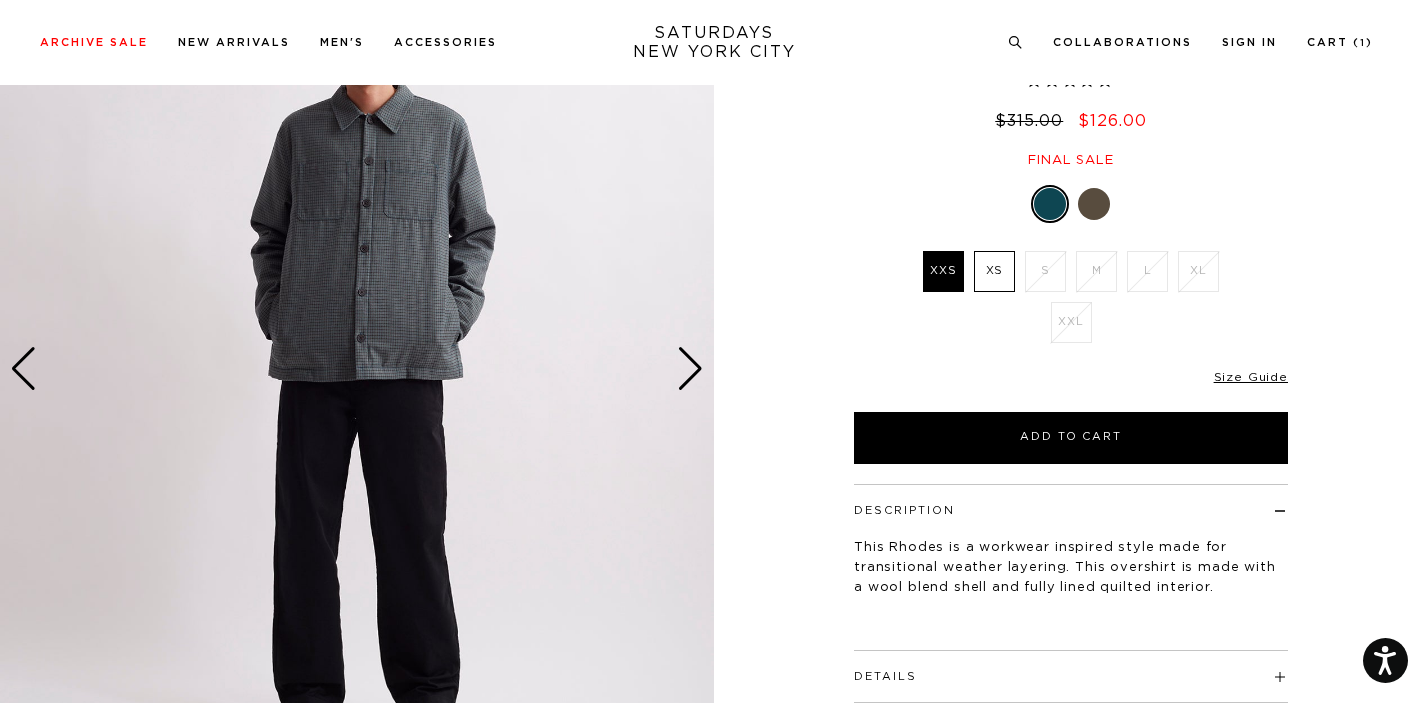 click at bounding box center [690, 369] 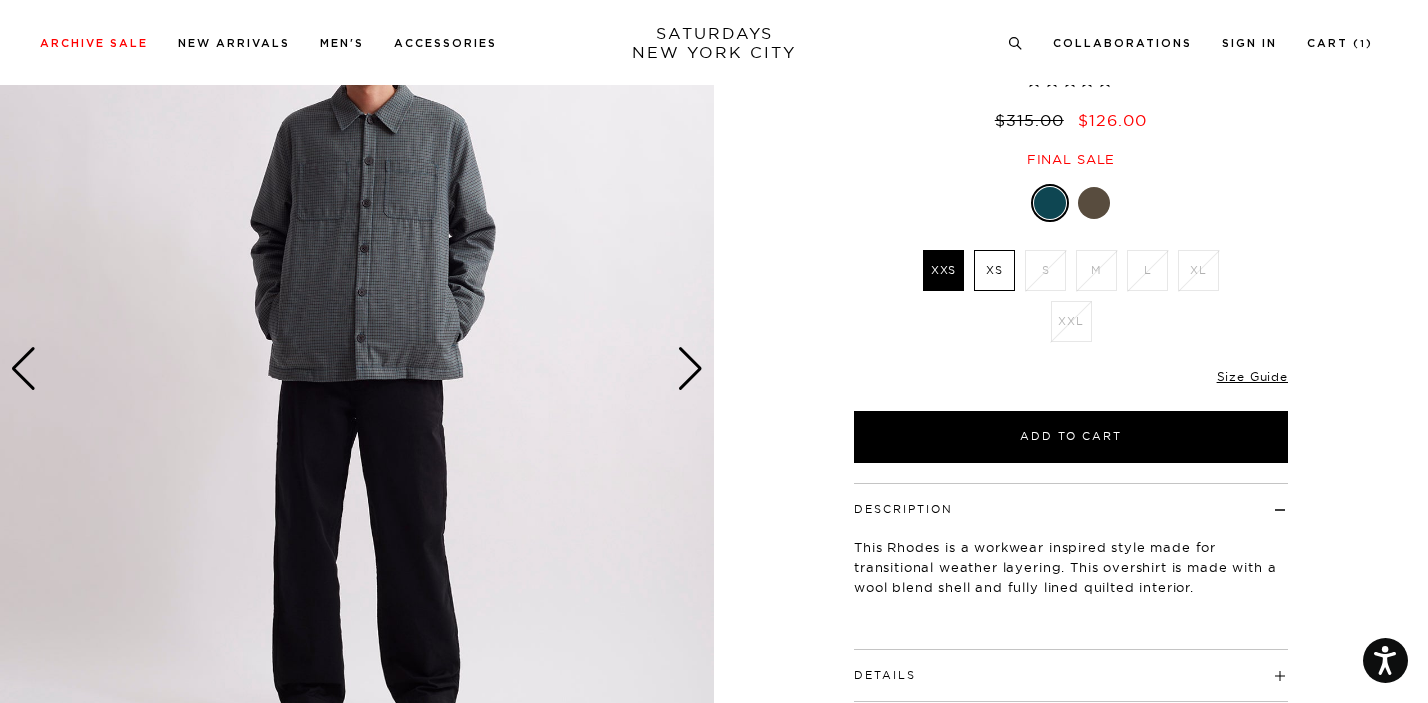 click at bounding box center (690, 369) 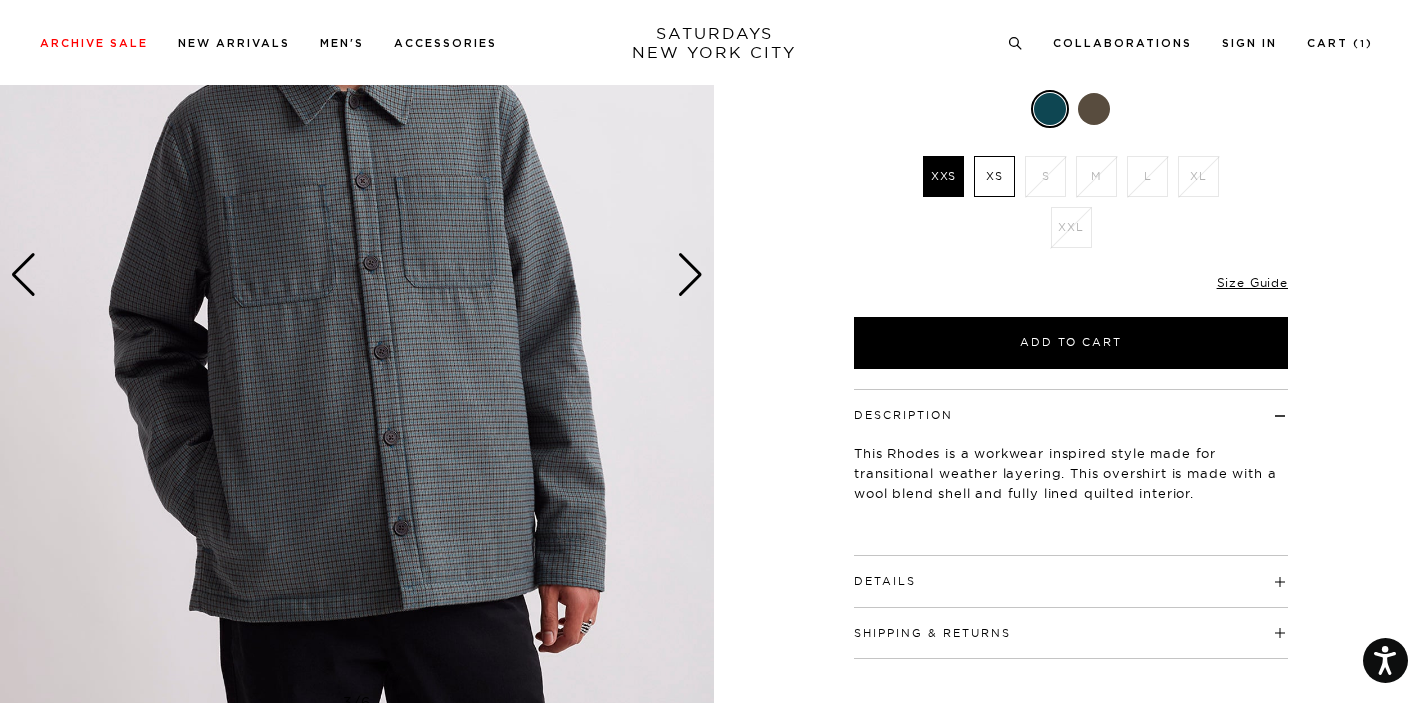 scroll, scrollTop: 378, scrollLeft: 0, axis: vertical 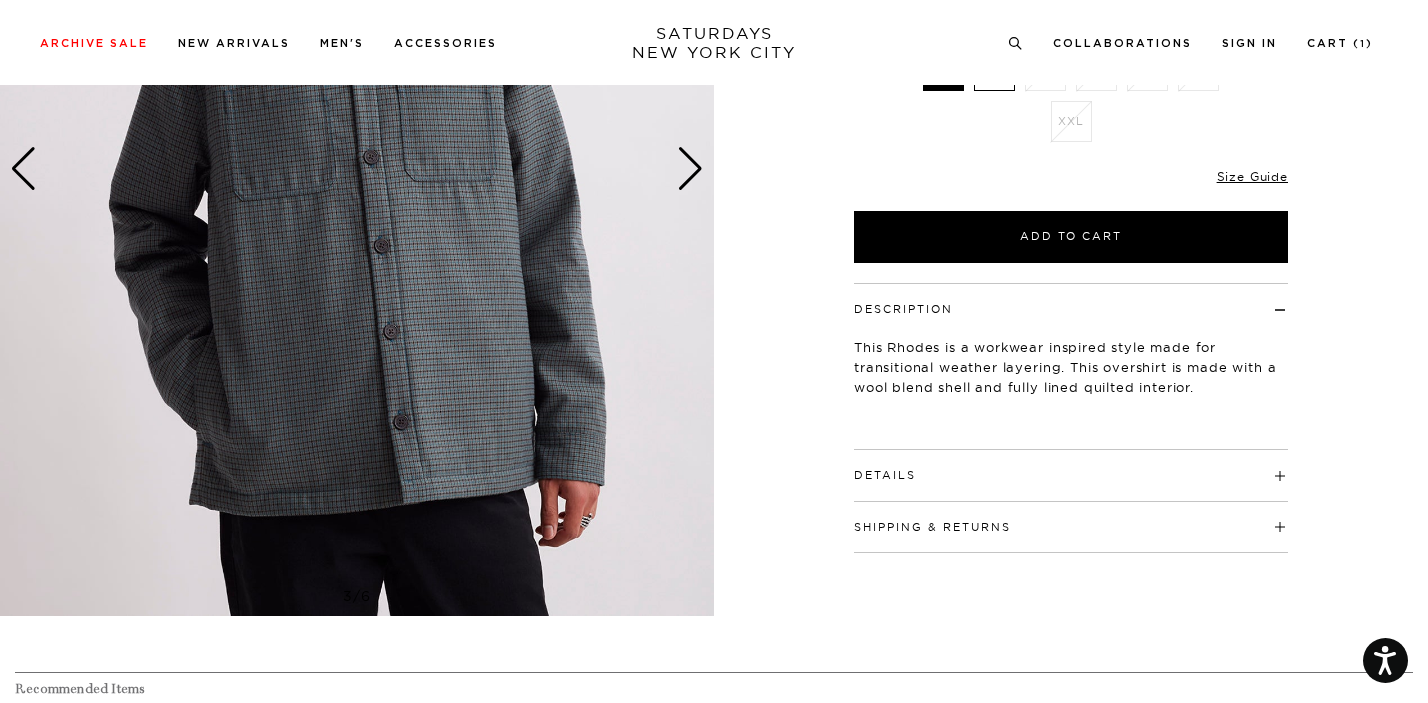 click on "Details" at bounding box center (1071, 466) 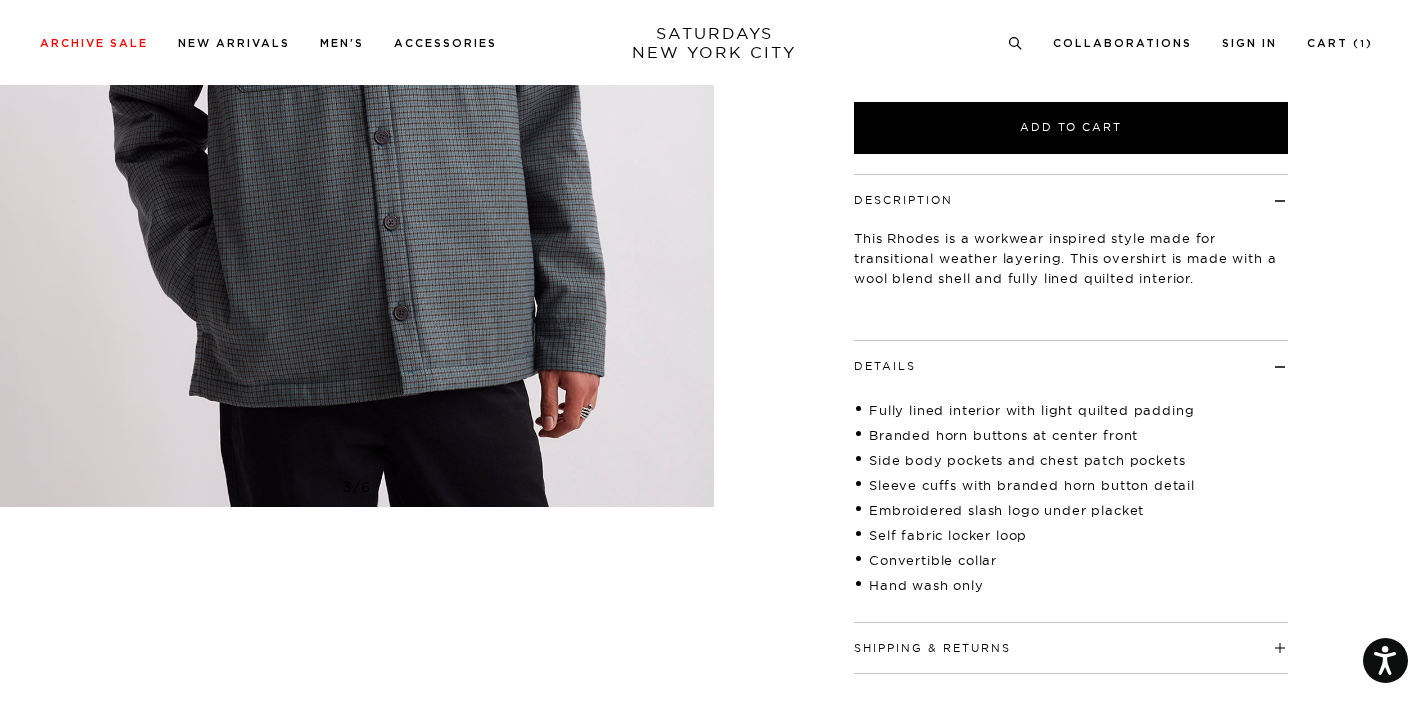 scroll, scrollTop: 330, scrollLeft: 0, axis: vertical 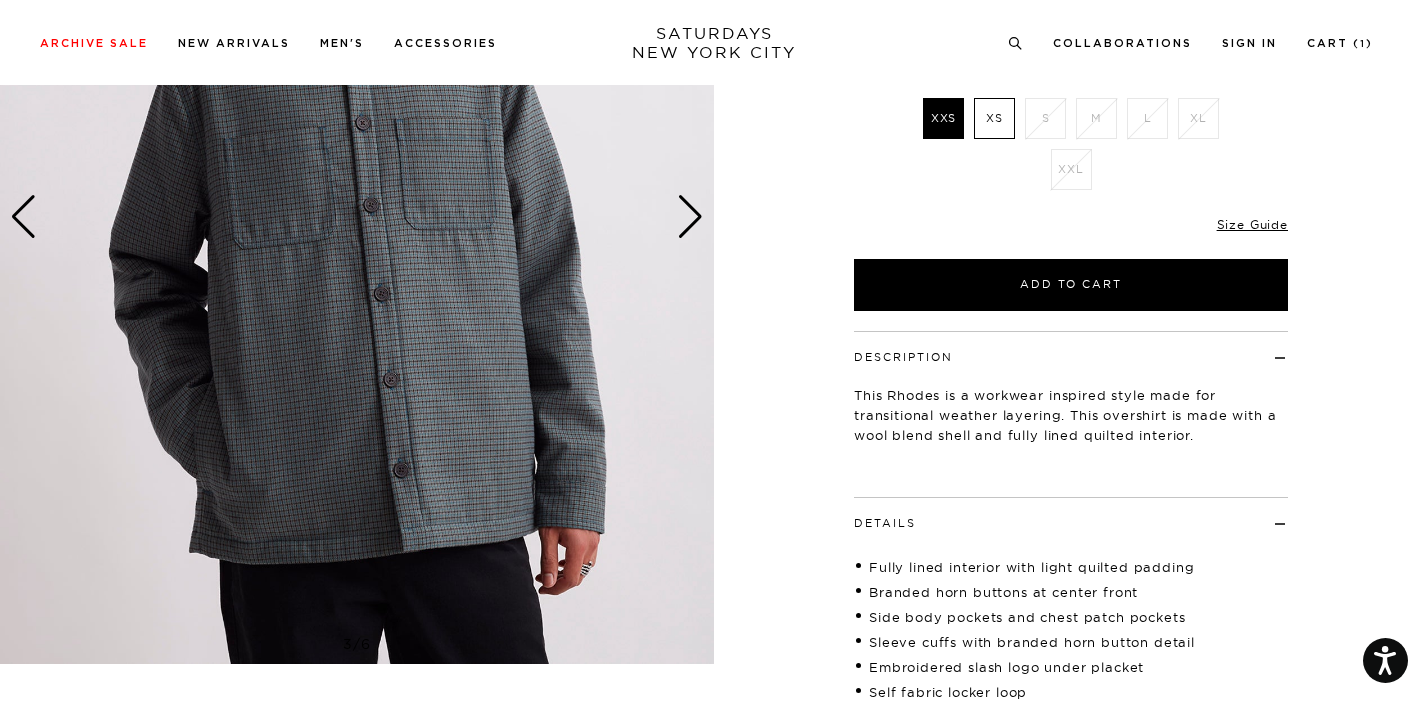 click at bounding box center (357, 217) 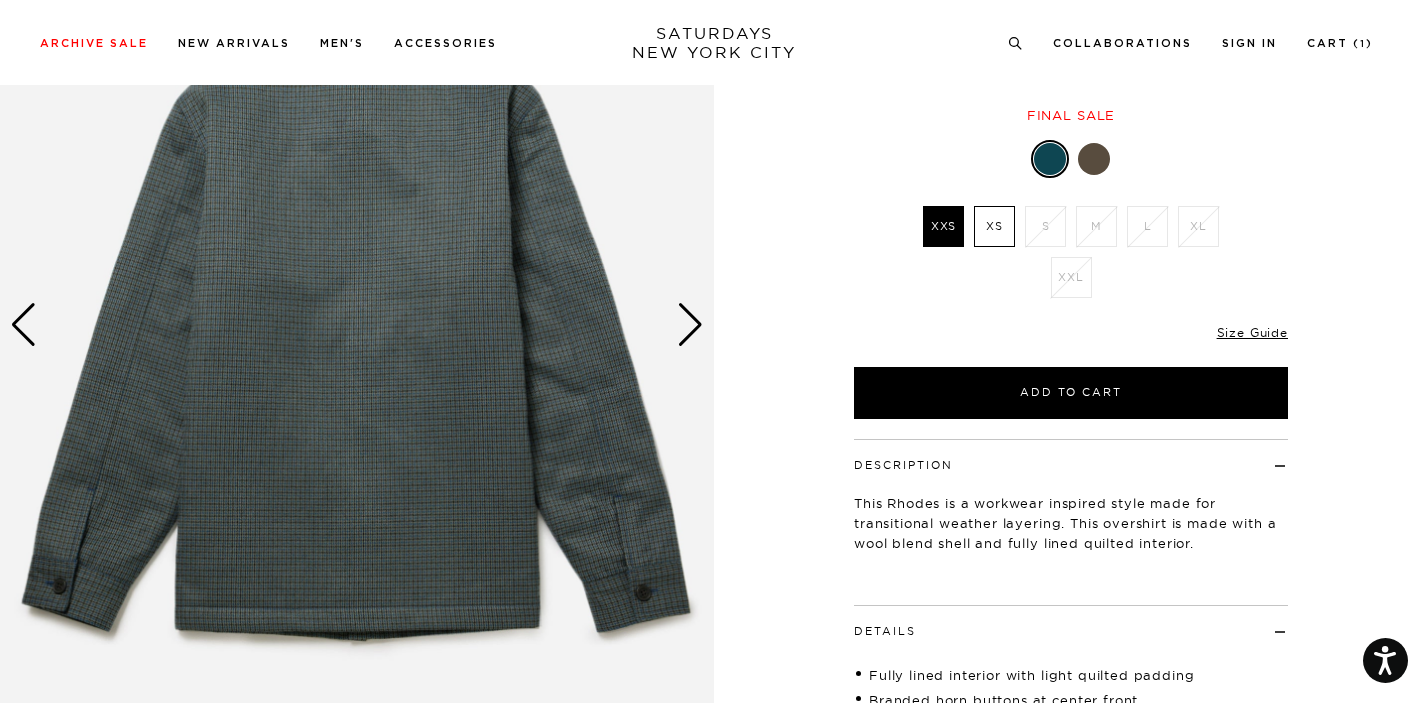 scroll, scrollTop: 186, scrollLeft: 0, axis: vertical 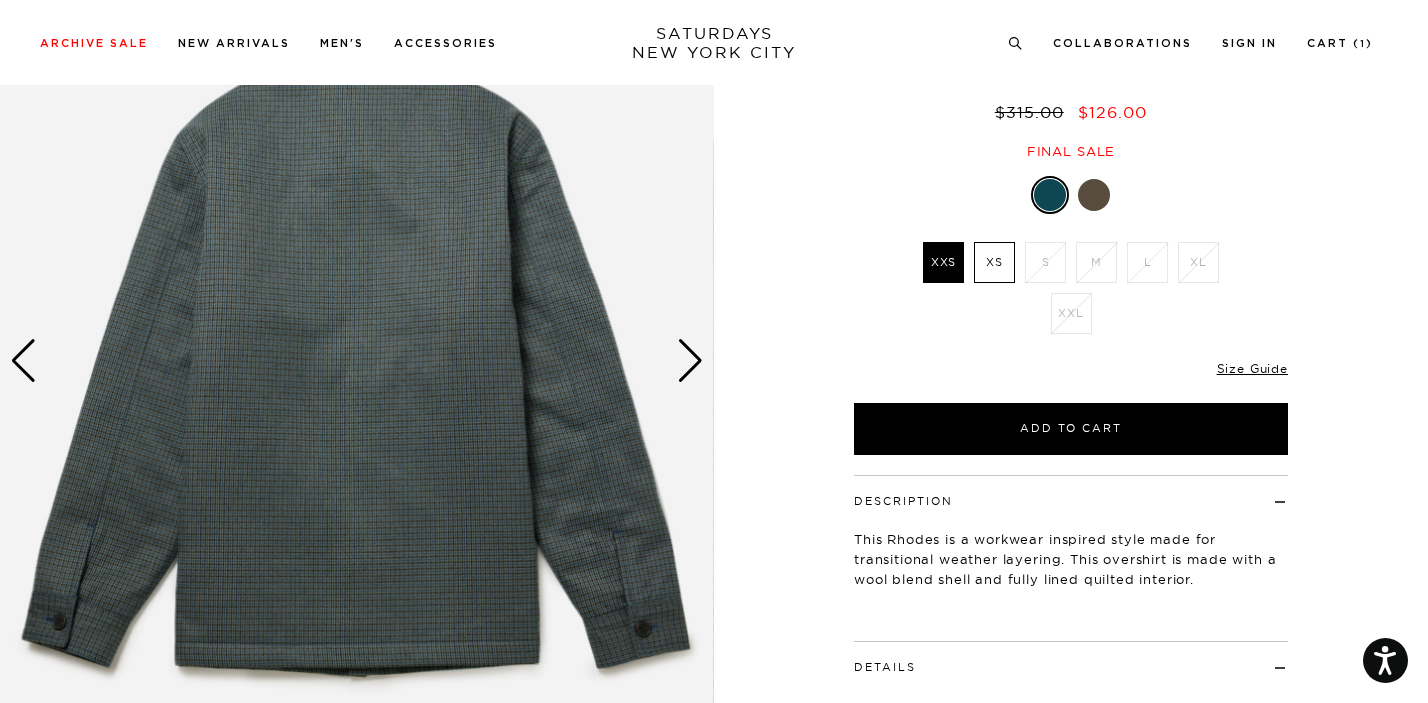 click at bounding box center [690, 361] 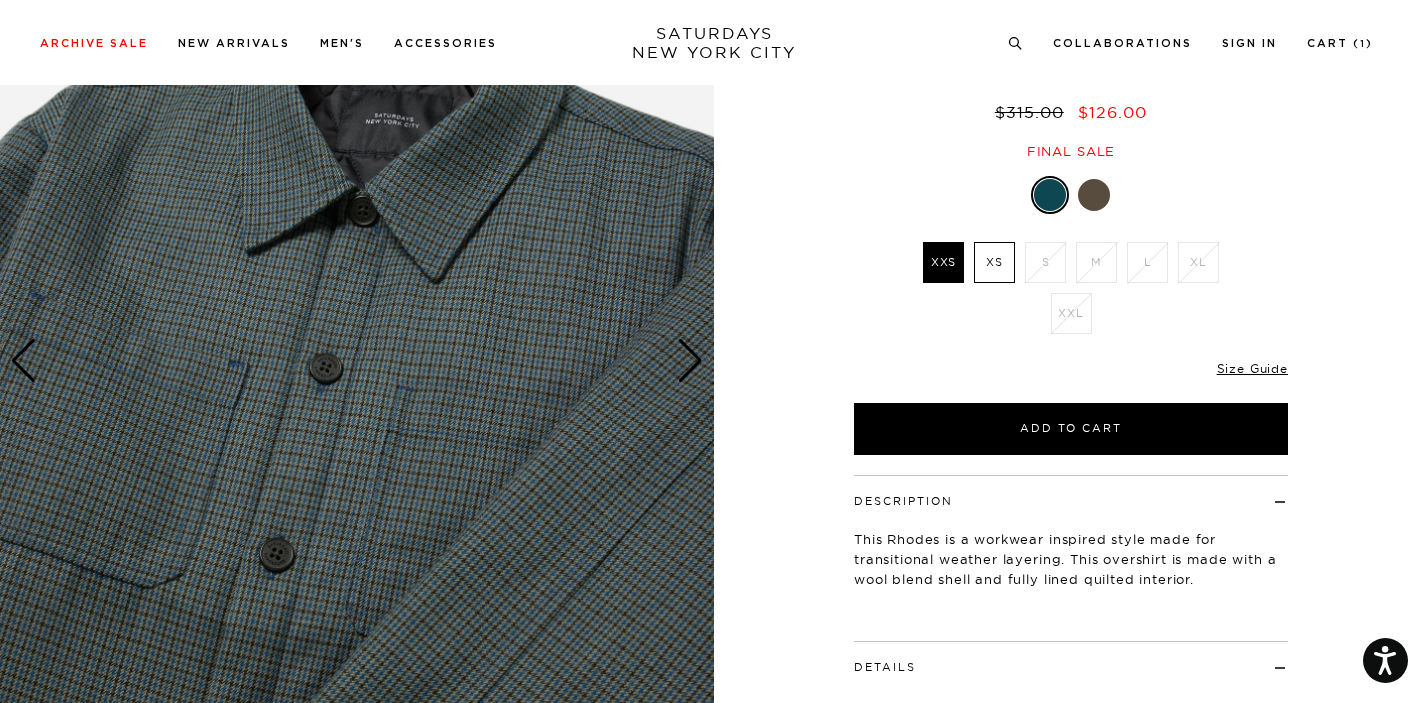 click at bounding box center (690, 361) 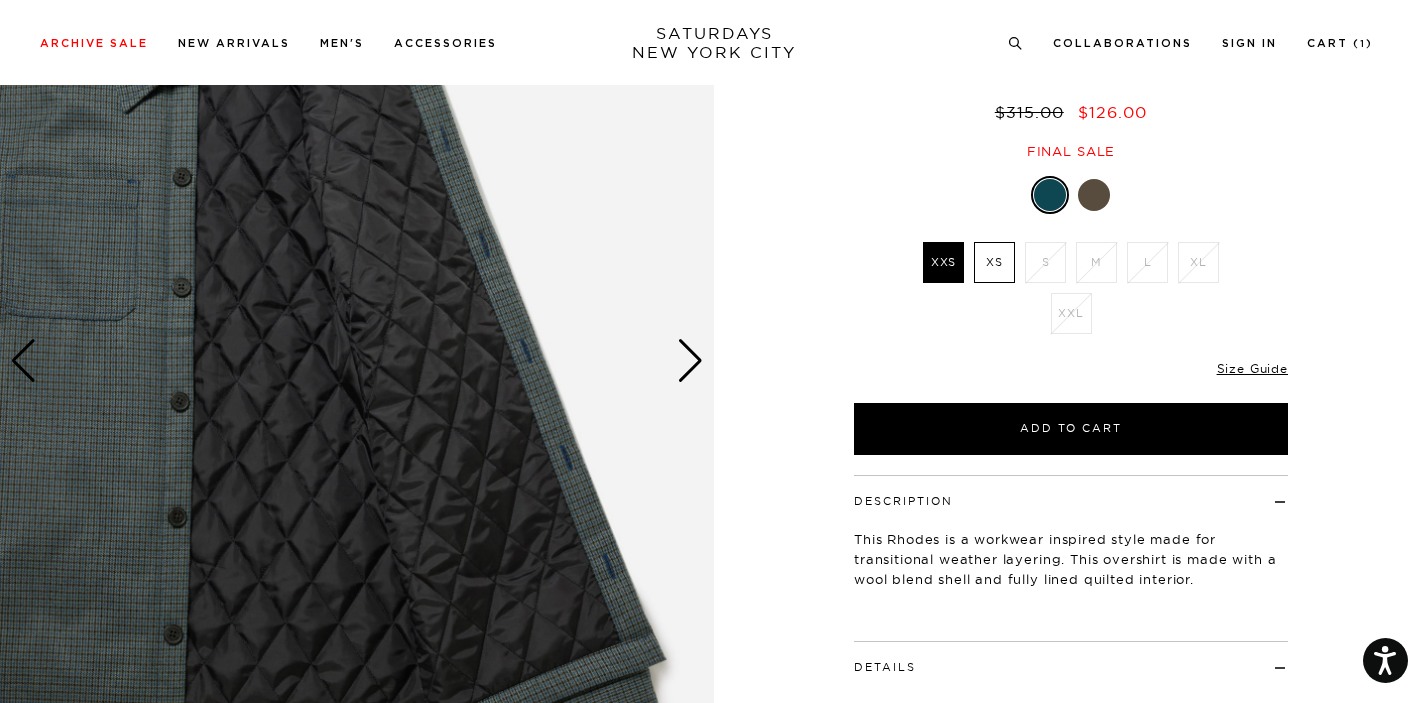 click at bounding box center [690, 361] 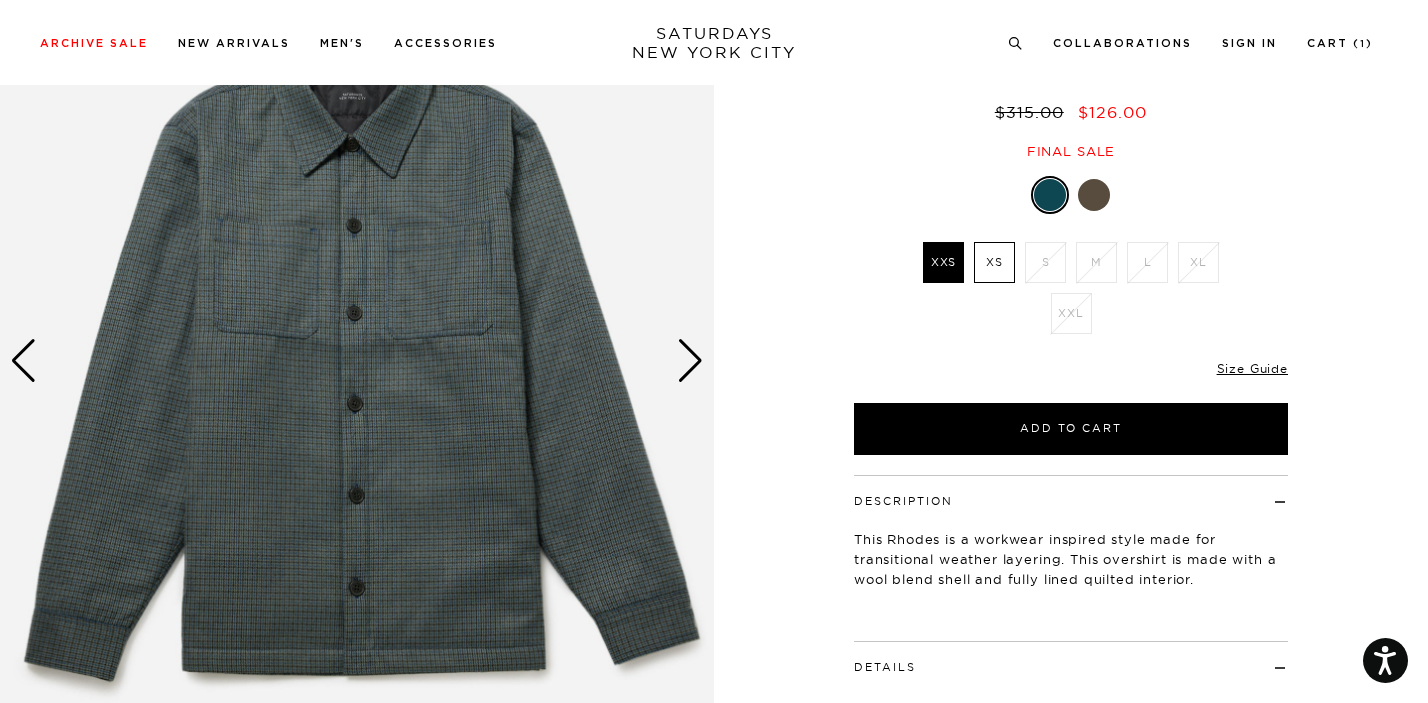 scroll, scrollTop: 153, scrollLeft: 0, axis: vertical 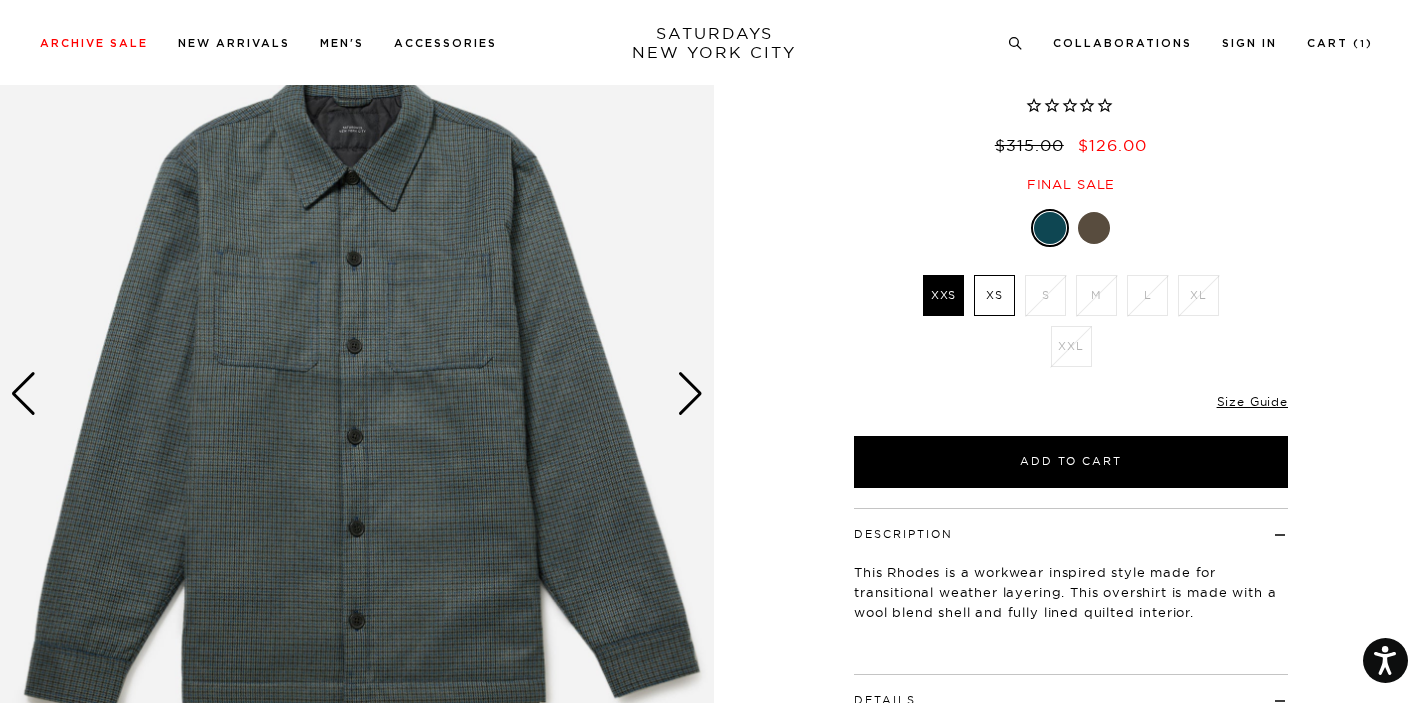 click at bounding box center [690, 394] 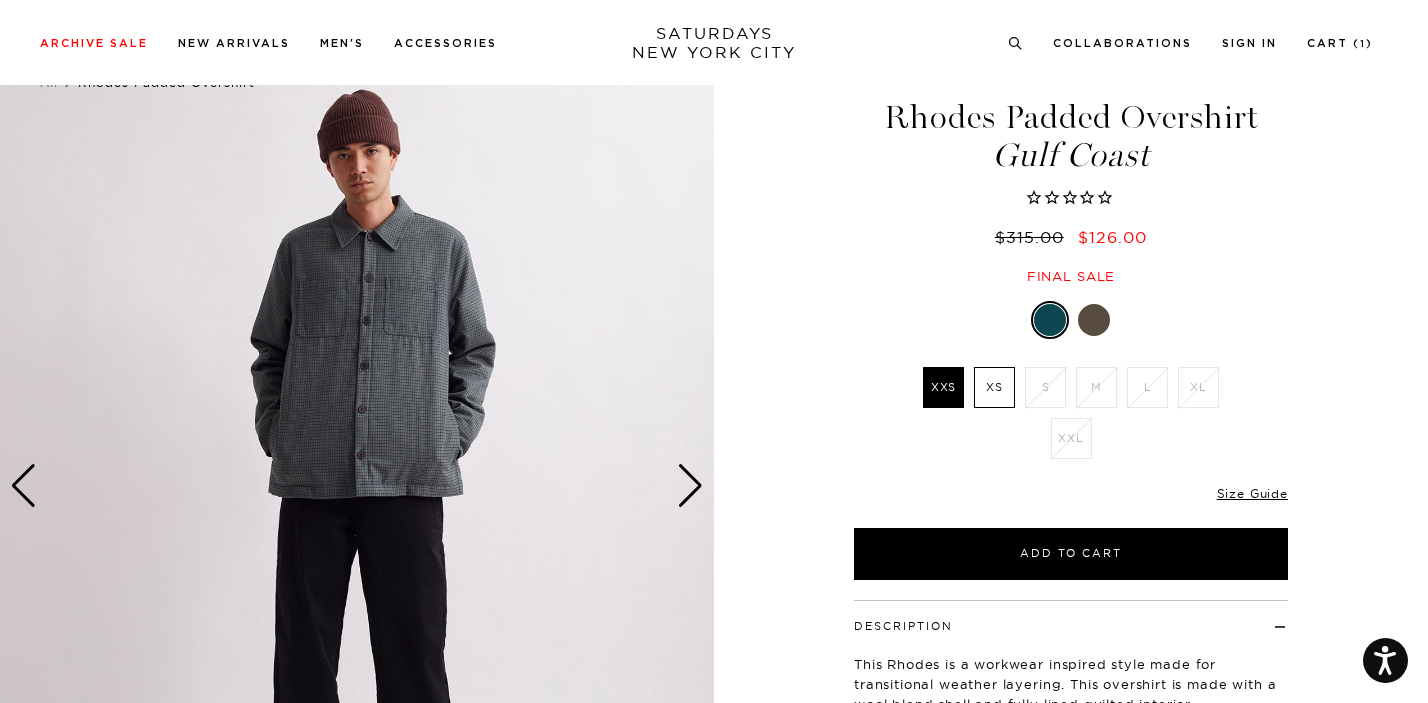 scroll, scrollTop: 65, scrollLeft: 0, axis: vertical 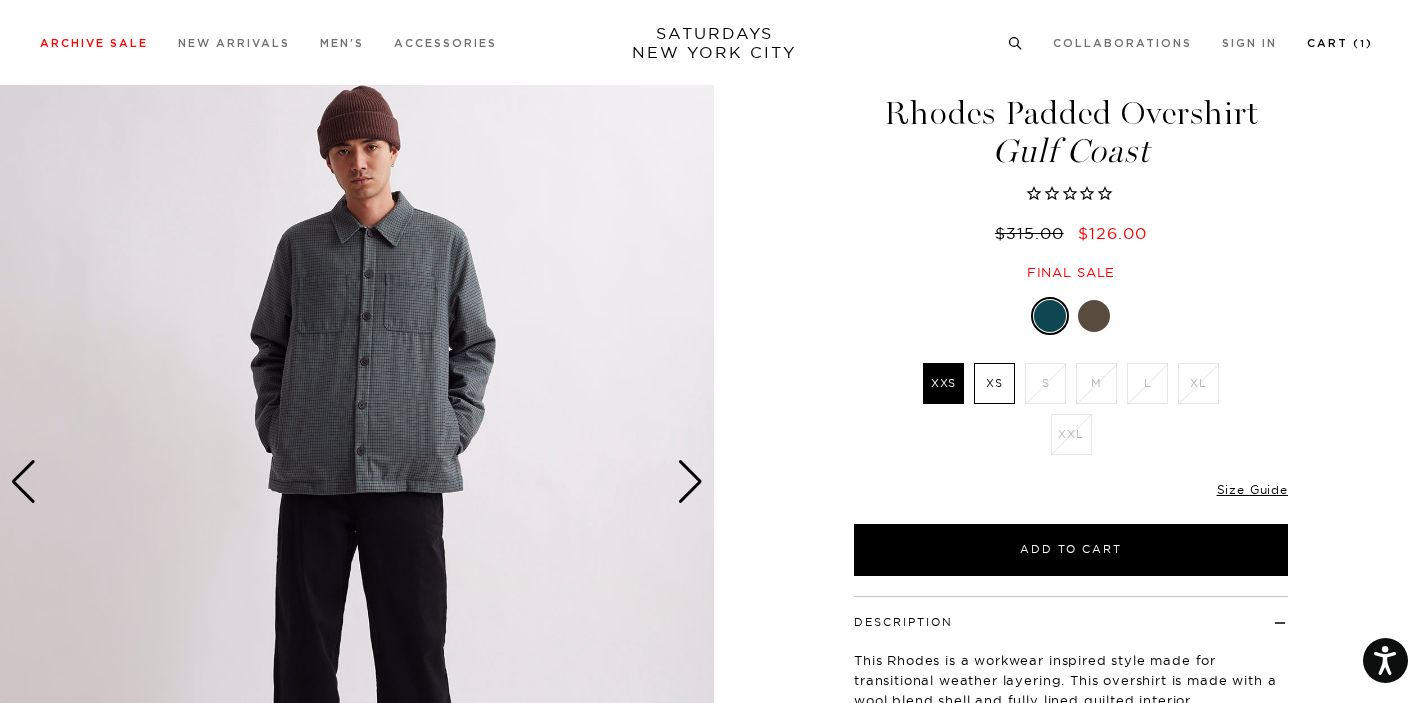 click on "Cart ( 1 )" at bounding box center [1340, 43] 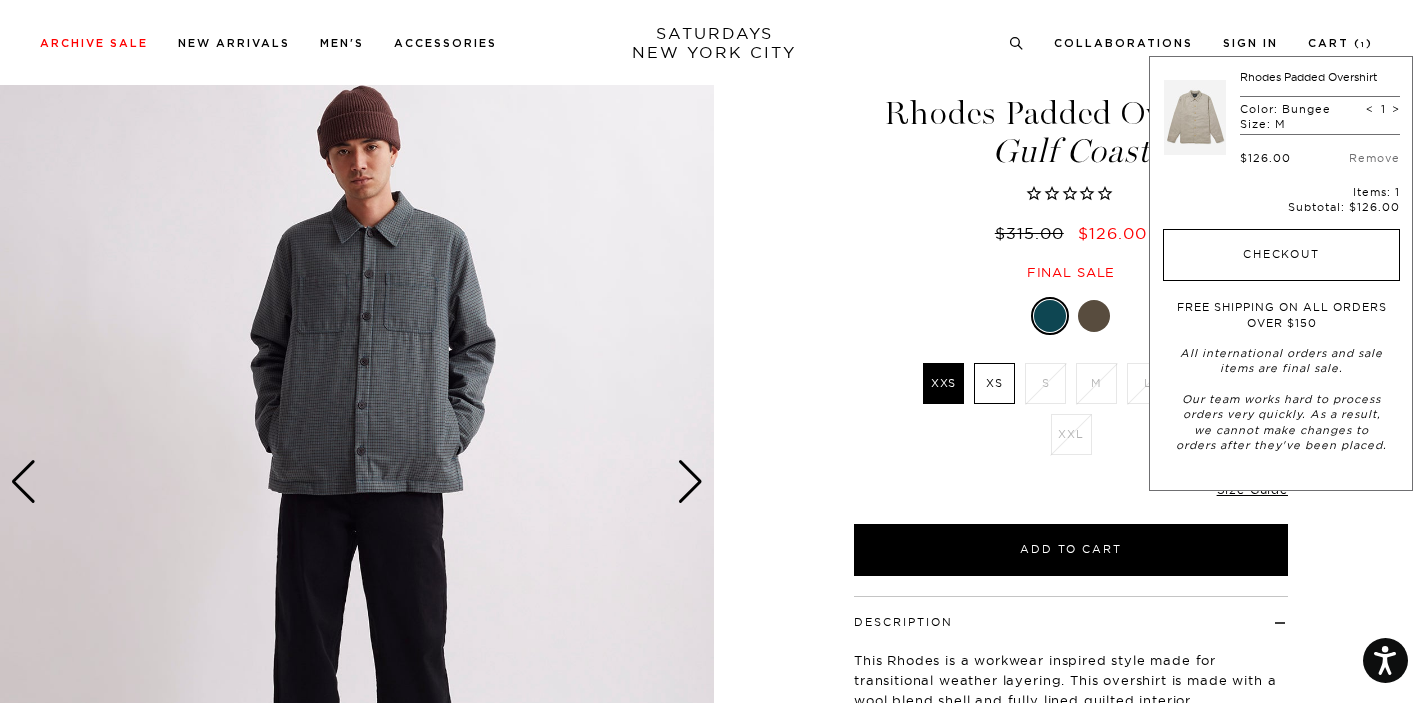 click on "Checkout" at bounding box center [1281, 255] 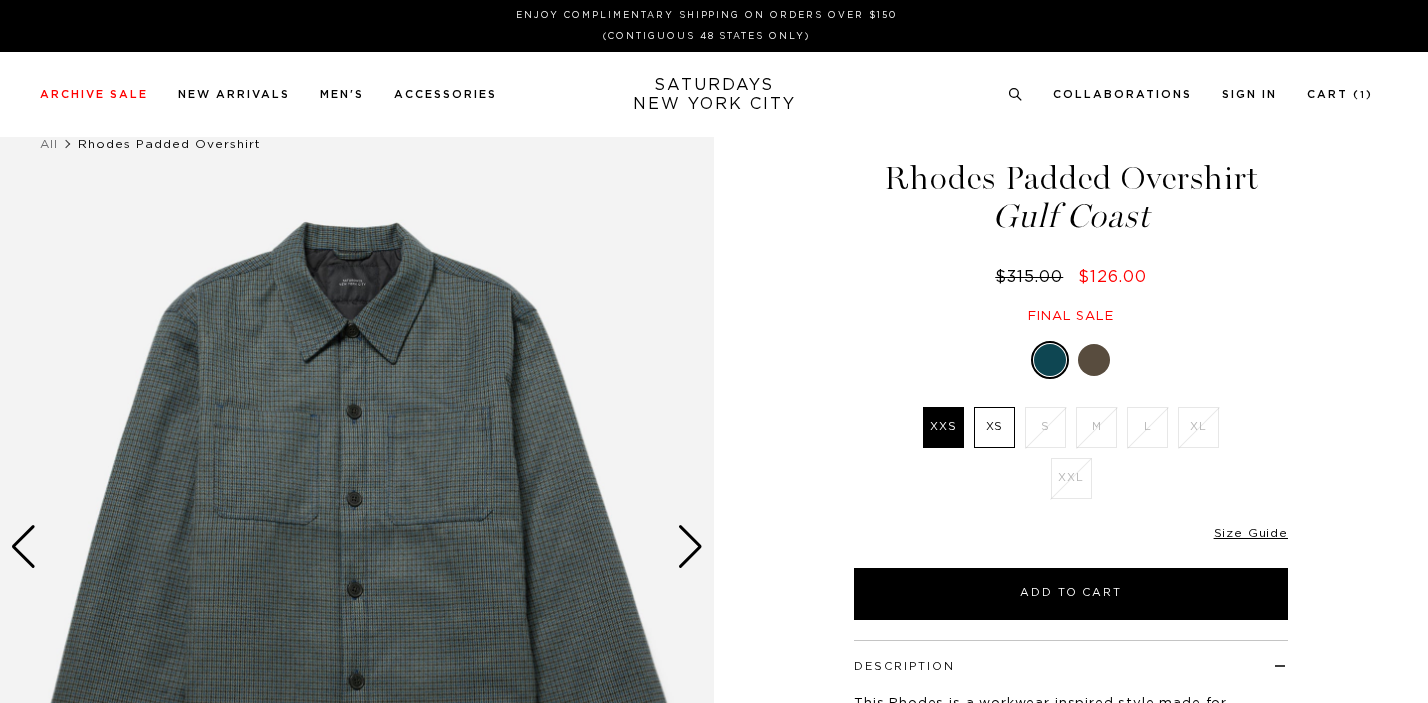scroll, scrollTop: 65, scrollLeft: 0, axis: vertical 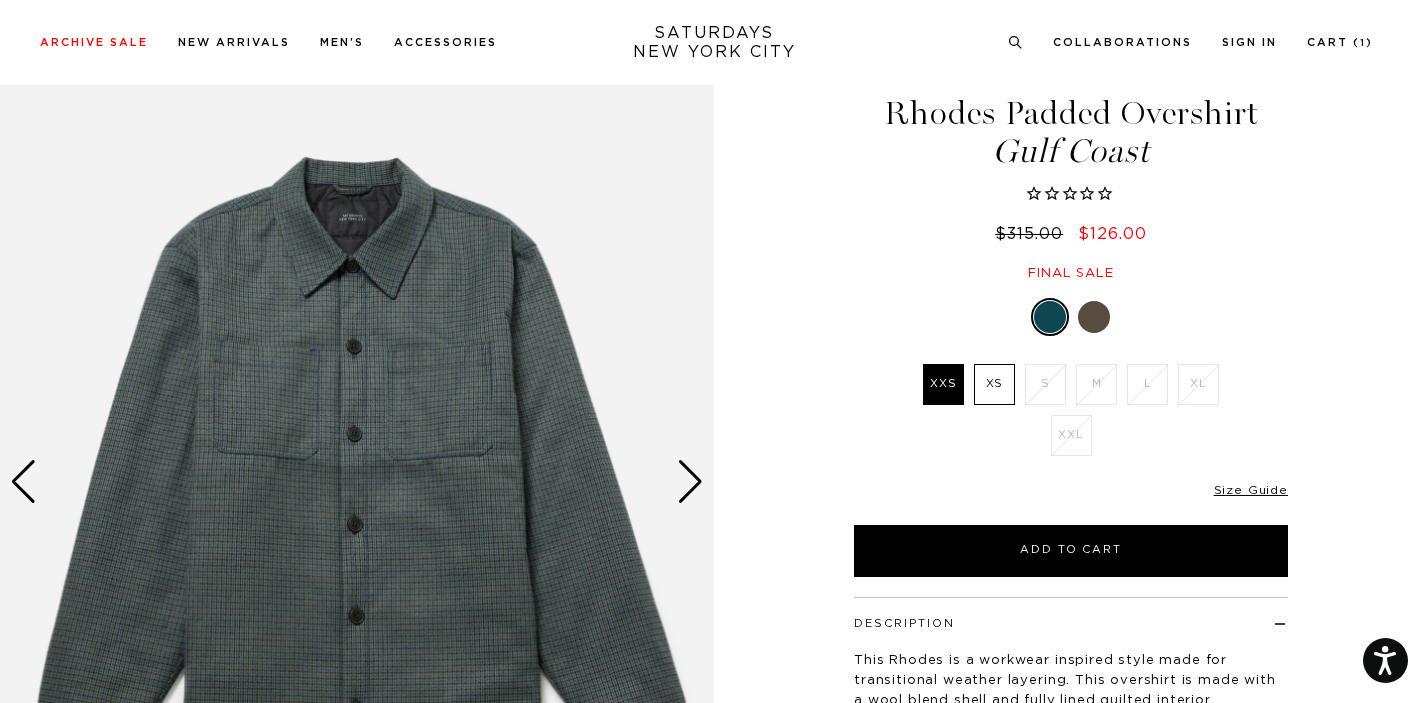 click at bounding box center [1094, 317] 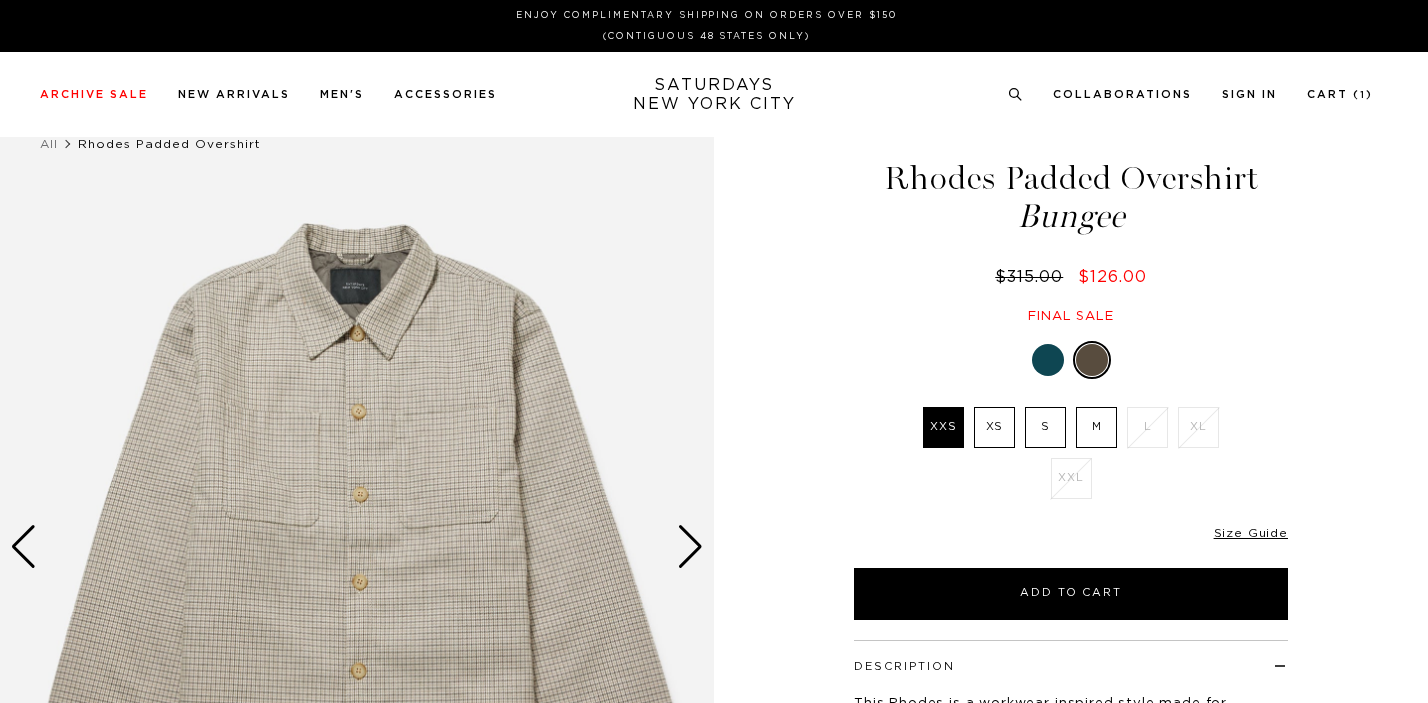 scroll, scrollTop: 0, scrollLeft: 0, axis: both 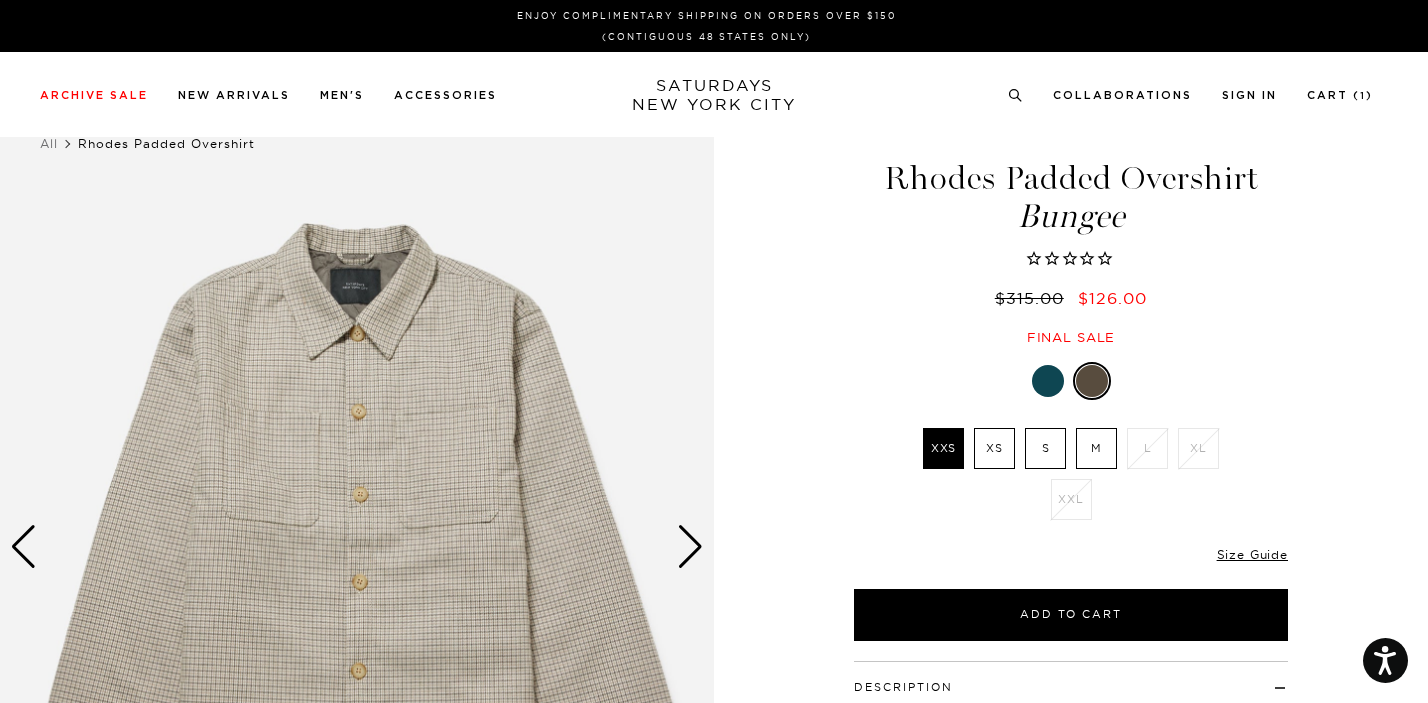 click at bounding box center (357, 547) 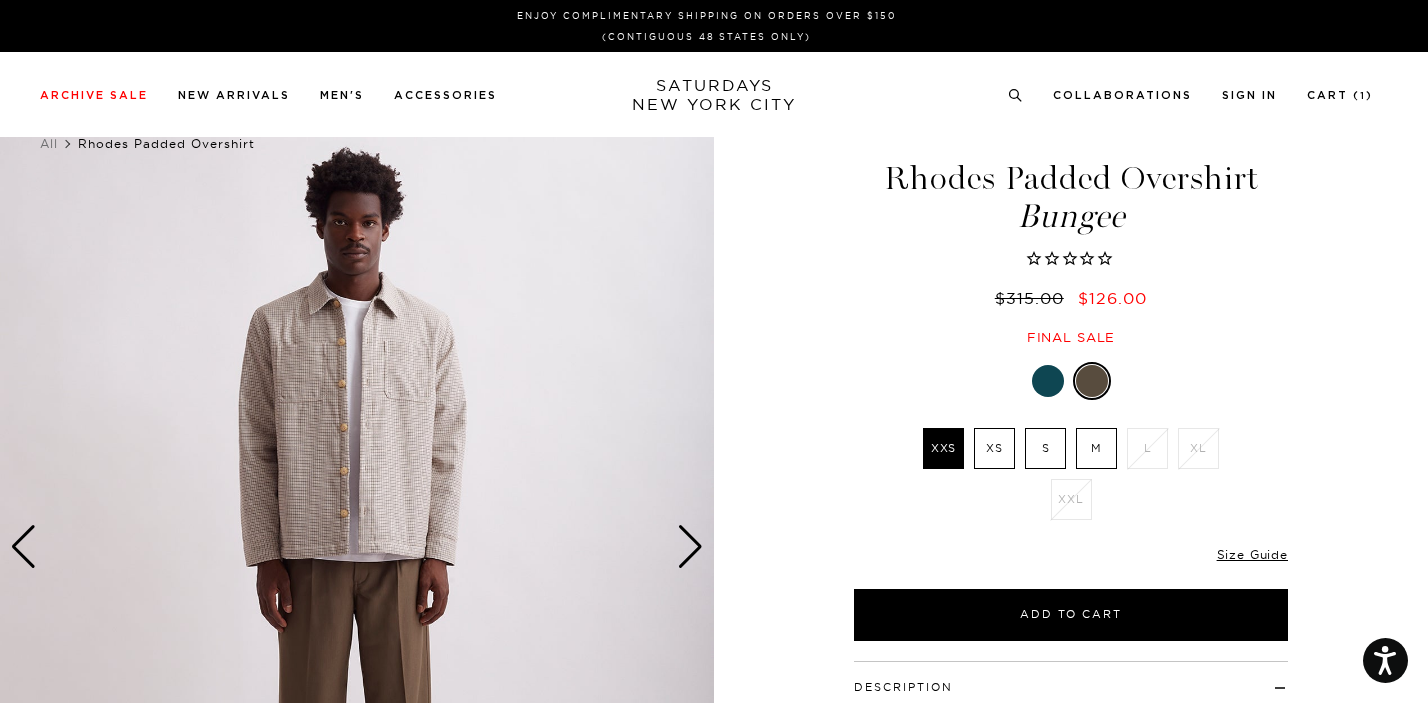 click at bounding box center [690, 547] 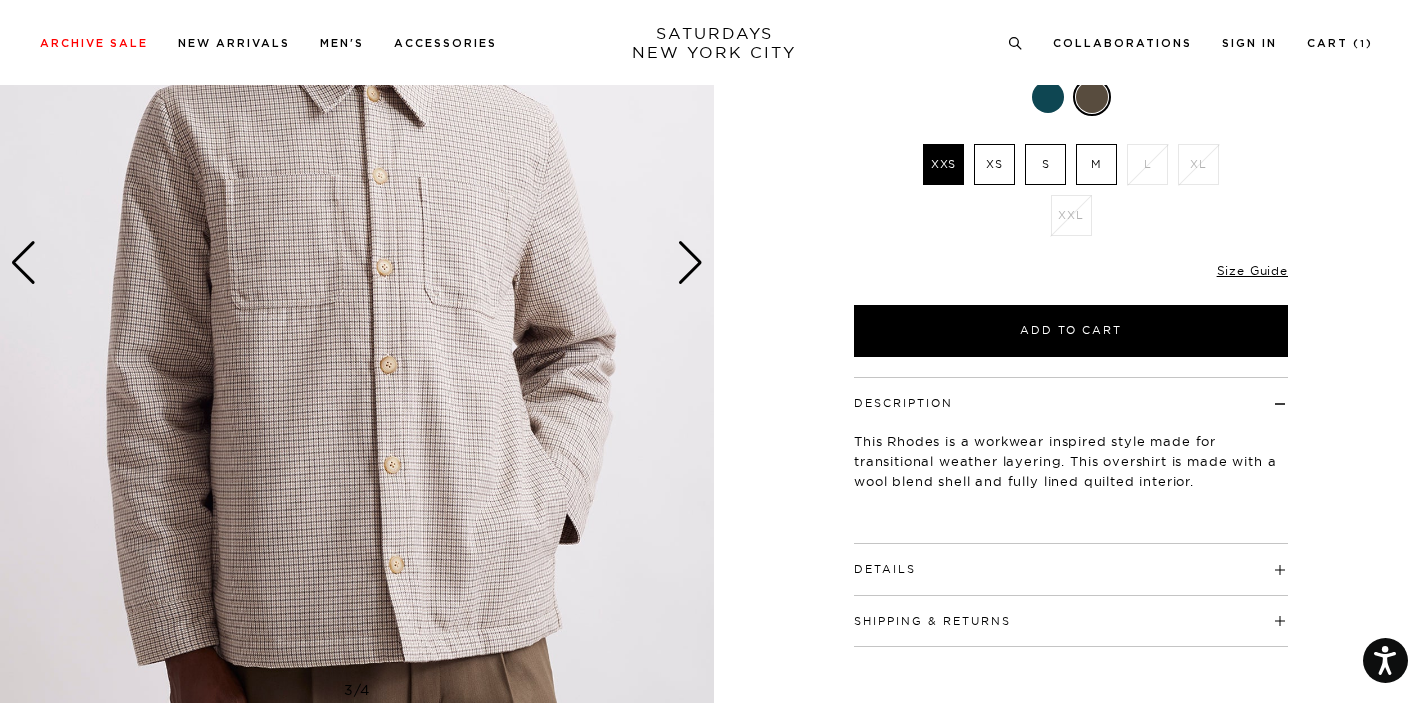 scroll, scrollTop: 279, scrollLeft: 0, axis: vertical 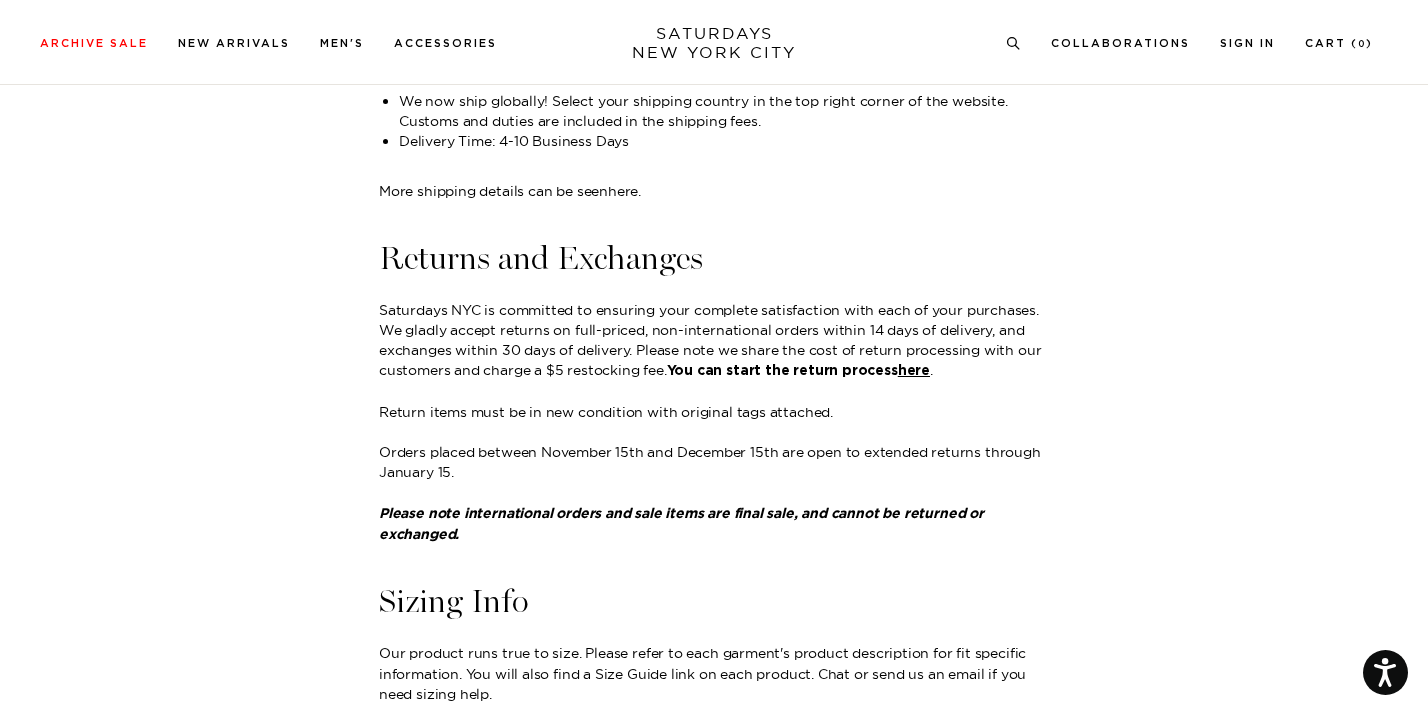 click on "here" at bounding box center [623, 191] 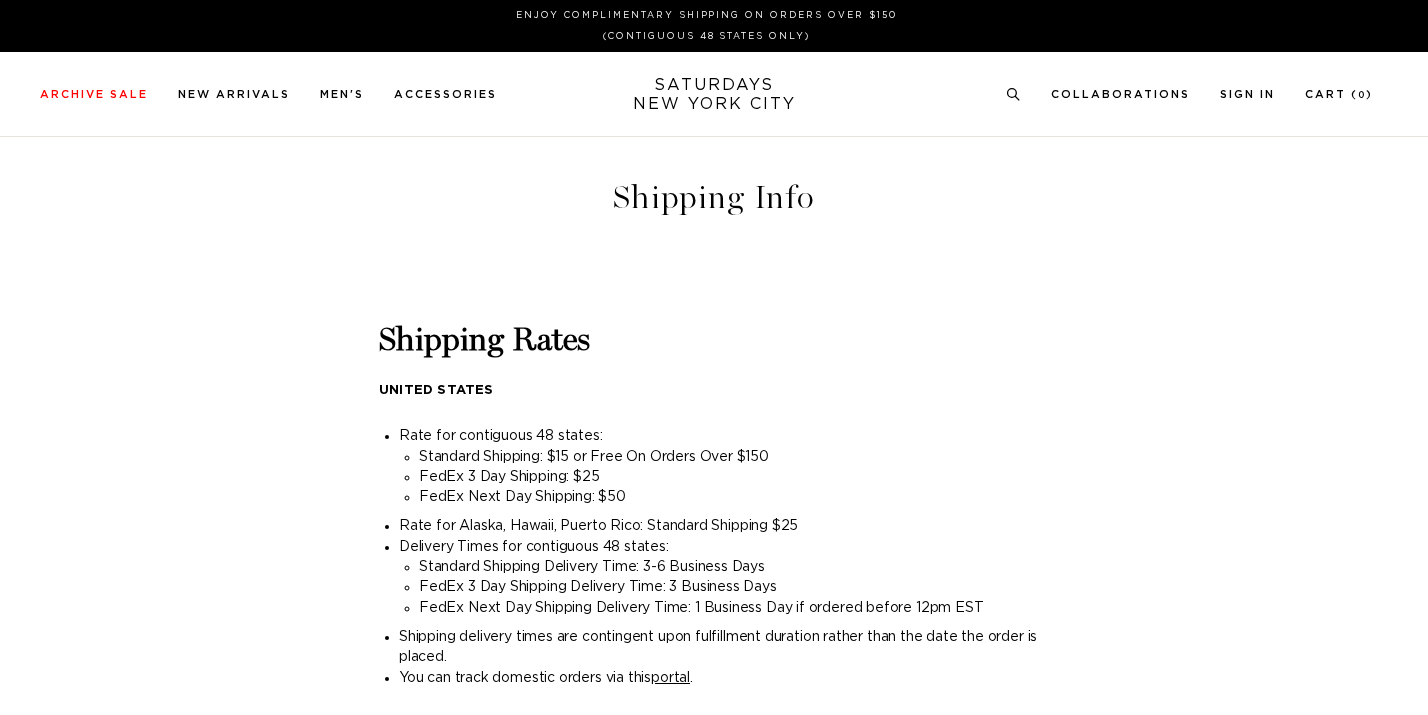 scroll, scrollTop: 0, scrollLeft: 0, axis: both 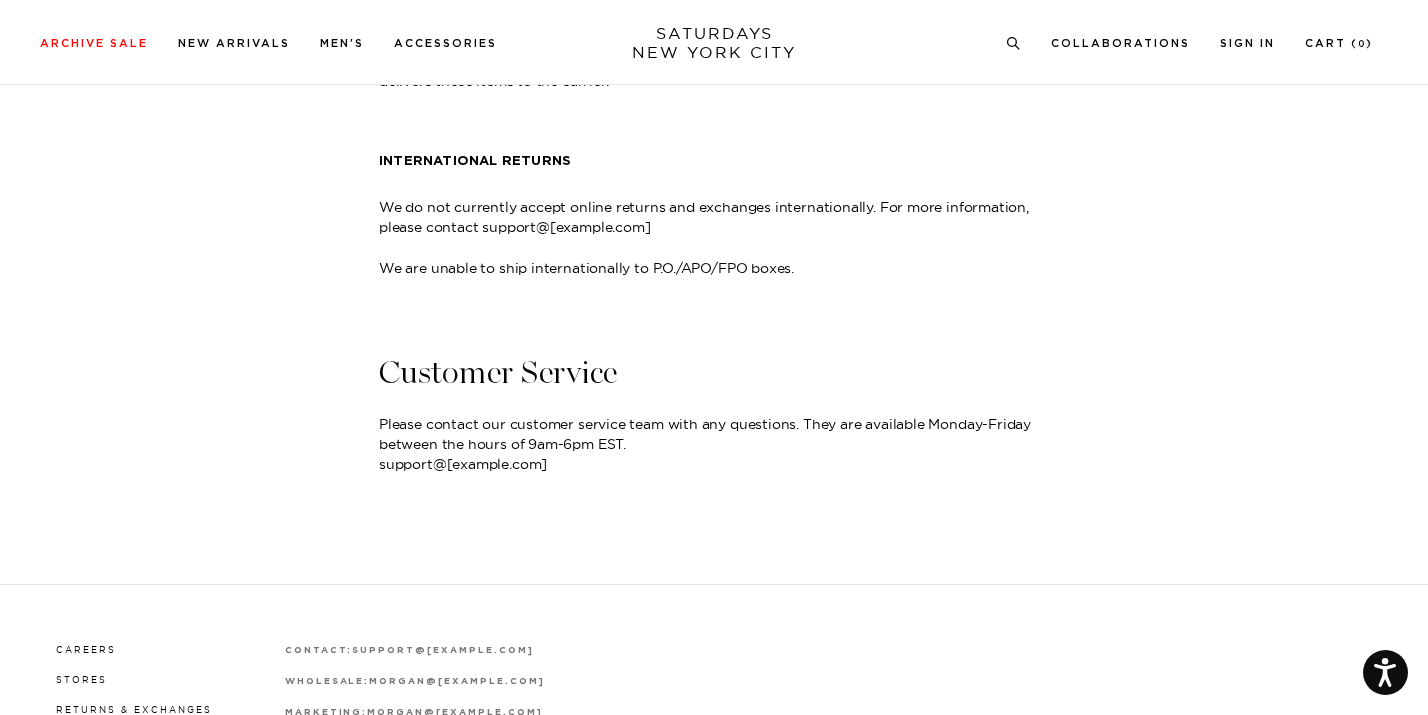 click on "support@[example.com]" at bounding box center (463, 464) 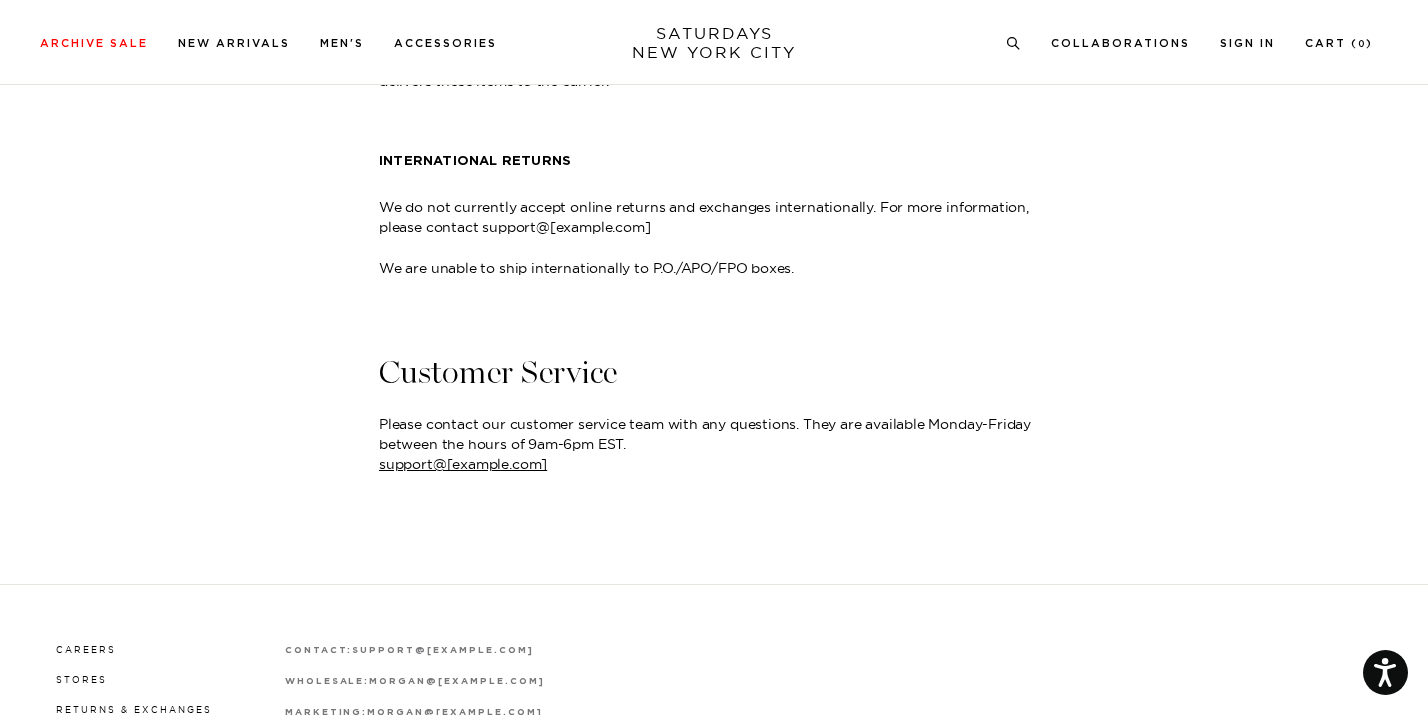 click on "Shipping Rates
UNITED STATES
Rate for contiguous 48 states:
Standard Shipping: $15 or Free On Orders Over $150
FedEx 3 Day Shipping: $25
FedEx Next Day Shipping: $50
Rate for Alaska, Hawaii, Puerto Rico: Standard Shipping $25
Delivery Times for contiguous 48 states:
Standard Shipping Delivery Time: 3-6 Business Days
FedEx 3 Day Shipping Delivery Time: 3 Business Days
FedEx Next Day Shipping Delivery Time: 1 Business Day if ordered before 12pm EST
Shipping delivery times are contingent upon fulfillment duration rather than the date the order is placed.
You can track domestic orders via this  portal .
INTERNATIONAL
We now ship globally! Select your shipping country in the top right corner of the website. Customs and duties are included in the shipping fees. Excluded countries include Japan, Australia, and Canada.
Delivery Time: 4-10 Business Days
DUTY, VAT AND OTHER FEES
RISK OF LOSS
INTERNATIONAL RETURNS" at bounding box center (714, -219) 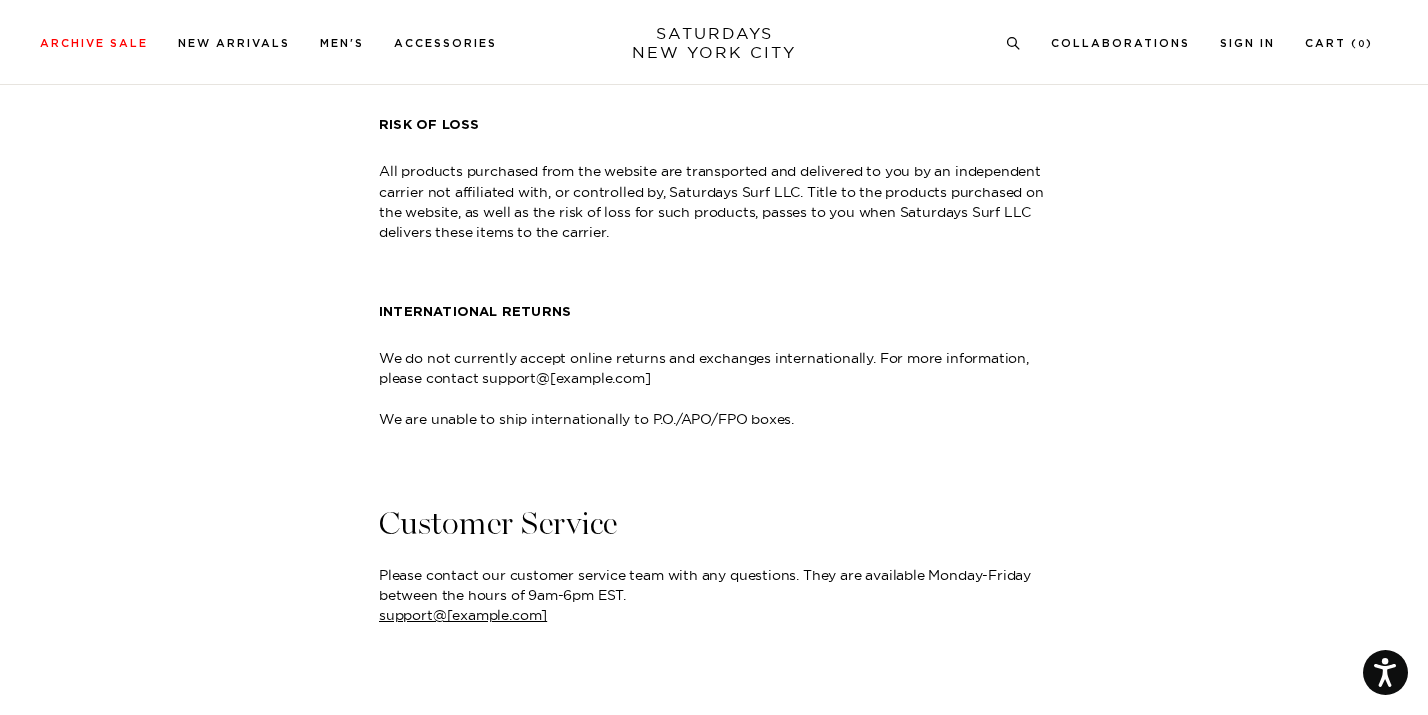 scroll, scrollTop: 1176, scrollLeft: 0, axis: vertical 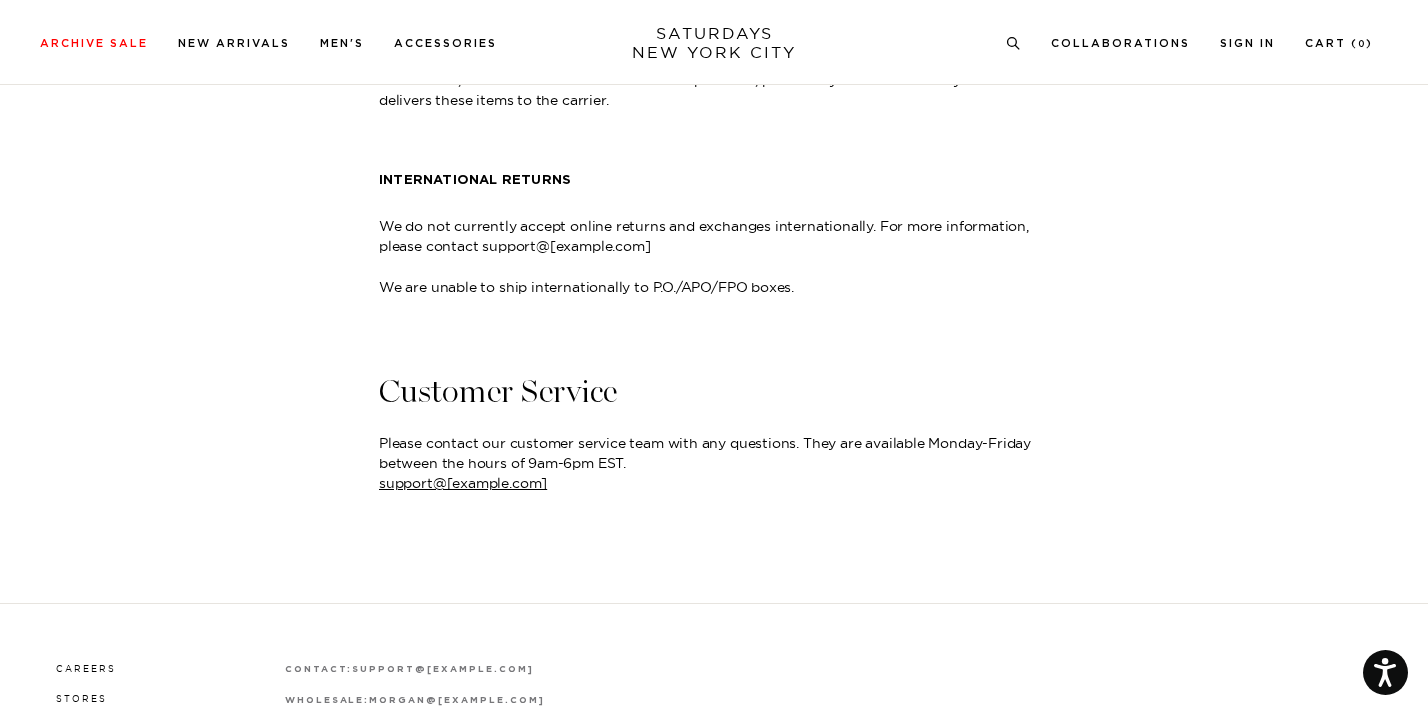 drag, startPoint x: 578, startPoint y: 487, endPoint x: 376, endPoint y: 487, distance: 202 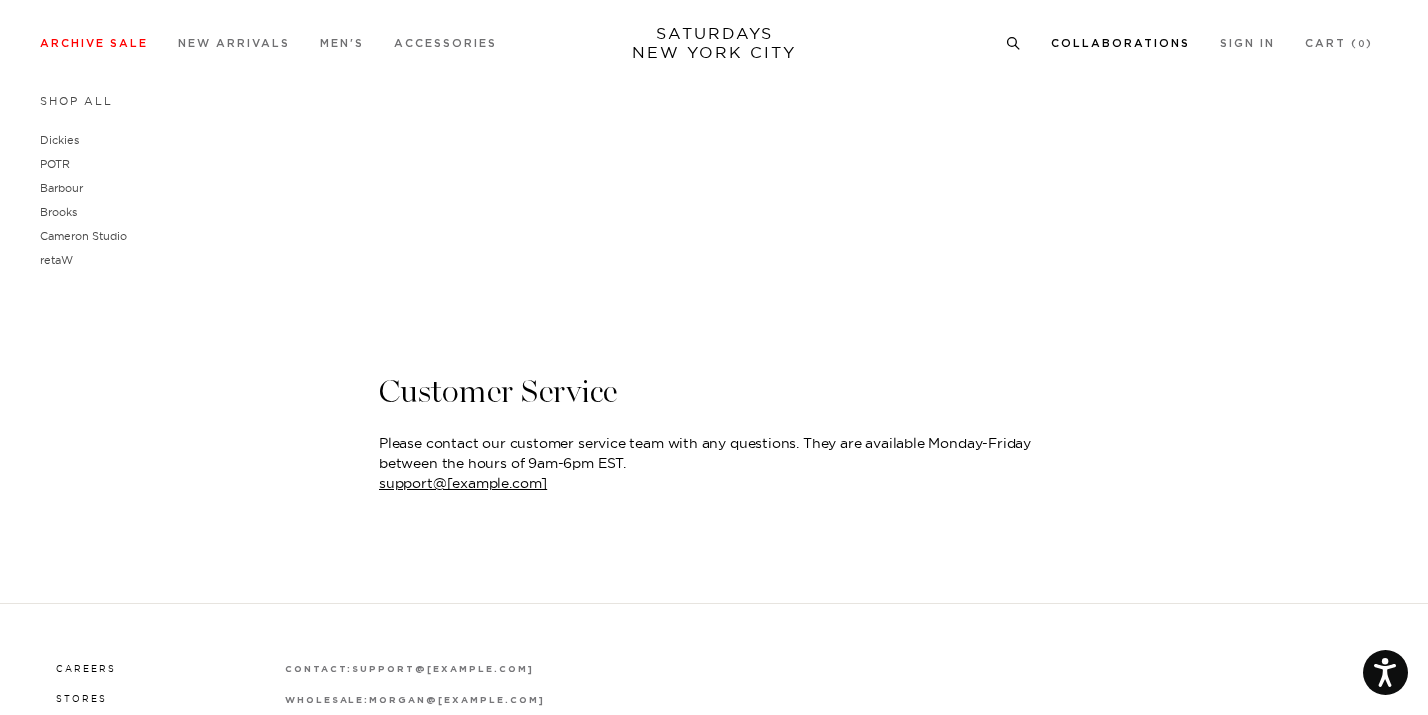 click on "Shop All
Dickies
POTR
Barbour
Brooks
Cameron Studio
retaW" at bounding box center (686, 183) 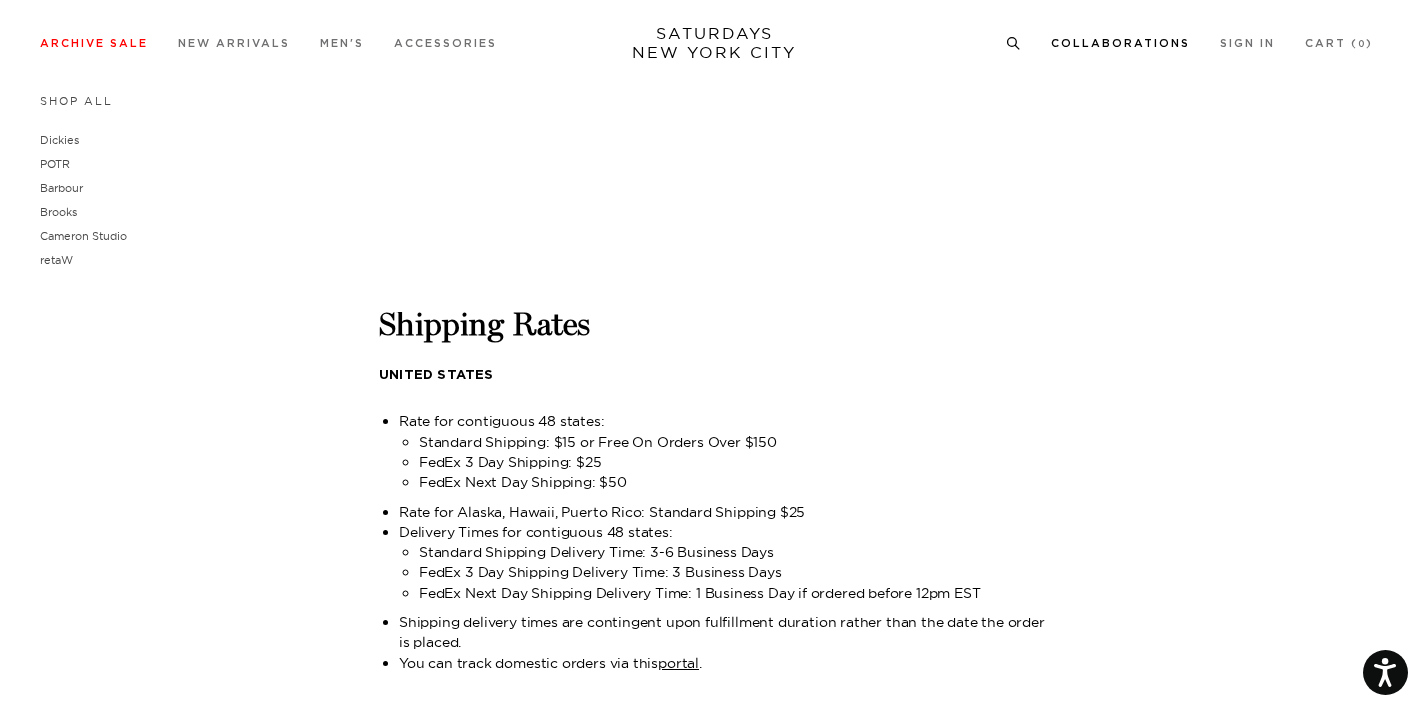 scroll, scrollTop: 0, scrollLeft: 0, axis: both 